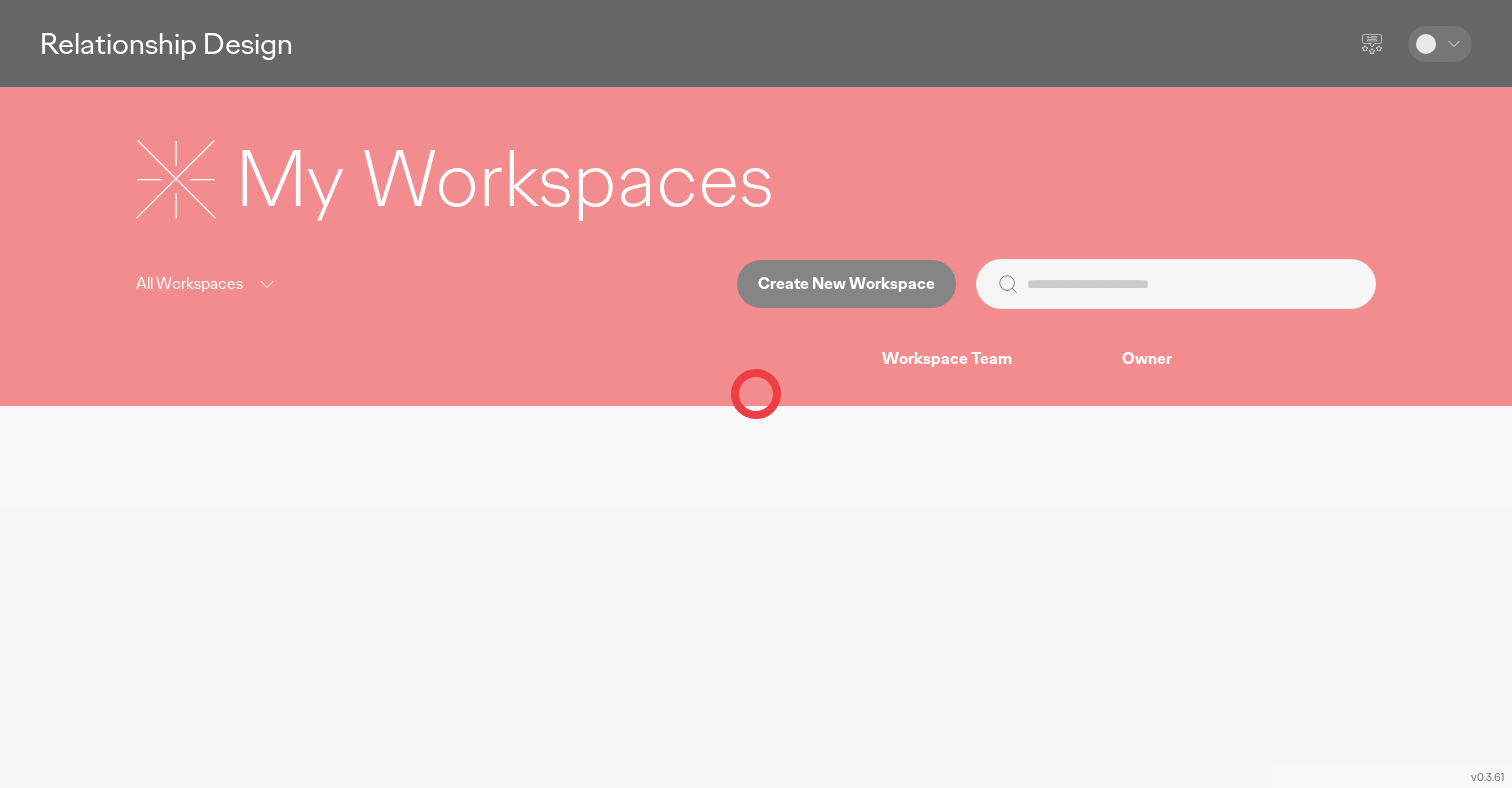 scroll, scrollTop: 0, scrollLeft: 0, axis: both 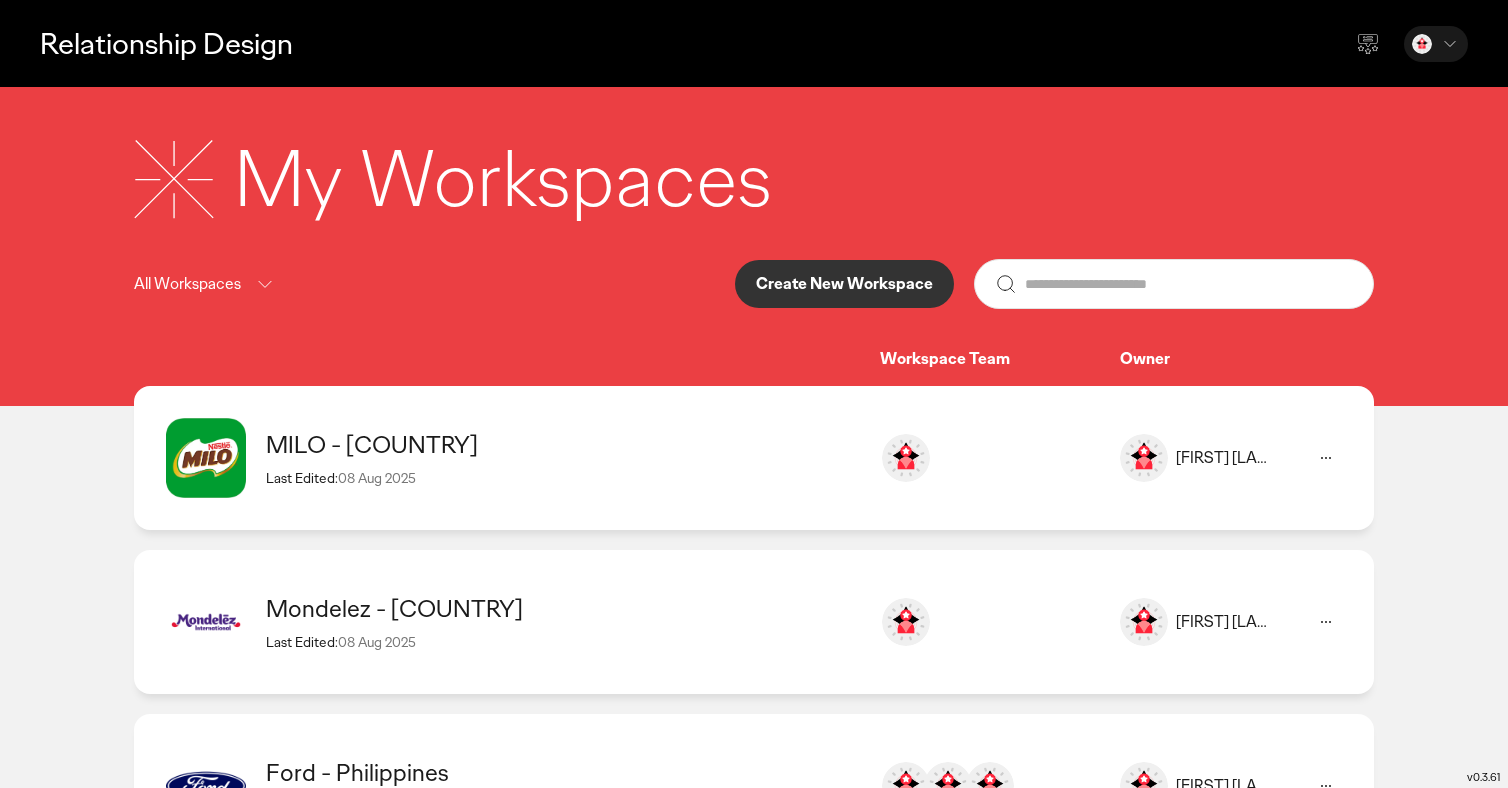 click on "Last Edited:  08 Aug 2025" at bounding box center (563, 478) 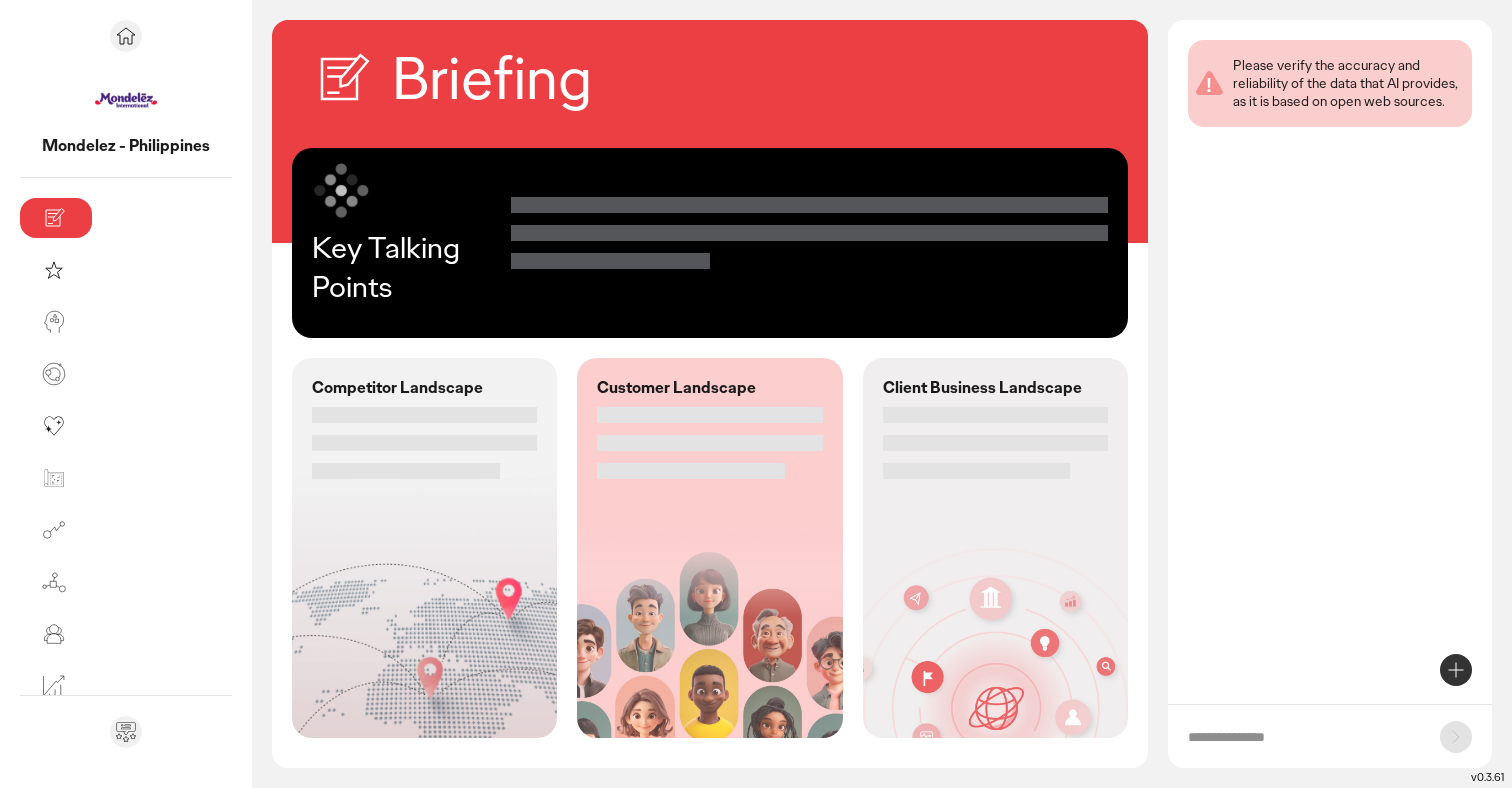 scroll, scrollTop: 0, scrollLeft: 0, axis: both 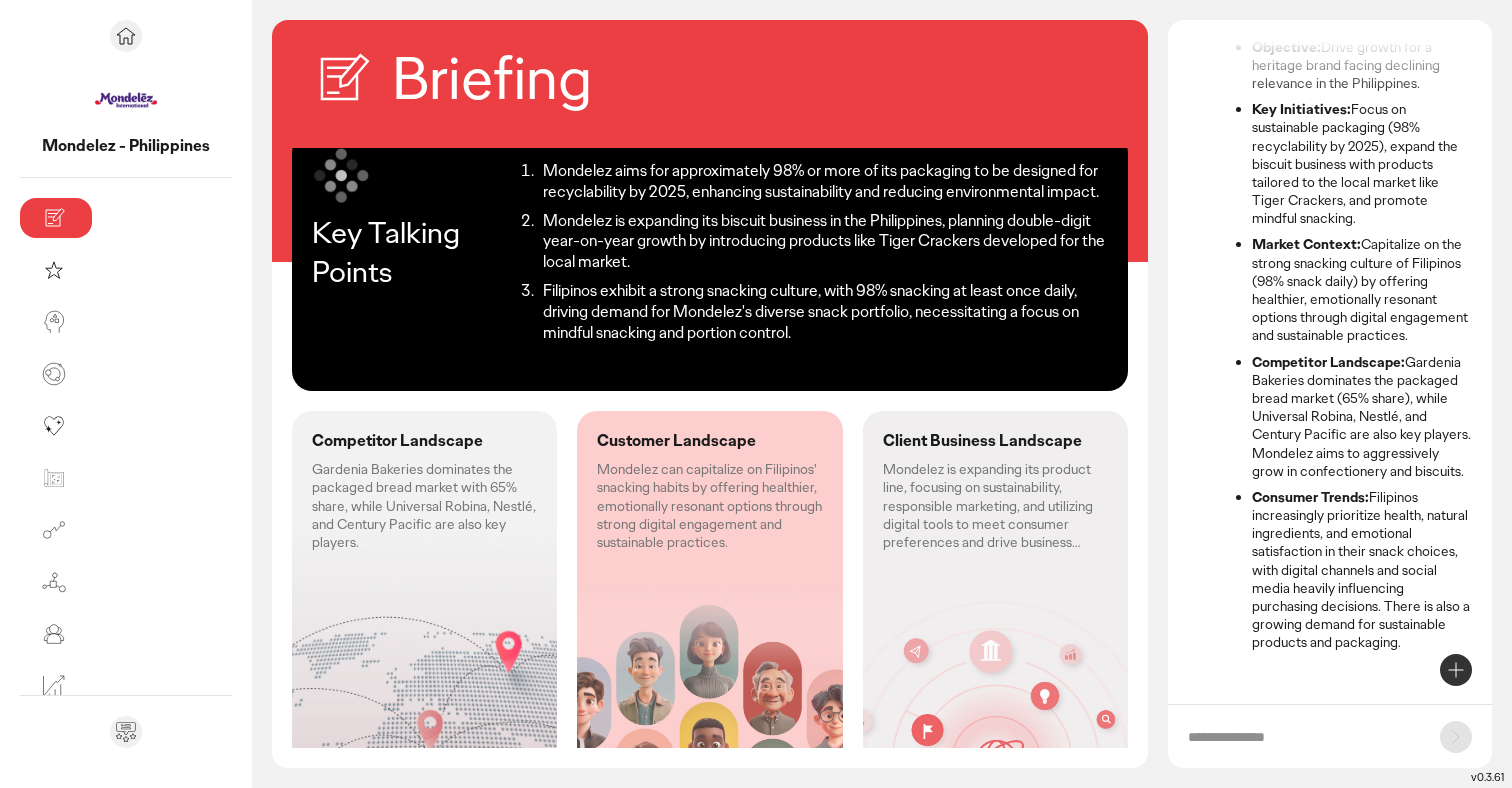 click on "Gardenia Bakeries dominates the packaged bread market with 65% share, while Universal Robina, Nestlé, and Century Pacific are also key players." 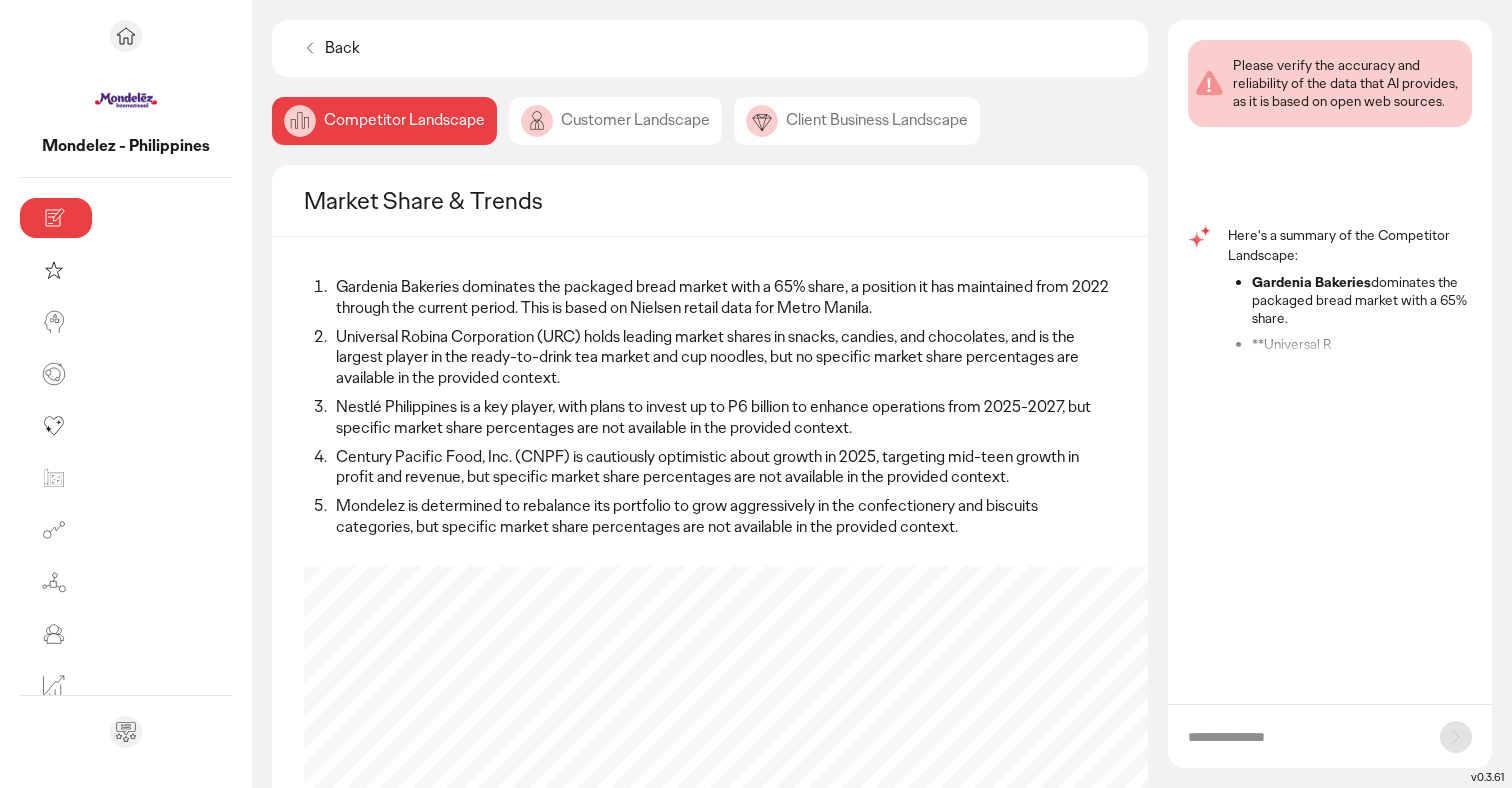 scroll, scrollTop: 0, scrollLeft: 0, axis: both 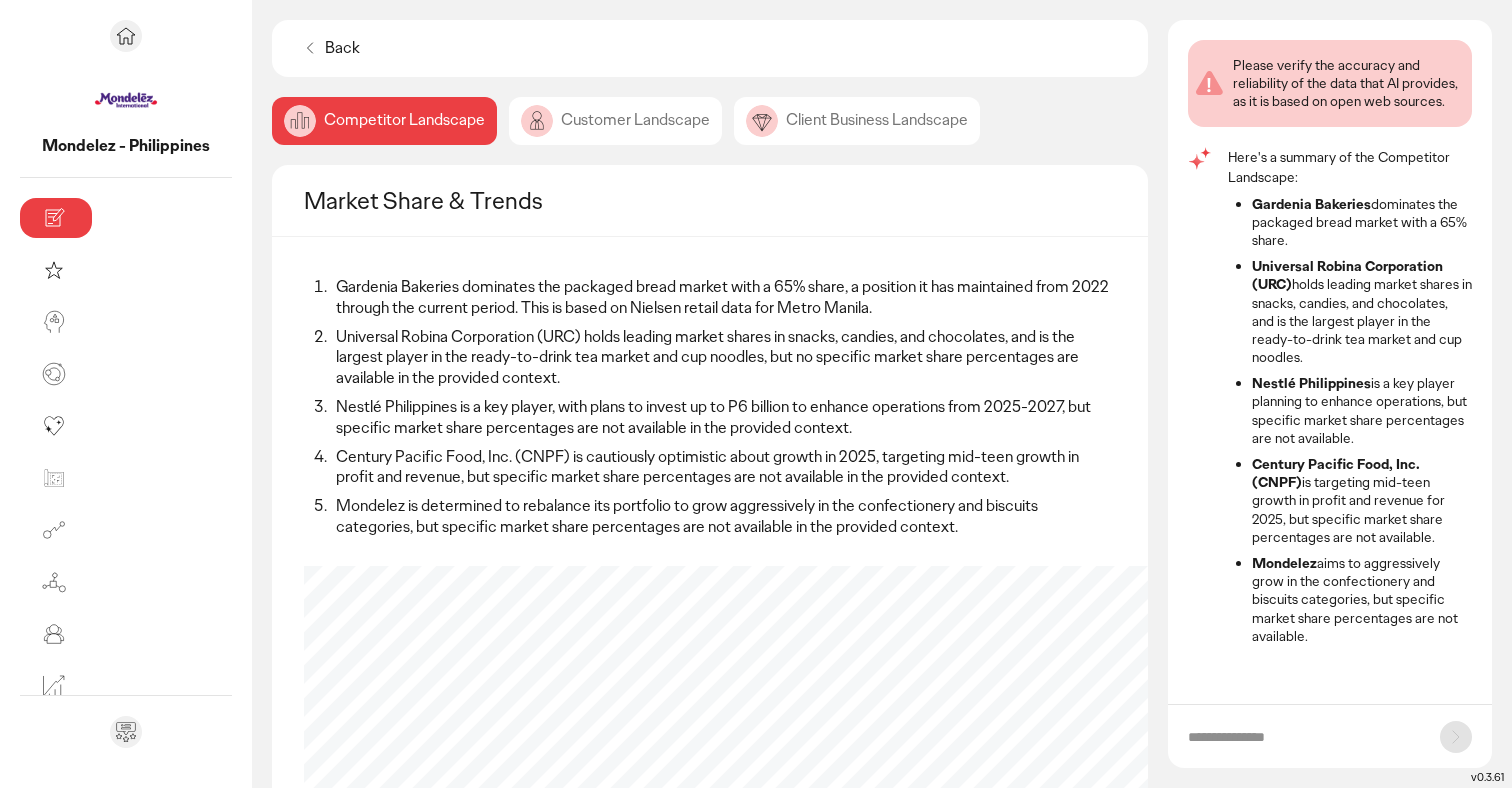 click on "Customer Landscape" 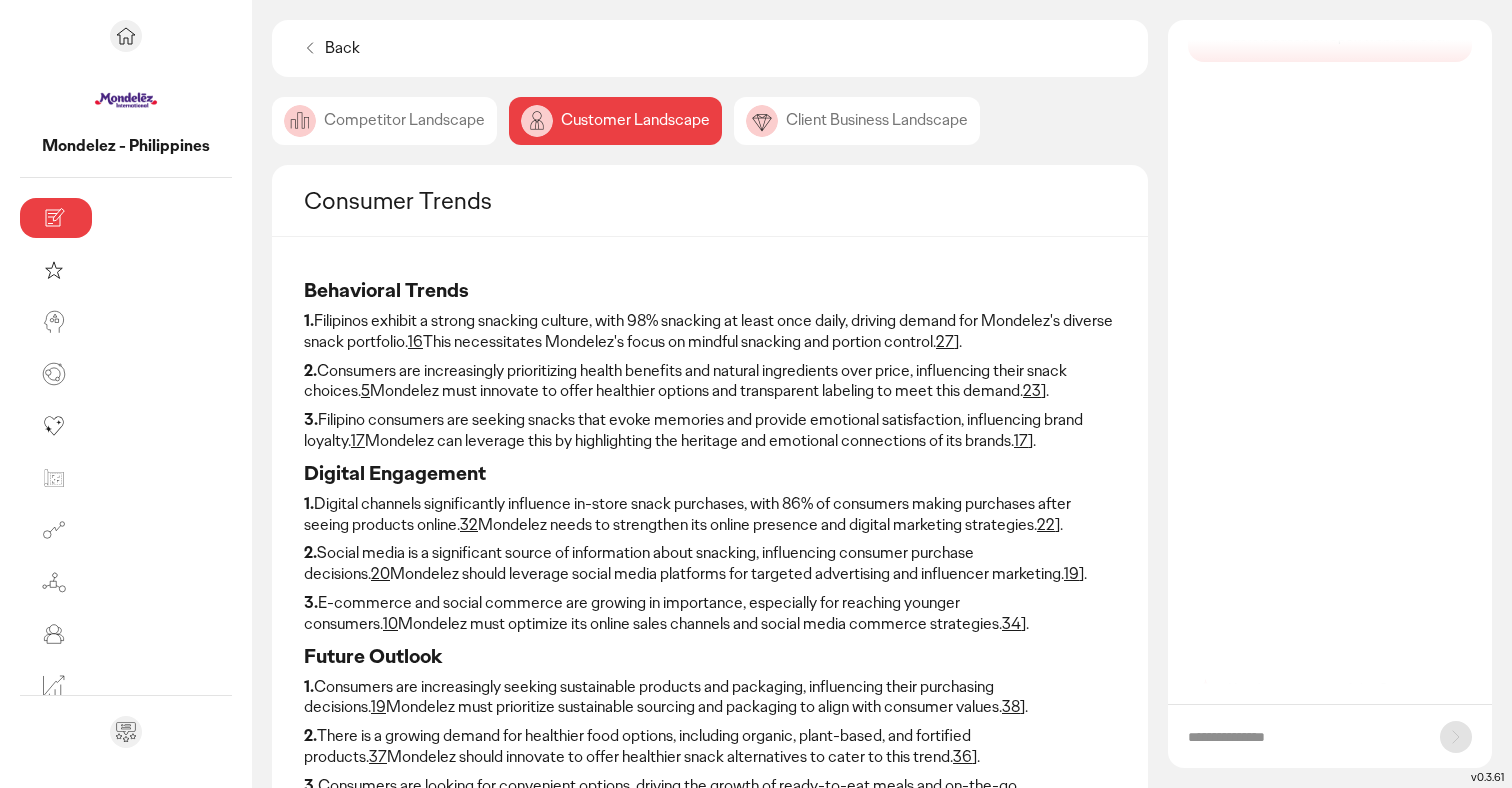 scroll, scrollTop: 0, scrollLeft: 0, axis: both 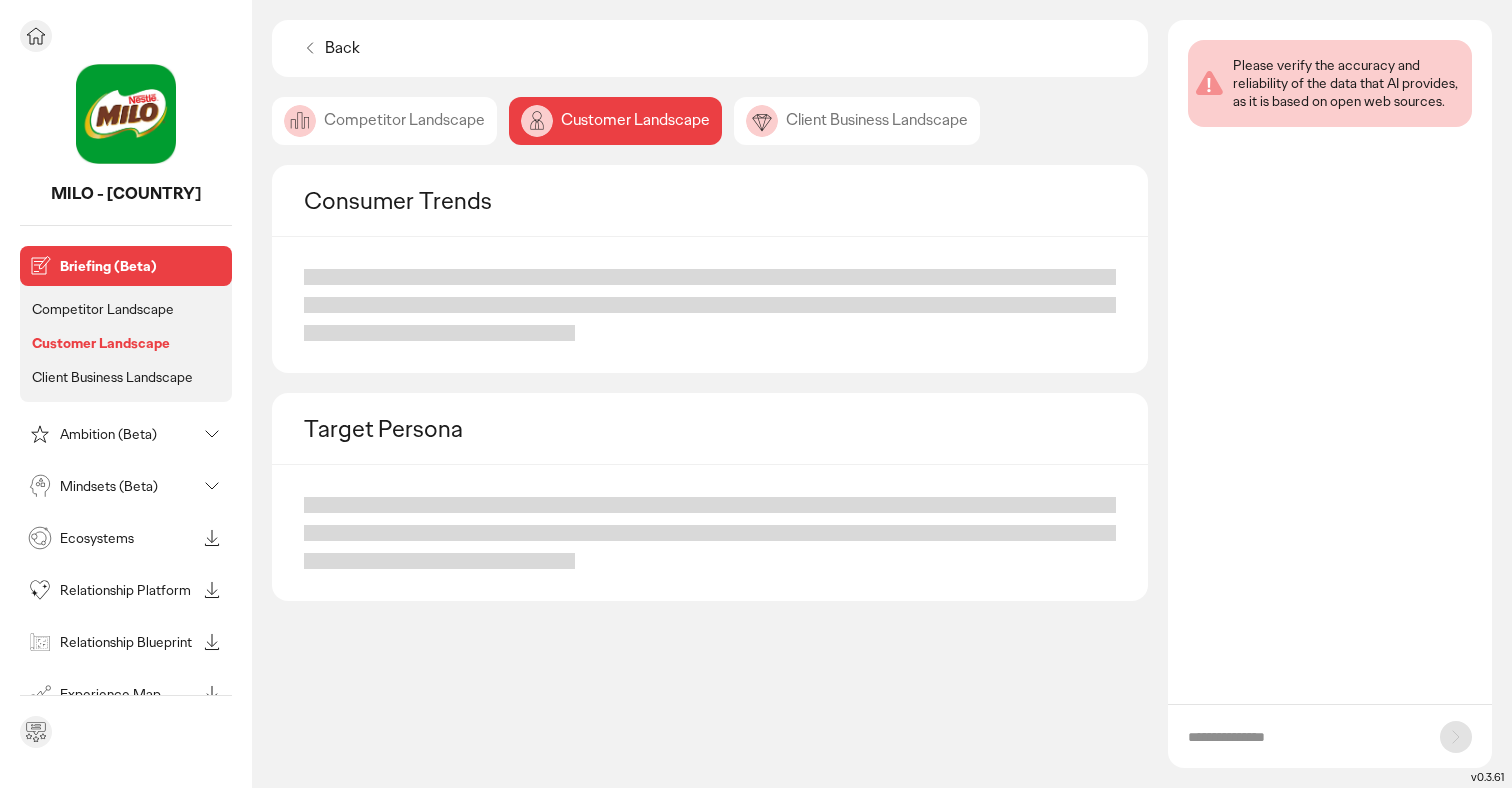 click 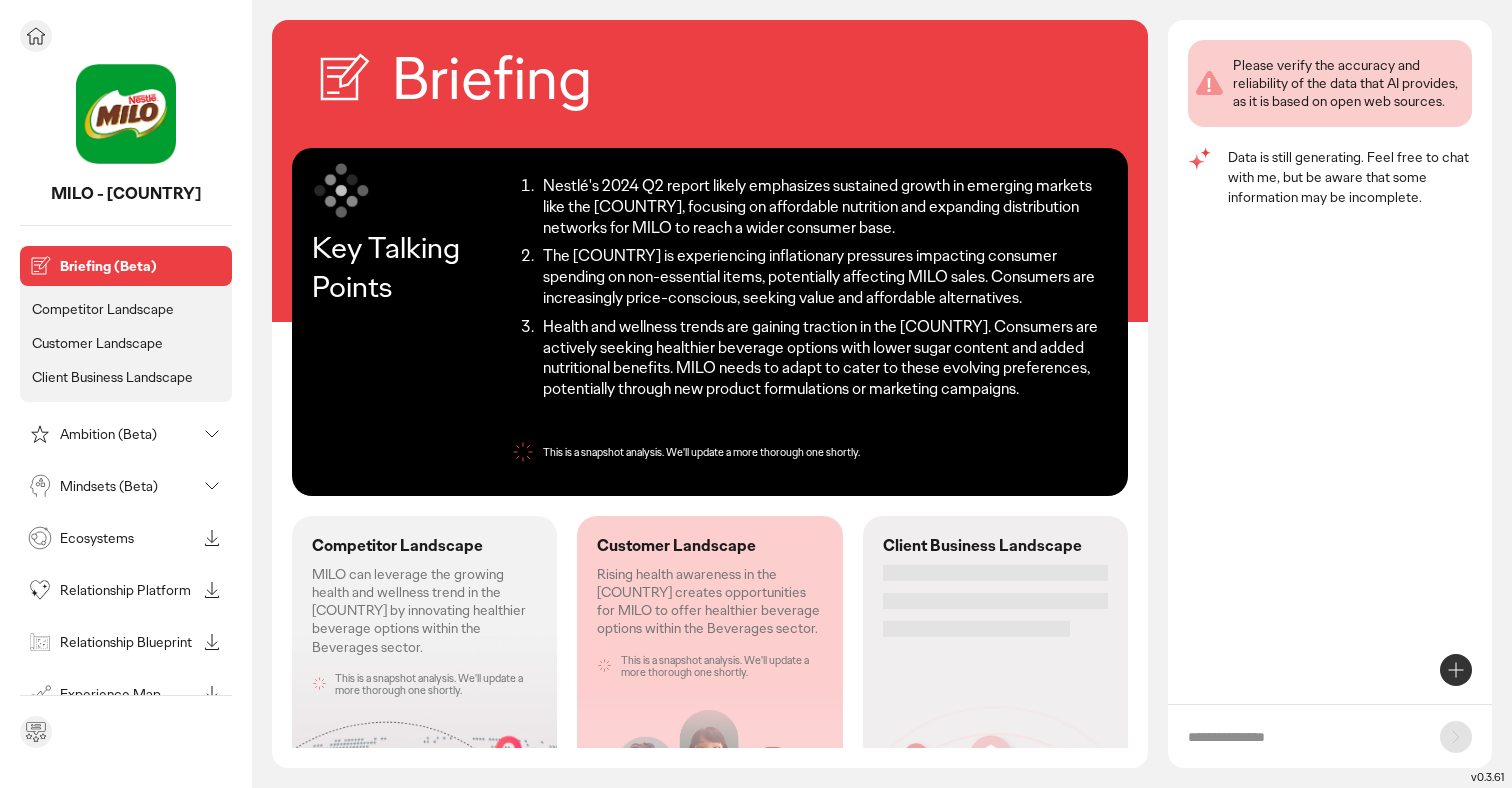 click 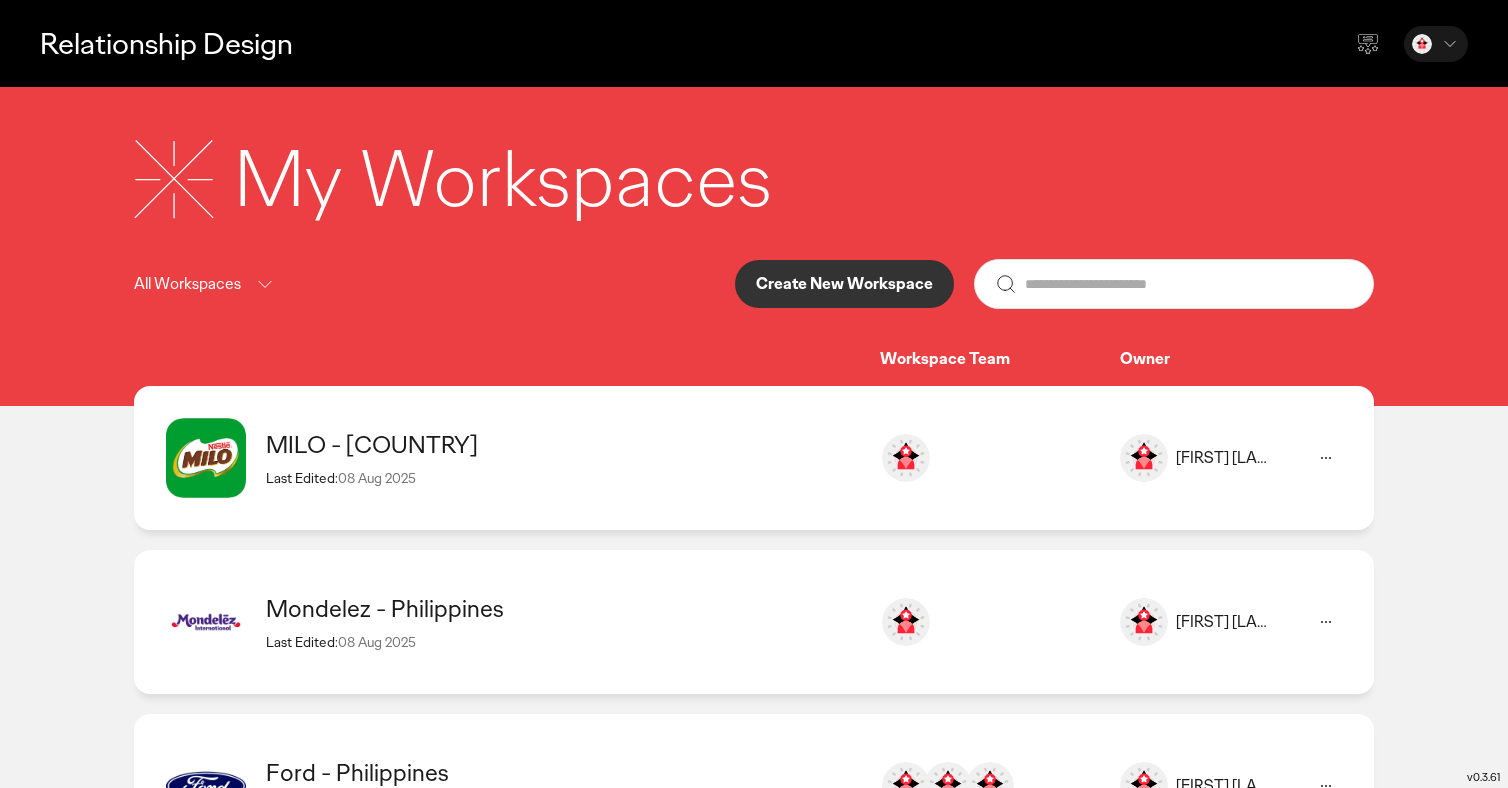 click 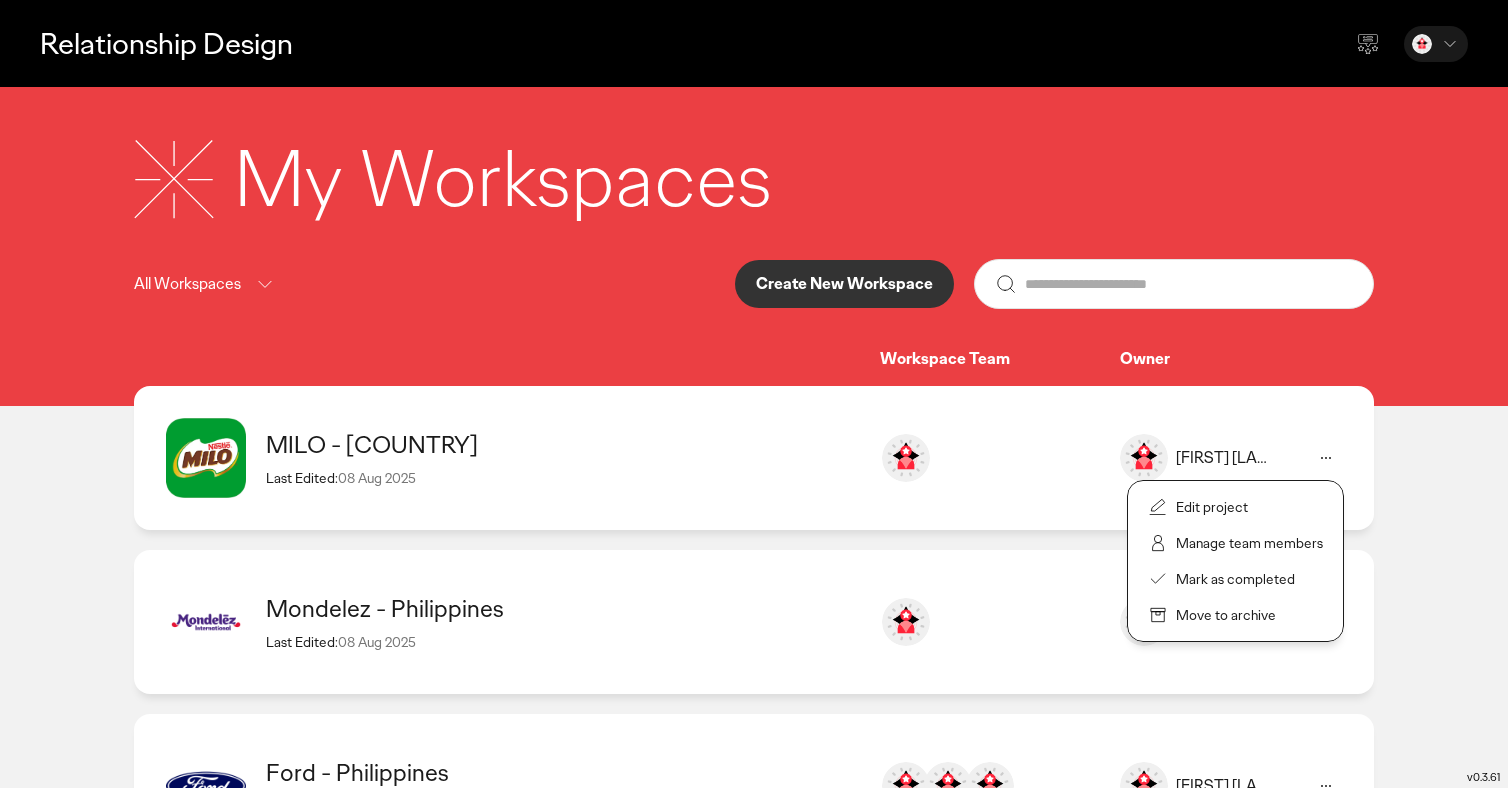click on "Edit project" 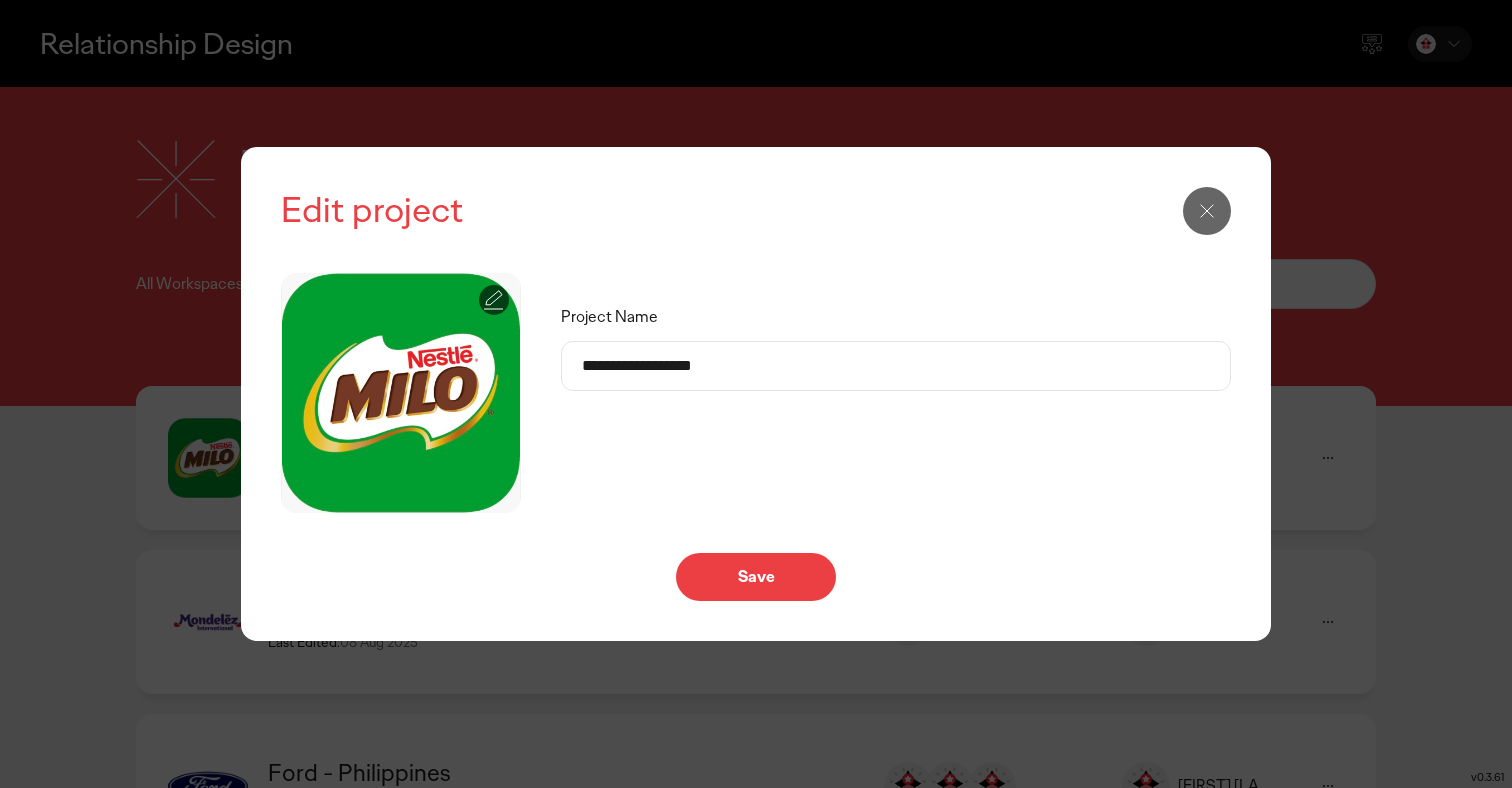 click 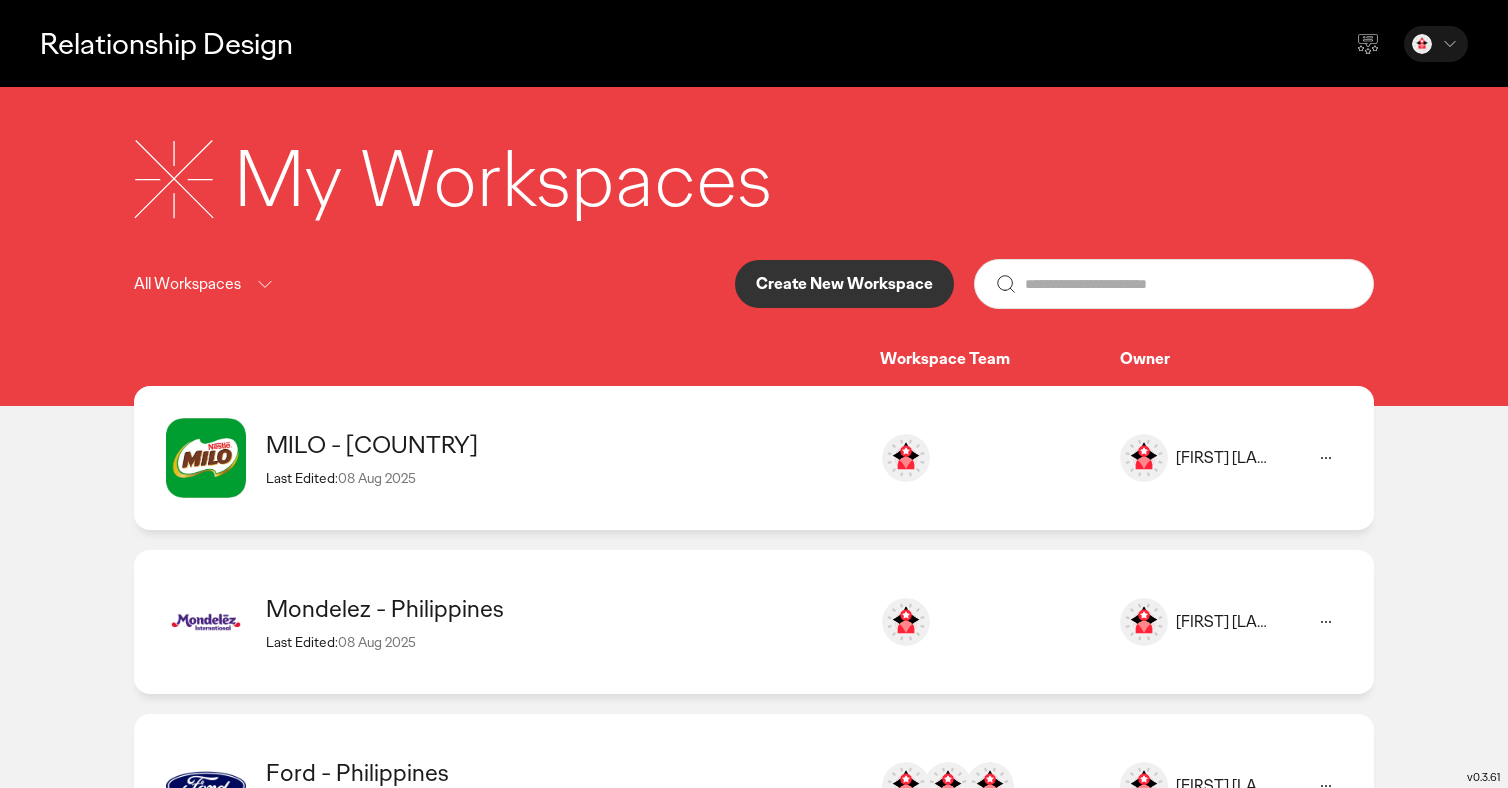 click 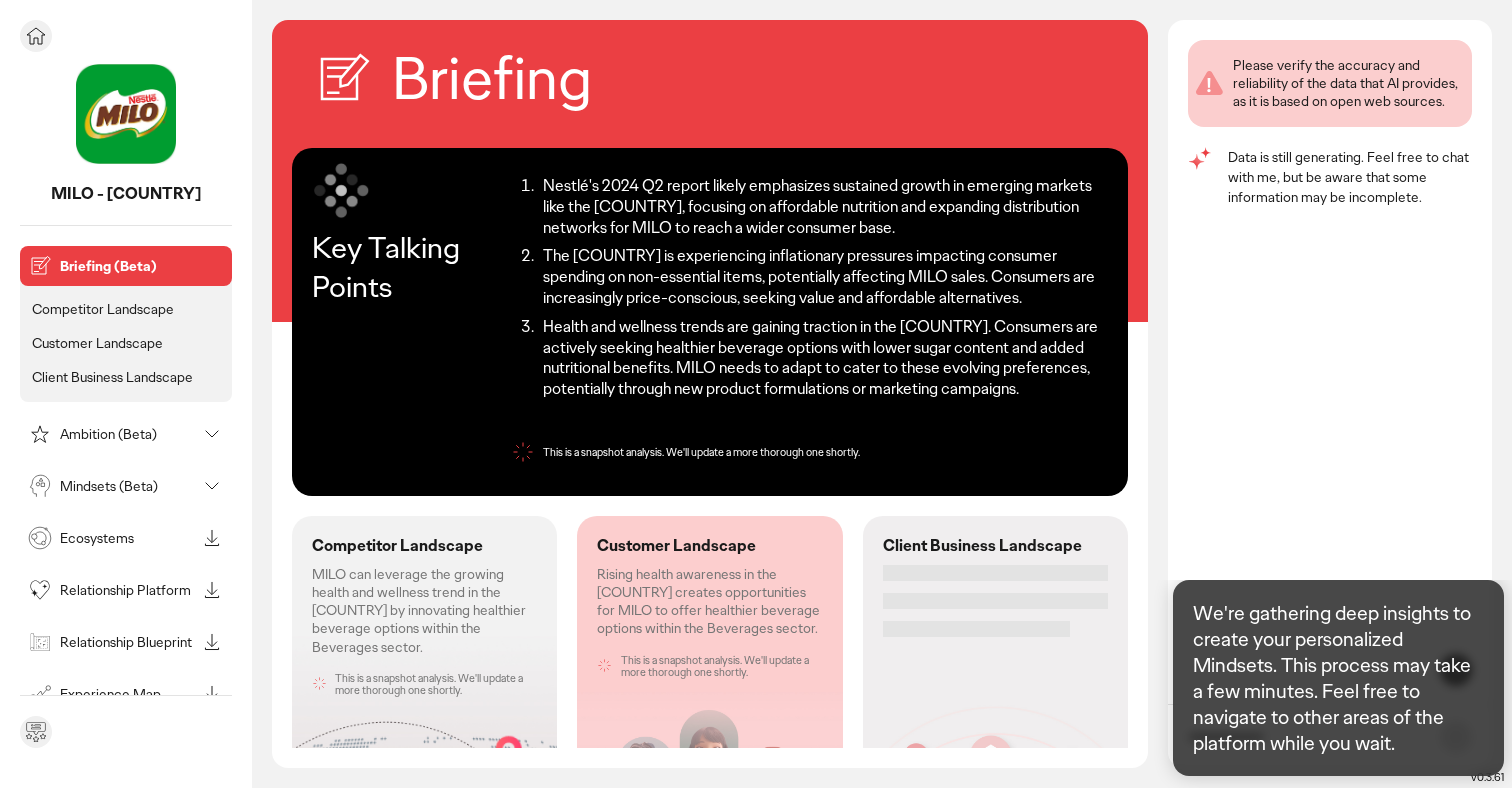 click at bounding box center (36, 36) 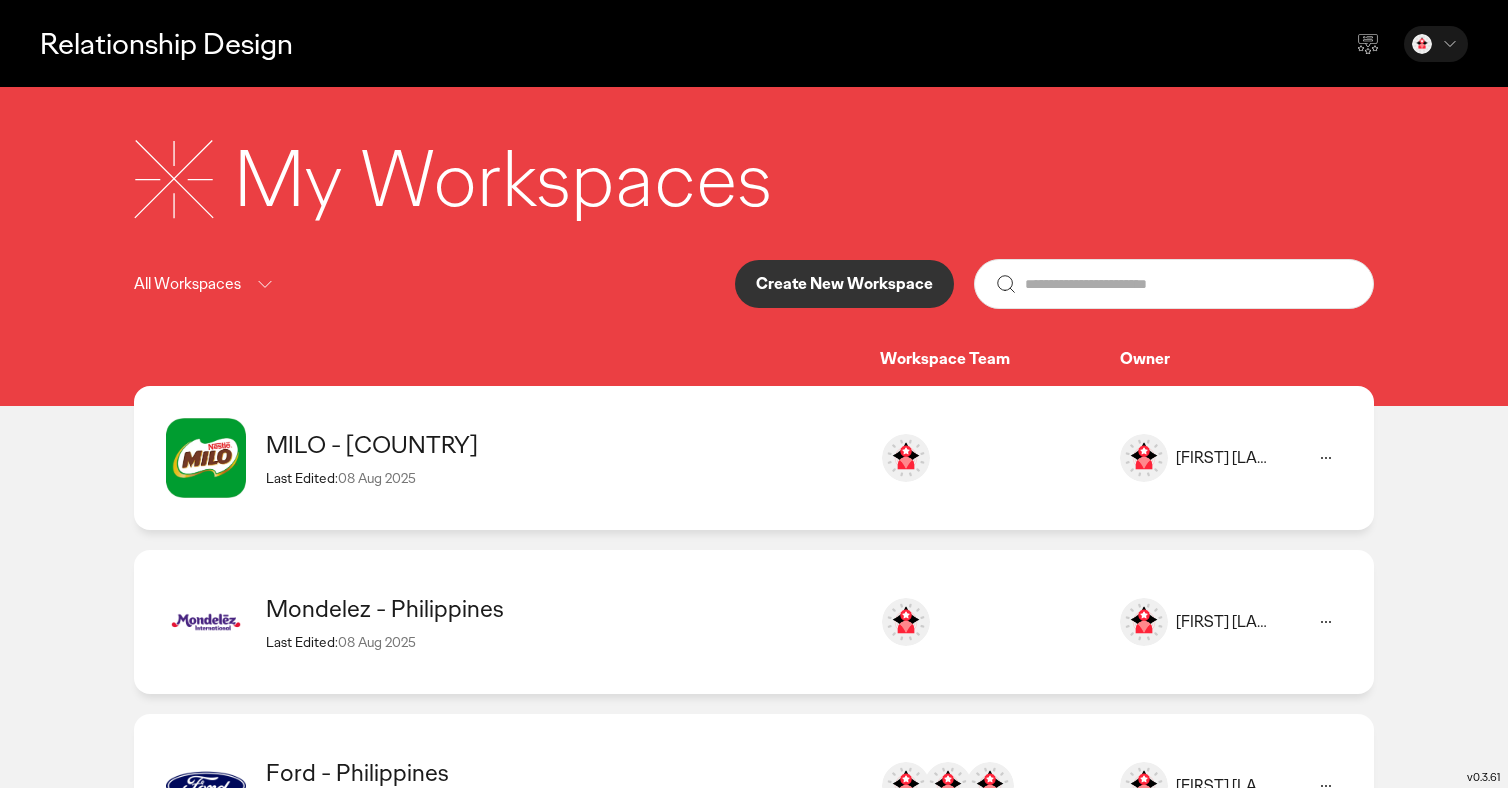click 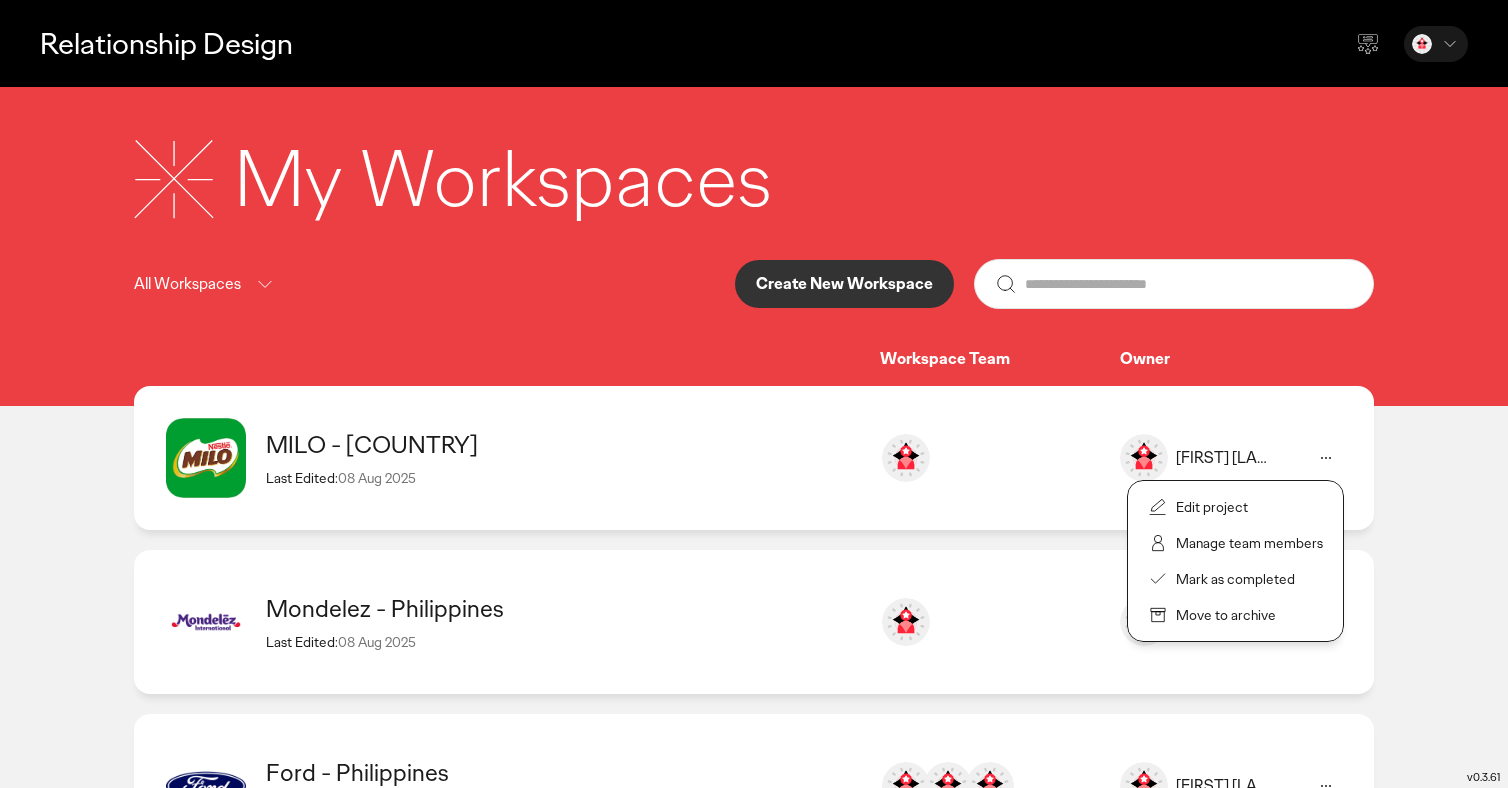 click on "Manage team members" 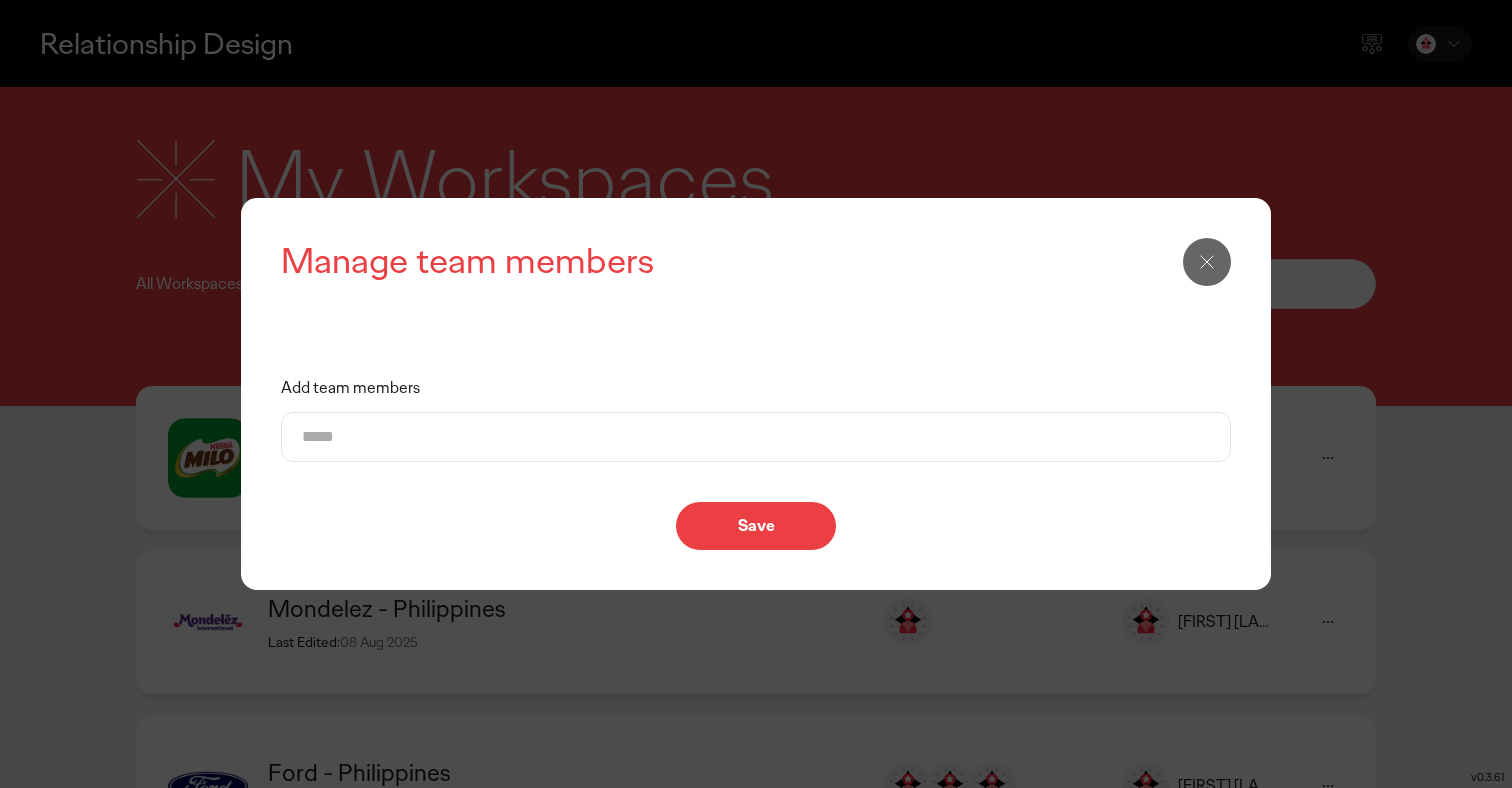 click on "Add team members" at bounding box center (756, 437) 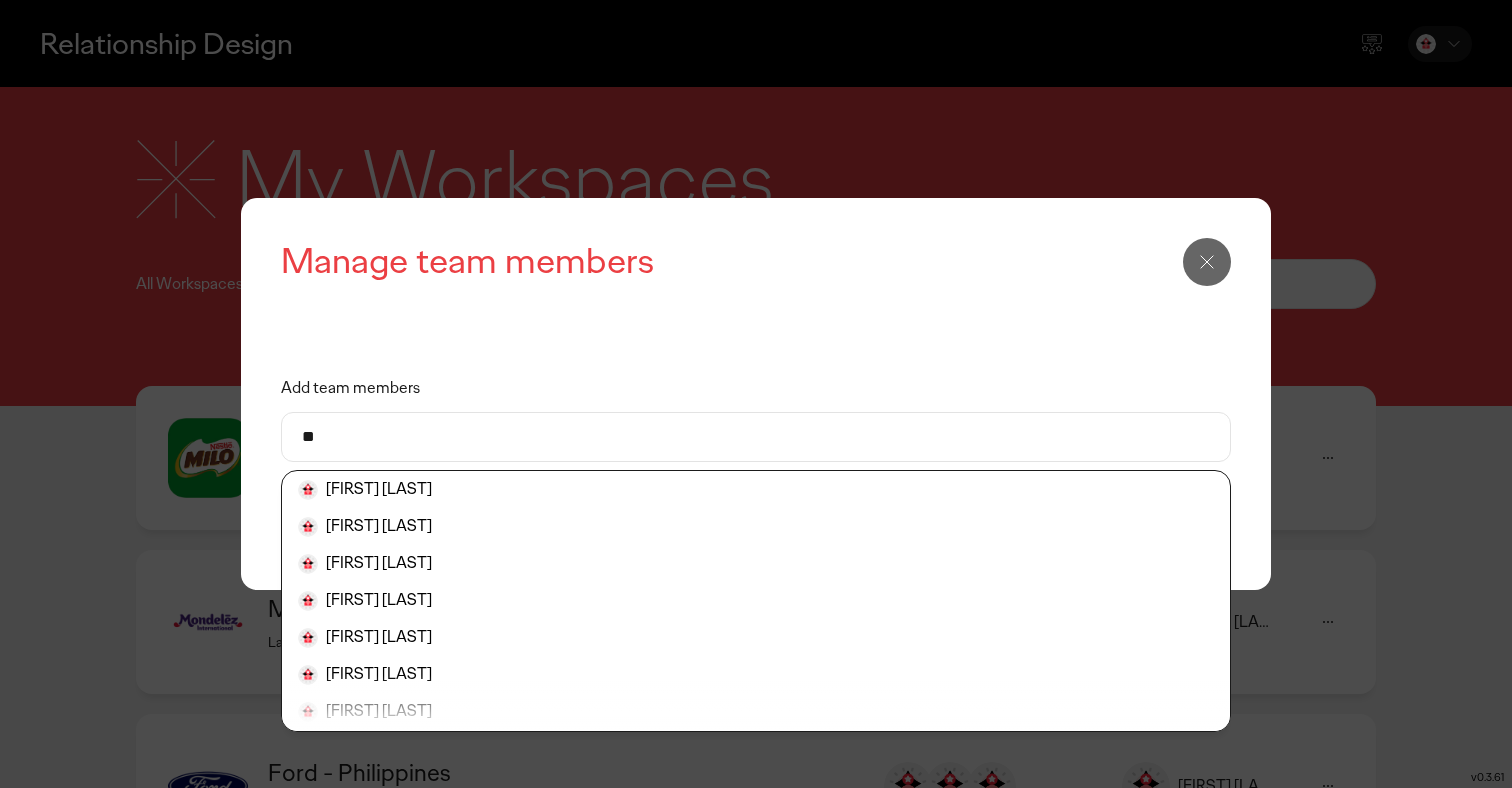 type on "*" 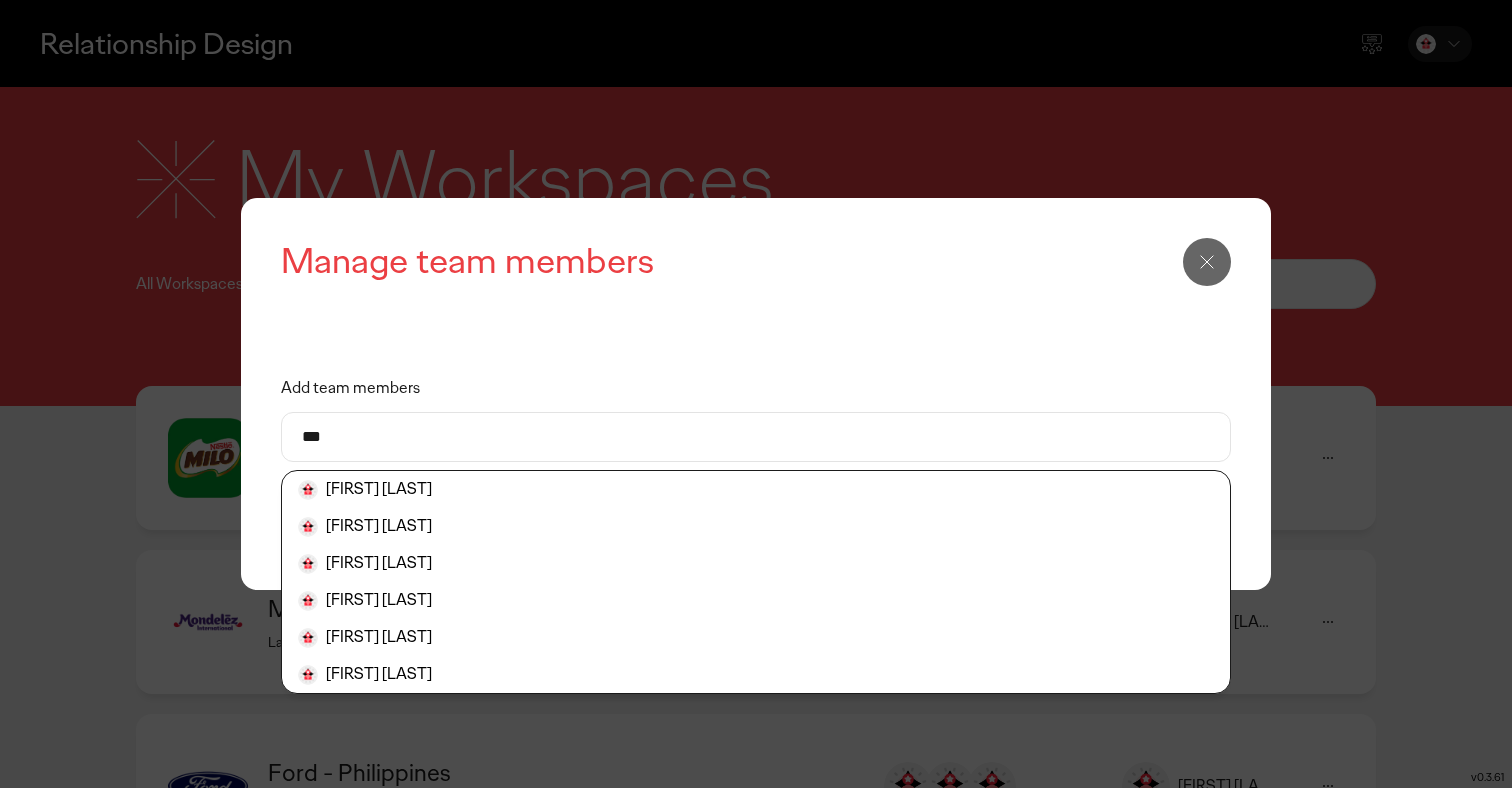 type on "***" 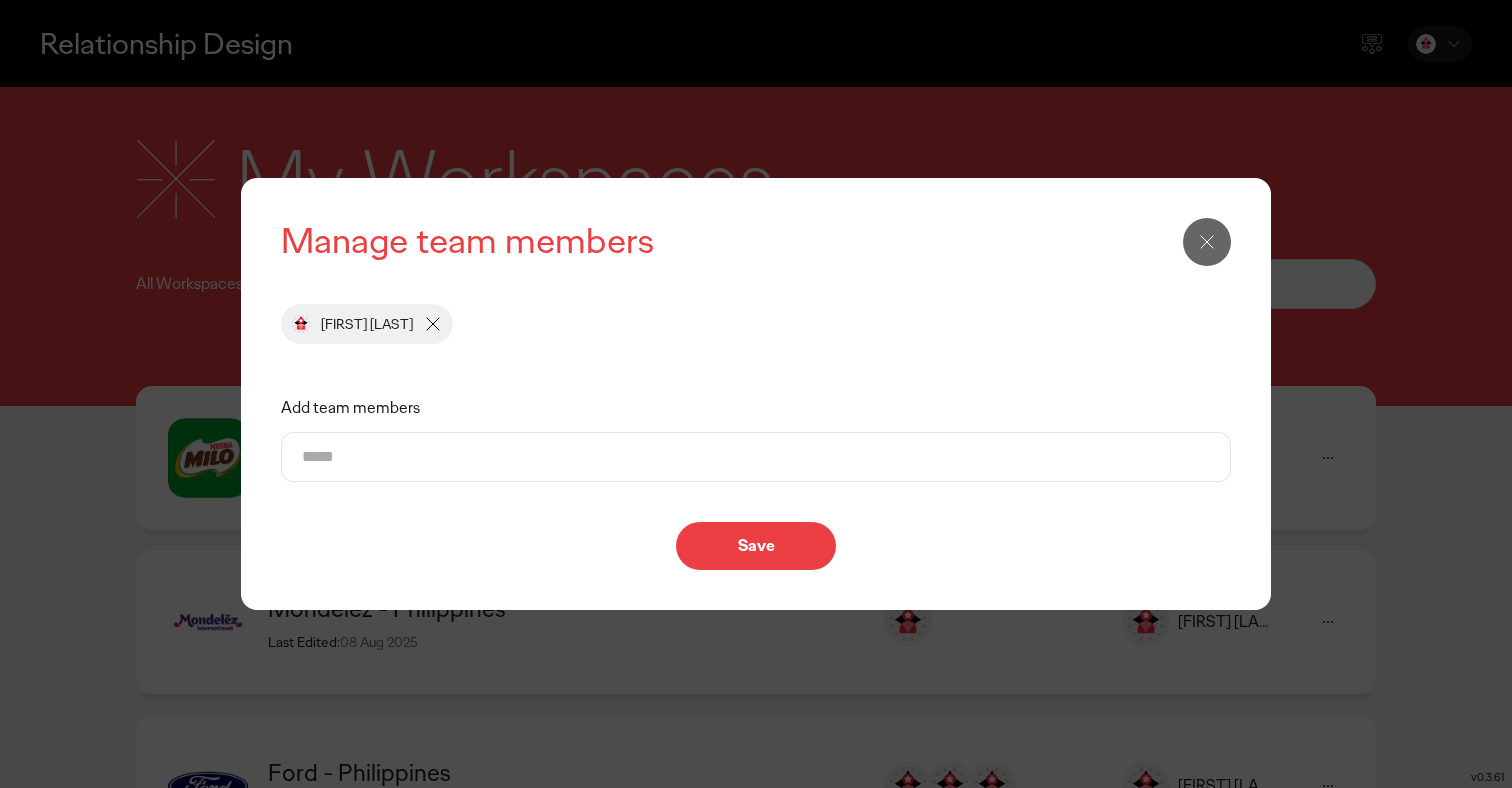 click on "Save" at bounding box center [756, 546] 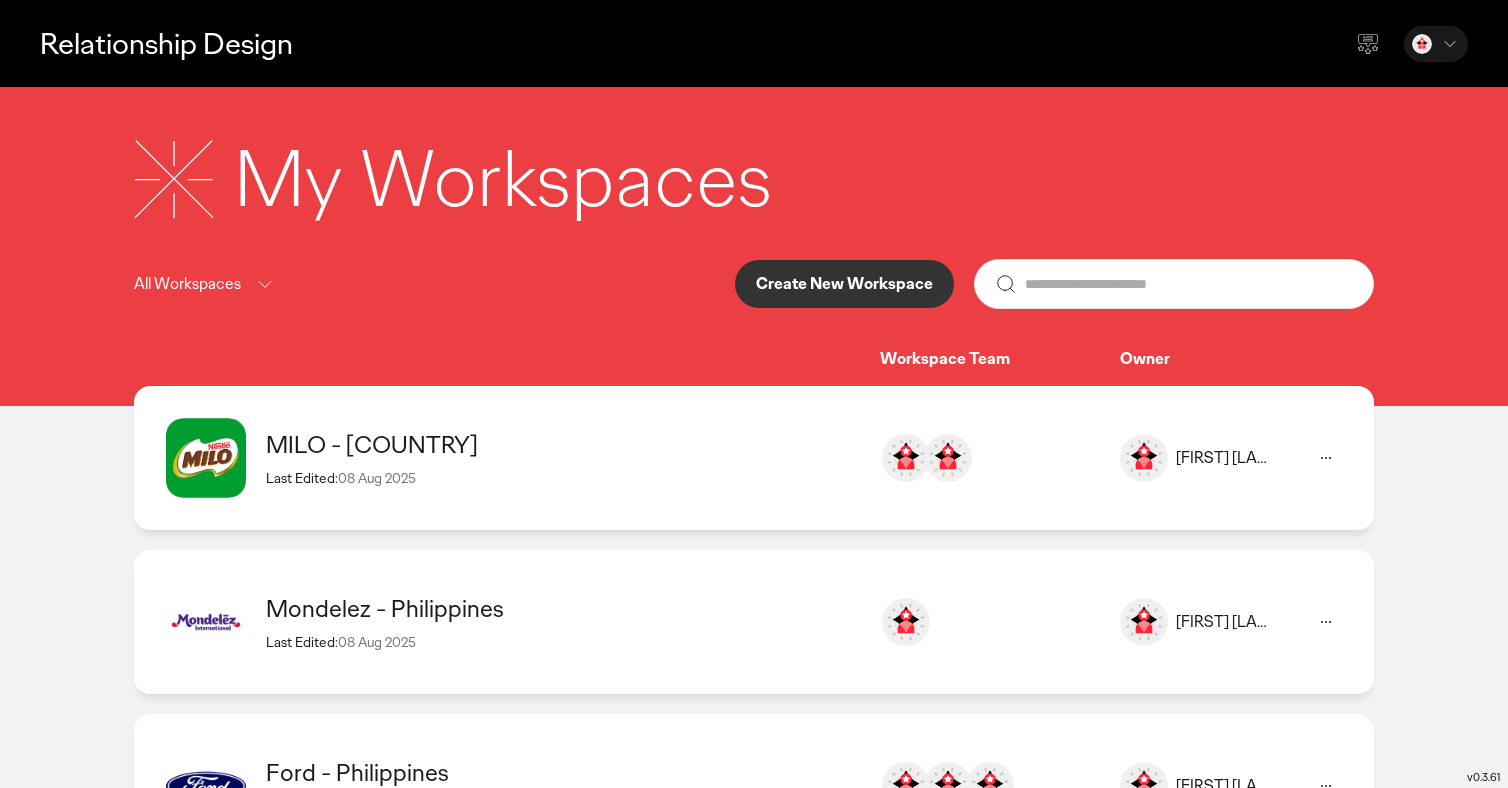 click on "MILO - Philippines" at bounding box center [563, 444] 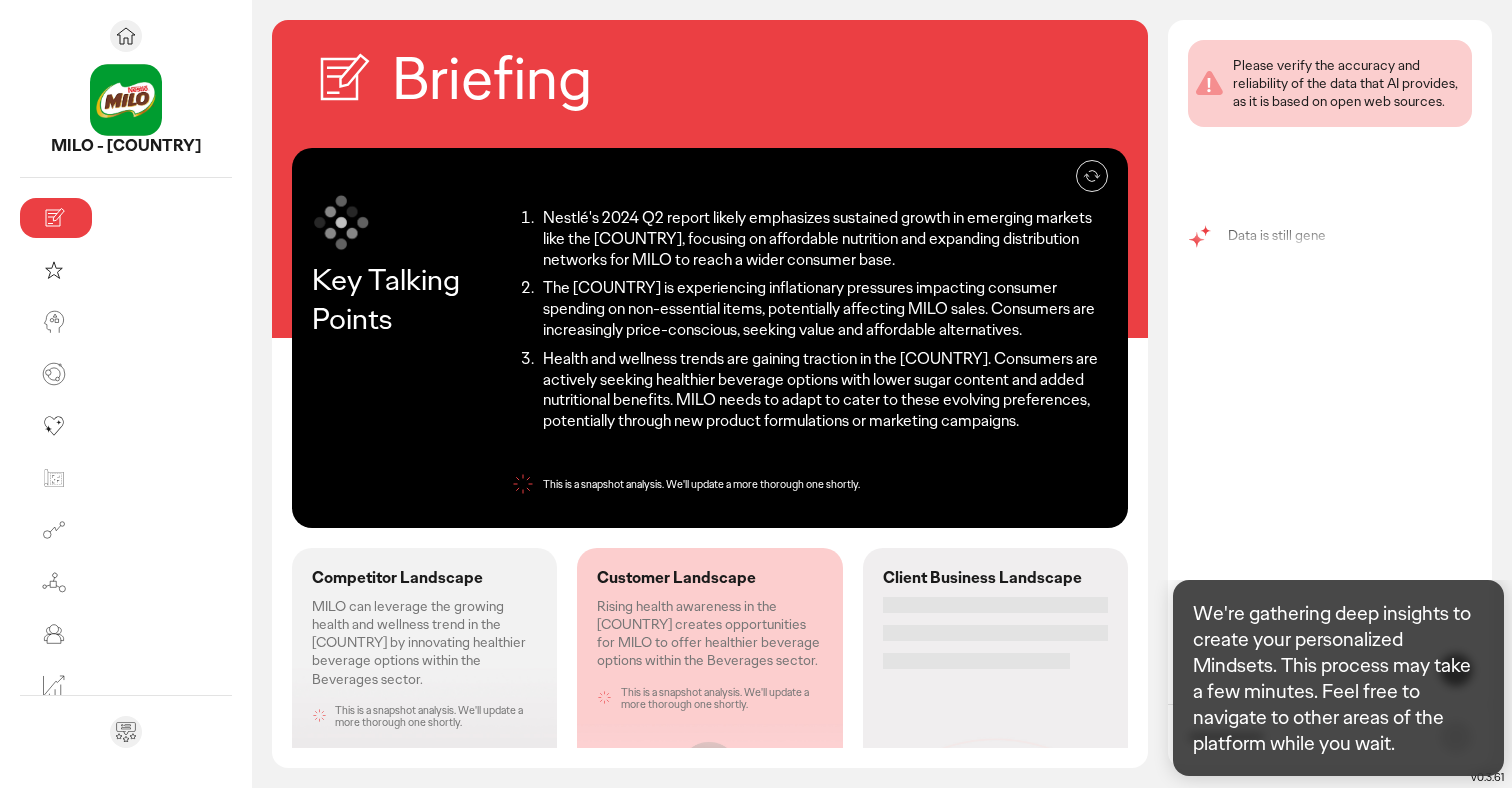 click on "Re-generate" at bounding box center (1068, 176) 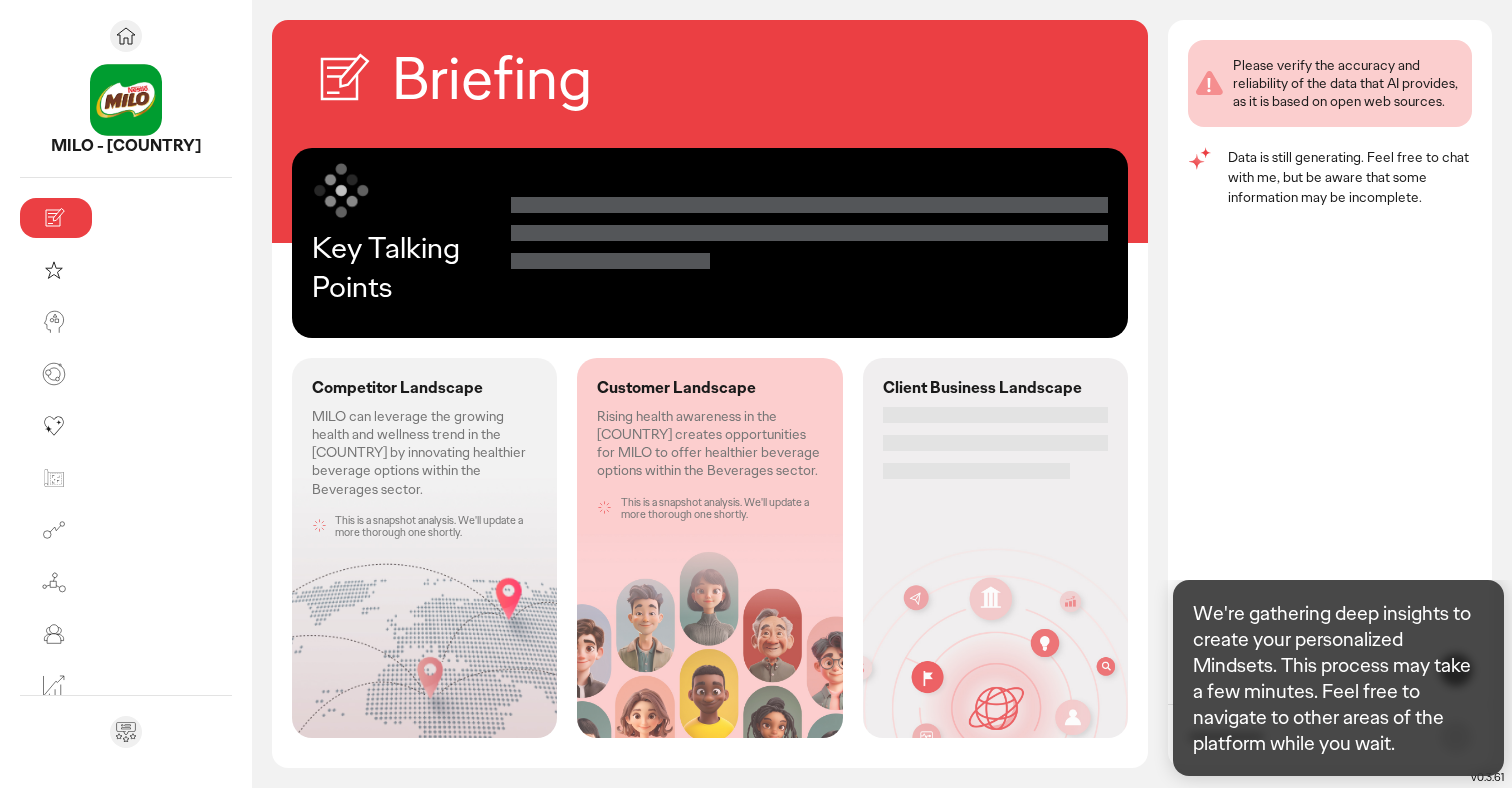 click on "MILO can leverage the growing health and wellness trend in the Philippines by innovating healthier beverage options within the Beverages sector." 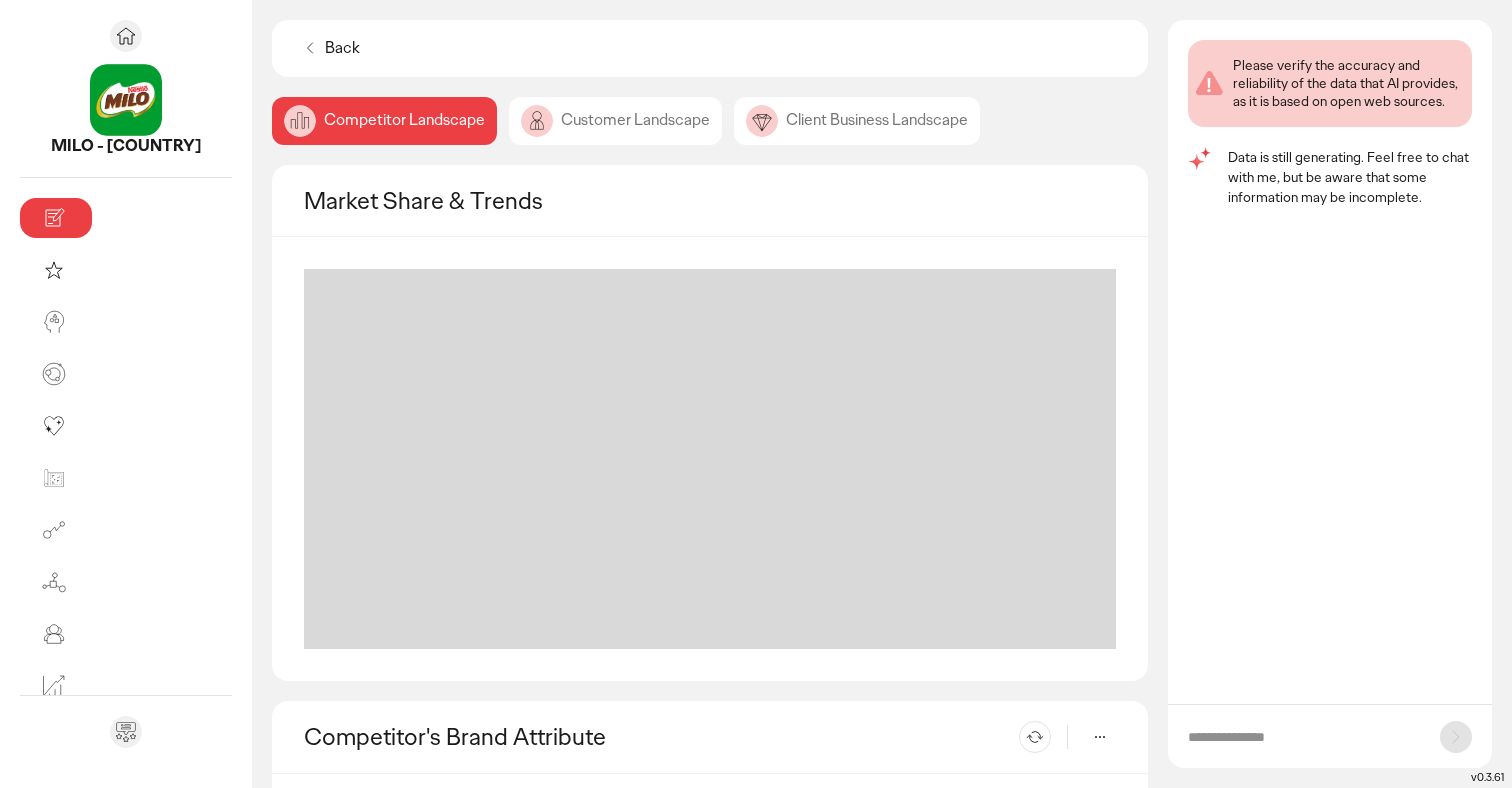 click 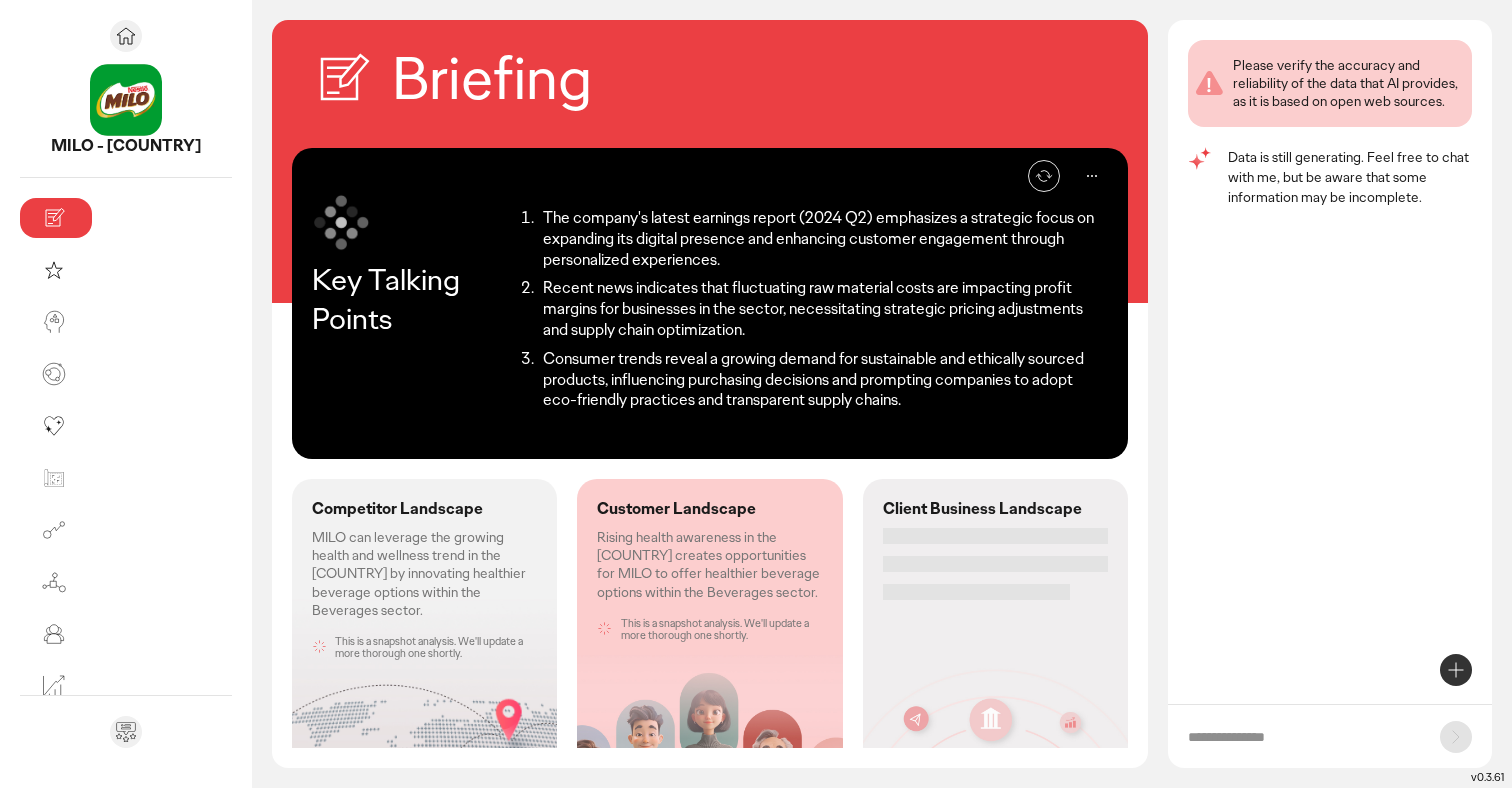 click on "MILO can leverage the growing health and wellness trend in the Philippines by innovating healthier beverage options within the Beverages sector." 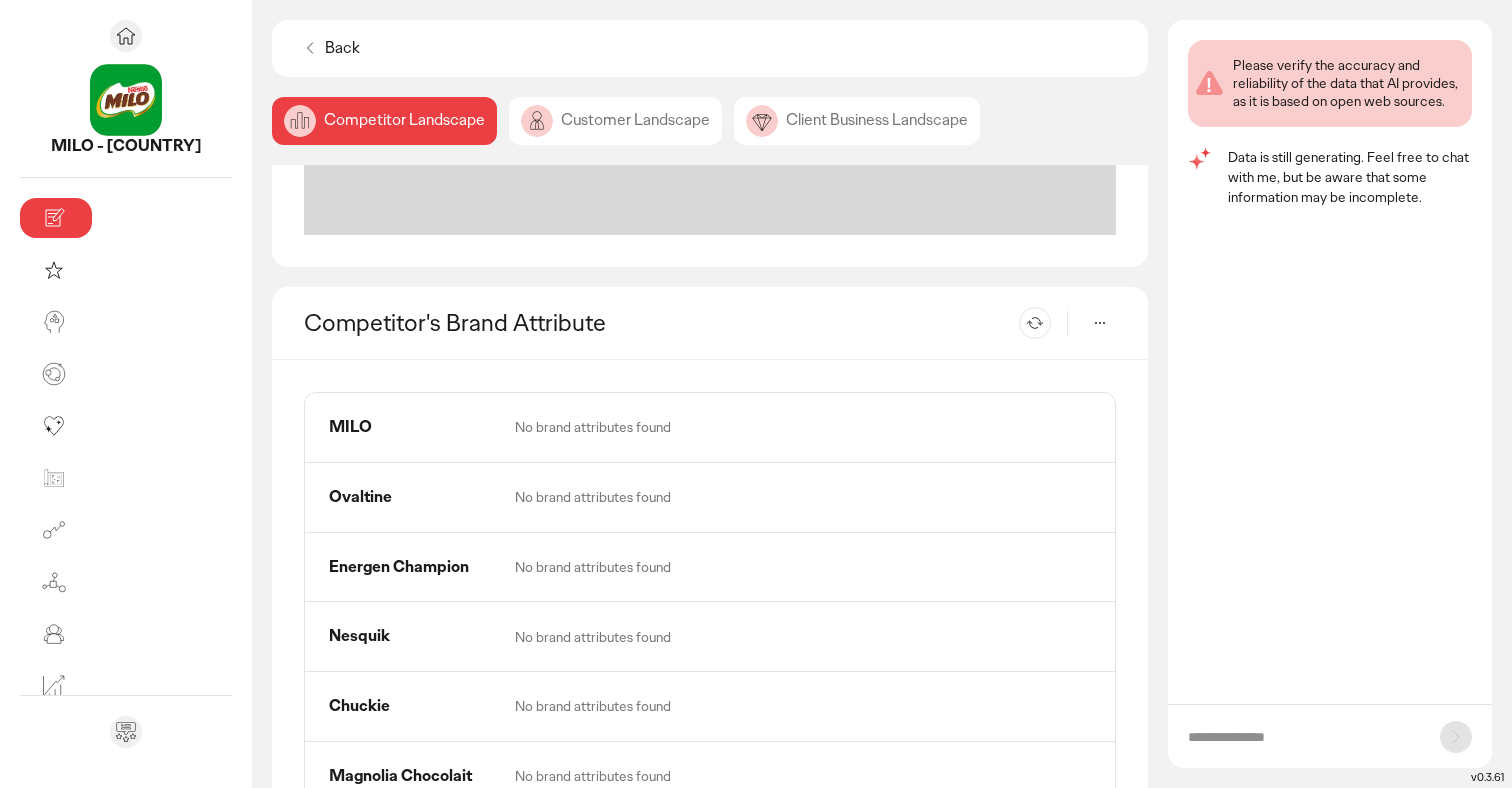 scroll, scrollTop: 449, scrollLeft: 0, axis: vertical 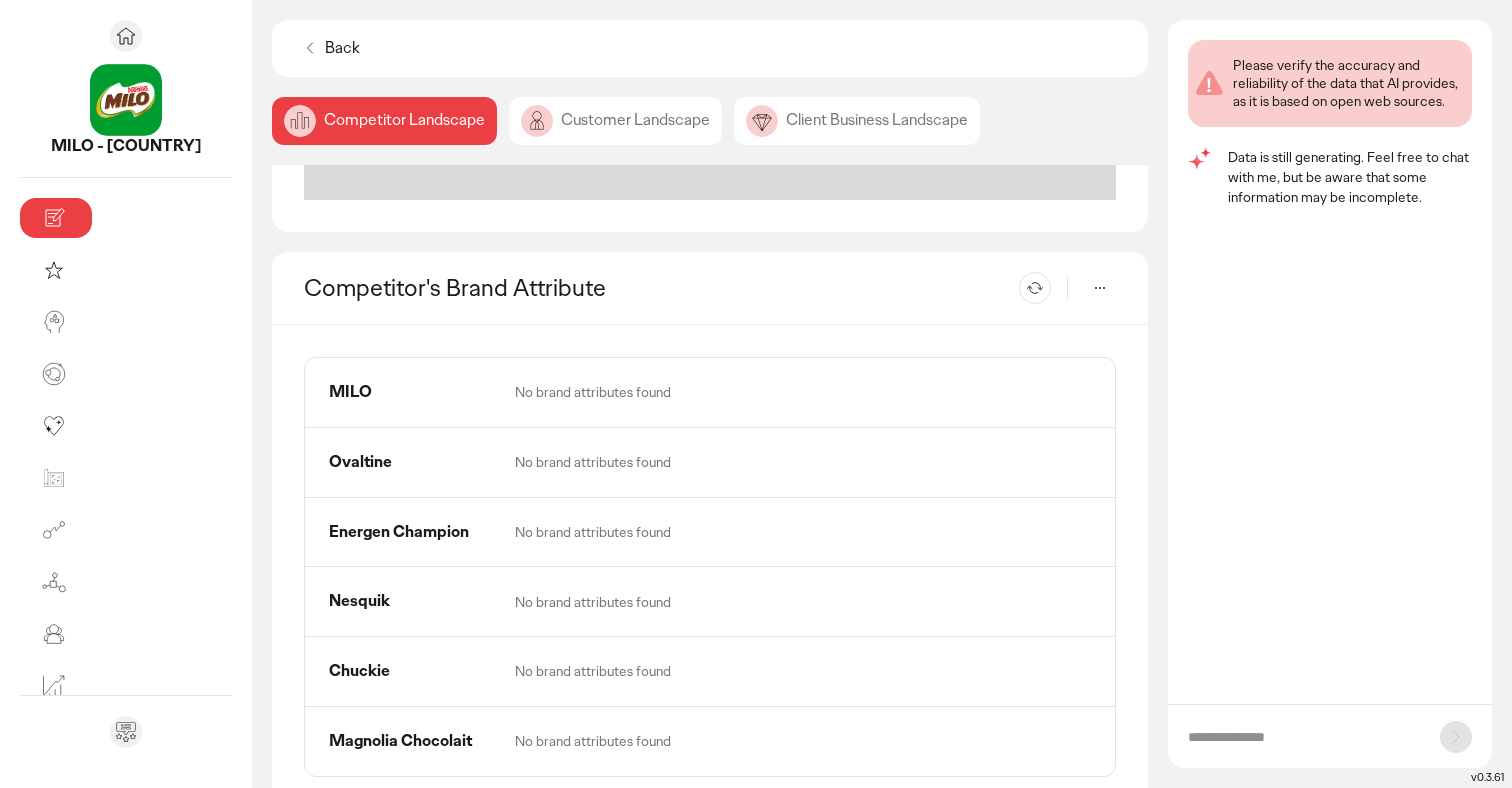 click on "Re-generate" at bounding box center [1011, 288] 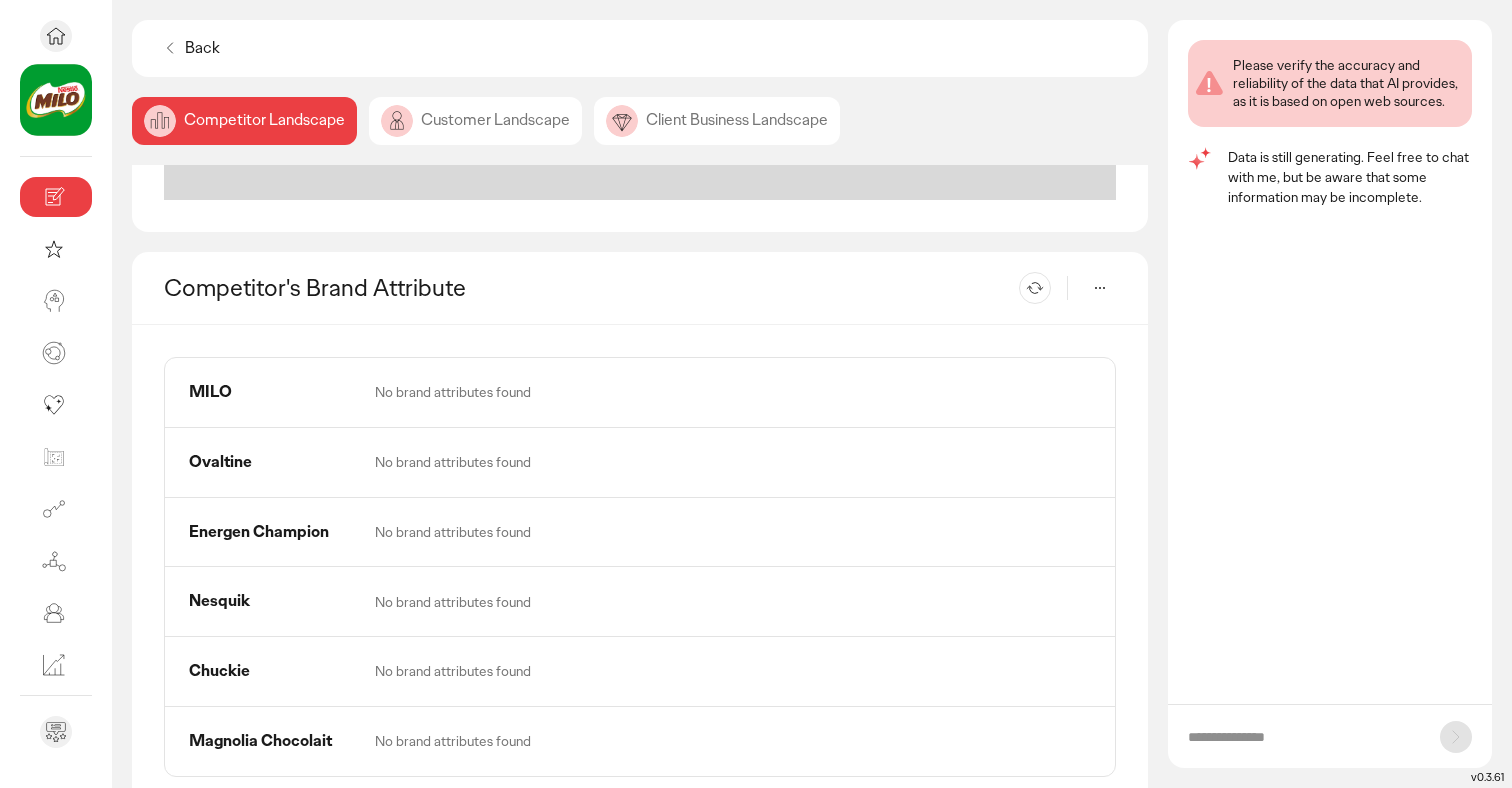 scroll, scrollTop: 419, scrollLeft: 0, axis: vertical 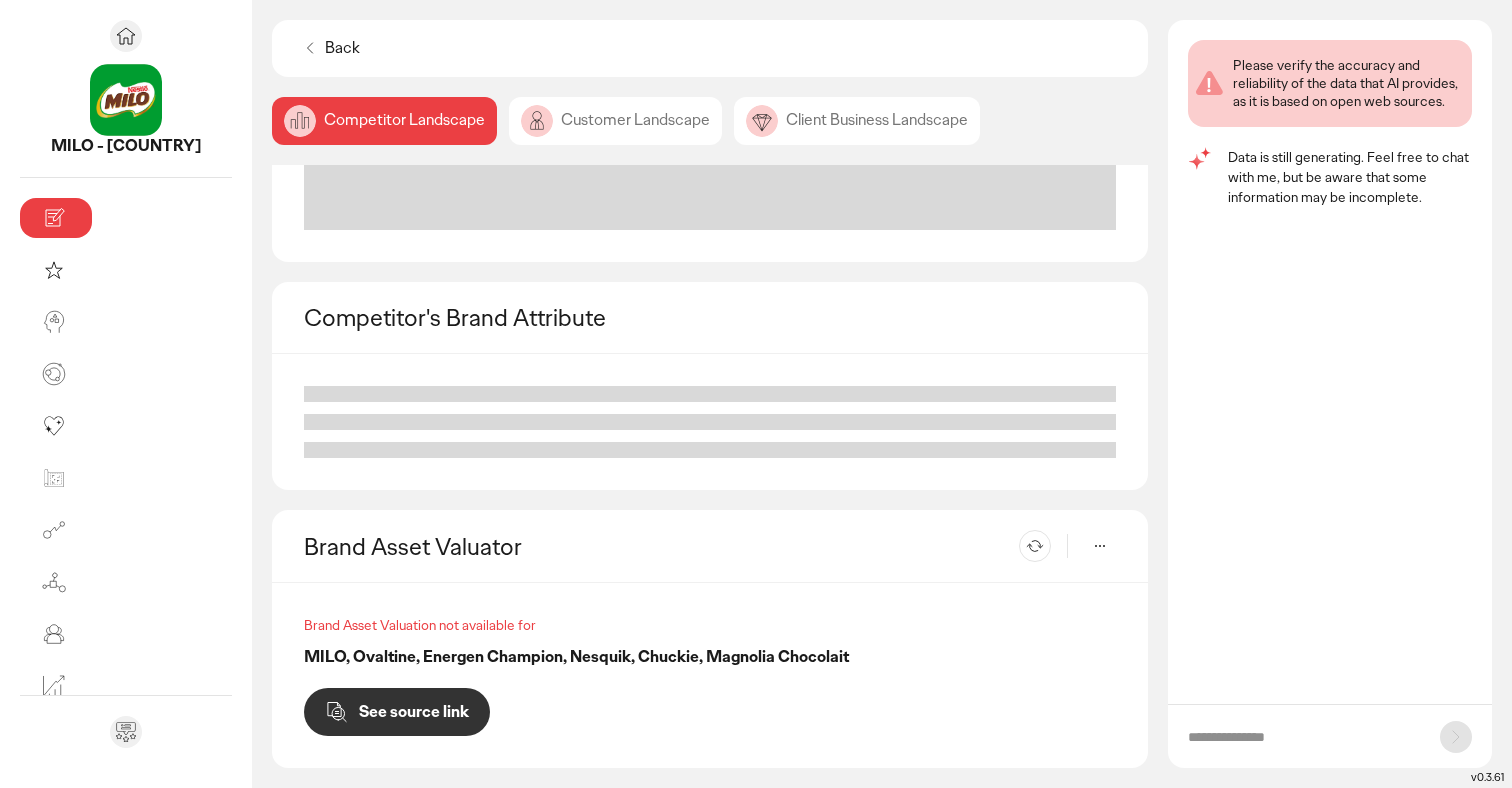 click on "Re-generate" at bounding box center (1011, 546) 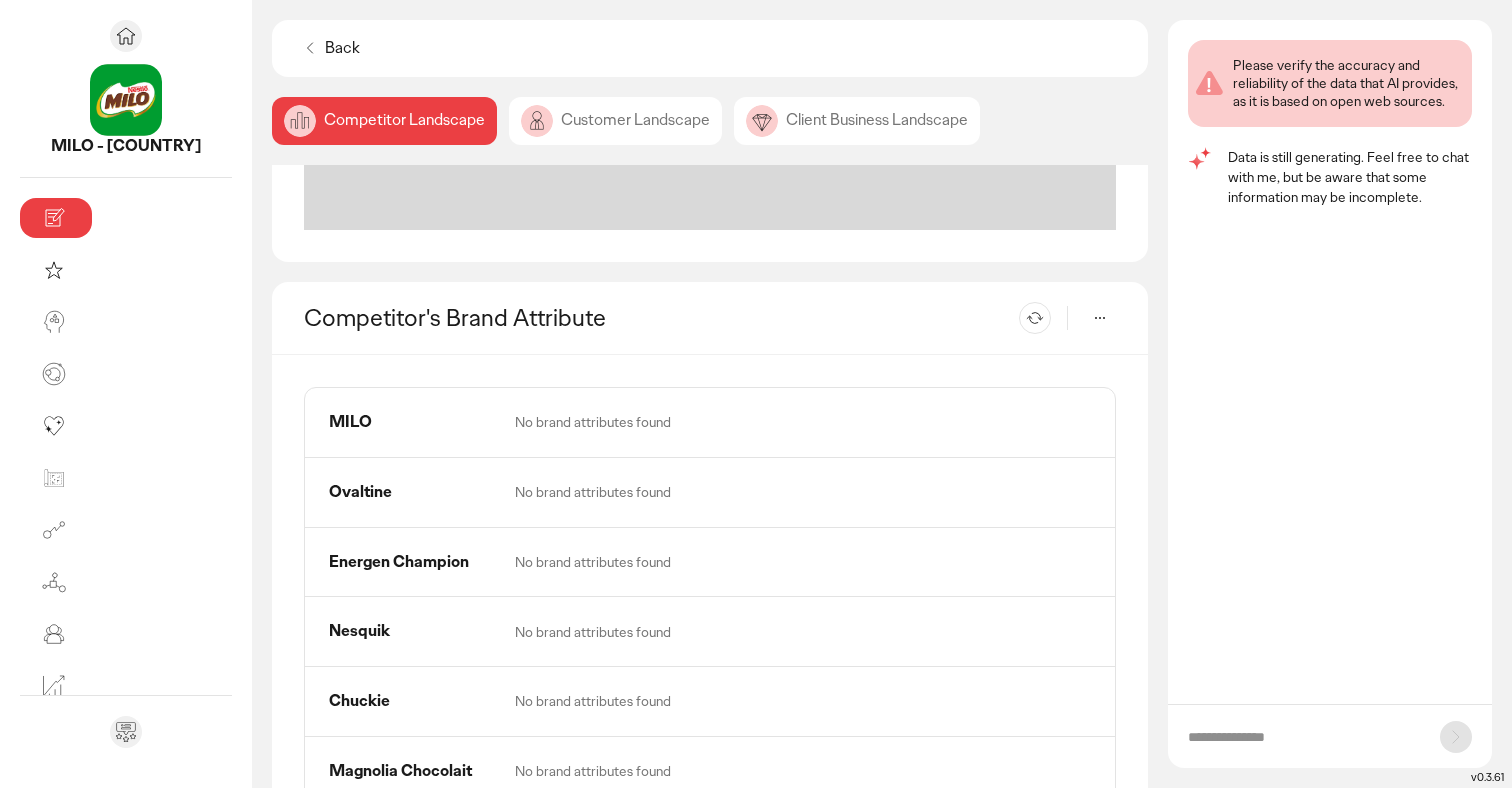 scroll, scrollTop: 0, scrollLeft: 0, axis: both 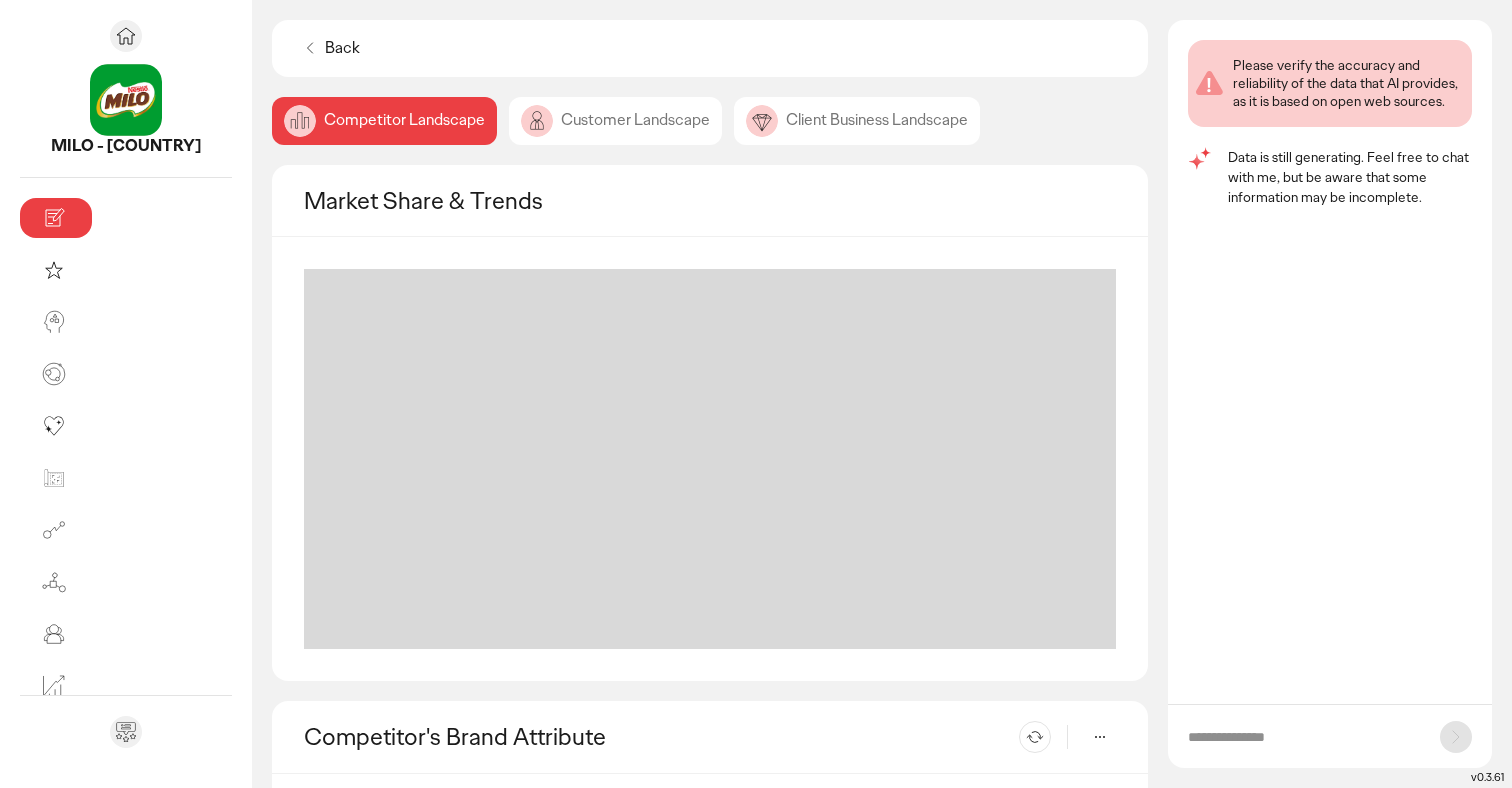 click at bounding box center (710, 459) 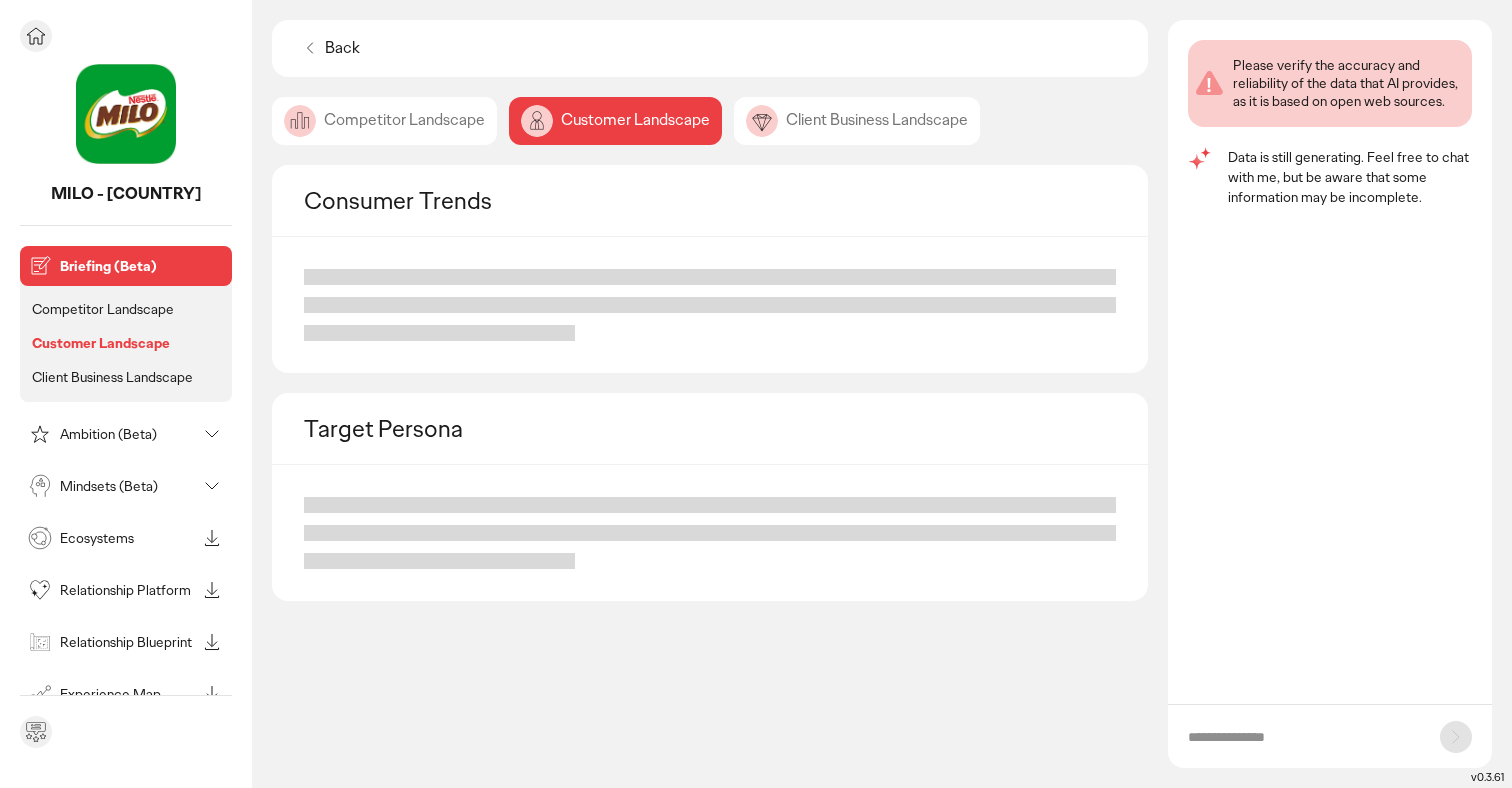 click 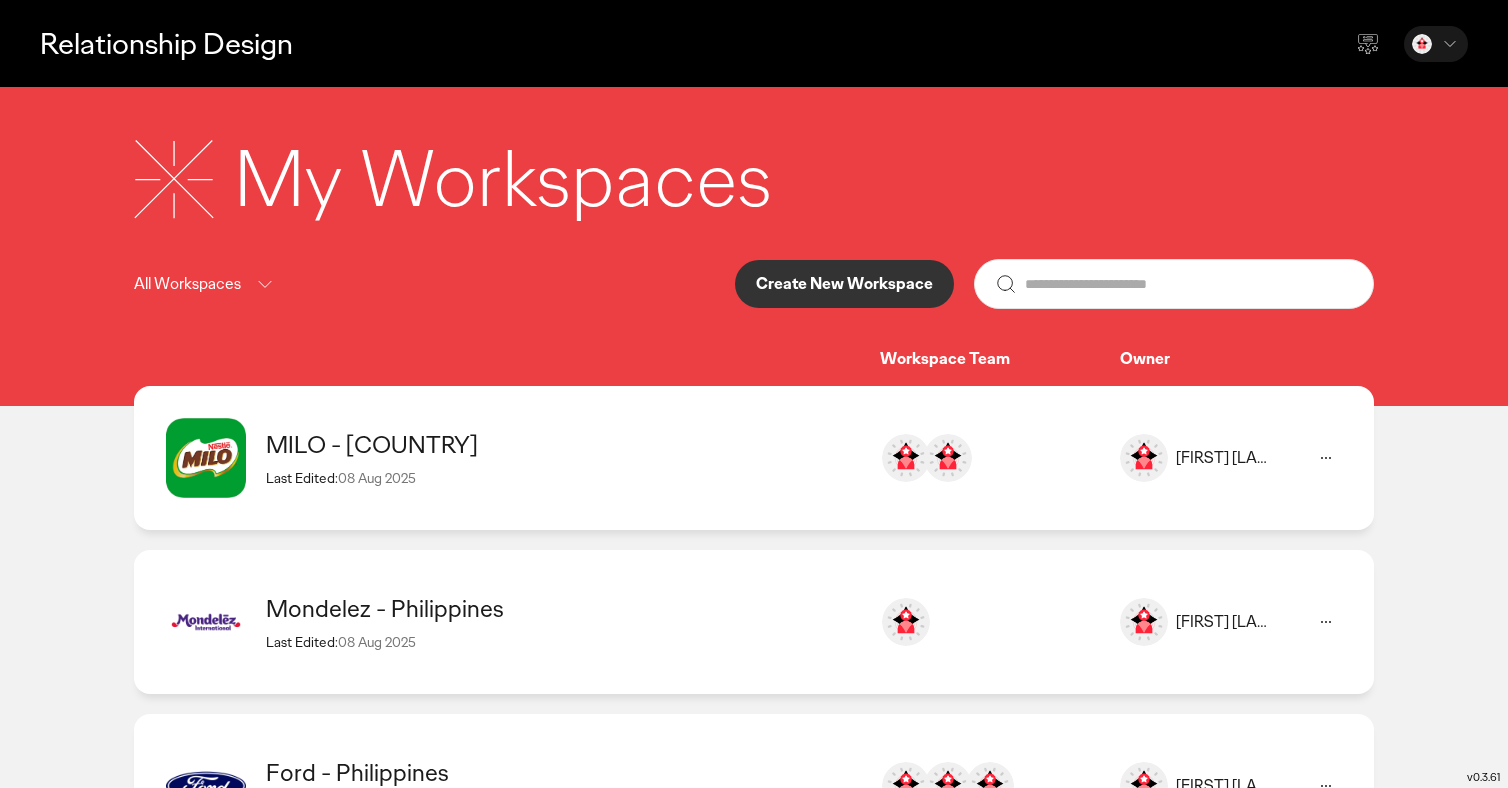 click on "MILO - Philippines" at bounding box center [563, 444] 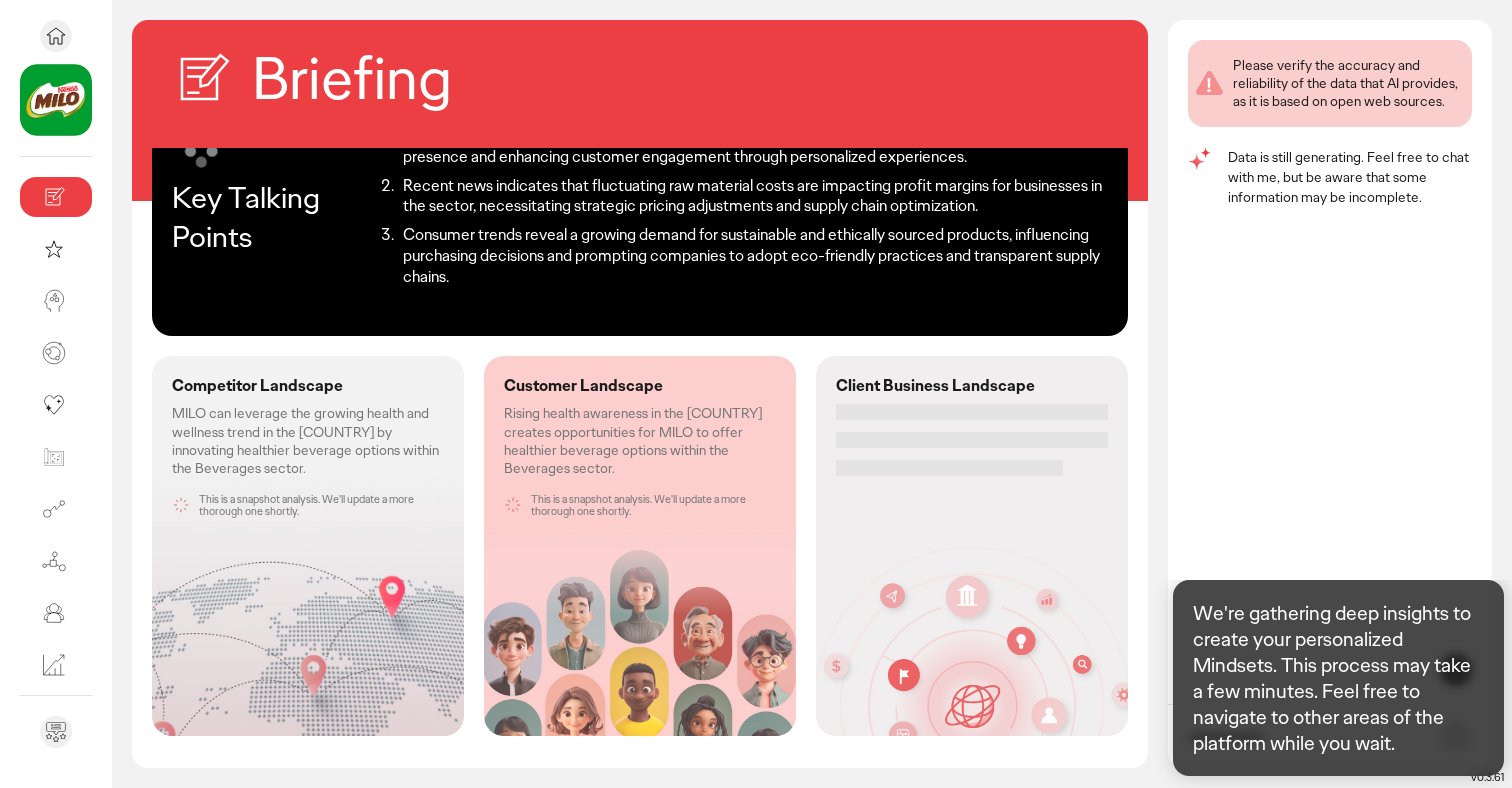 scroll, scrollTop: 85, scrollLeft: 0, axis: vertical 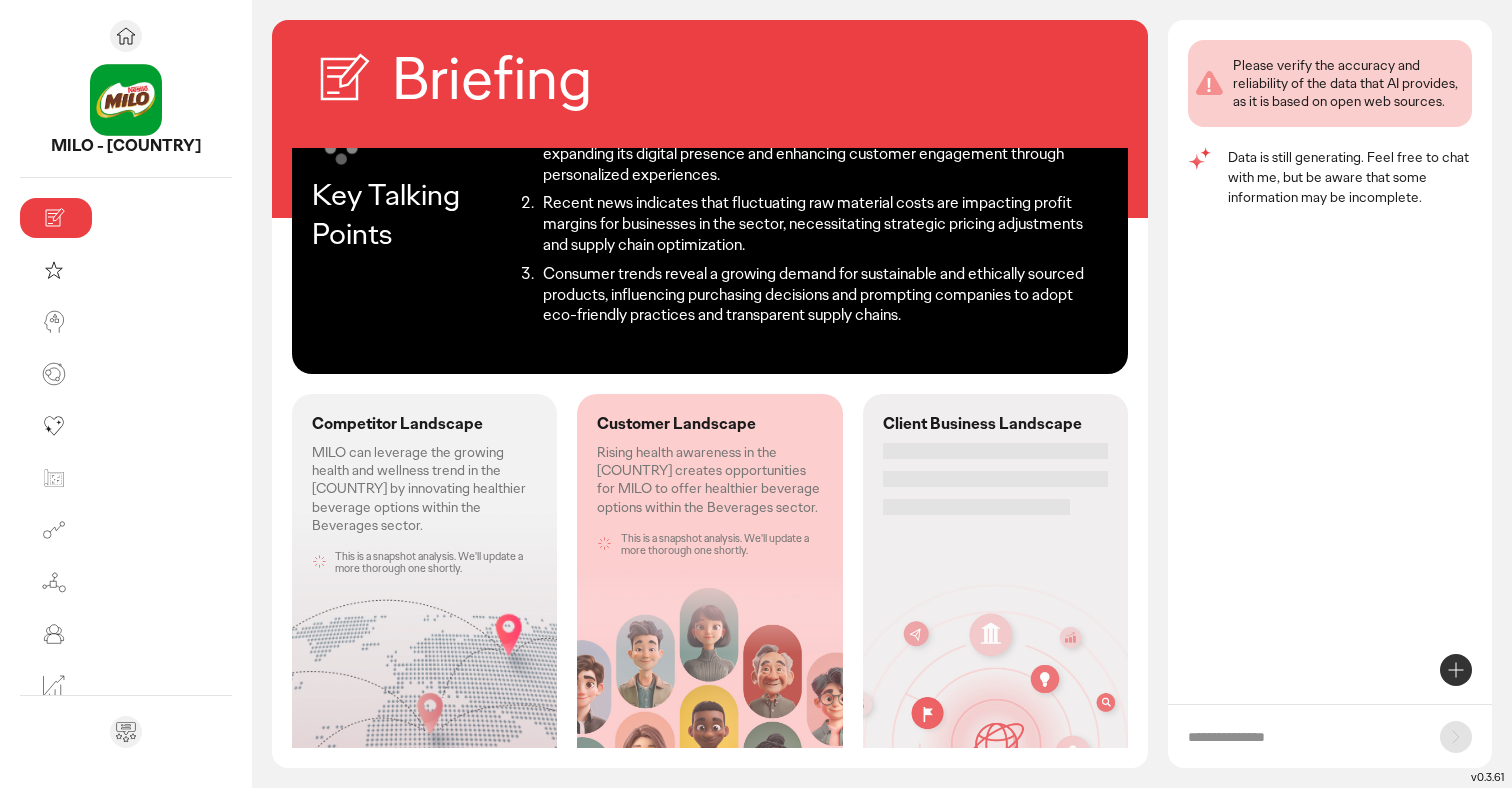 click 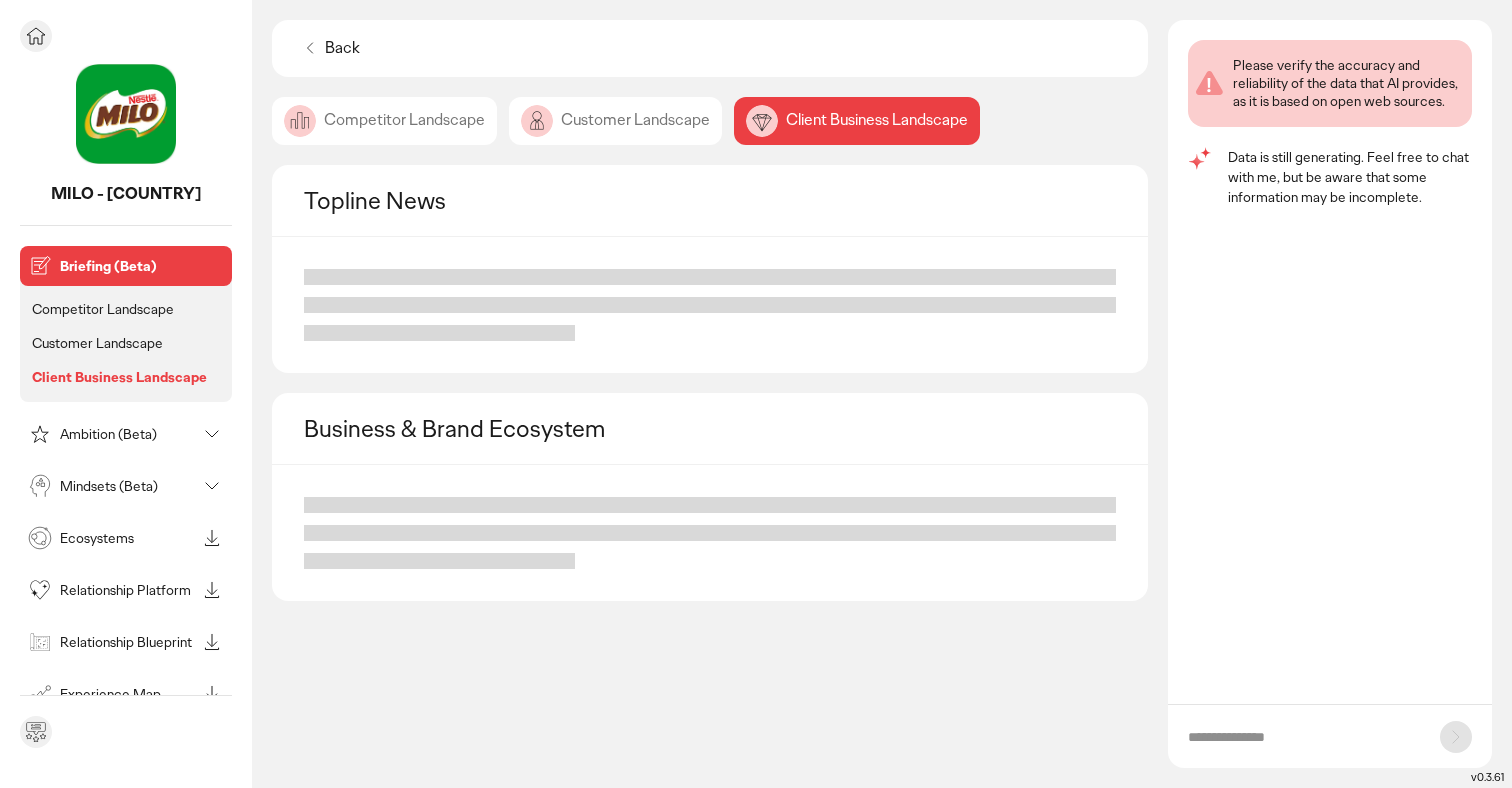 click on "Mindsets (Beta)" at bounding box center [128, 486] 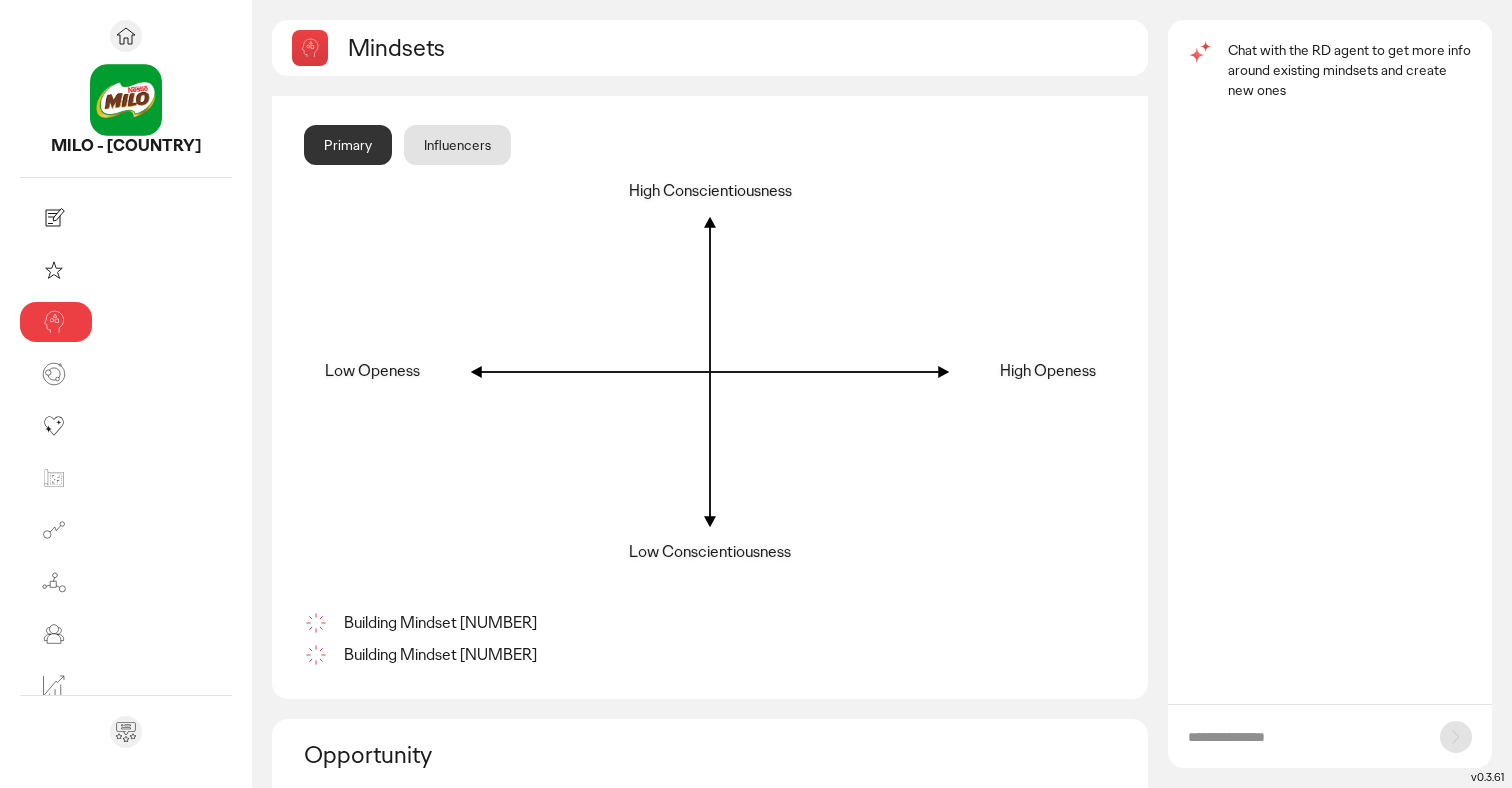 scroll, scrollTop: 0, scrollLeft: 0, axis: both 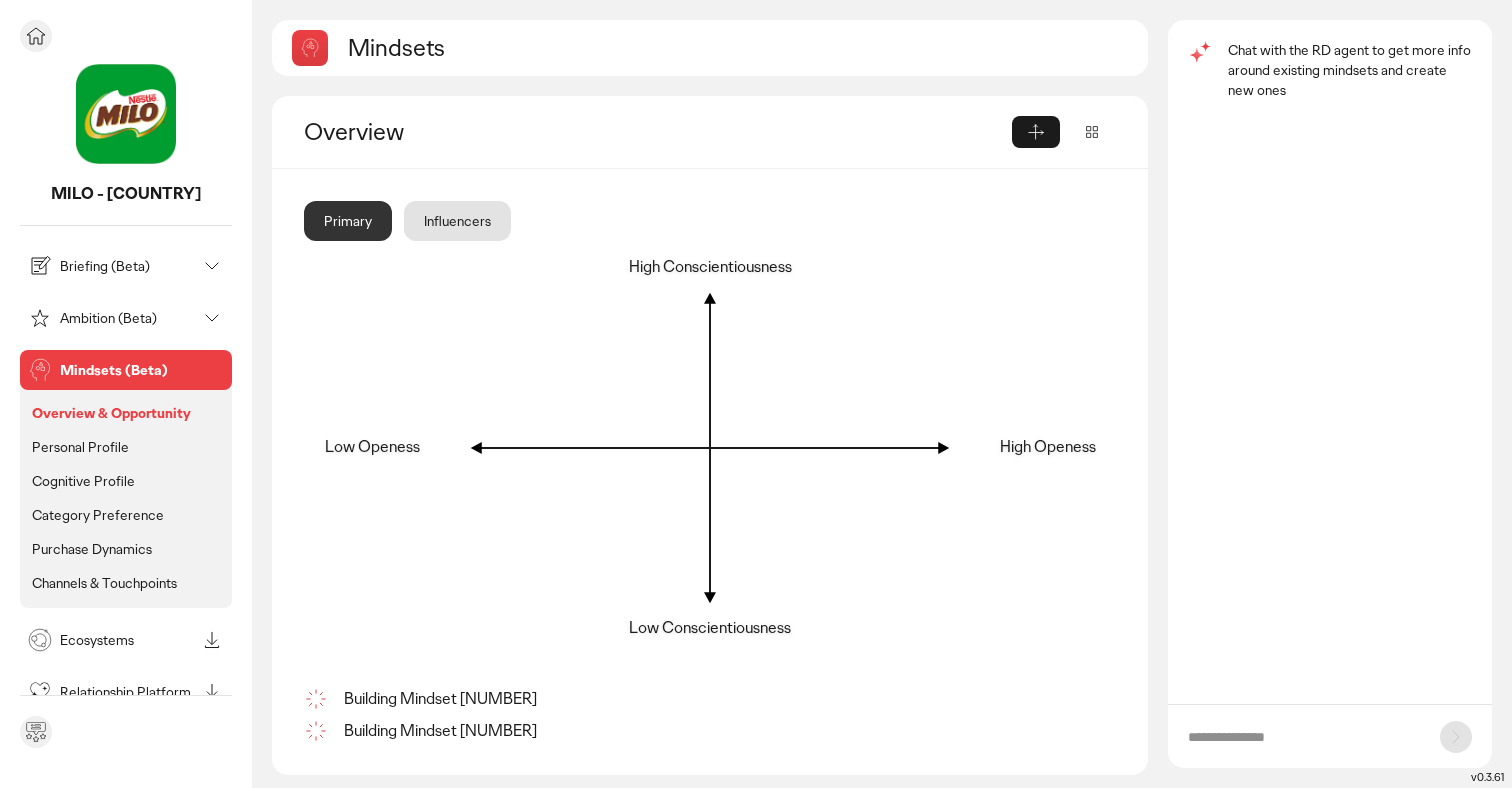 click 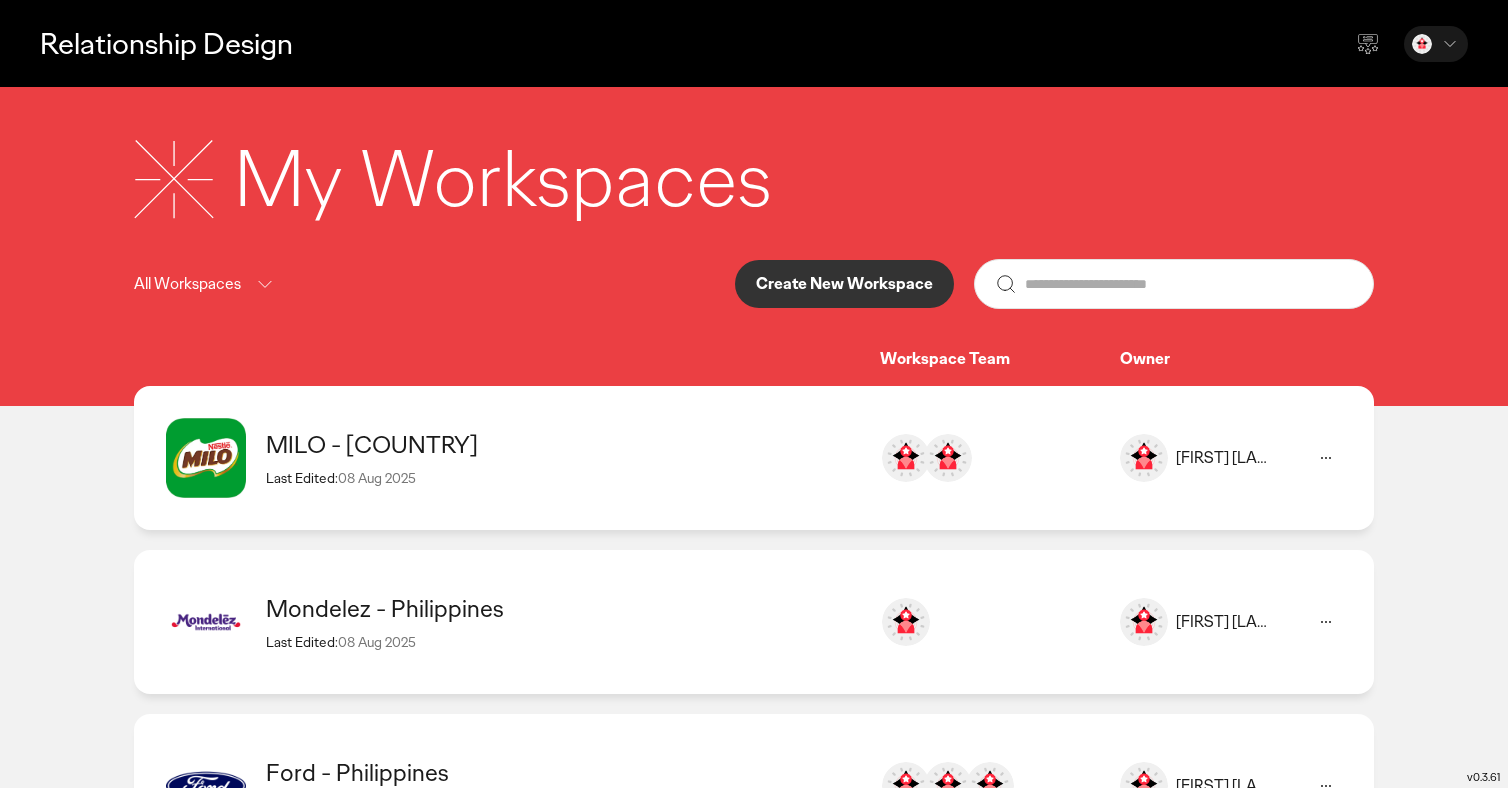 click on "MILO - Philippines" at bounding box center (563, 444) 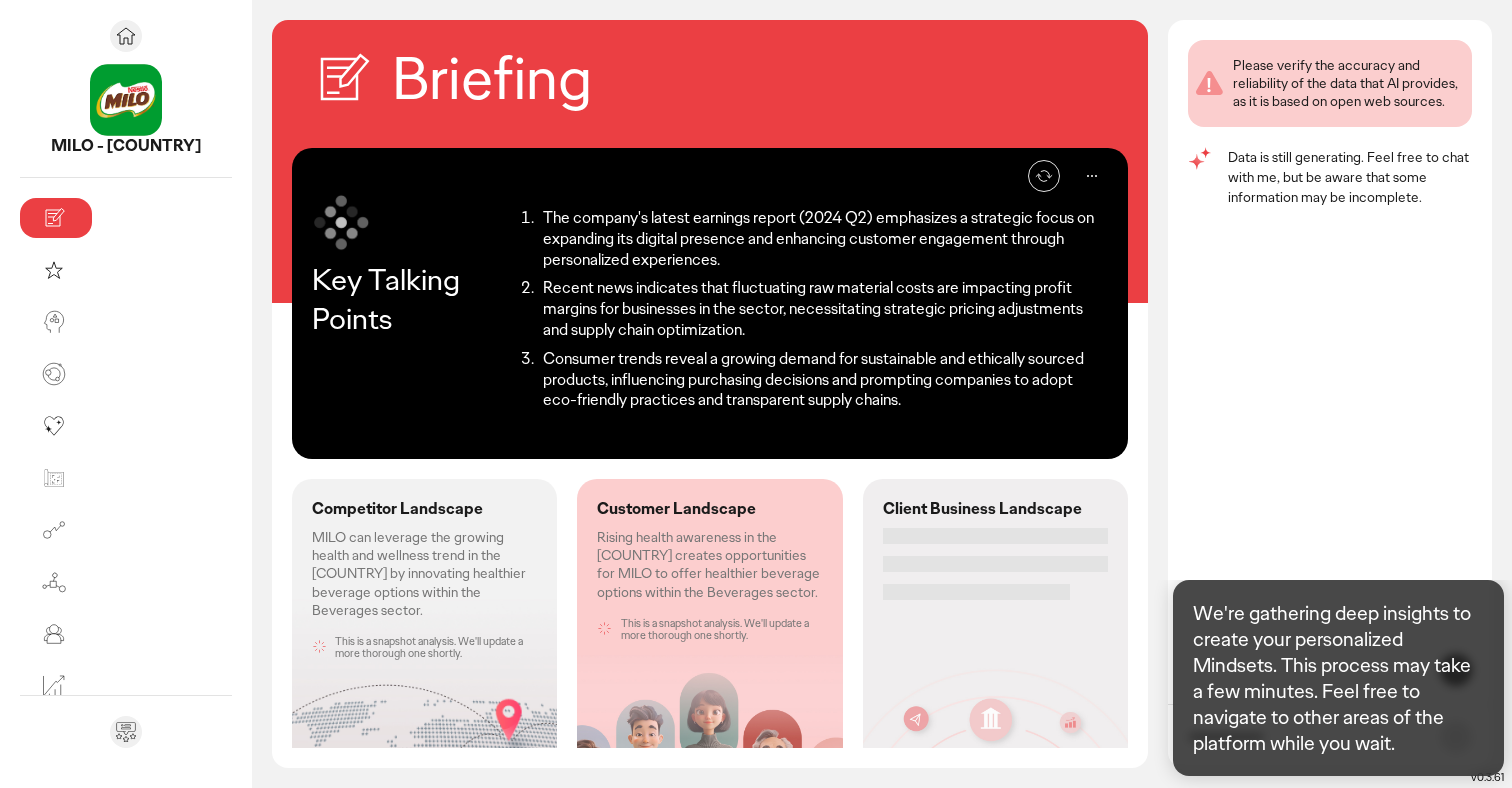 click 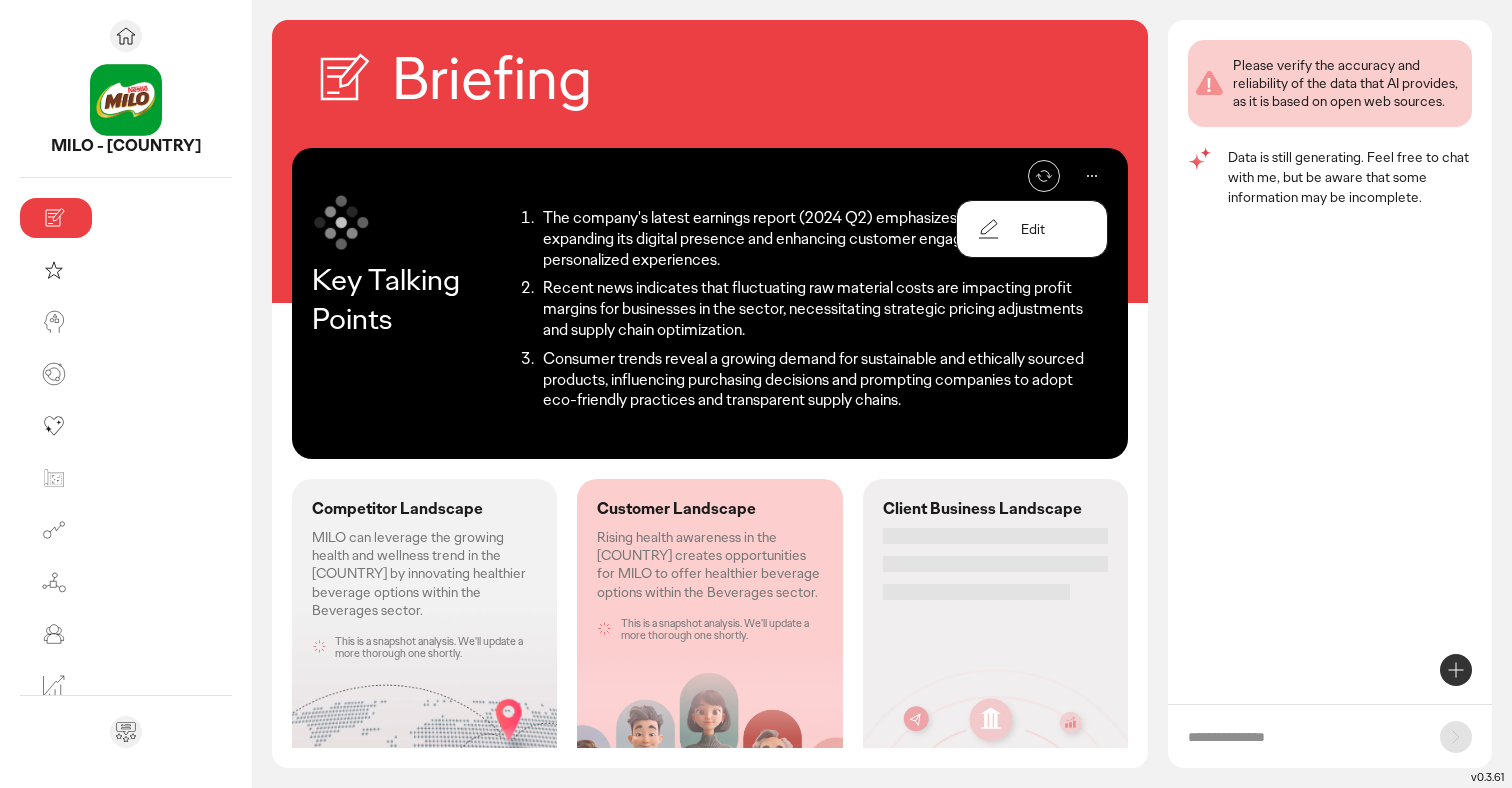 click on "MILO can leverage the growing health and wellness trend in the Philippines by innovating healthier beverage options within the Beverages sector." 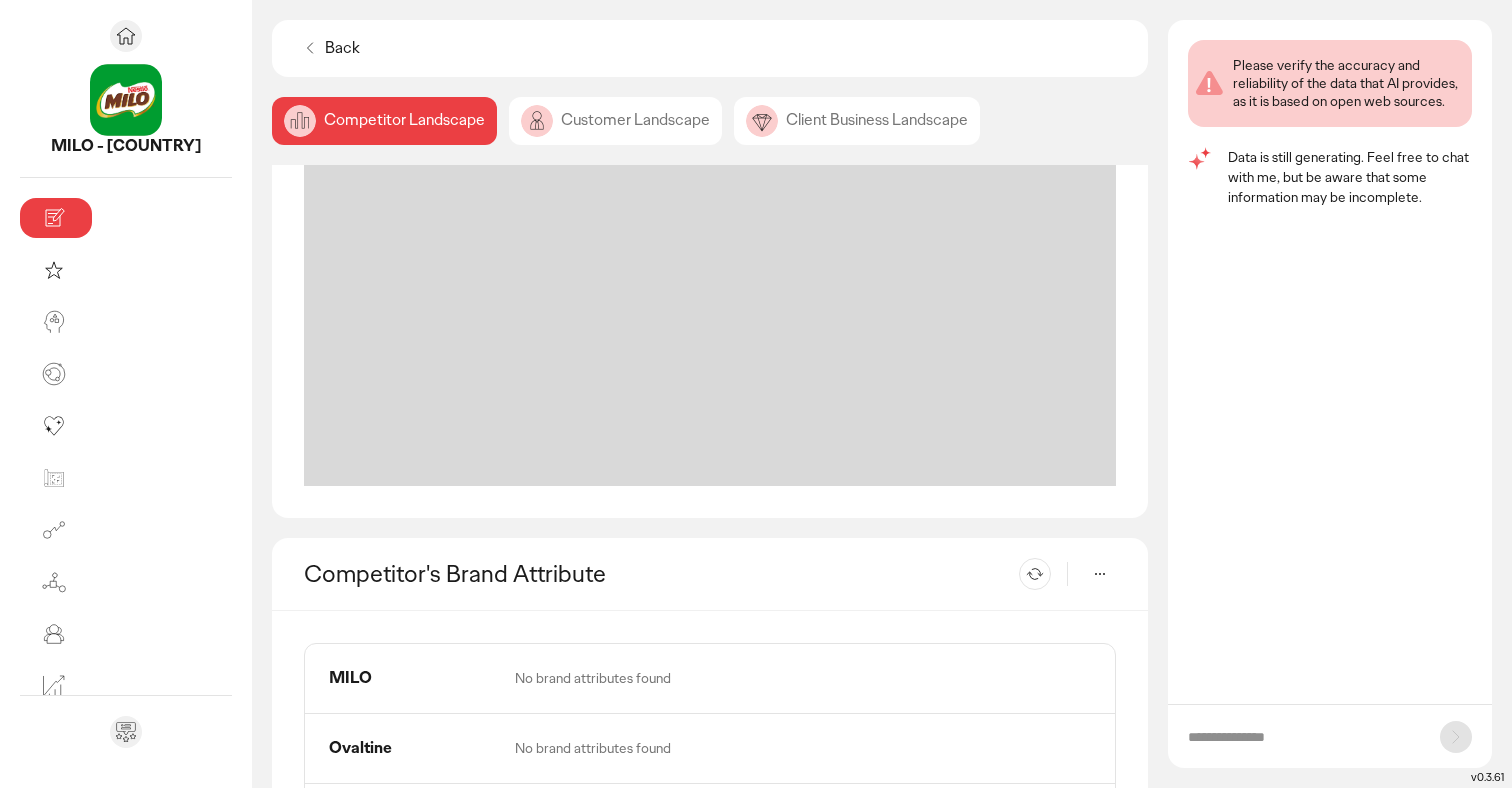scroll, scrollTop: 0, scrollLeft: 0, axis: both 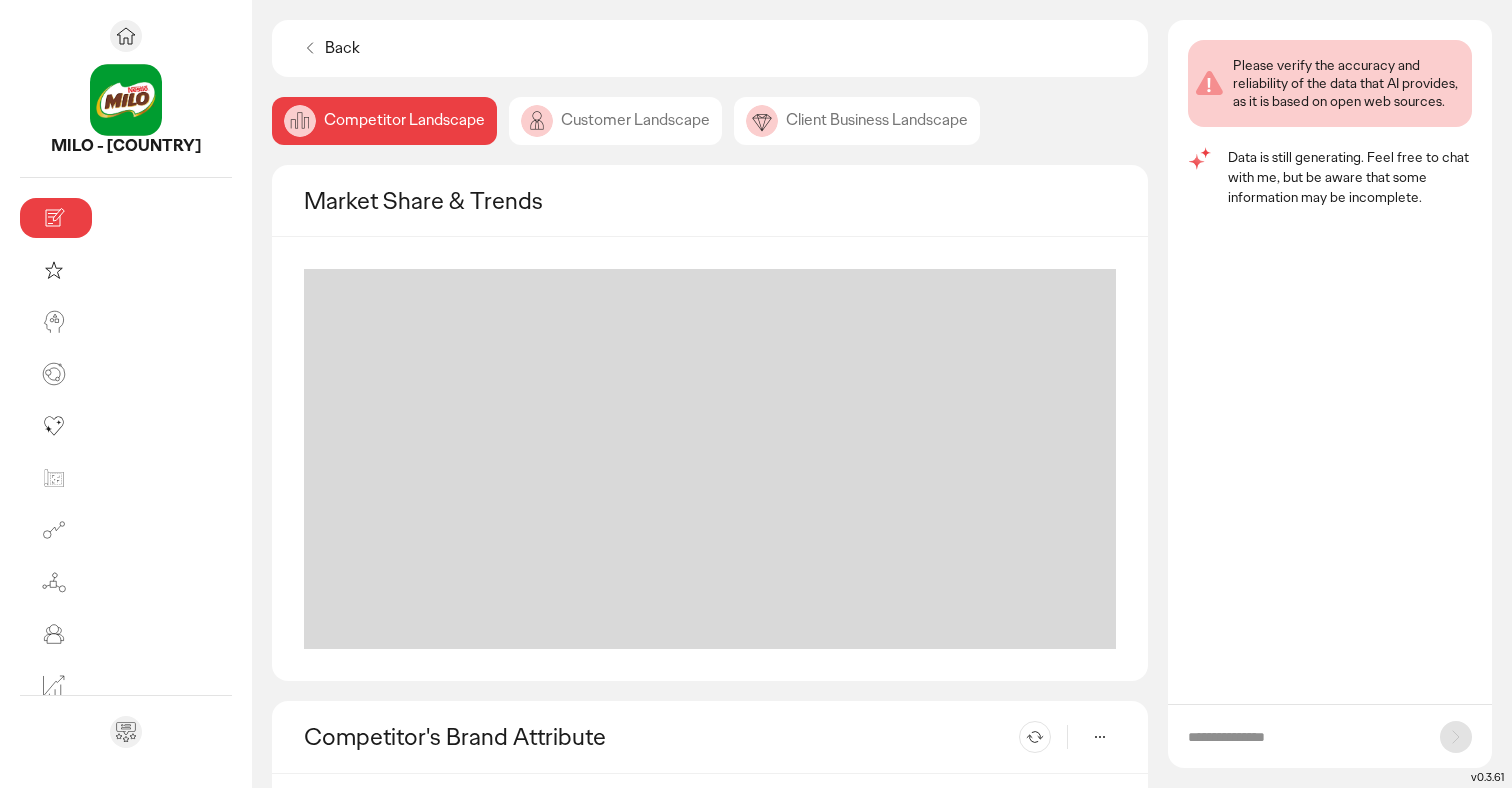 click on "Client Business Landscape" 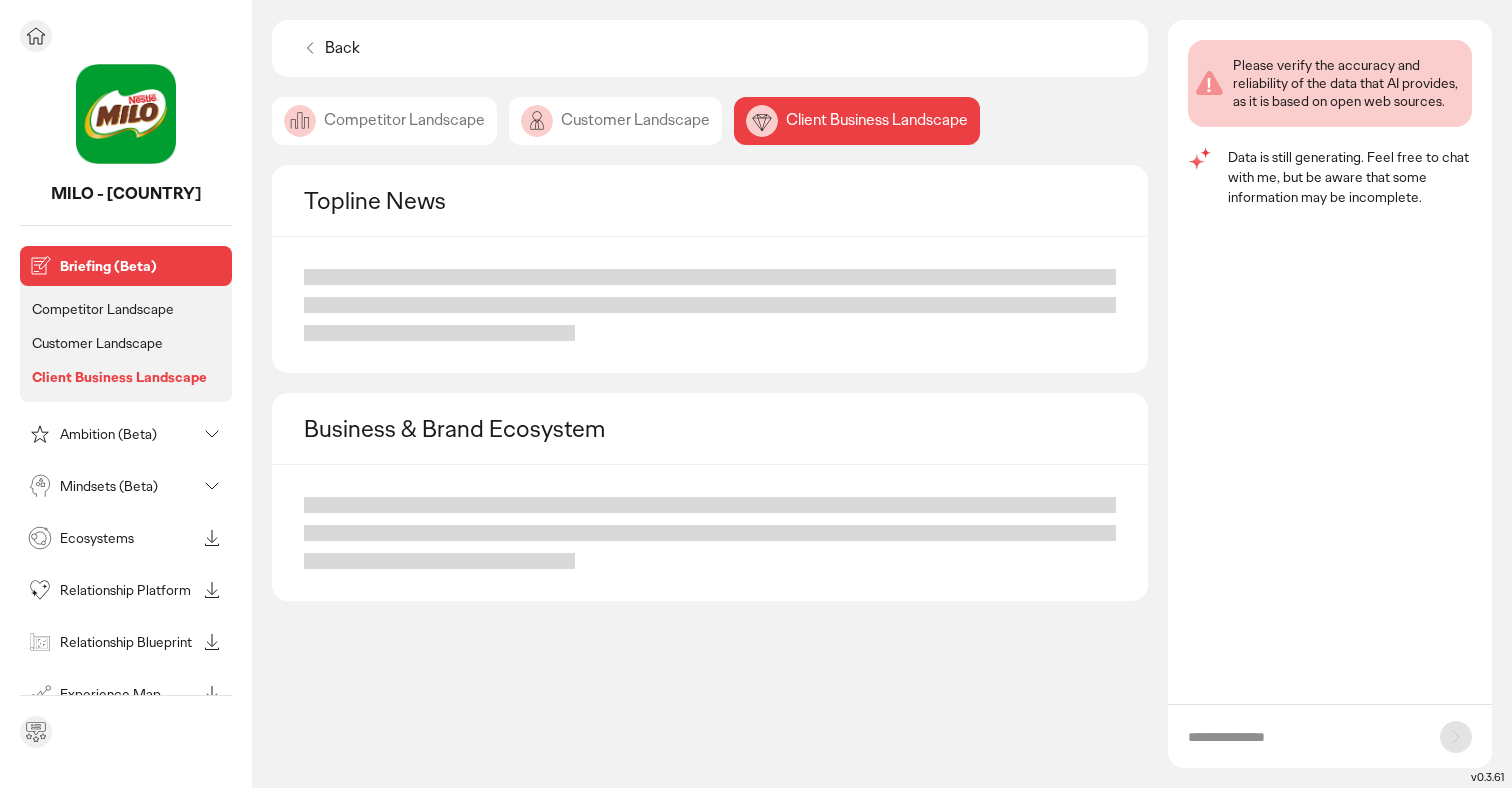 click on "Competitor Landscape" at bounding box center [103, 309] 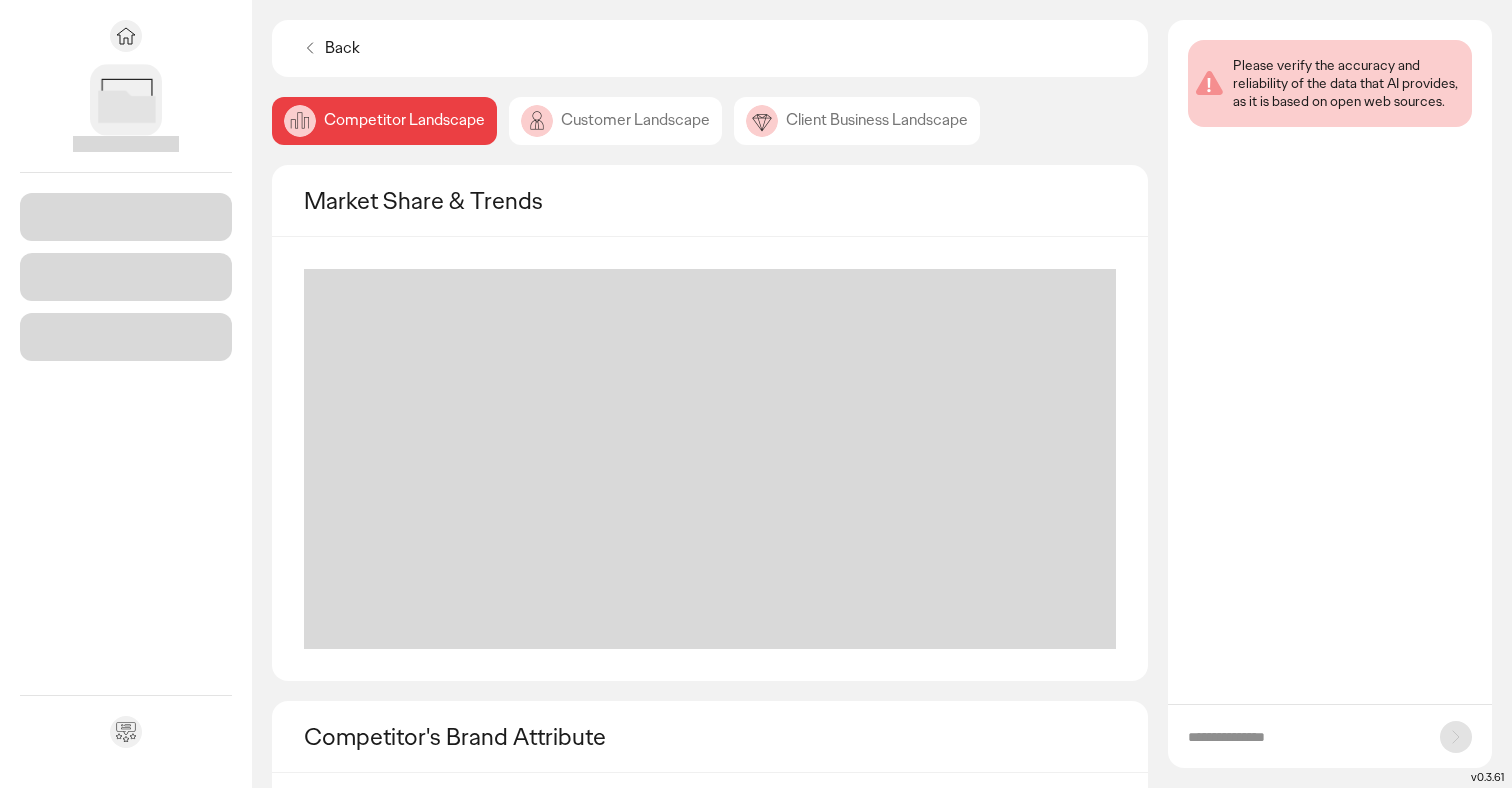 scroll, scrollTop: 0, scrollLeft: 0, axis: both 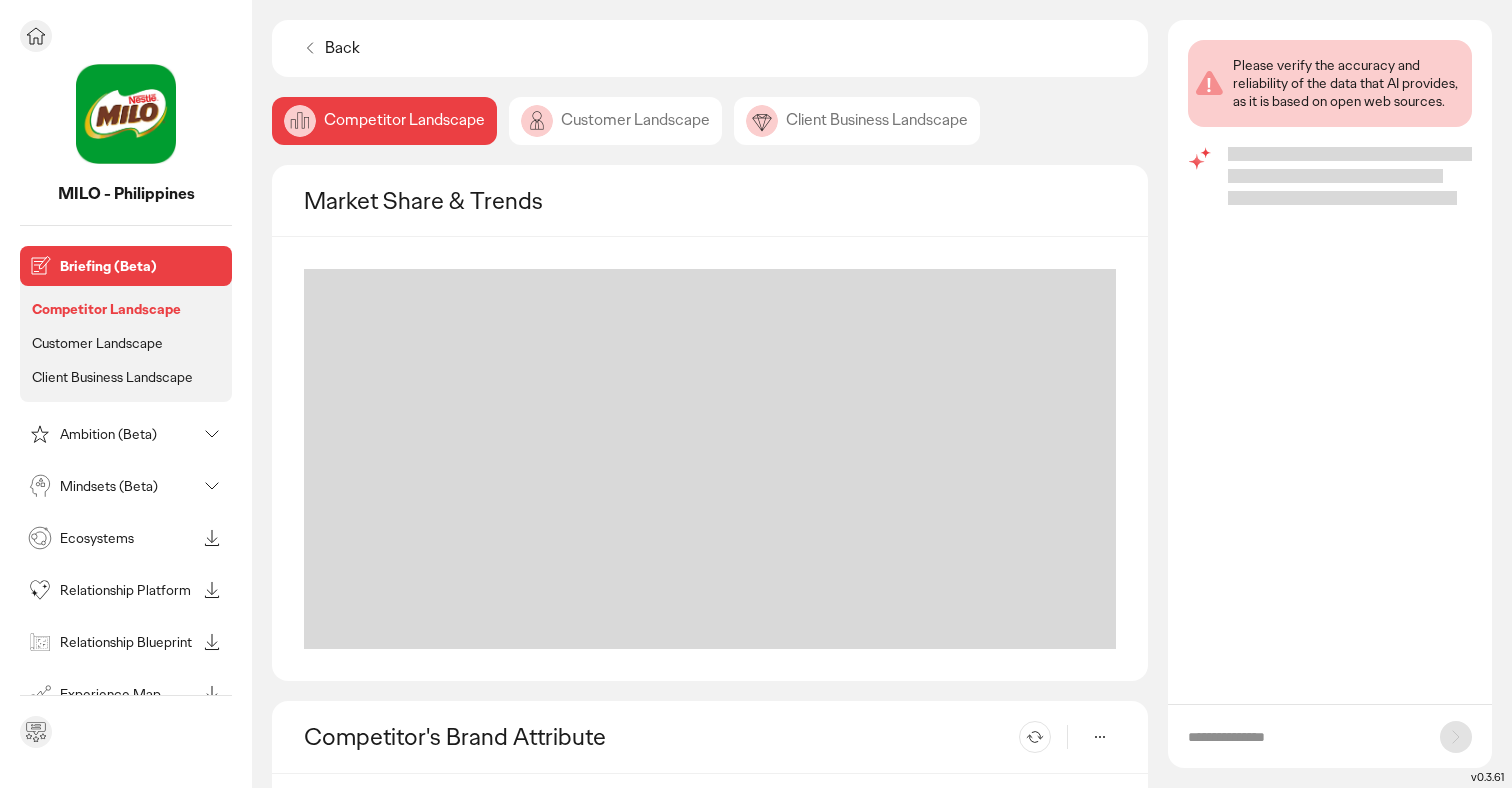 click 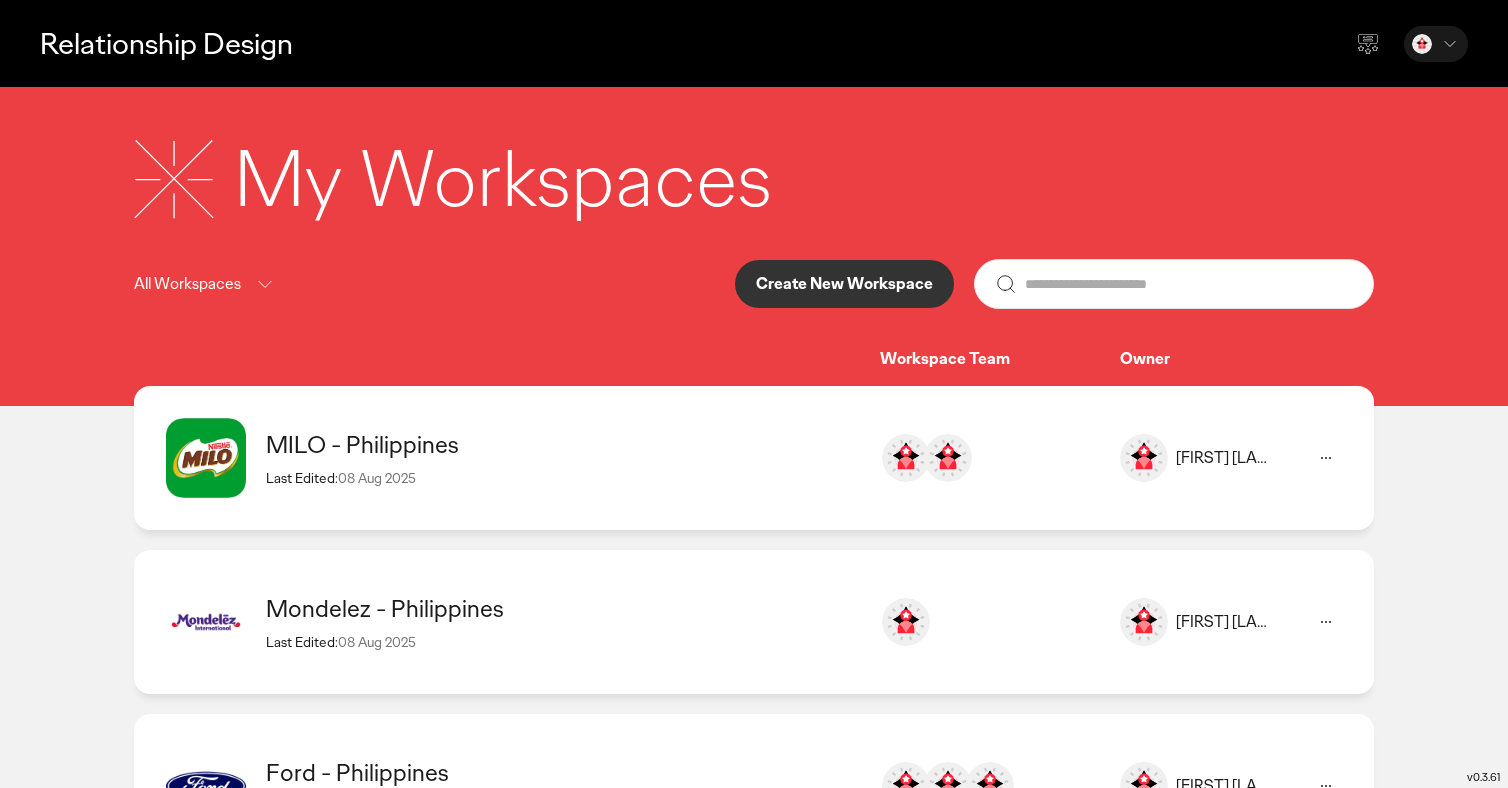 click on "MILO - Philippines" at bounding box center (563, 444) 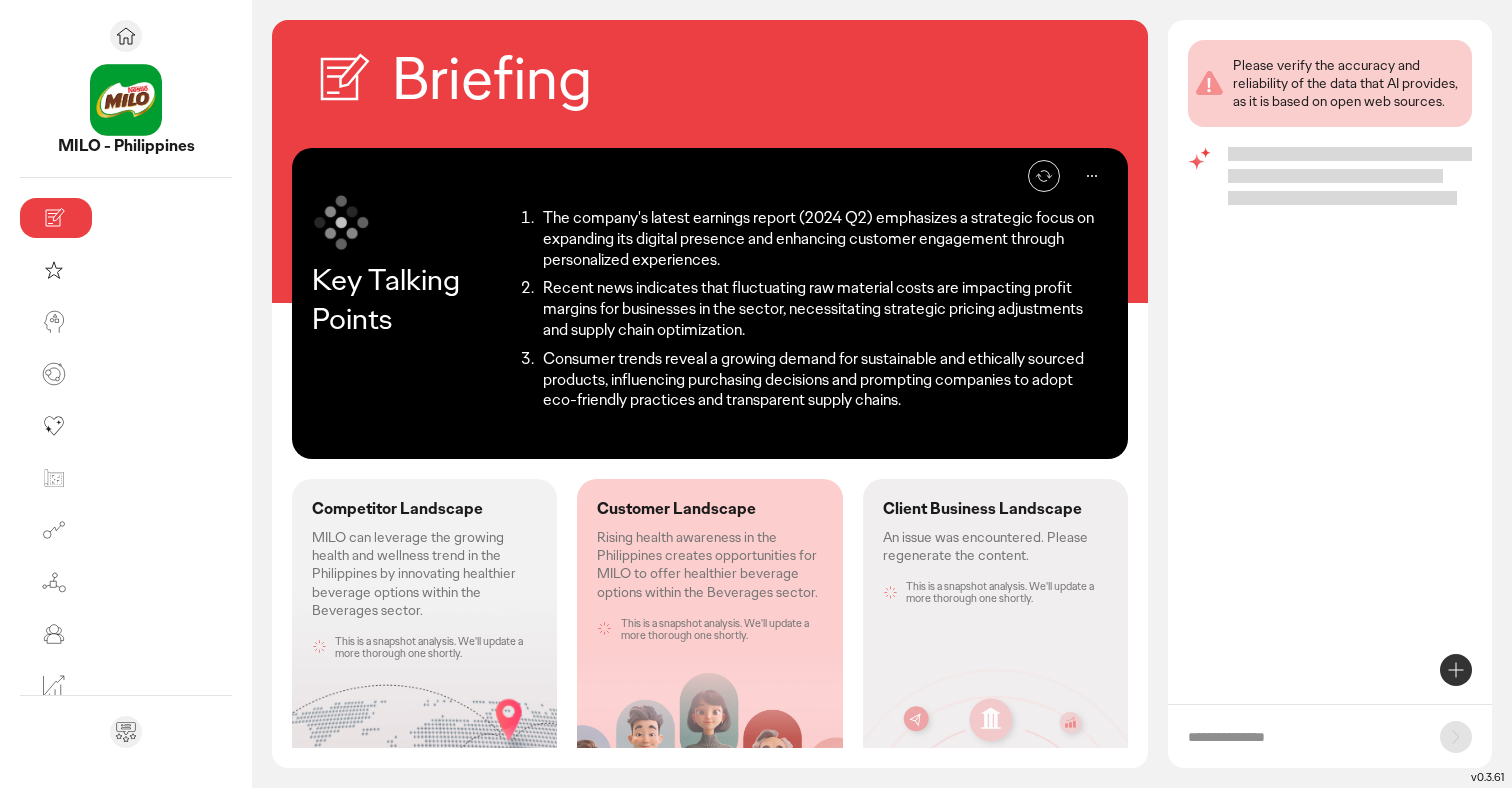 click on "MILO can leverage the growing health and wellness trend in the Philippines by innovating healthier beverage options within the Beverages sector." 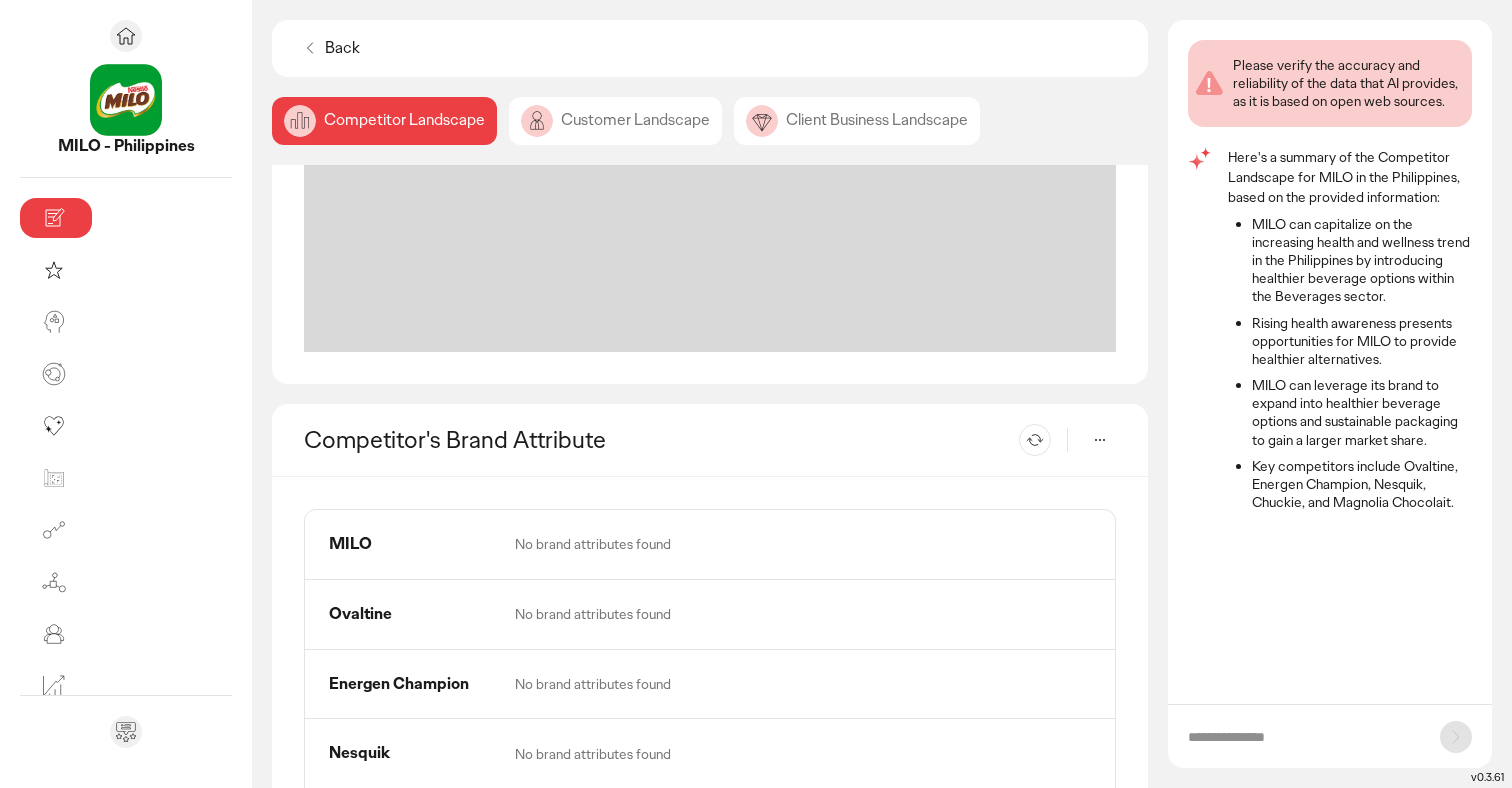 scroll, scrollTop: 0, scrollLeft: 0, axis: both 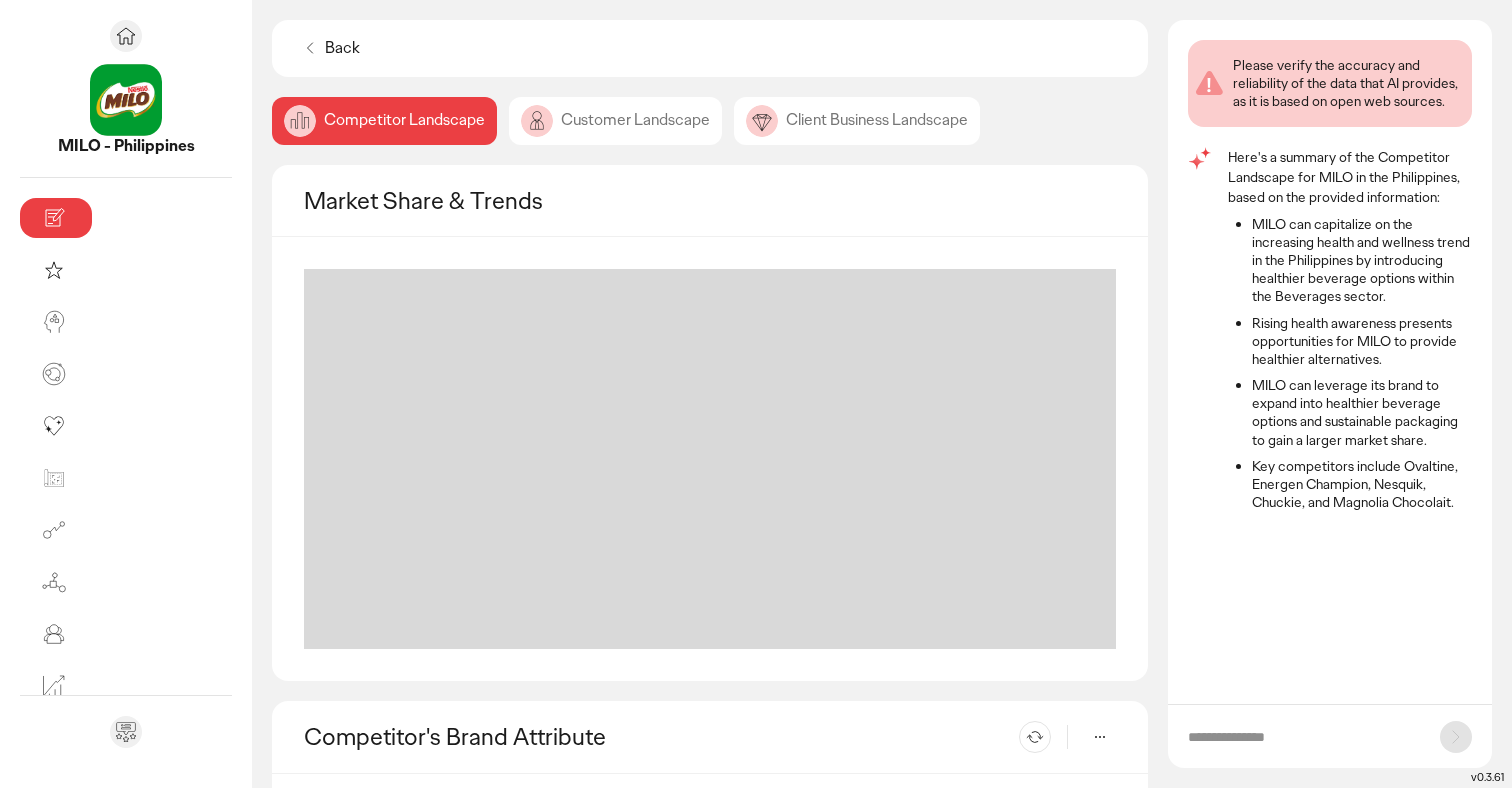 click on "Customer Landscape" 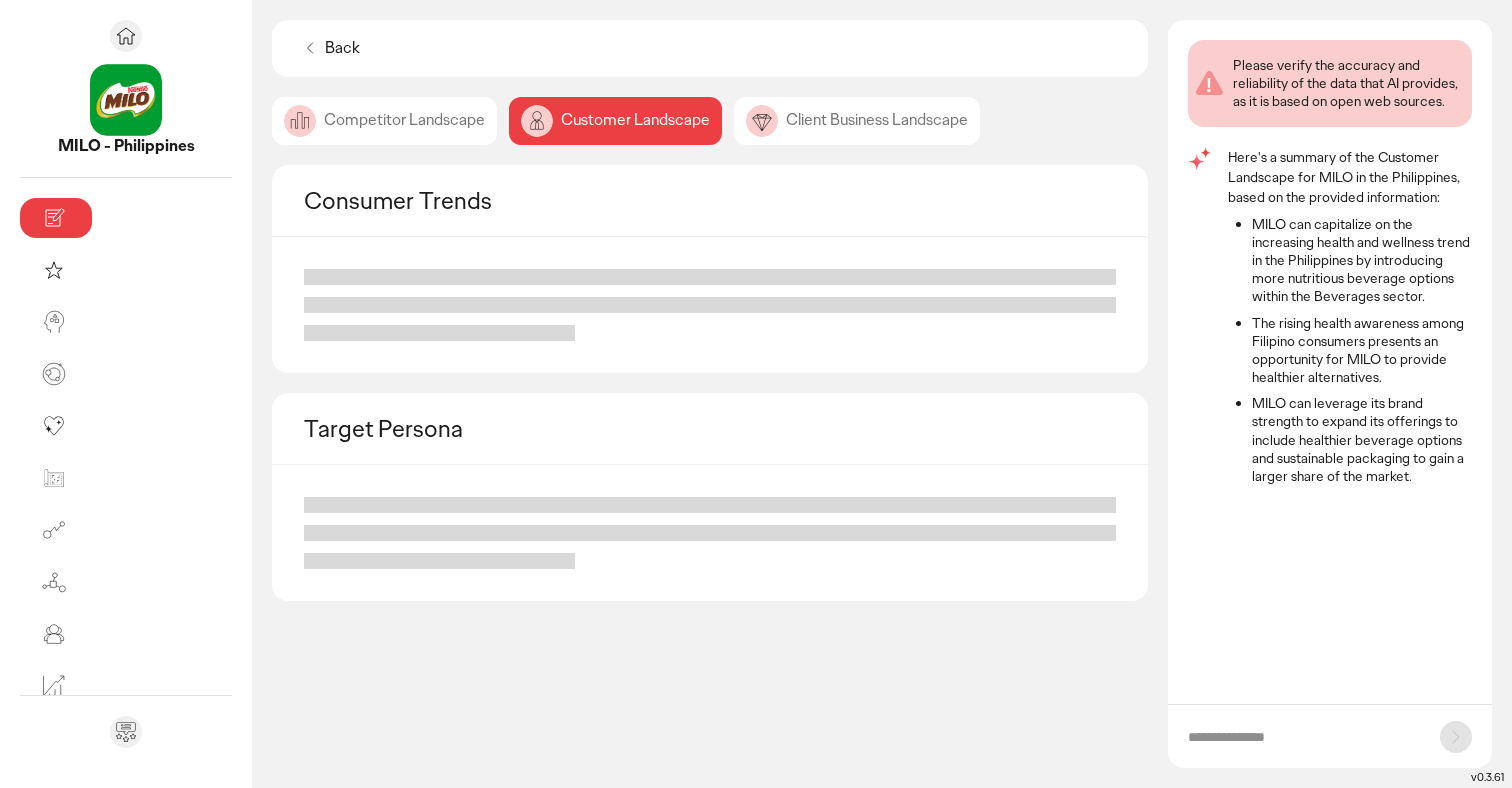 click on "Competitor Landscape" 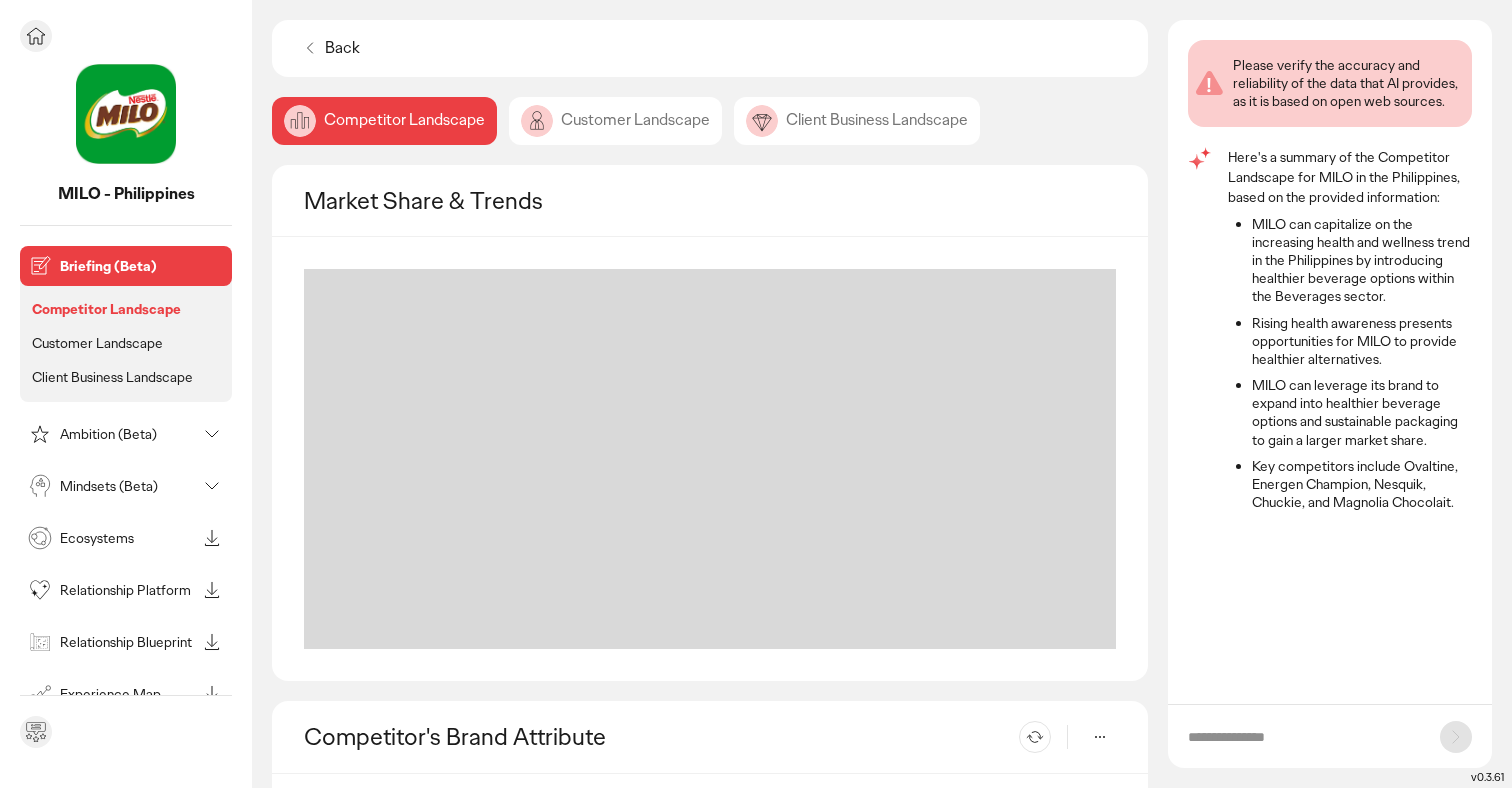 click on "Briefing (Beta)" at bounding box center (142, 266) 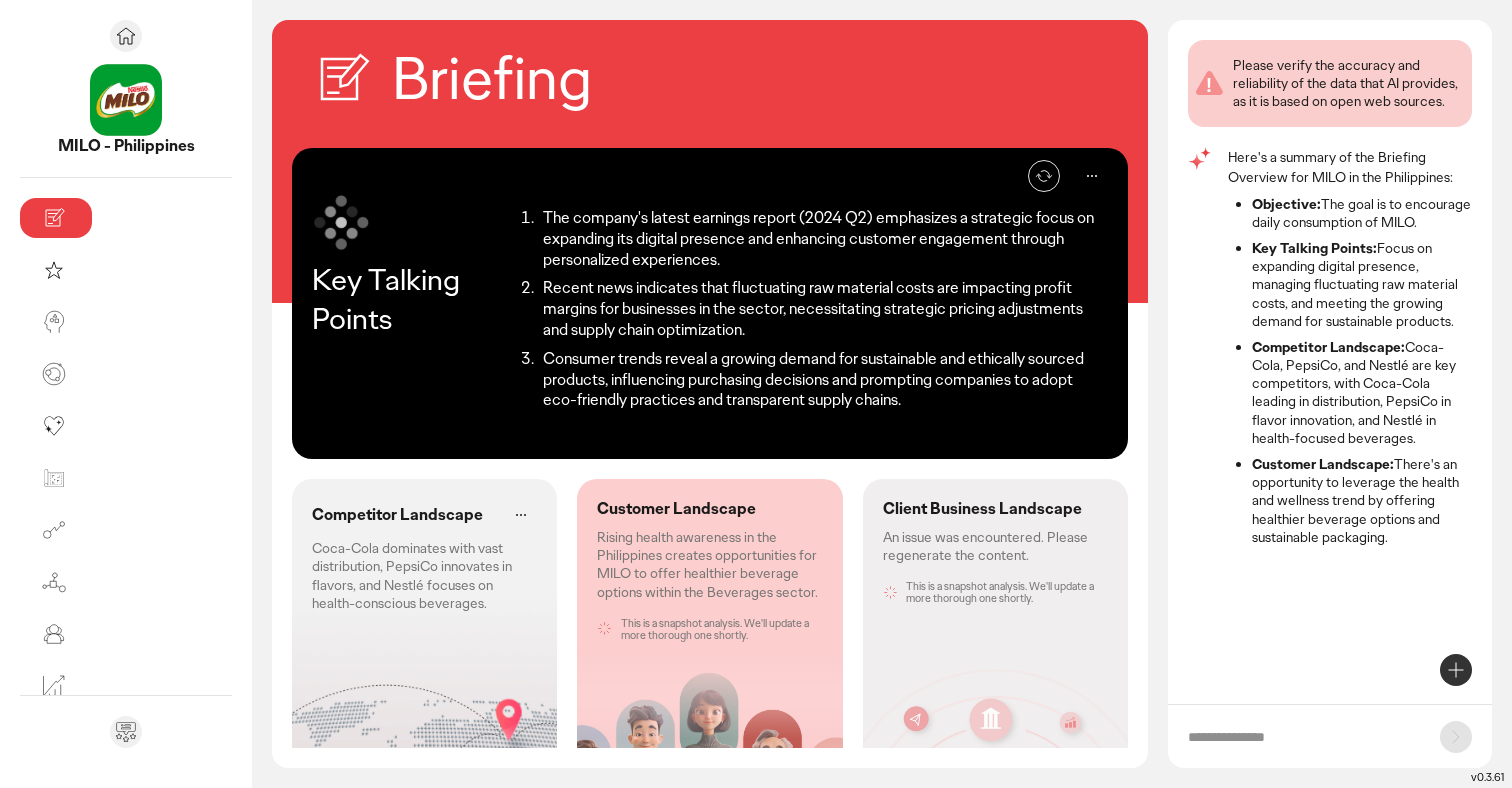 click on "Coca-Cola dominates with vast distribution, PepsiCo innovates in flavors, and Nestlé focuses on health-conscious beverages." 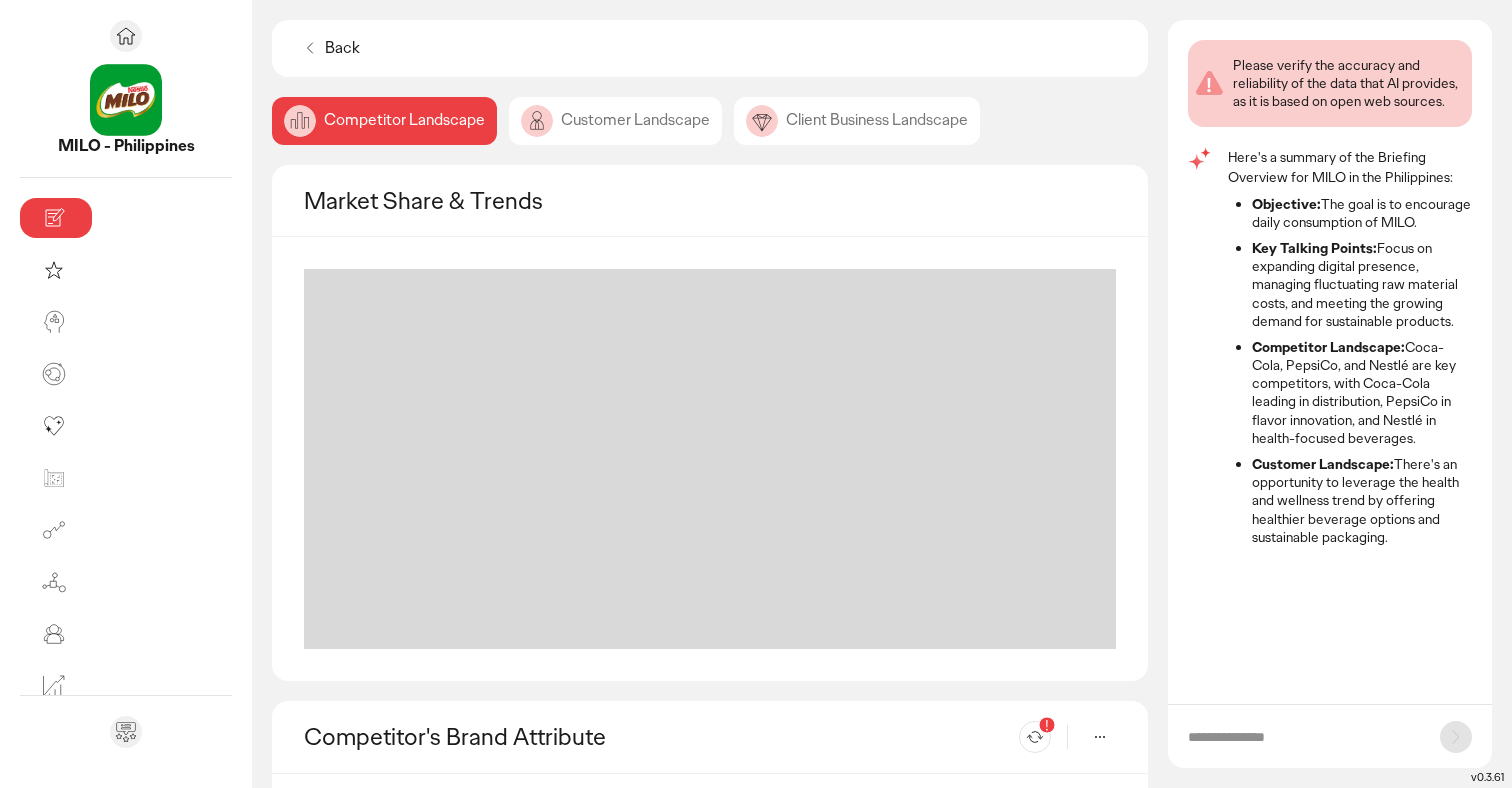 scroll, scrollTop: 0, scrollLeft: 0, axis: both 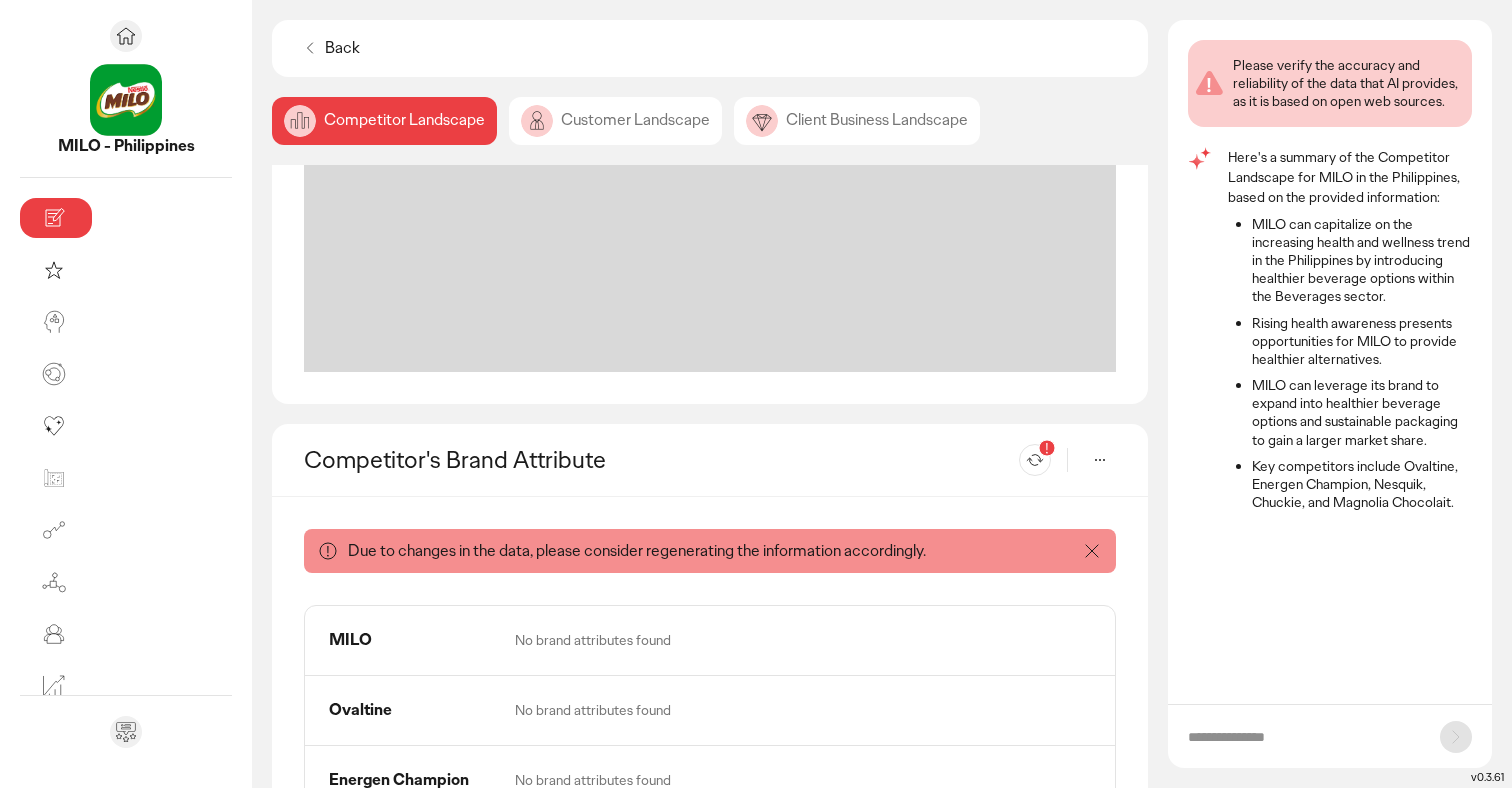 click on "Re-generate" at bounding box center [1011, 460] 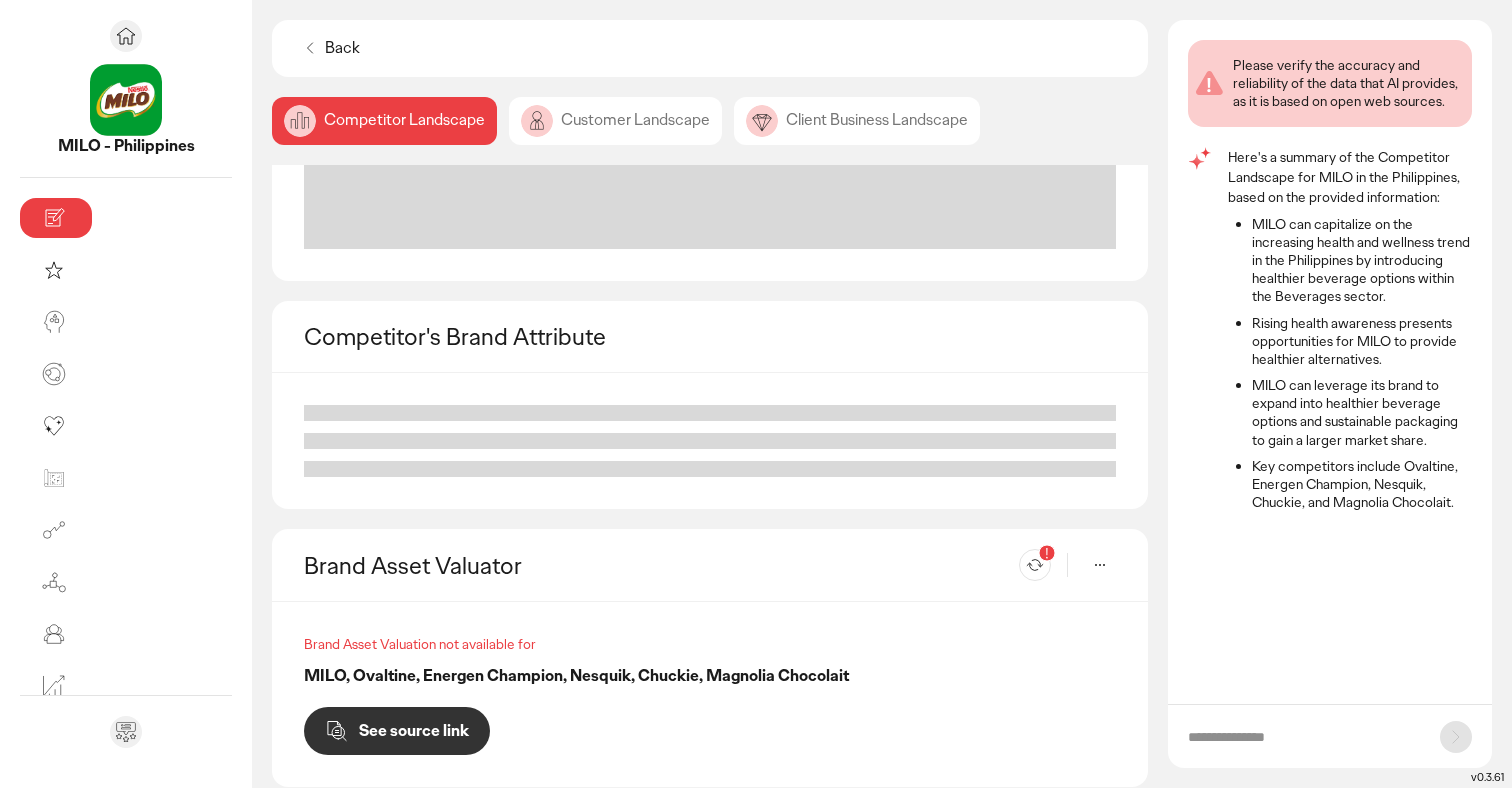 scroll, scrollTop: 419, scrollLeft: 0, axis: vertical 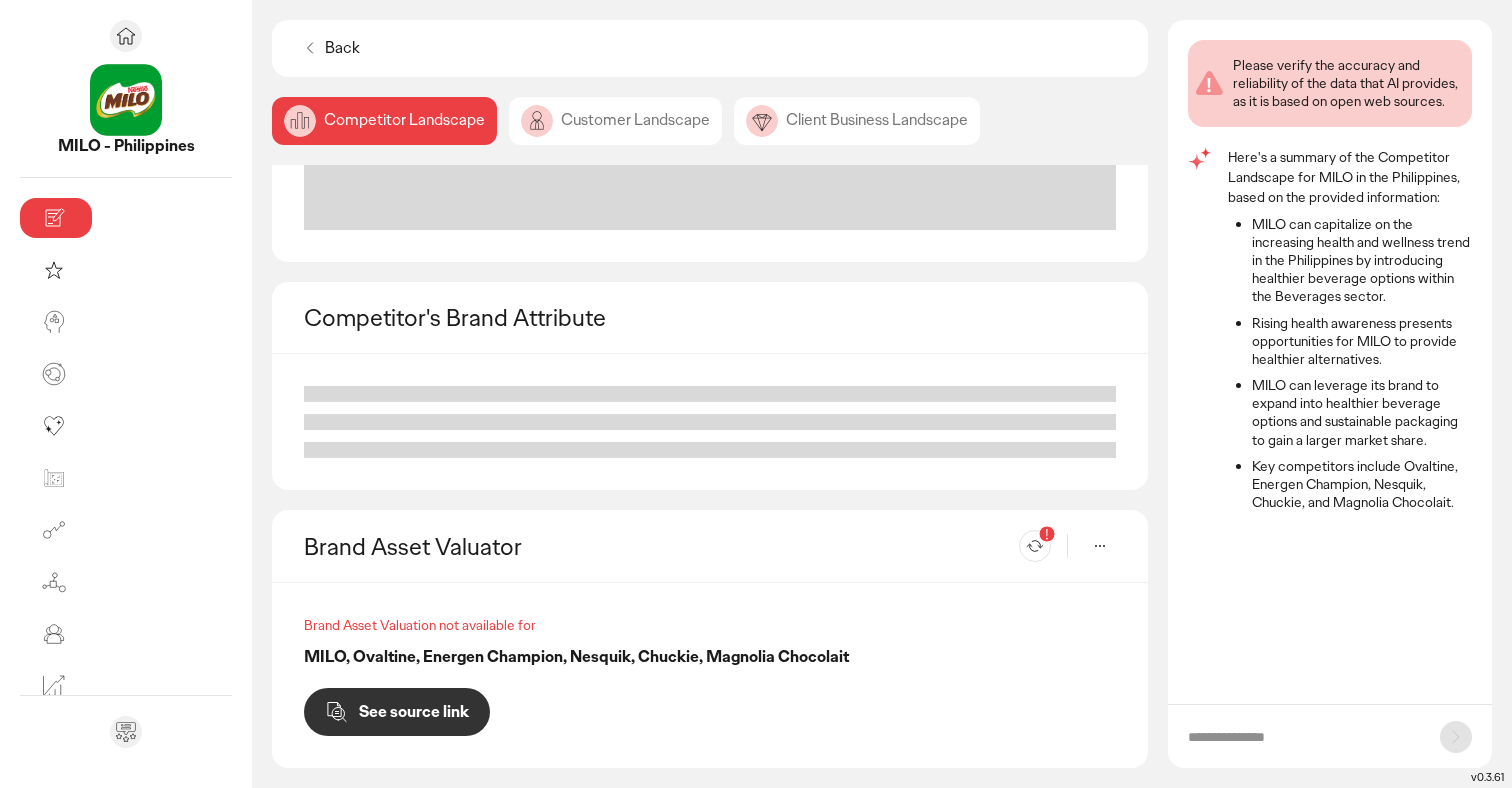 click on "Re-generate" at bounding box center [1011, 546] 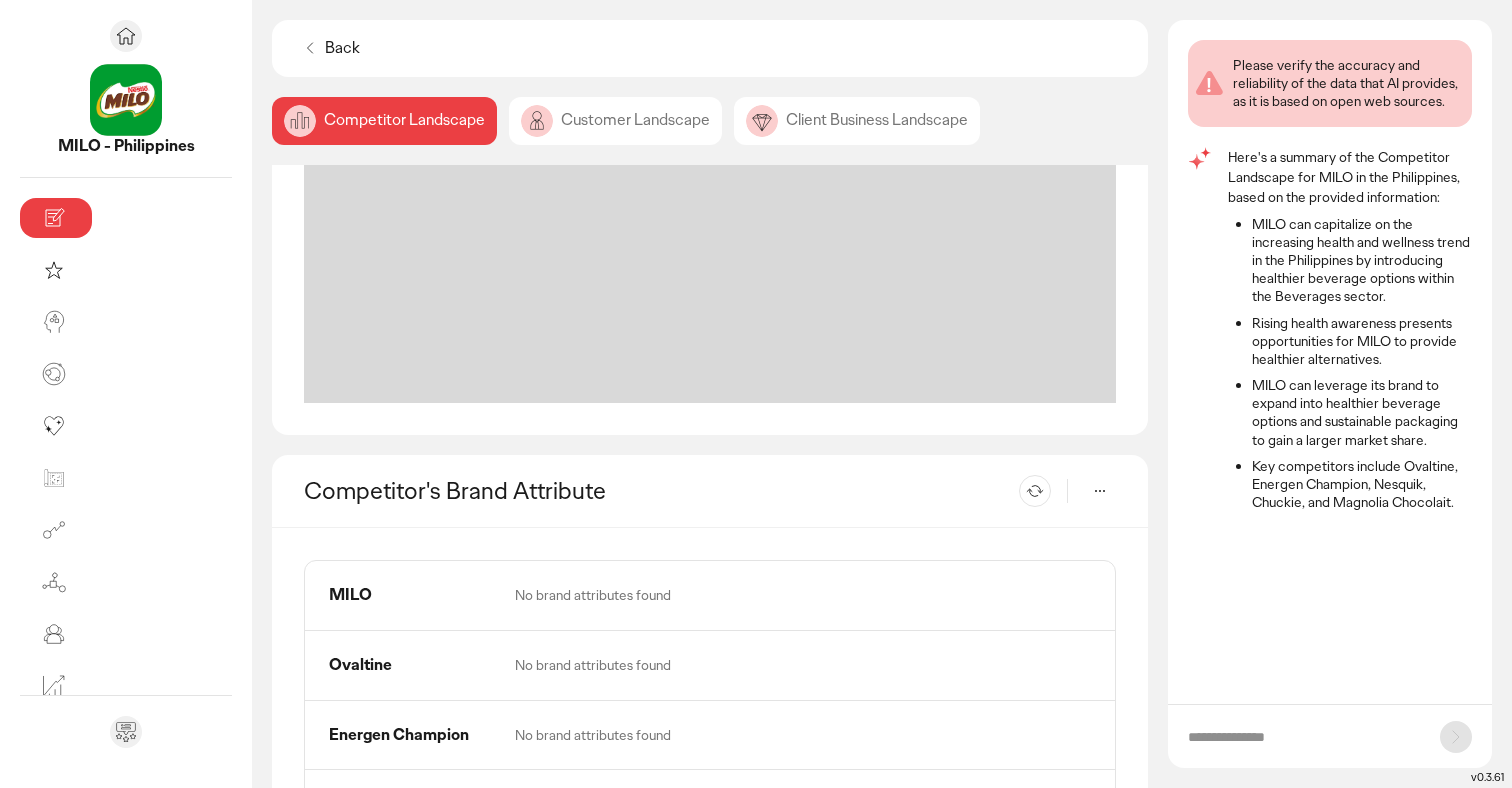 scroll, scrollTop: 0, scrollLeft: 0, axis: both 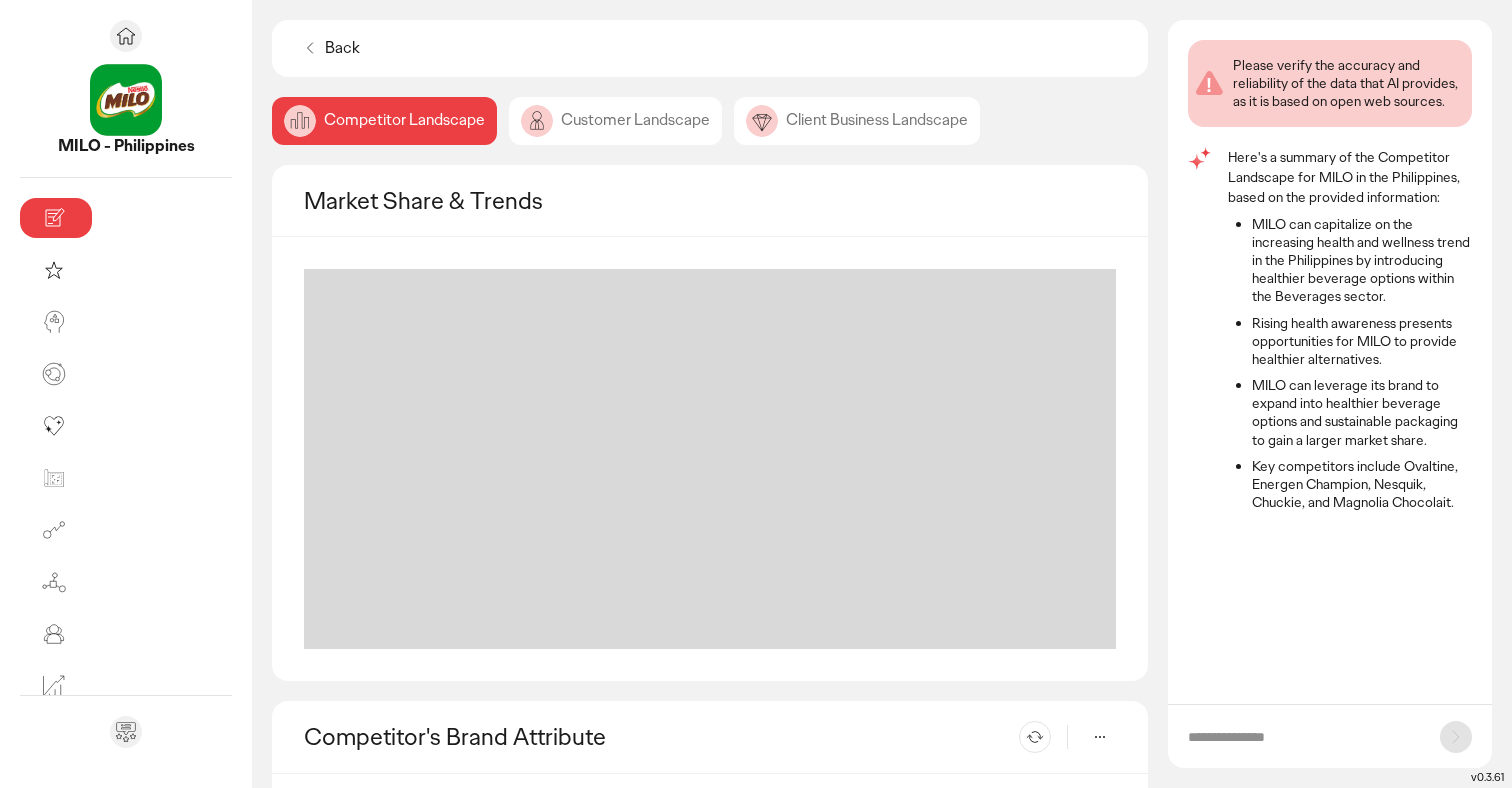click on "Customer Landscape" 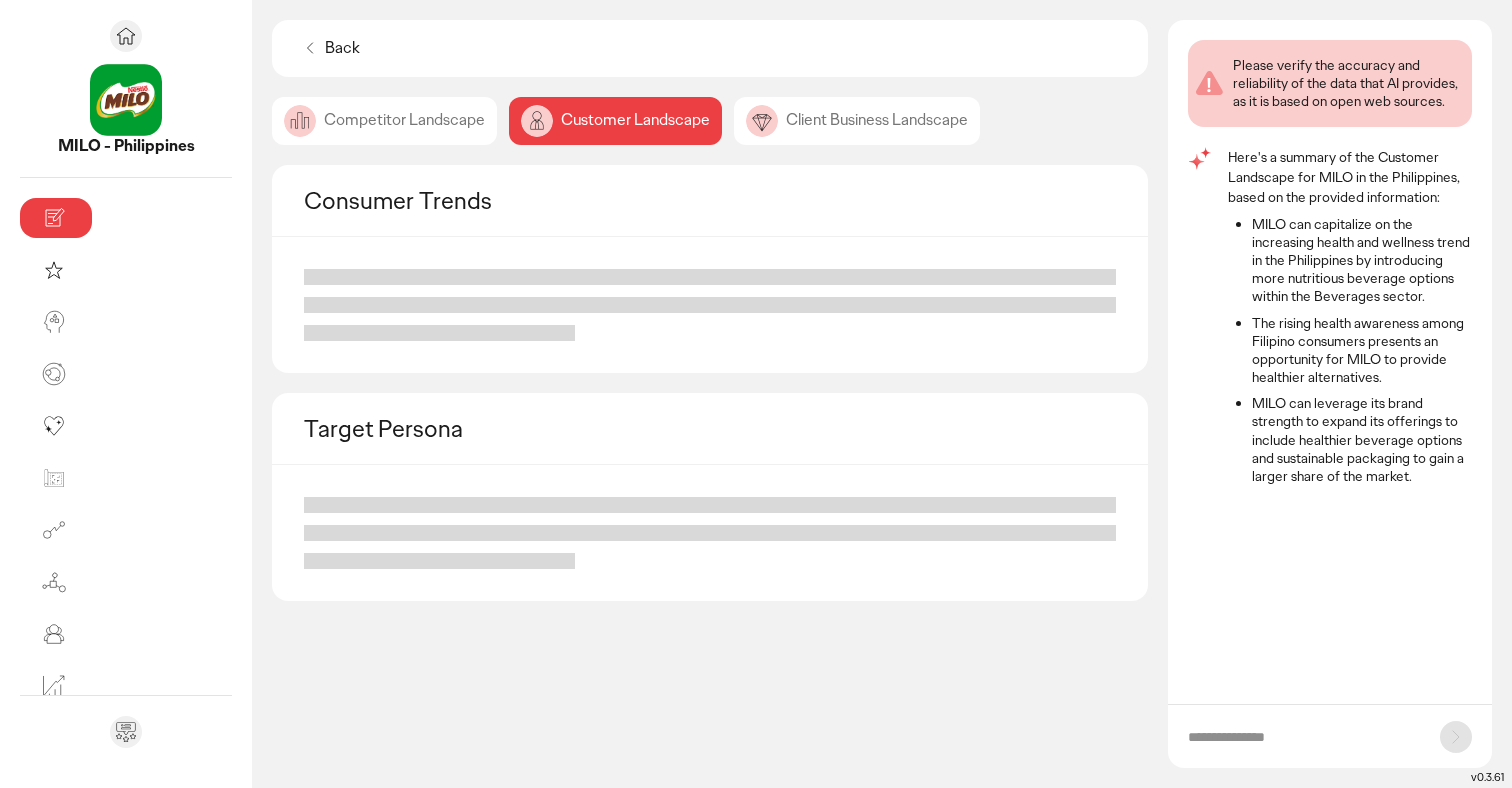 click 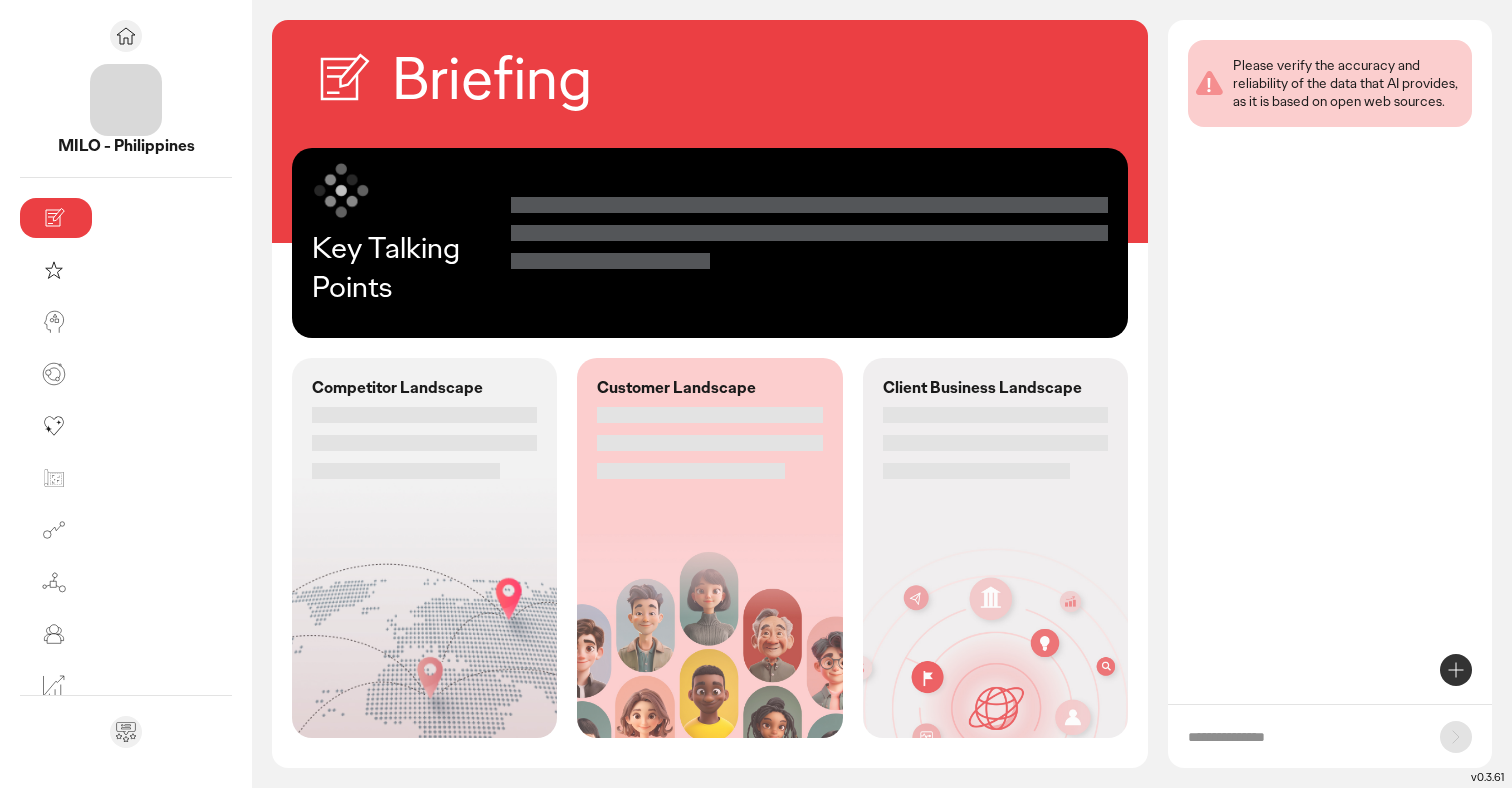 scroll, scrollTop: 0, scrollLeft: 0, axis: both 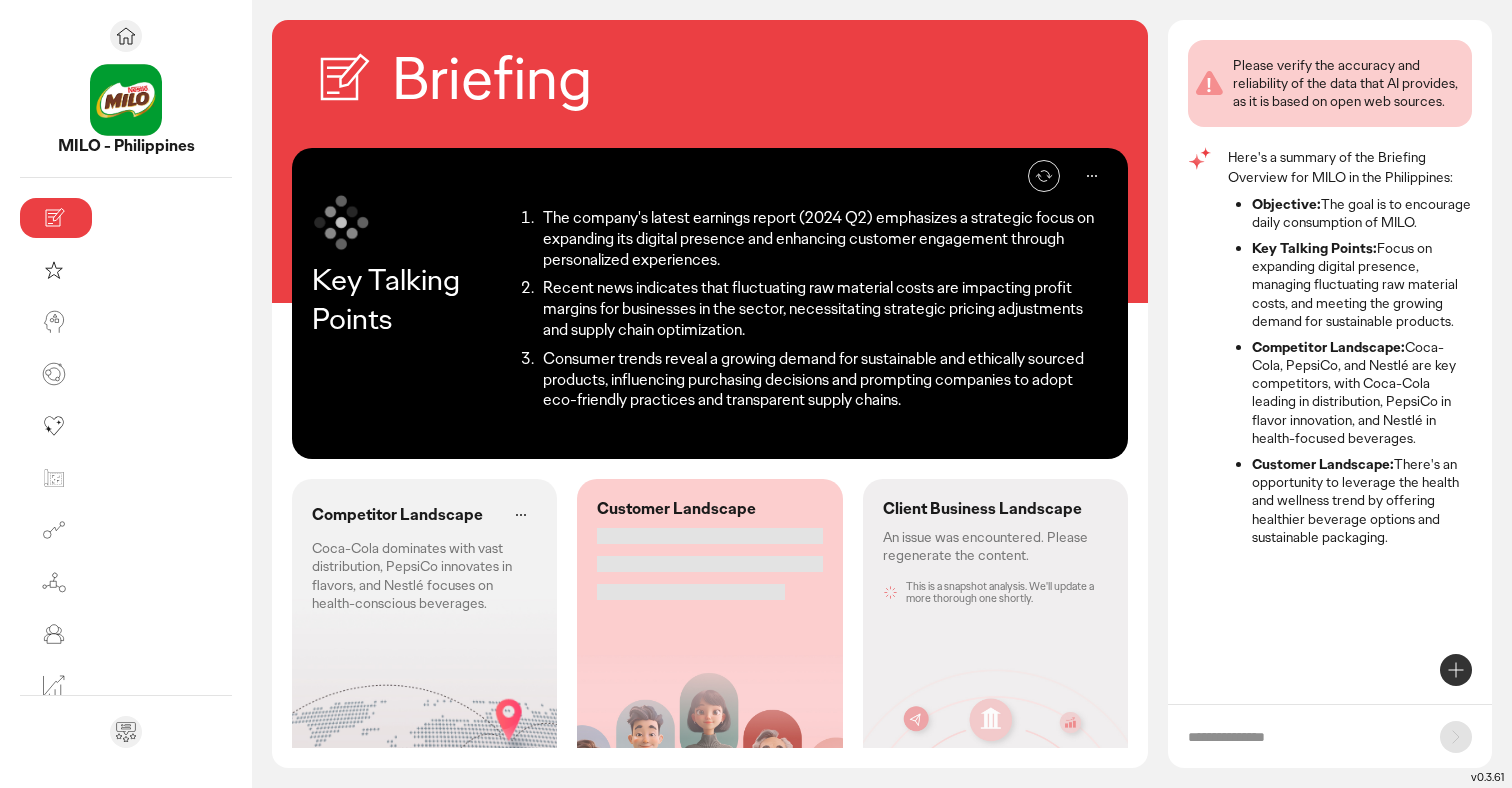 click on "An issue was encountered. Please regenerate the content." 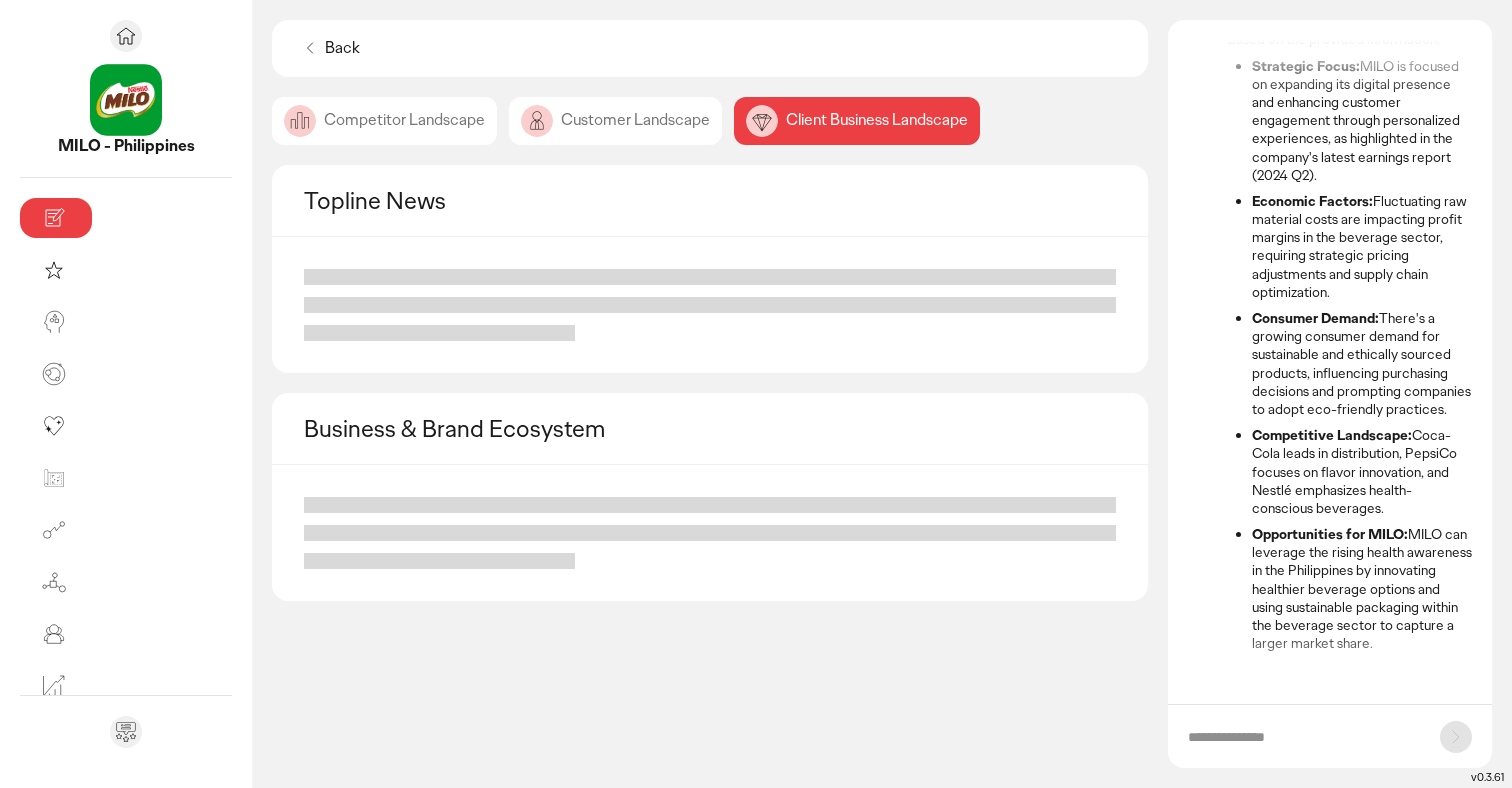 scroll, scrollTop: 233, scrollLeft: 0, axis: vertical 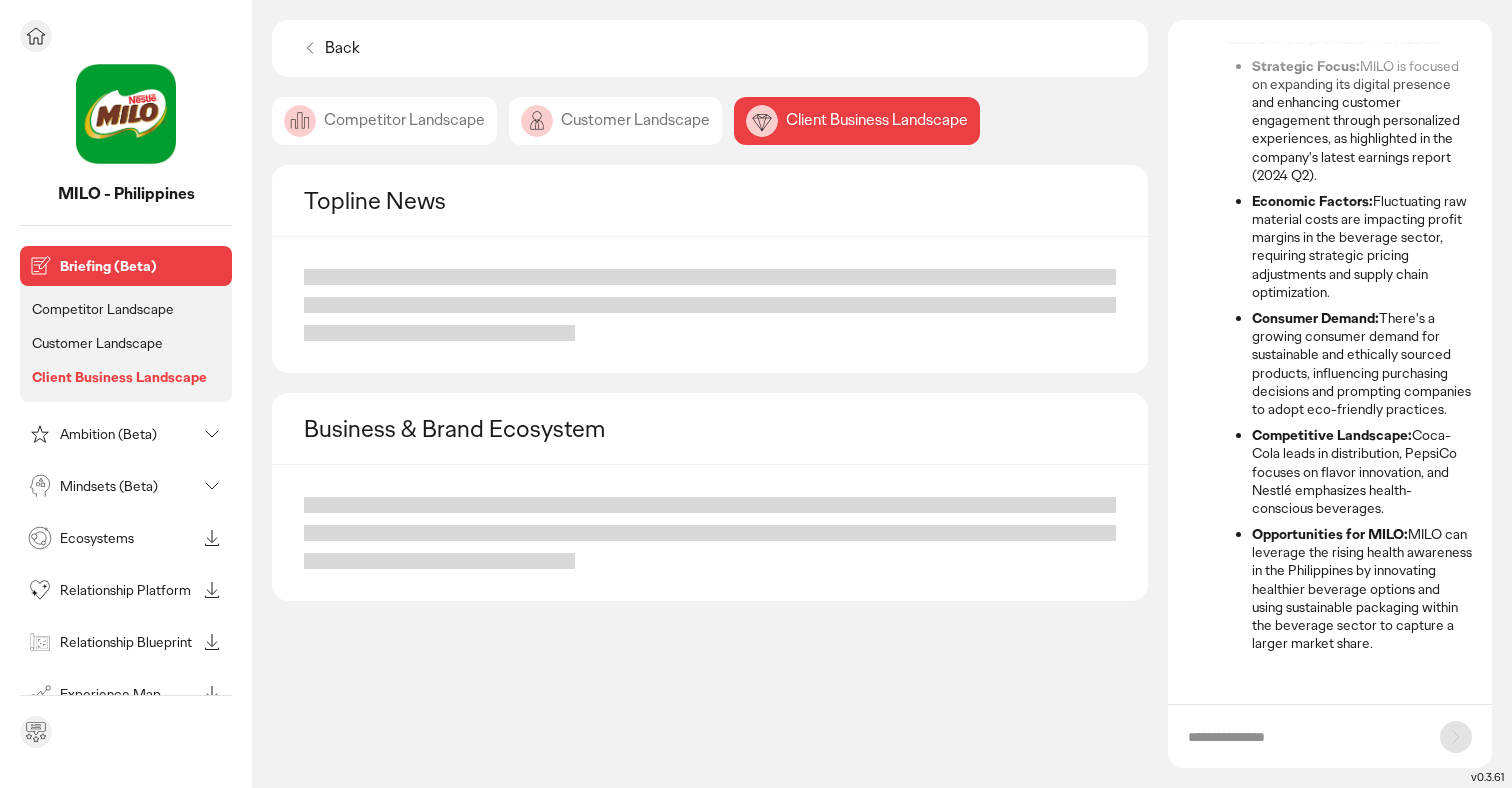 click on "Briefing (Beta)" at bounding box center (142, 266) 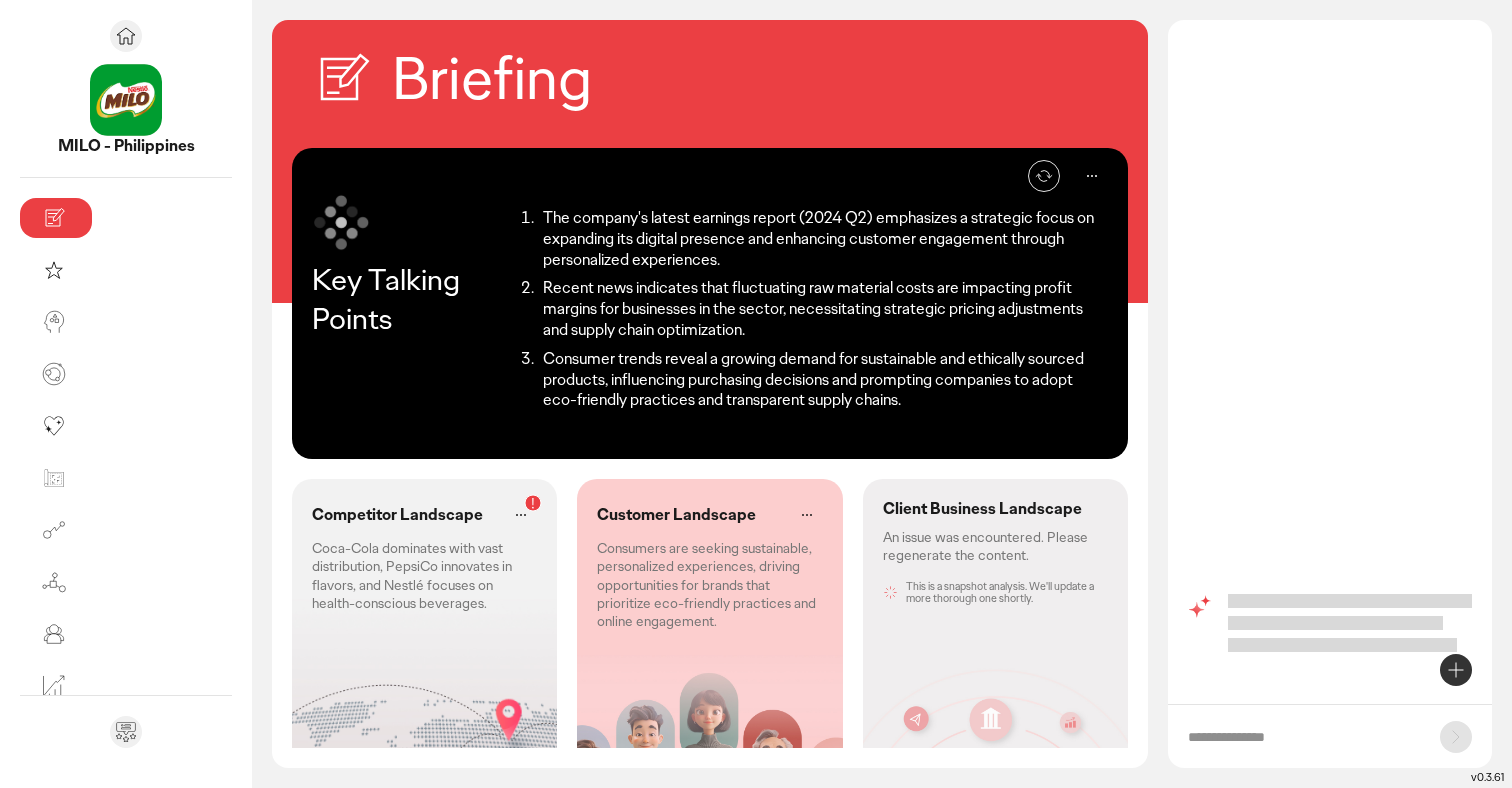scroll, scrollTop: 0, scrollLeft: 0, axis: both 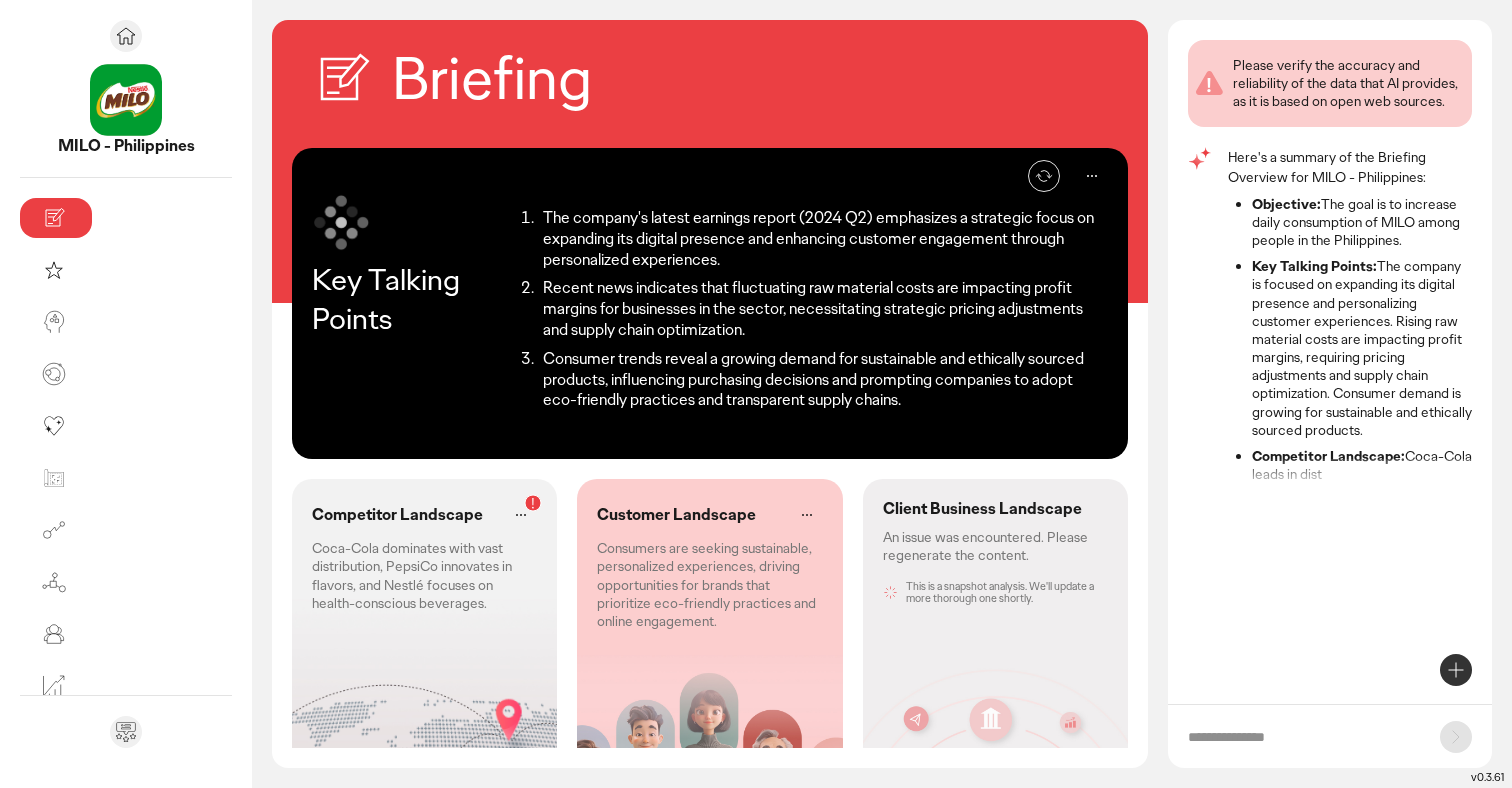 click on "Coca-Cola dominates with vast distribution, PepsiCo innovates in flavors, and Nestlé focuses on health-conscious beverages." 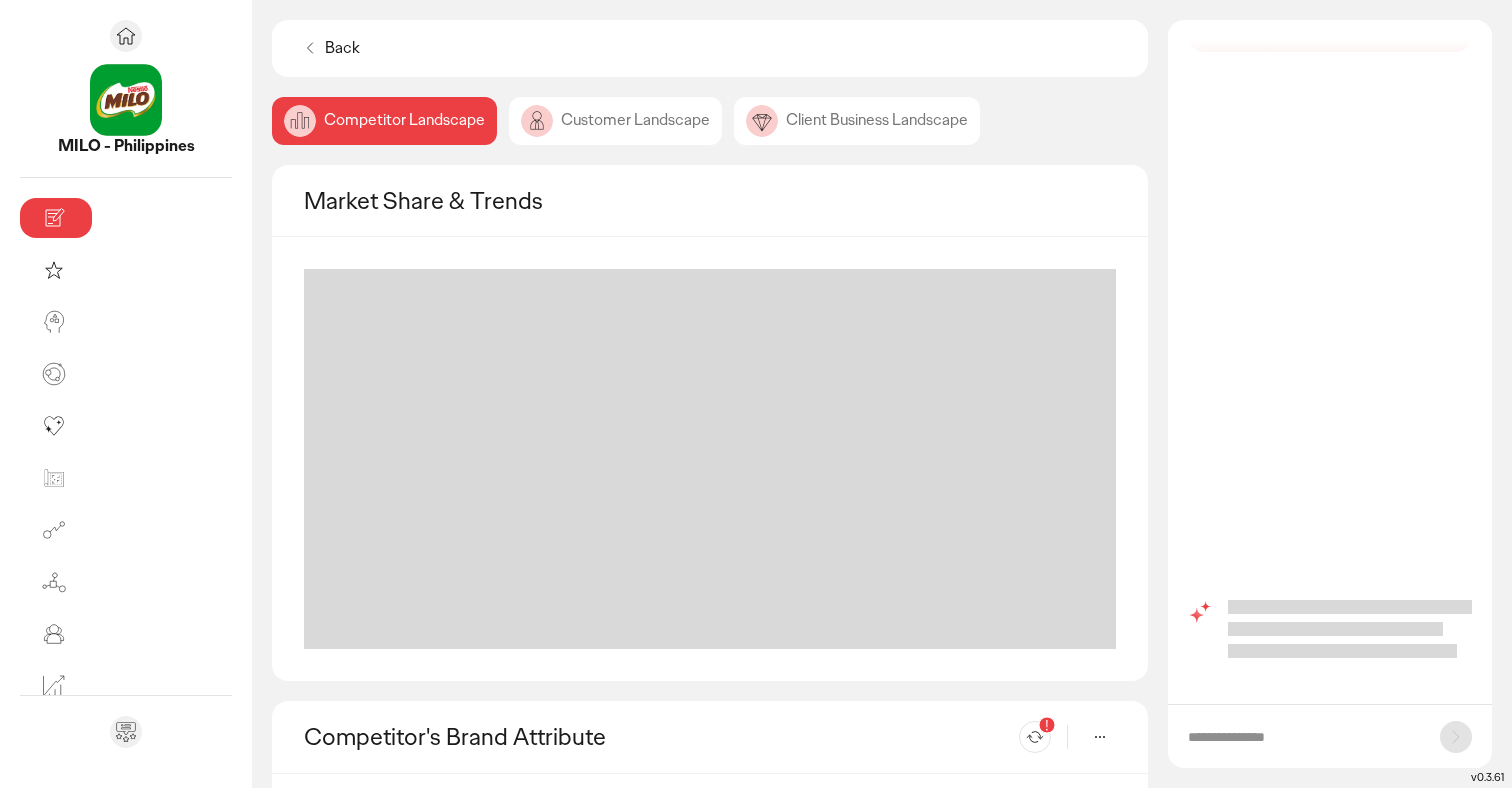 scroll, scrollTop: 0, scrollLeft: 0, axis: both 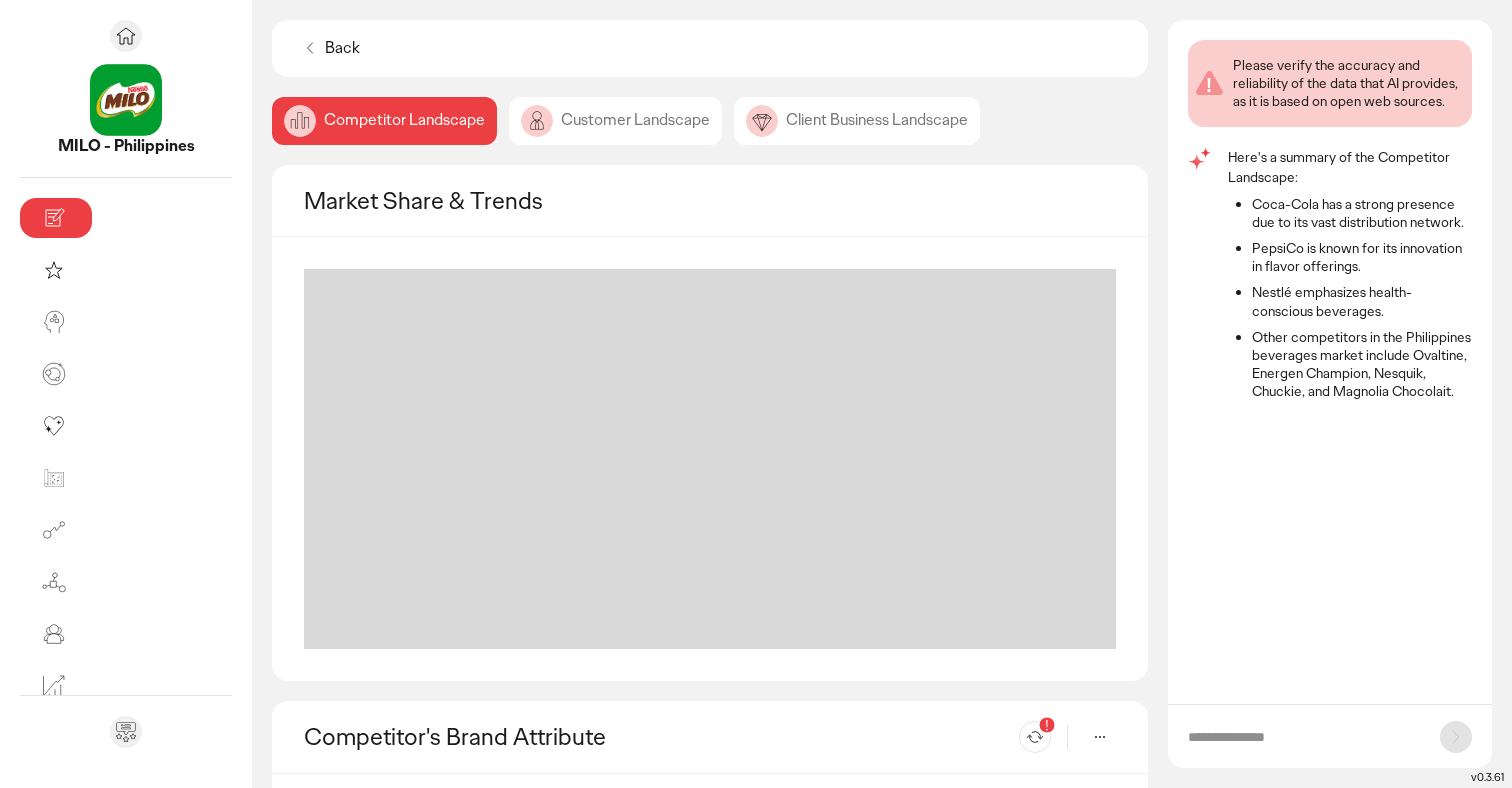 click 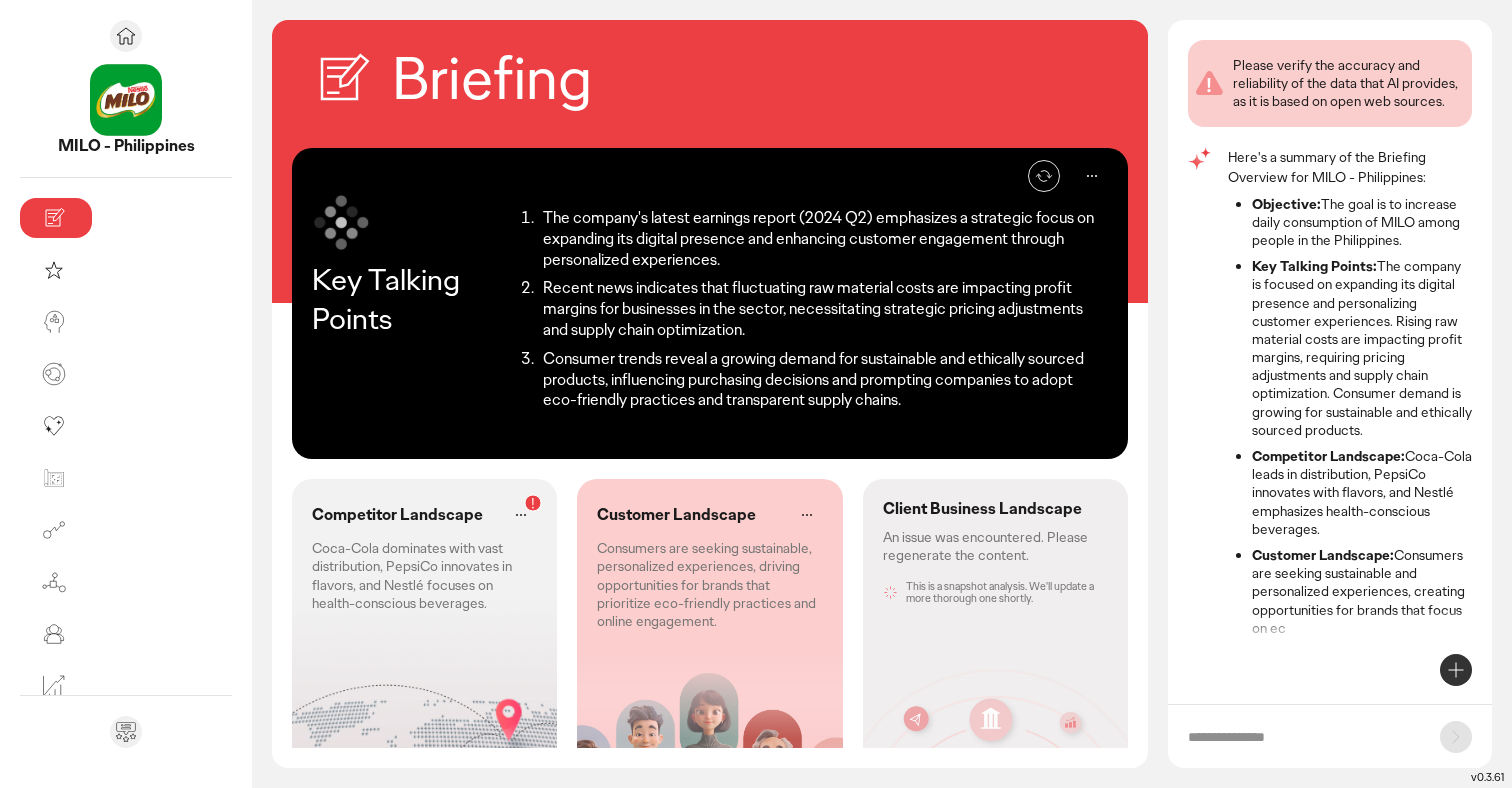 scroll, scrollTop: 3, scrollLeft: 0, axis: vertical 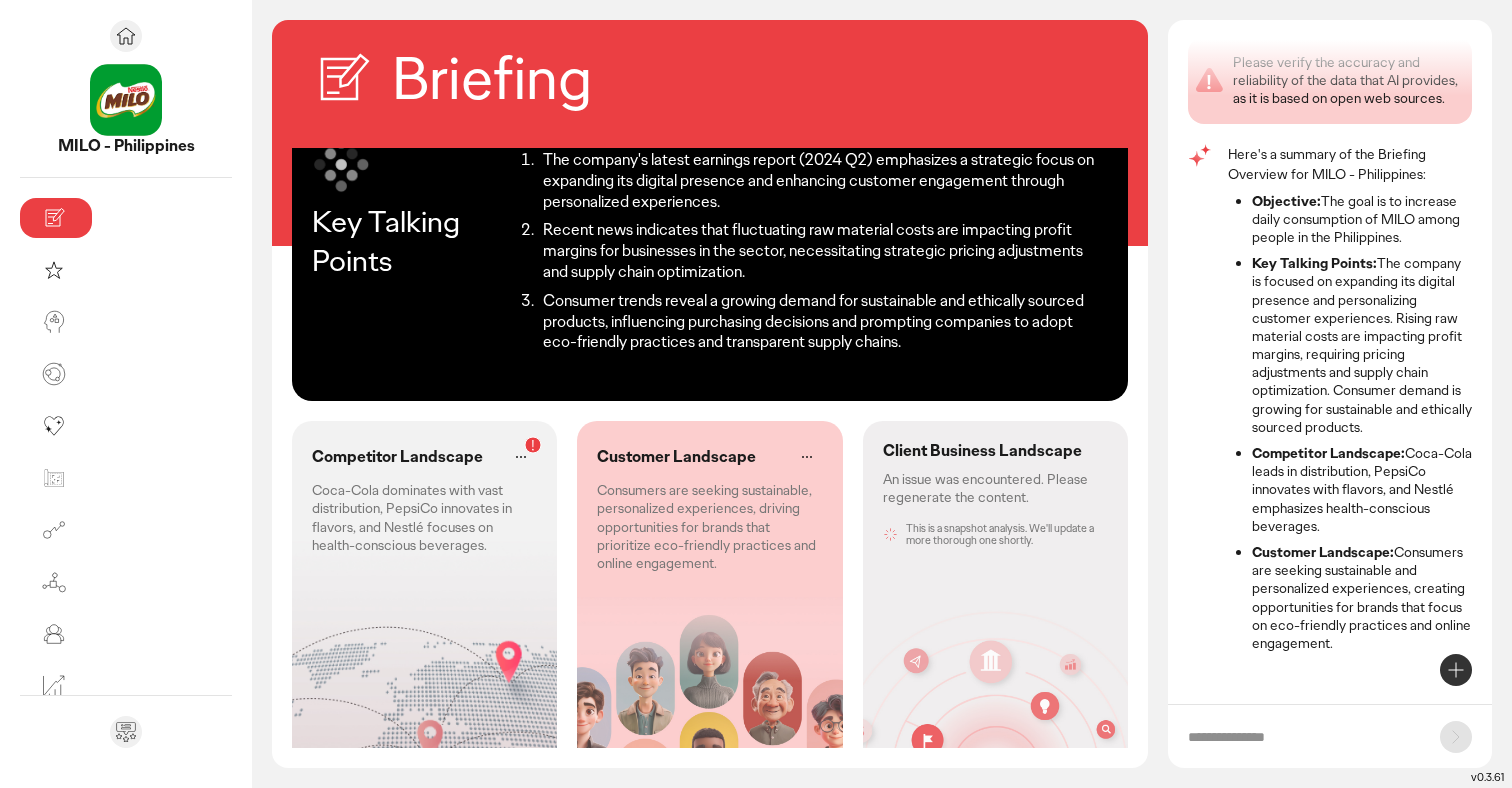 click 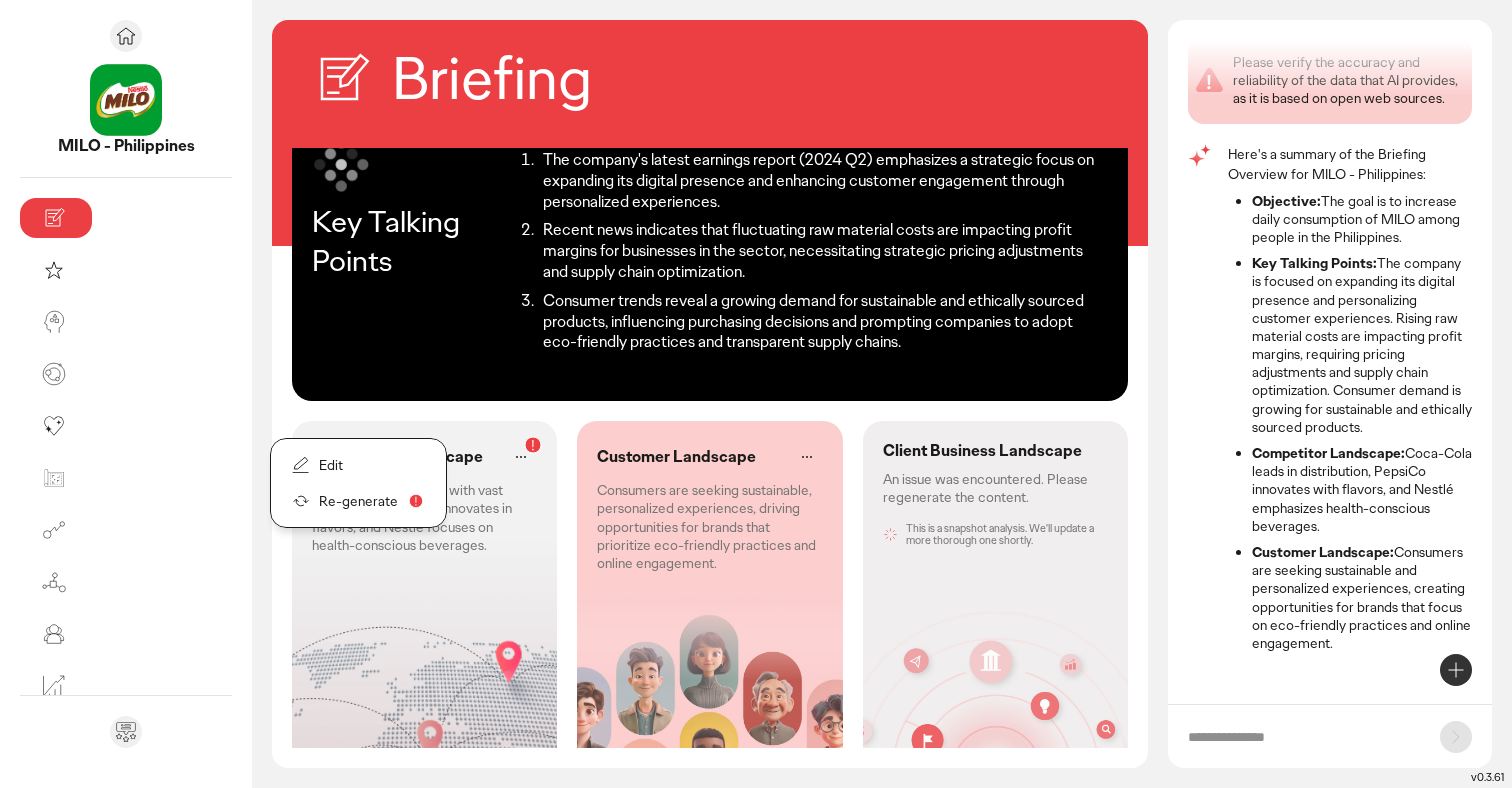click on "Re-generate" 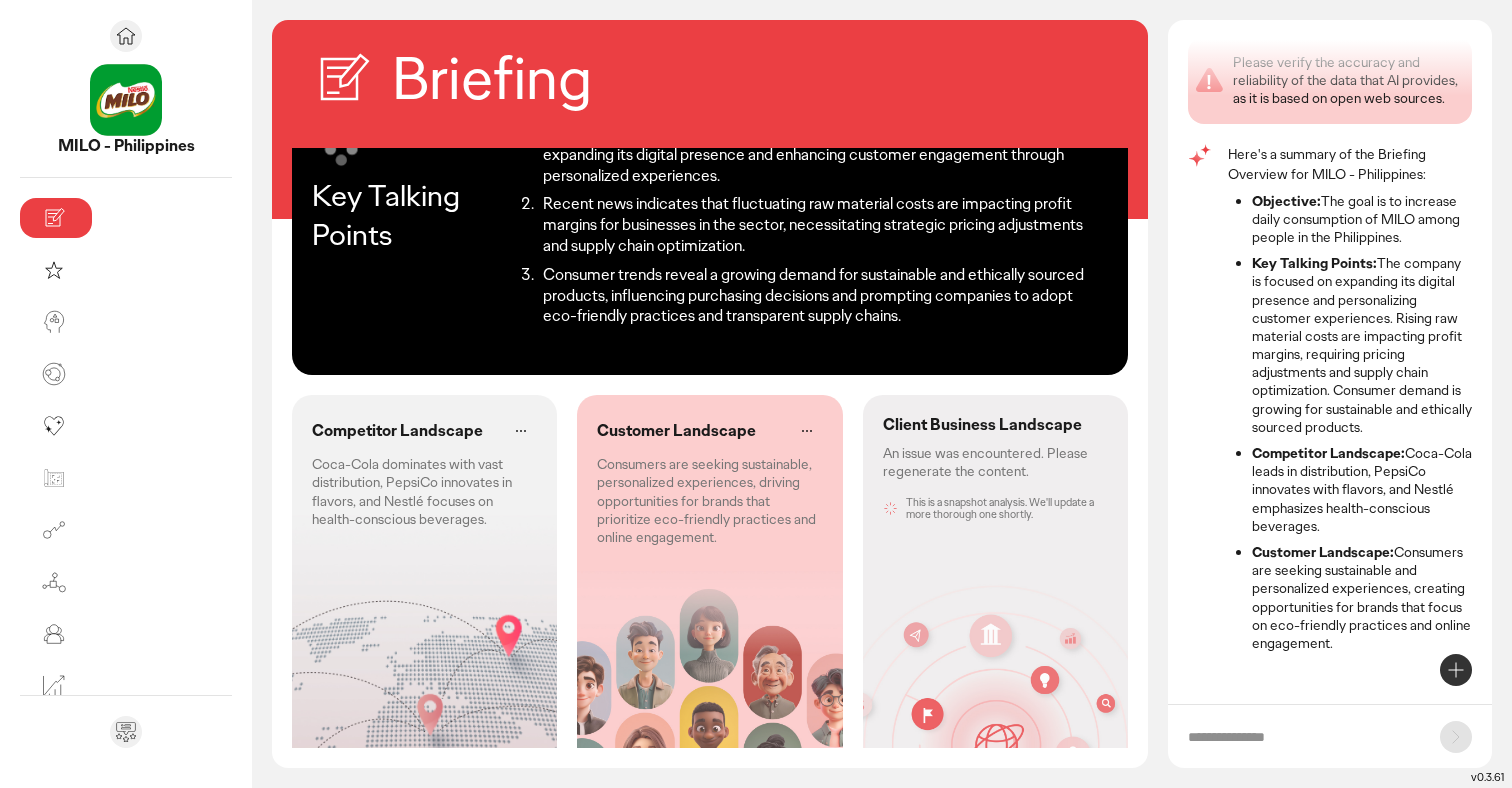 scroll, scrollTop: 89, scrollLeft: 0, axis: vertical 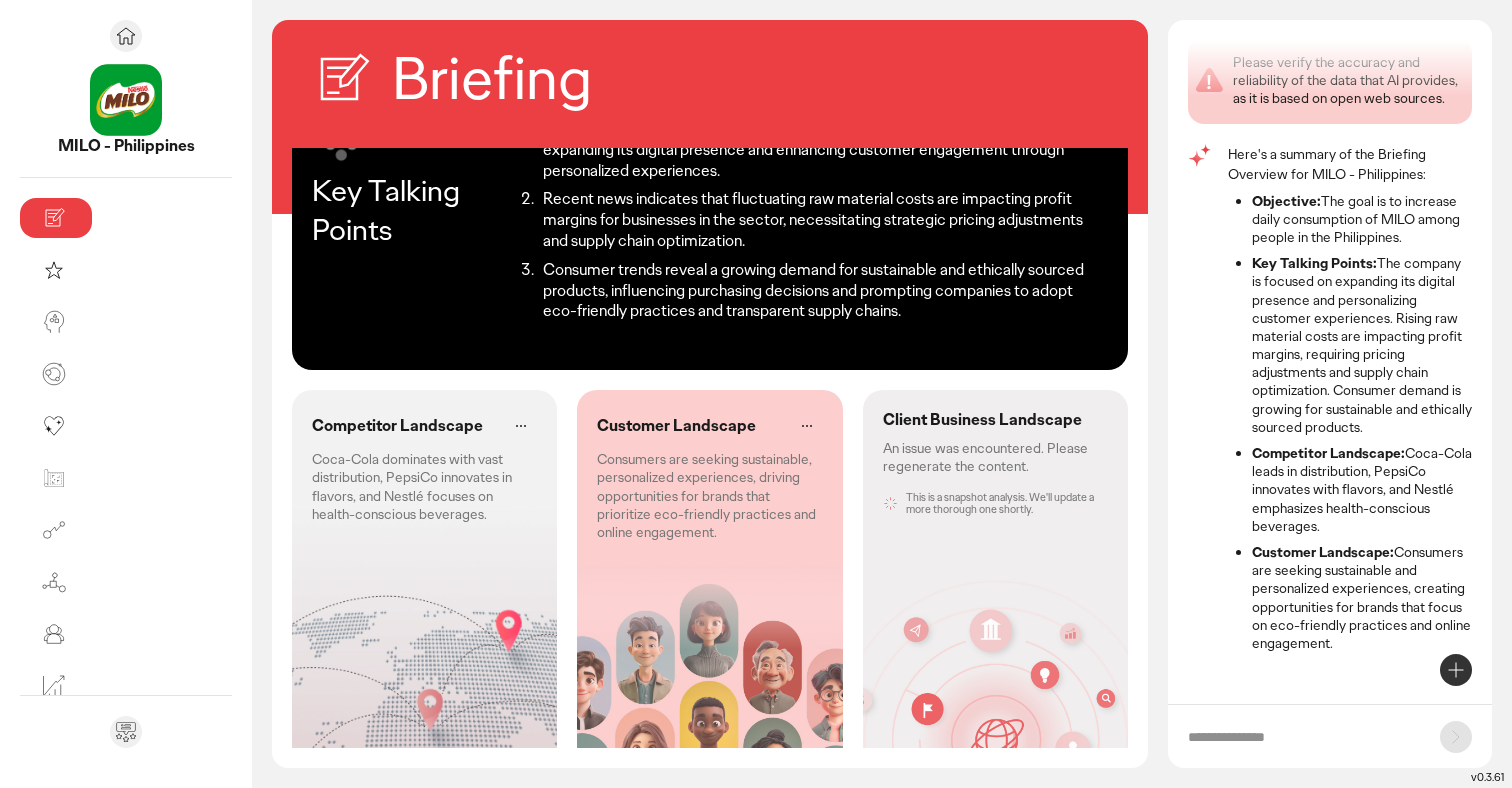 click on "Consumers are seeking sustainable, personalized experiences, driving opportunities for brands that prioritize eco-friendly practices and online engagement." 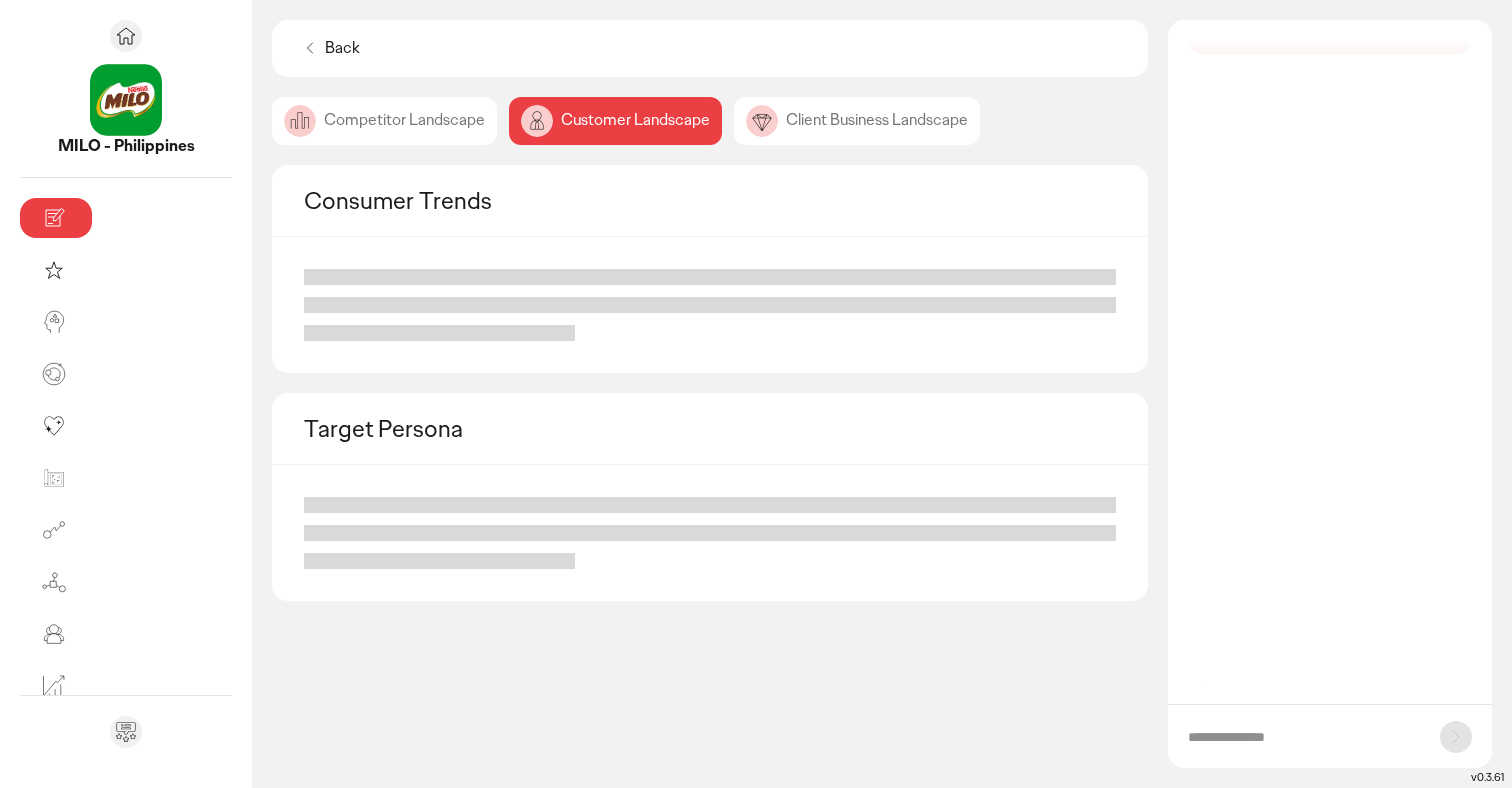 scroll, scrollTop: 0, scrollLeft: 0, axis: both 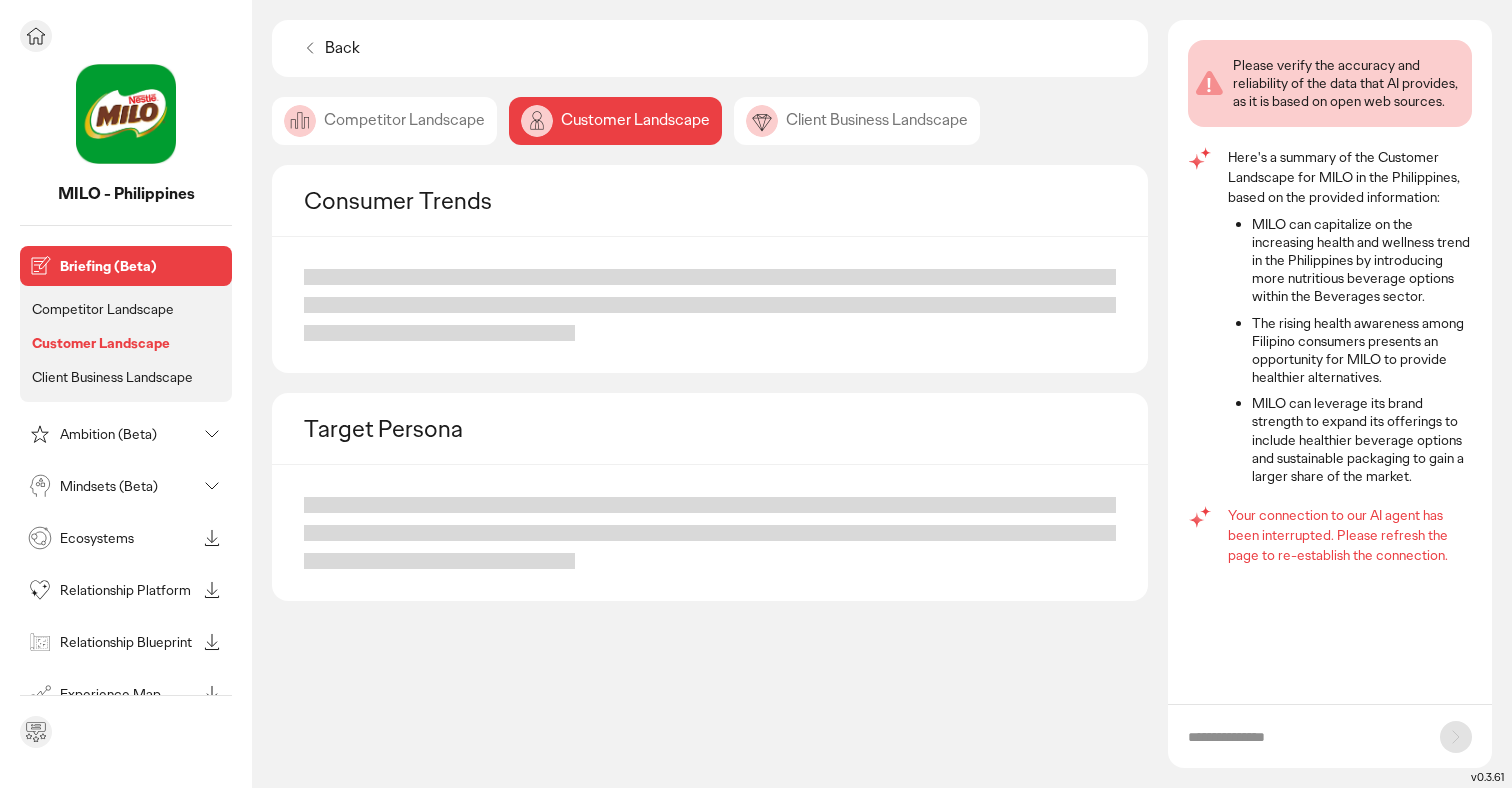 click 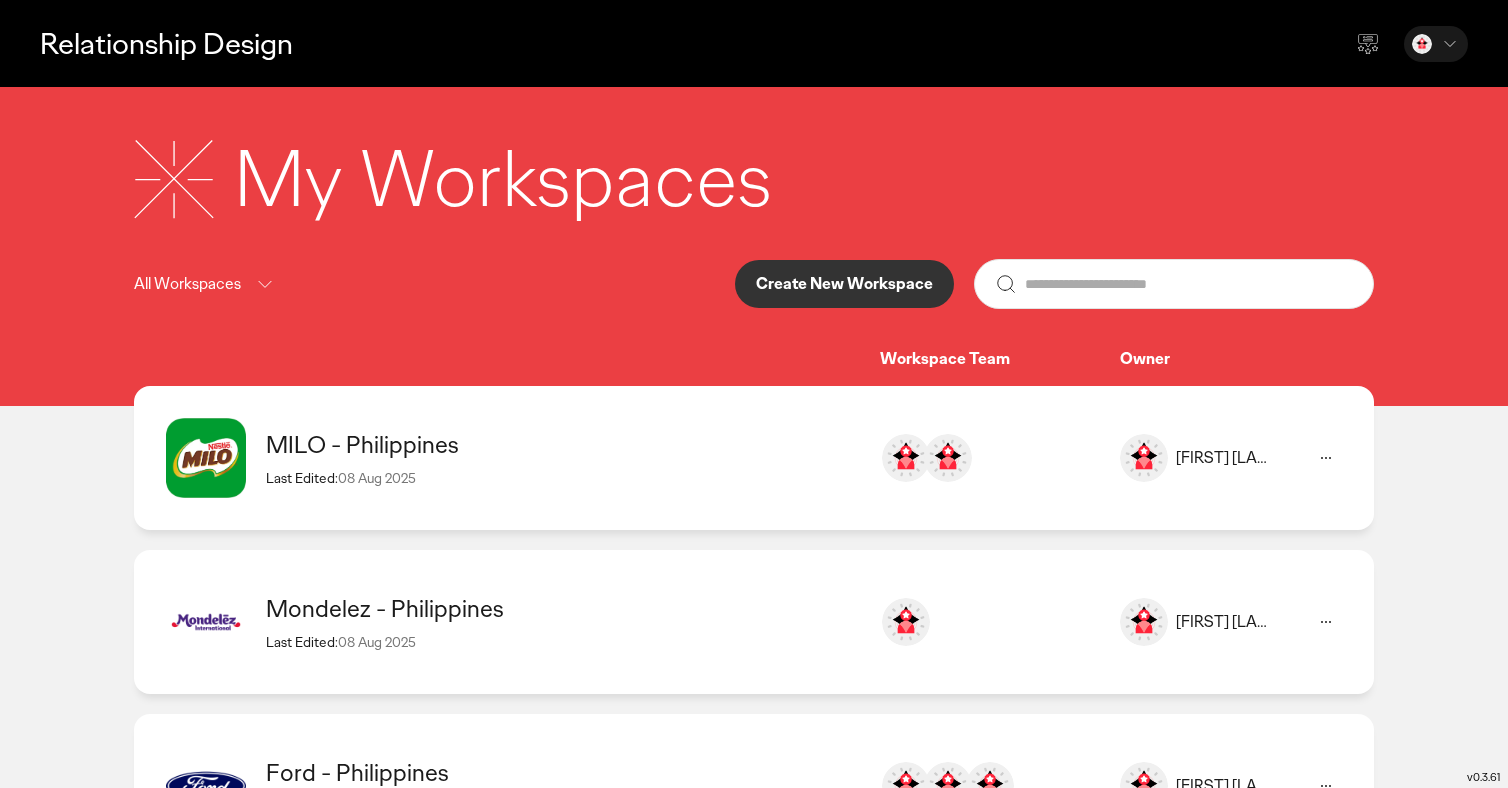 click 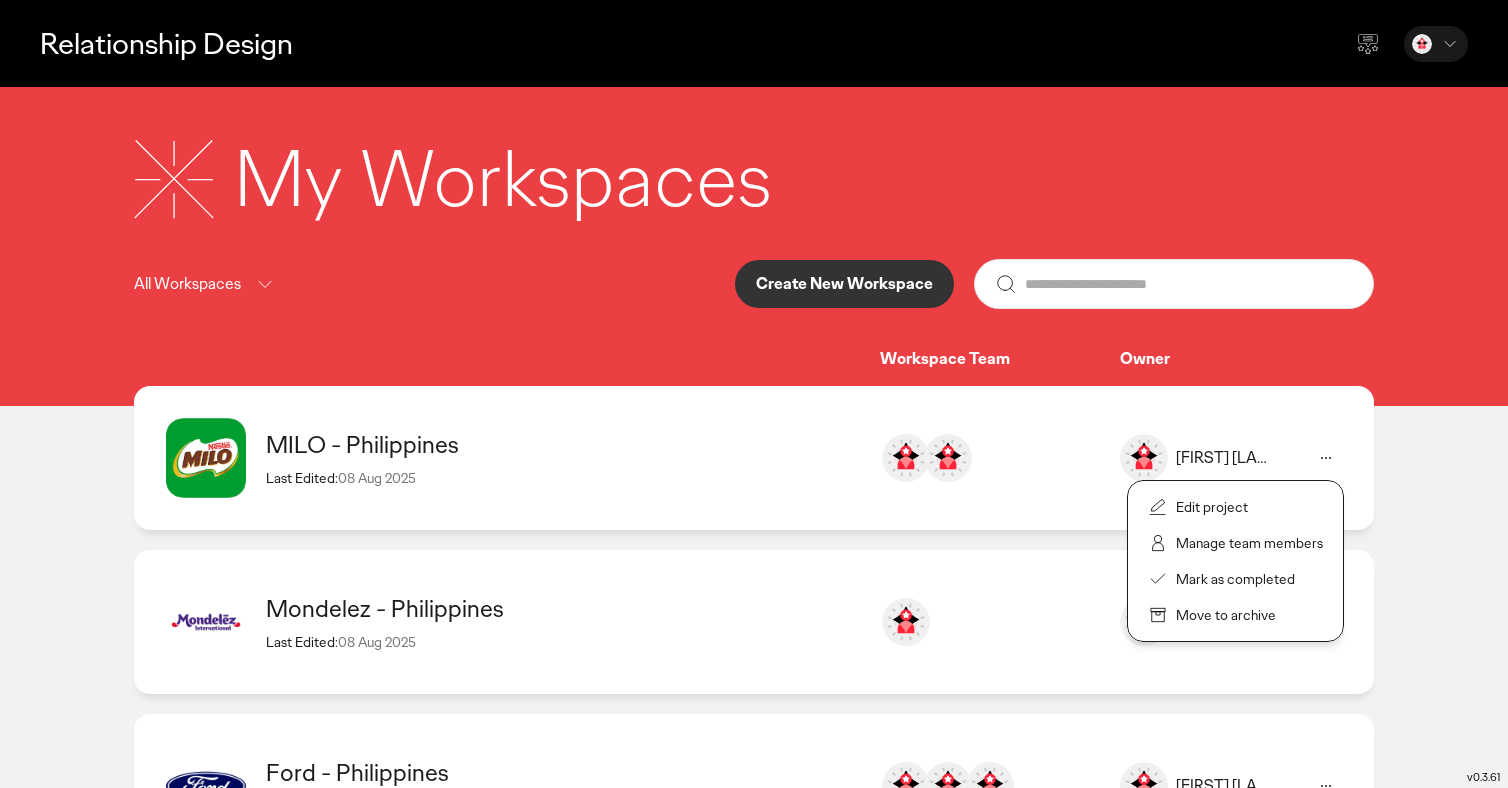 click on "Manage team members" 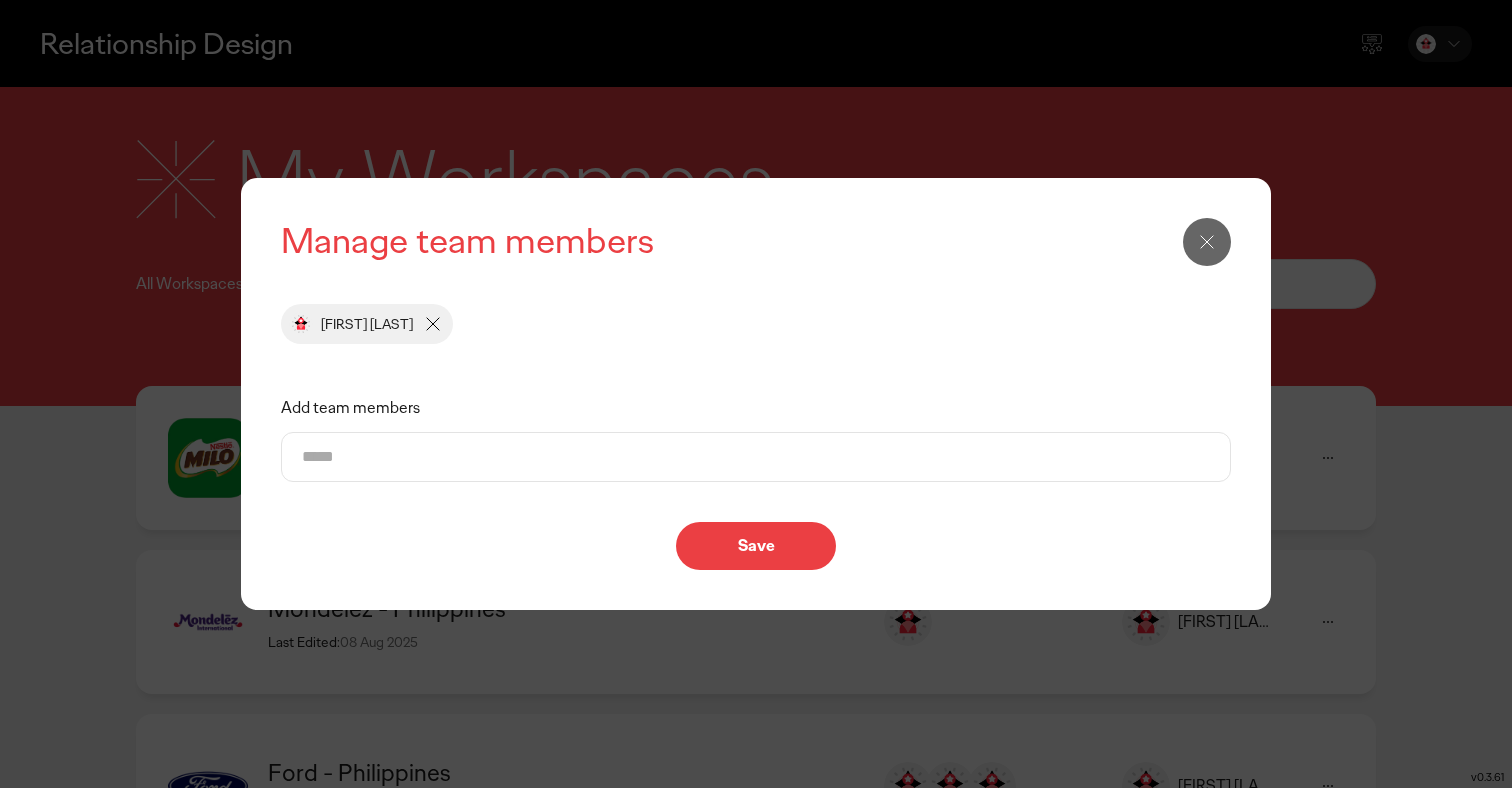 click 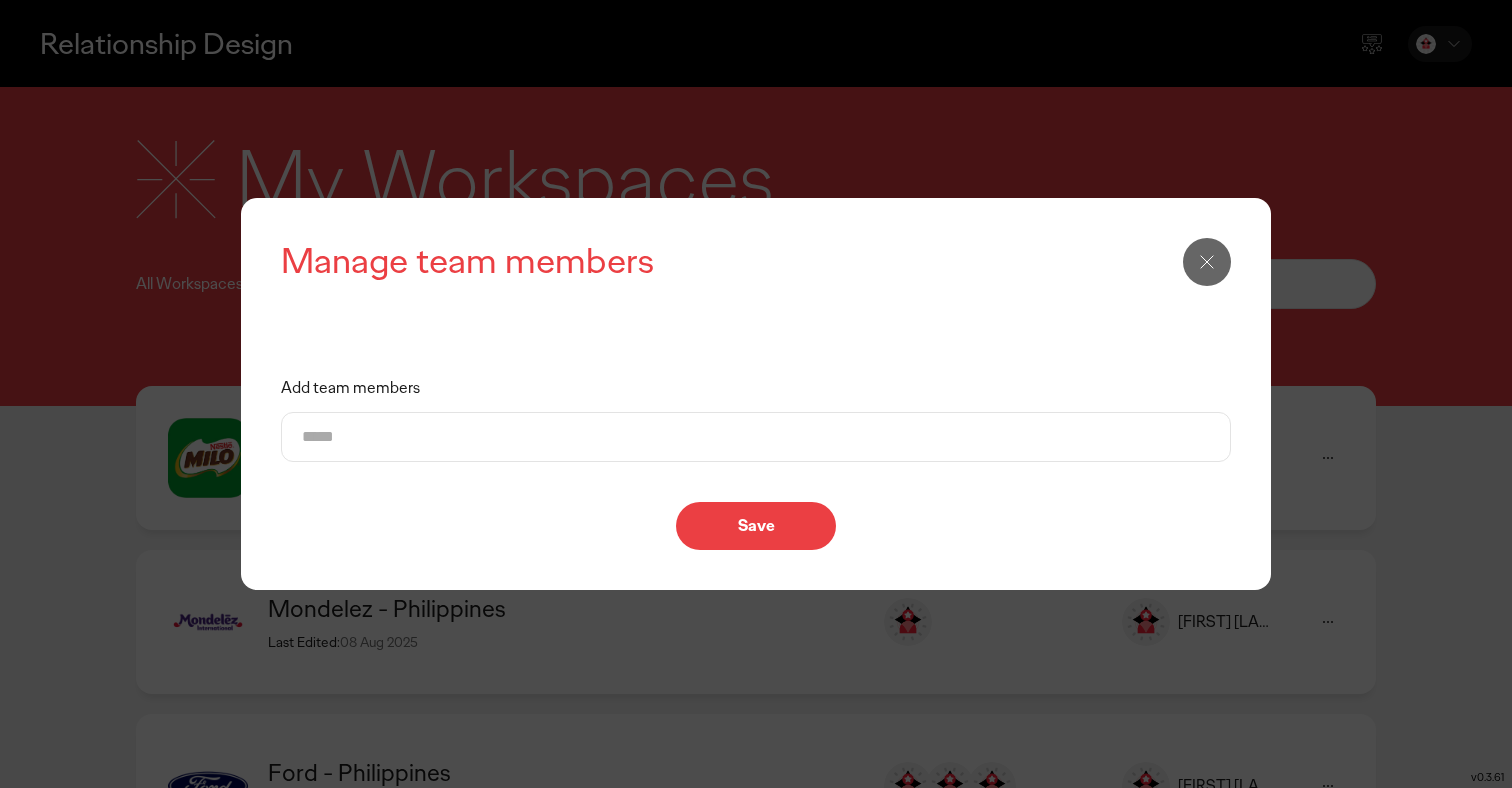 click on "Save" at bounding box center (756, 526) 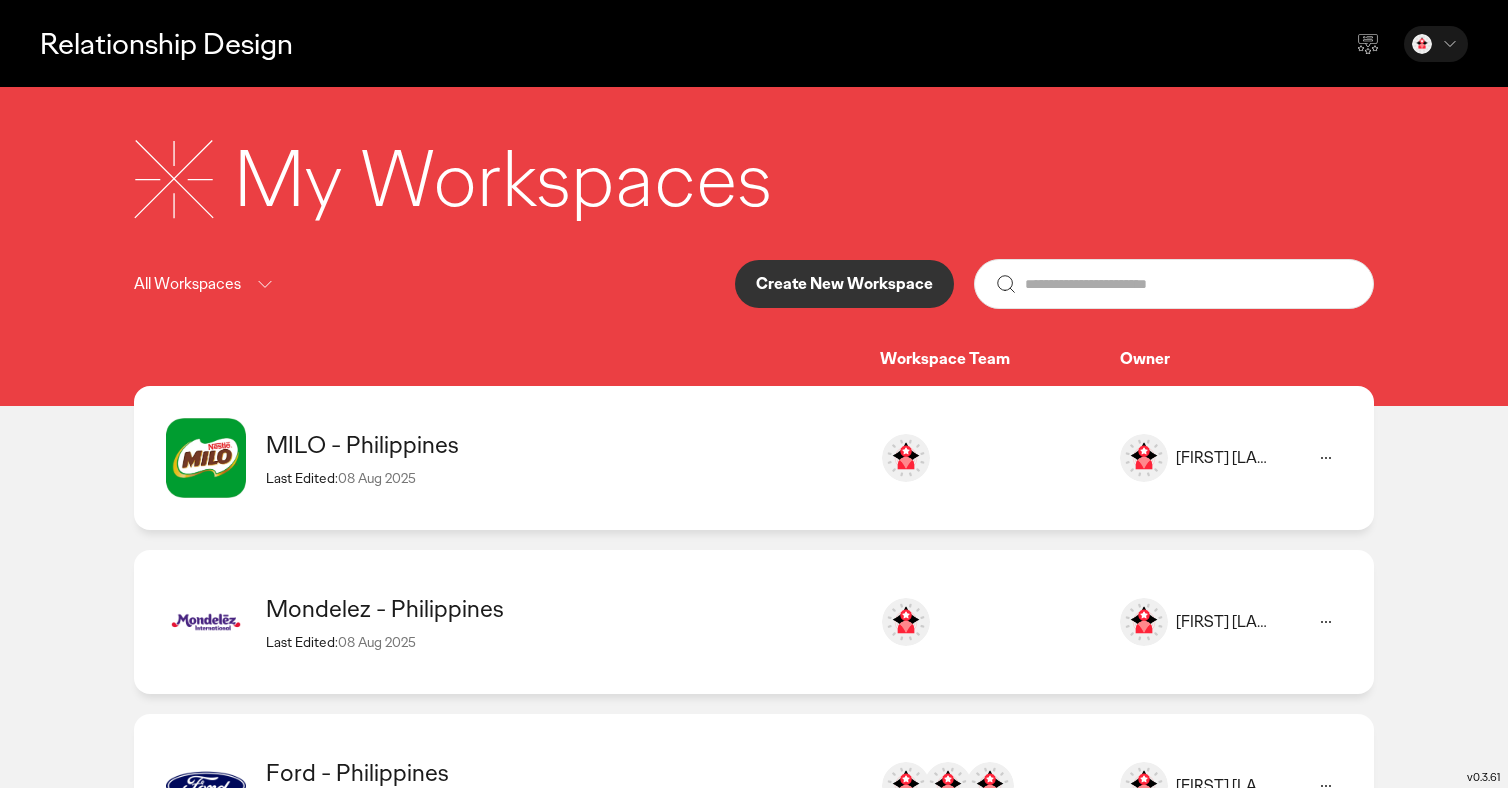 click on "MILO - Philippines  Last Edited:  08 Aug 2025 Athena Alipao athena.alipao@ogilvy.com Athena Alipao" 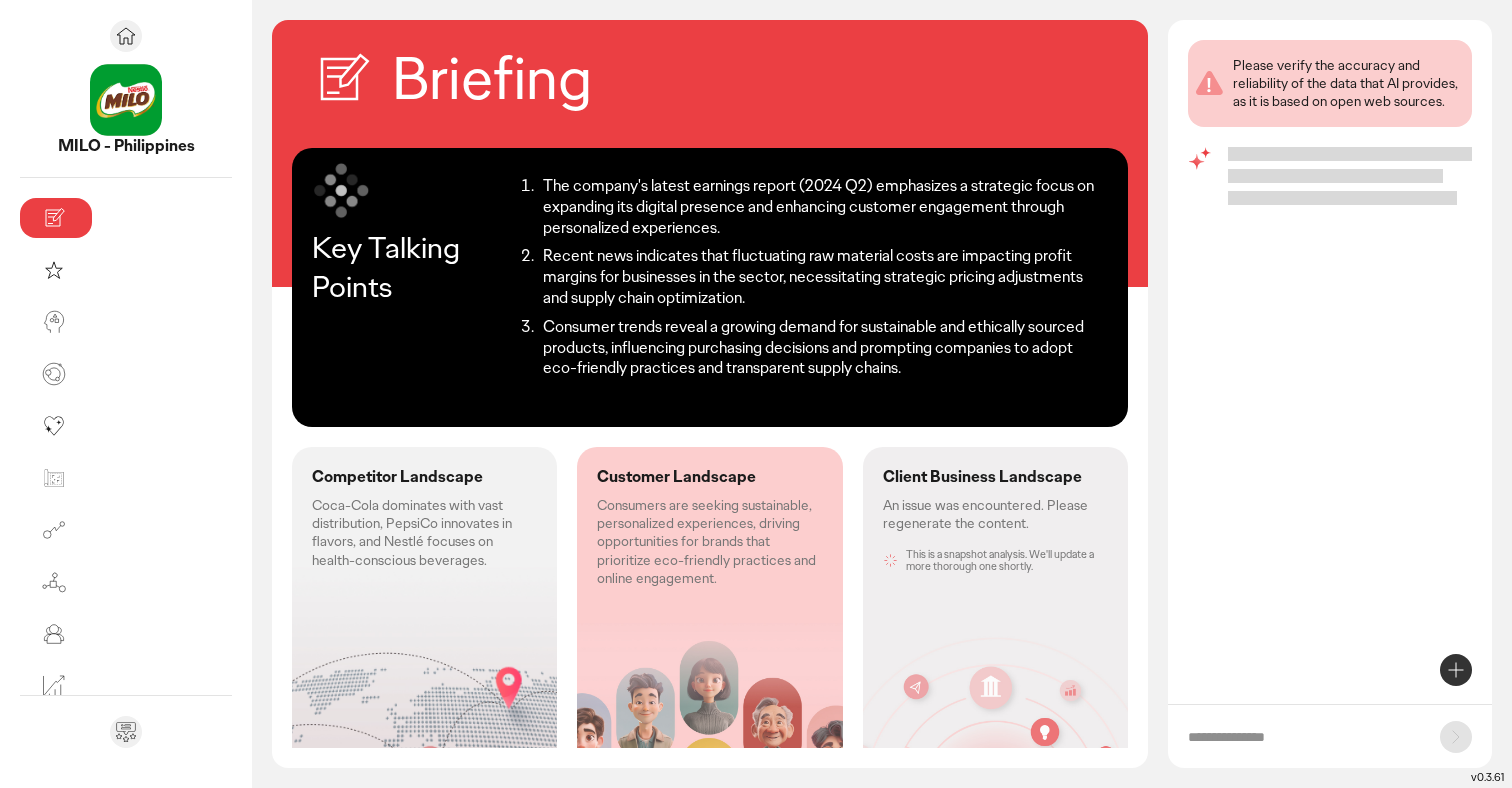 click on "Coca-Cola dominates with vast distribution, PepsiCo innovates in flavors, and Nestlé focuses on health-conscious beverages." 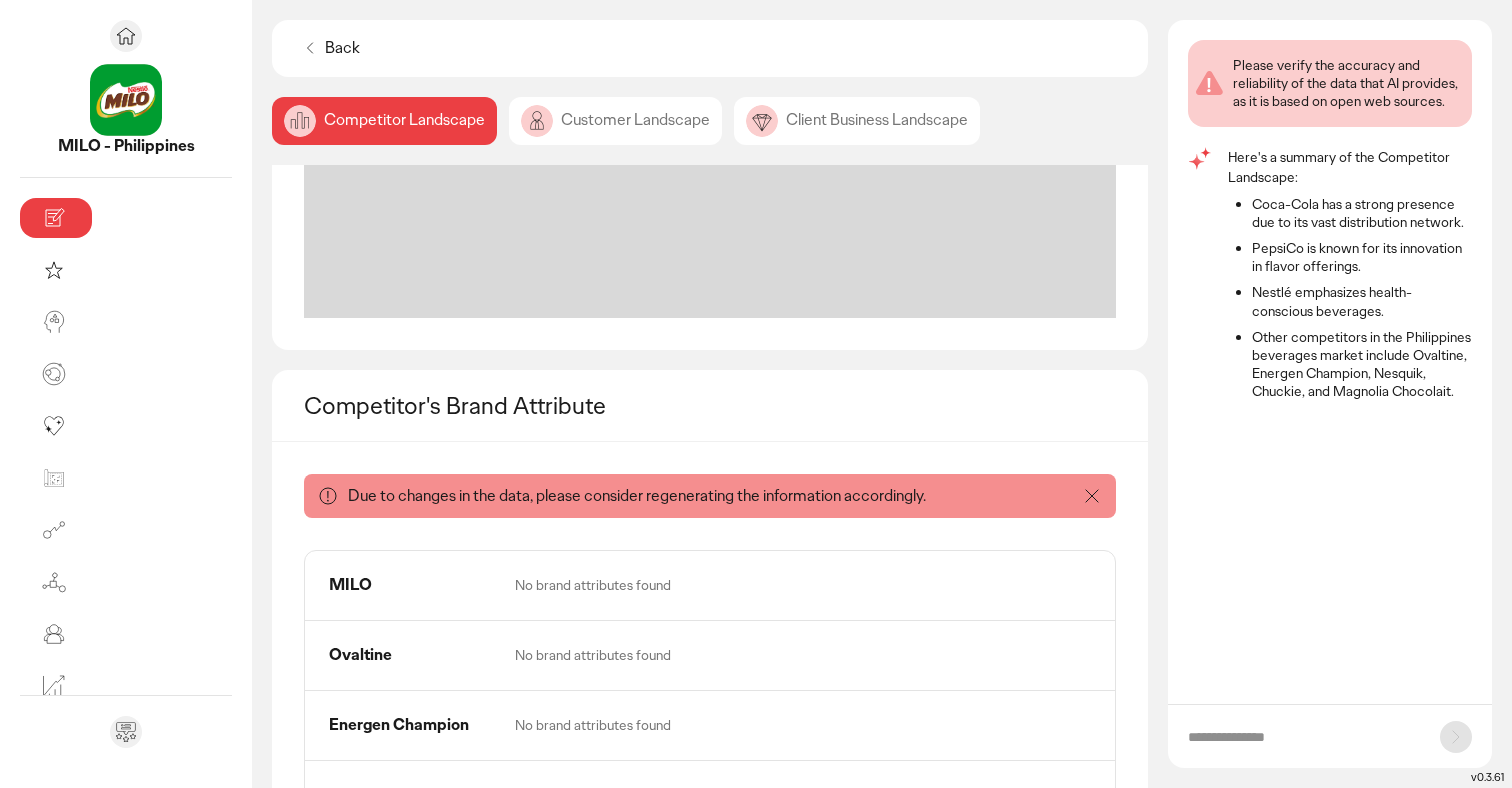 scroll, scrollTop: 0, scrollLeft: 0, axis: both 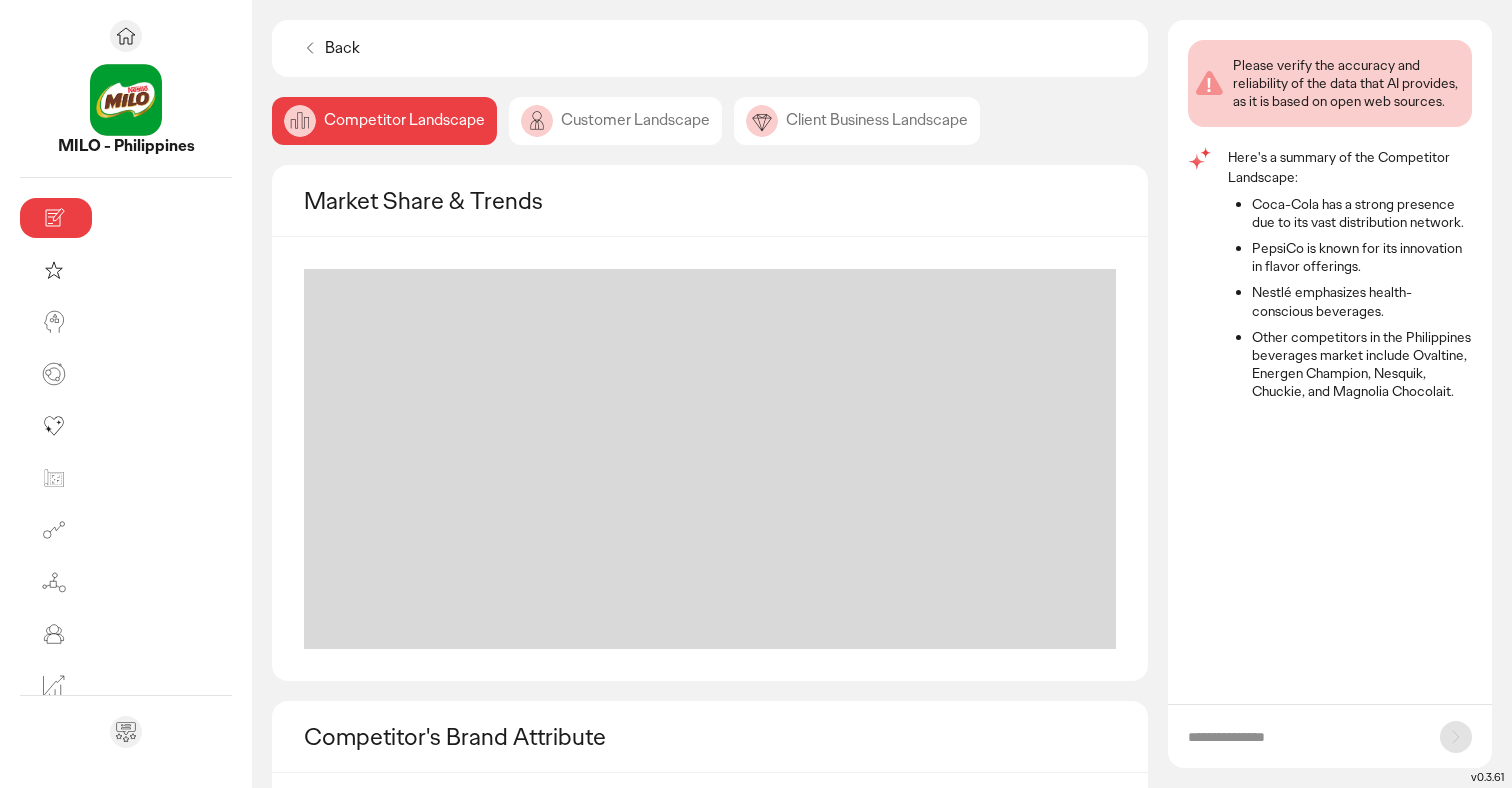 click 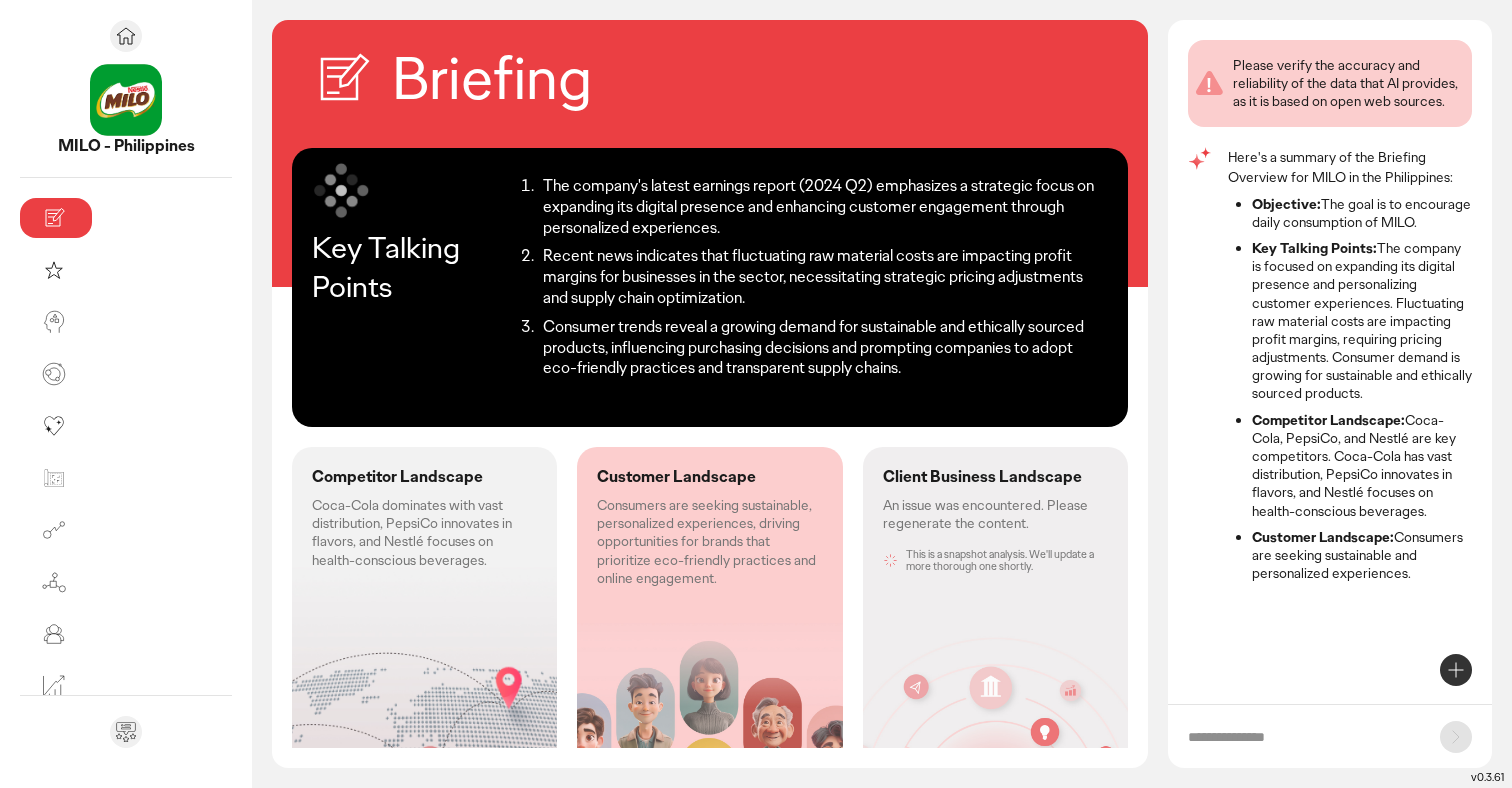 scroll, scrollTop: 57, scrollLeft: 0, axis: vertical 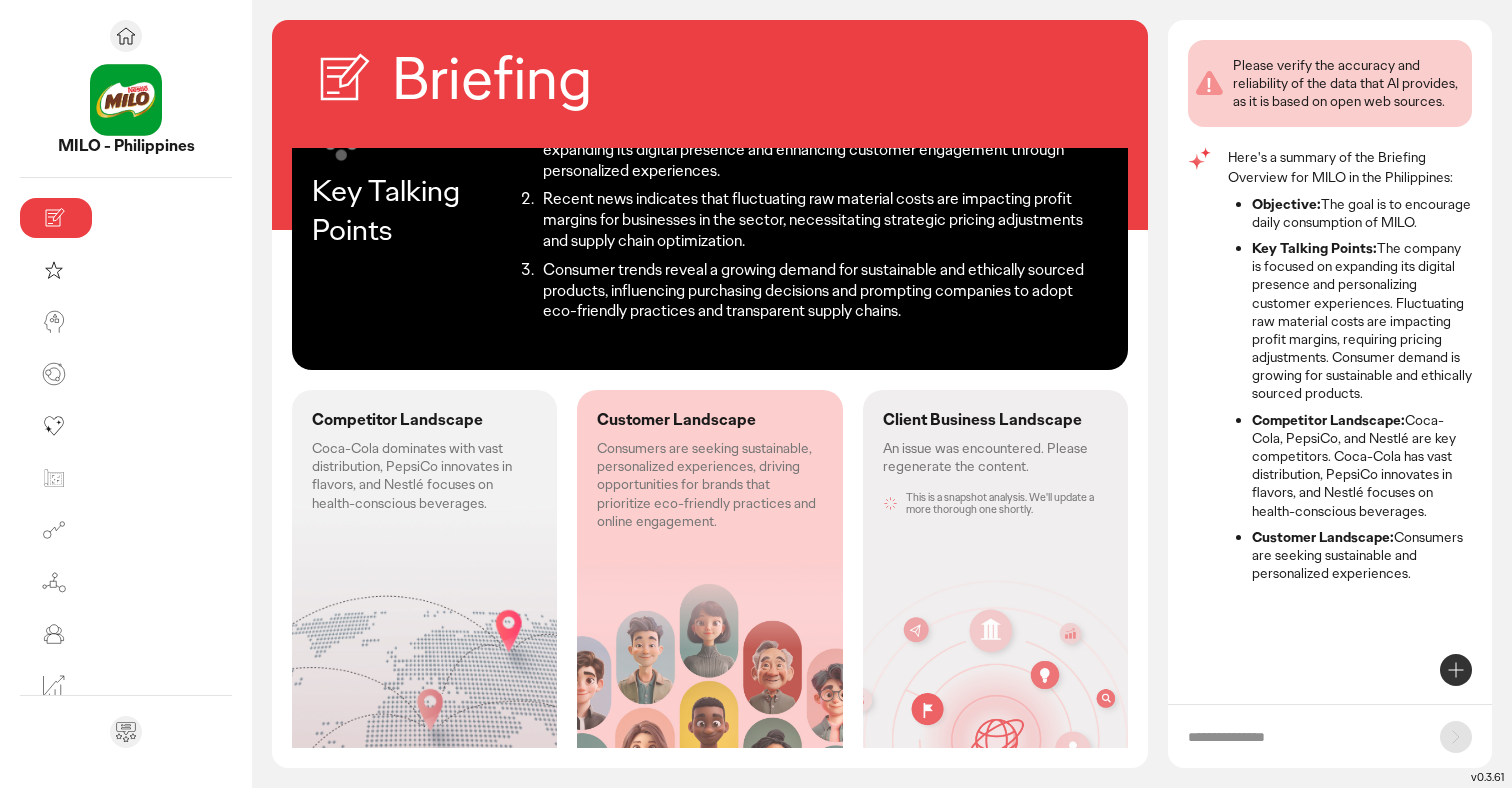 click on "An issue was encountered. Please regenerate the content." 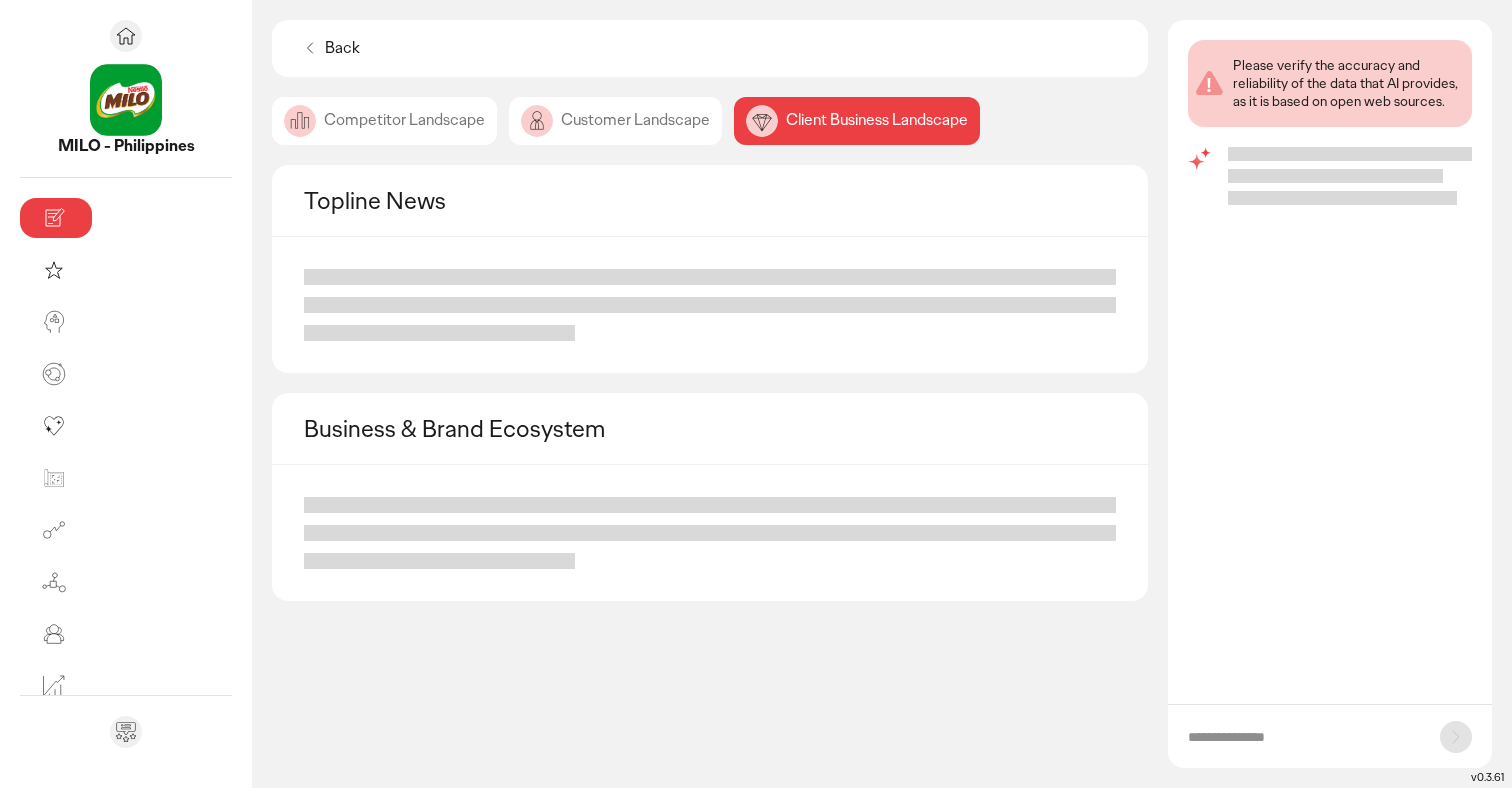 scroll, scrollTop: 0, scrollLeft: 0, axis: both 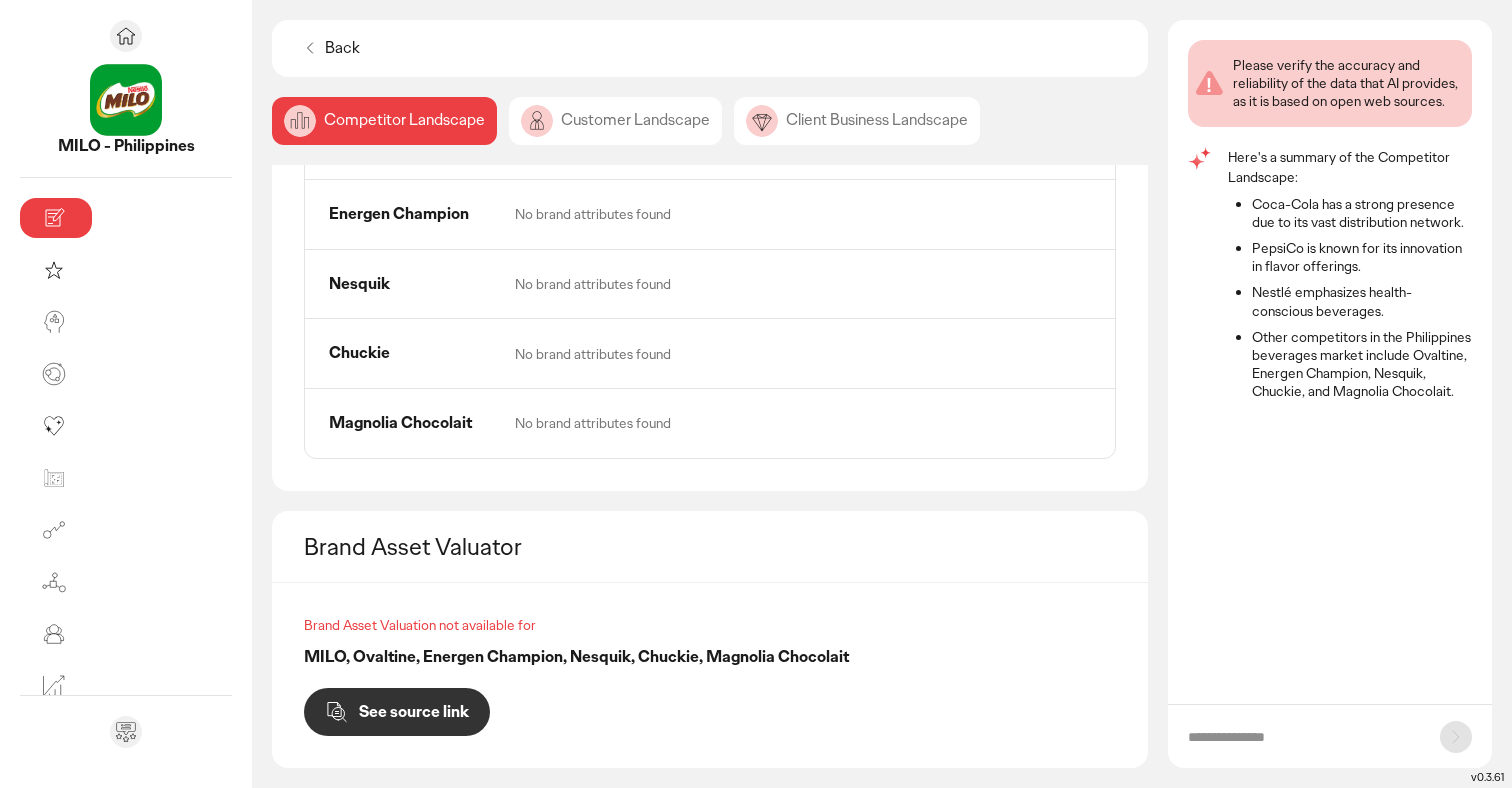 click on "Customer Landscape" 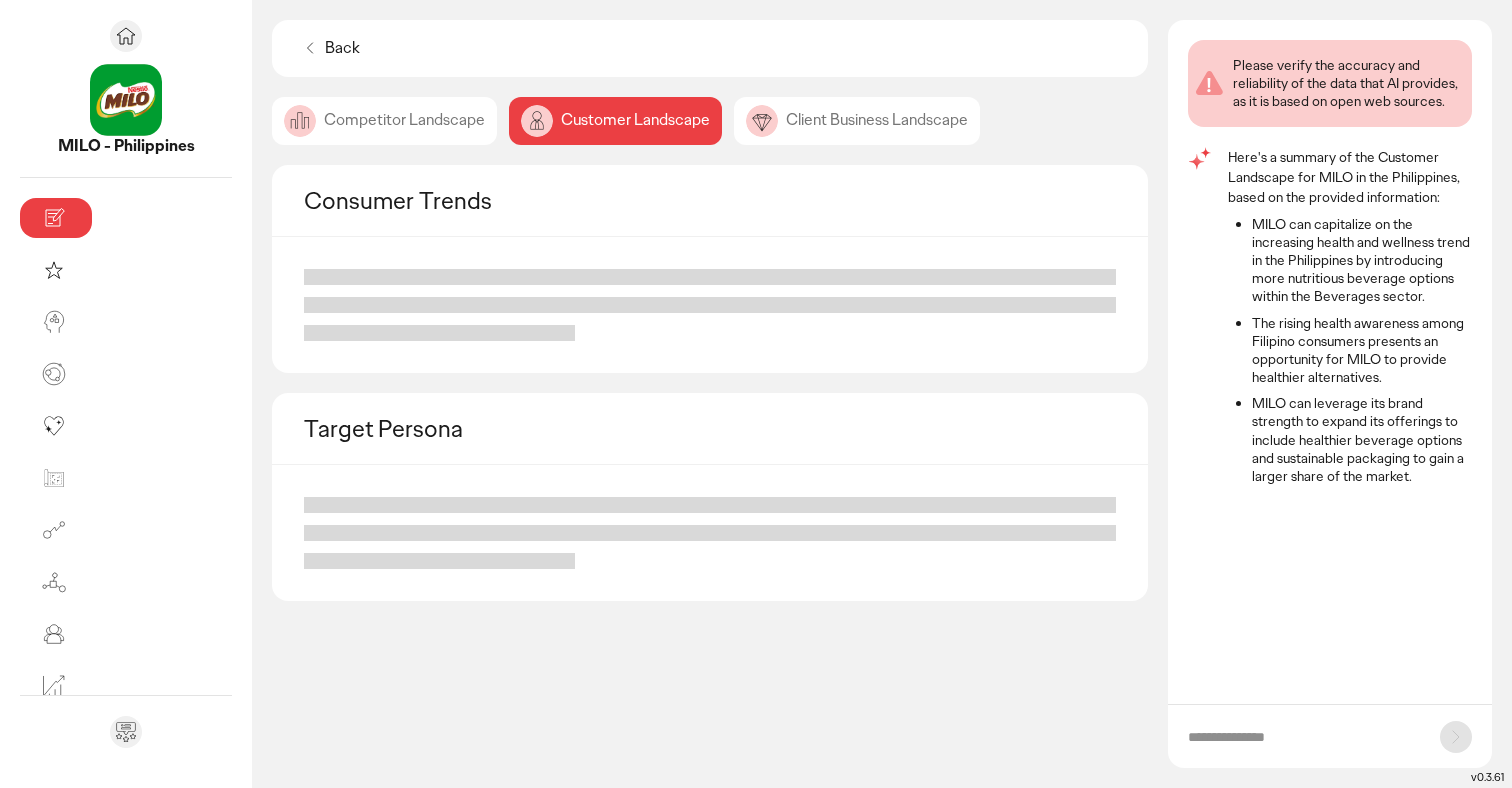 click on "Client Business Landscape" 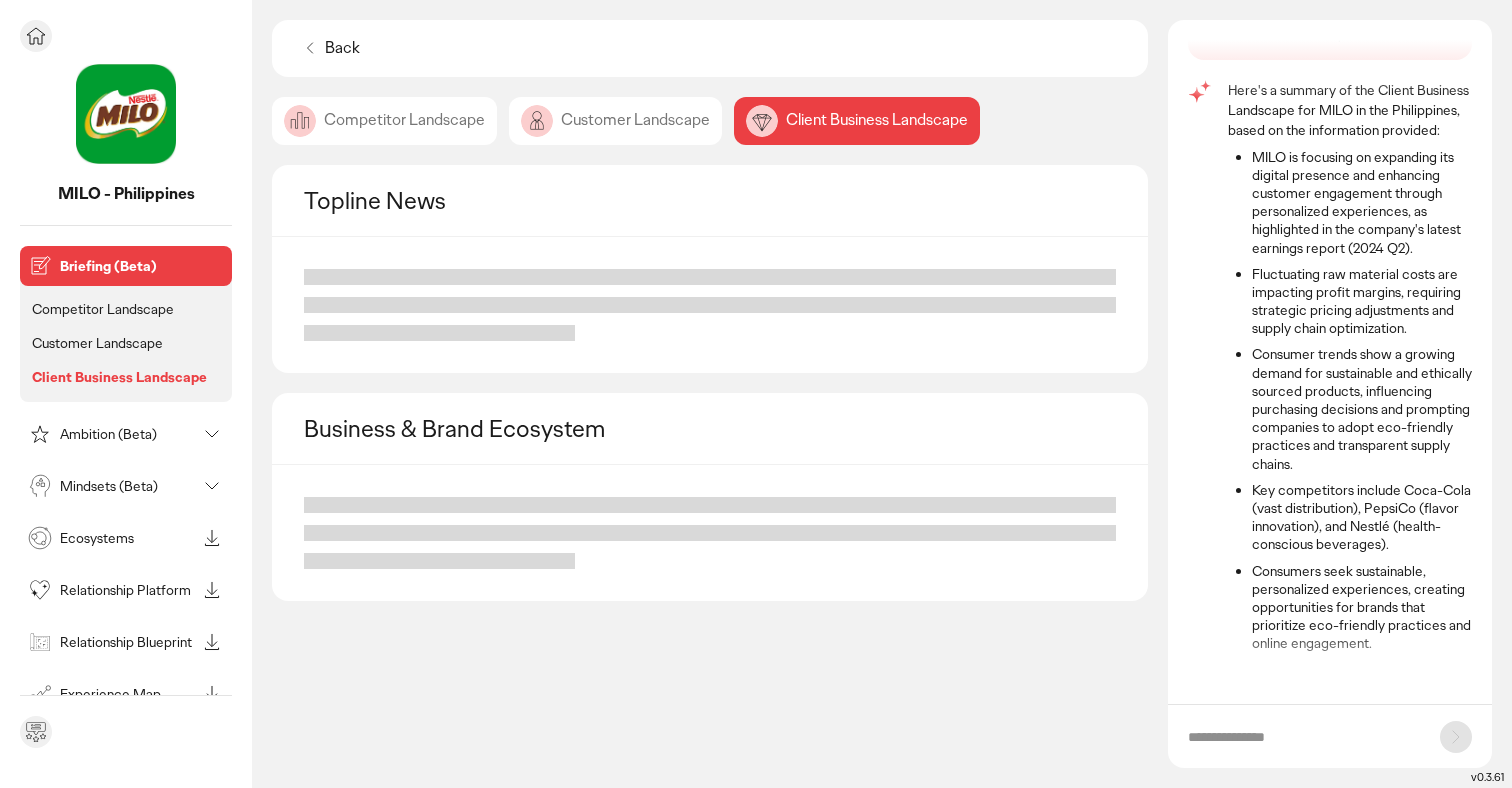 scroll, scrollTop: 87, scrollLeft: 0, axis: vertical 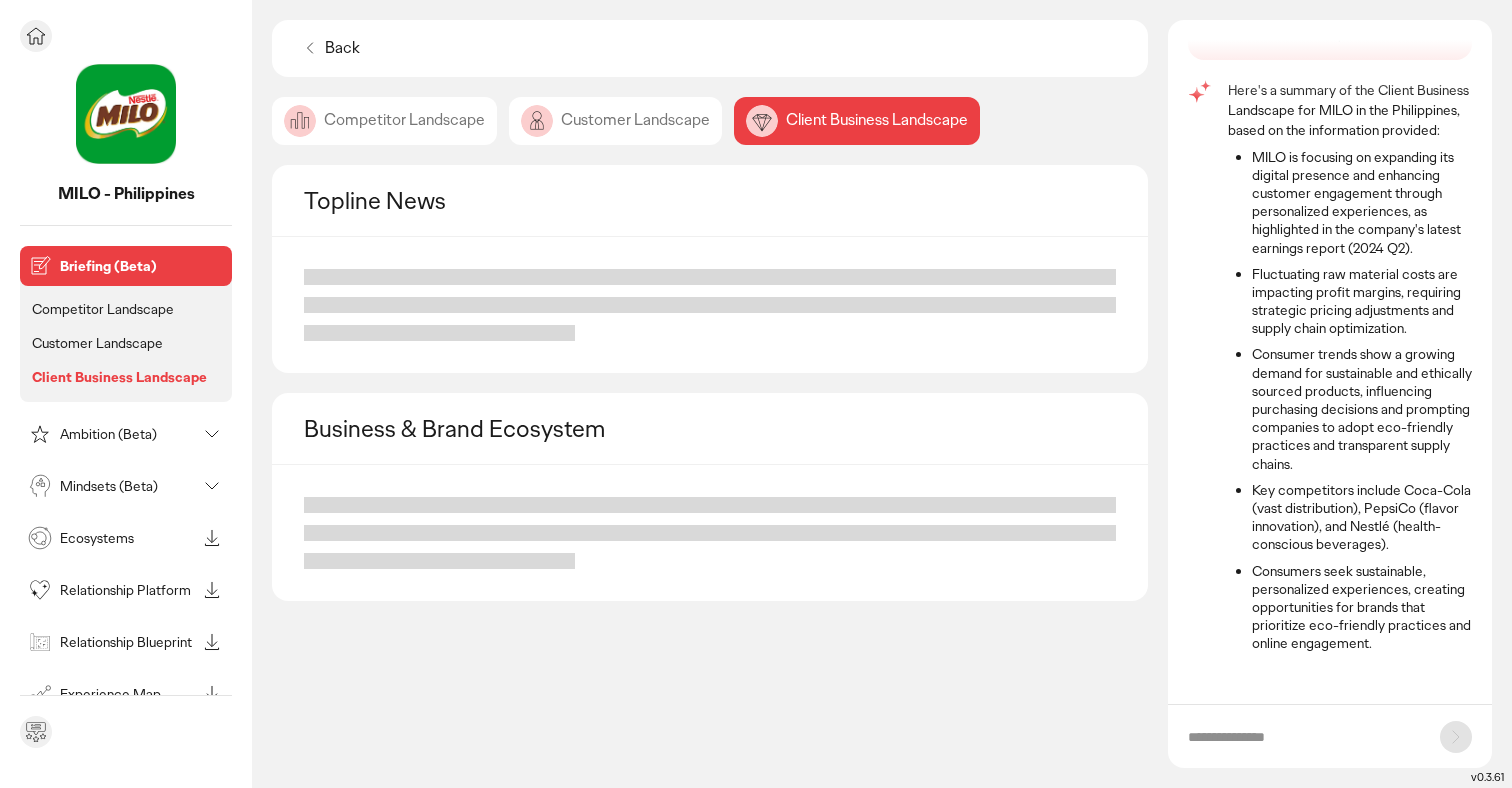 click on "Mindsets (Beta)" at bounding box center [110, 486] 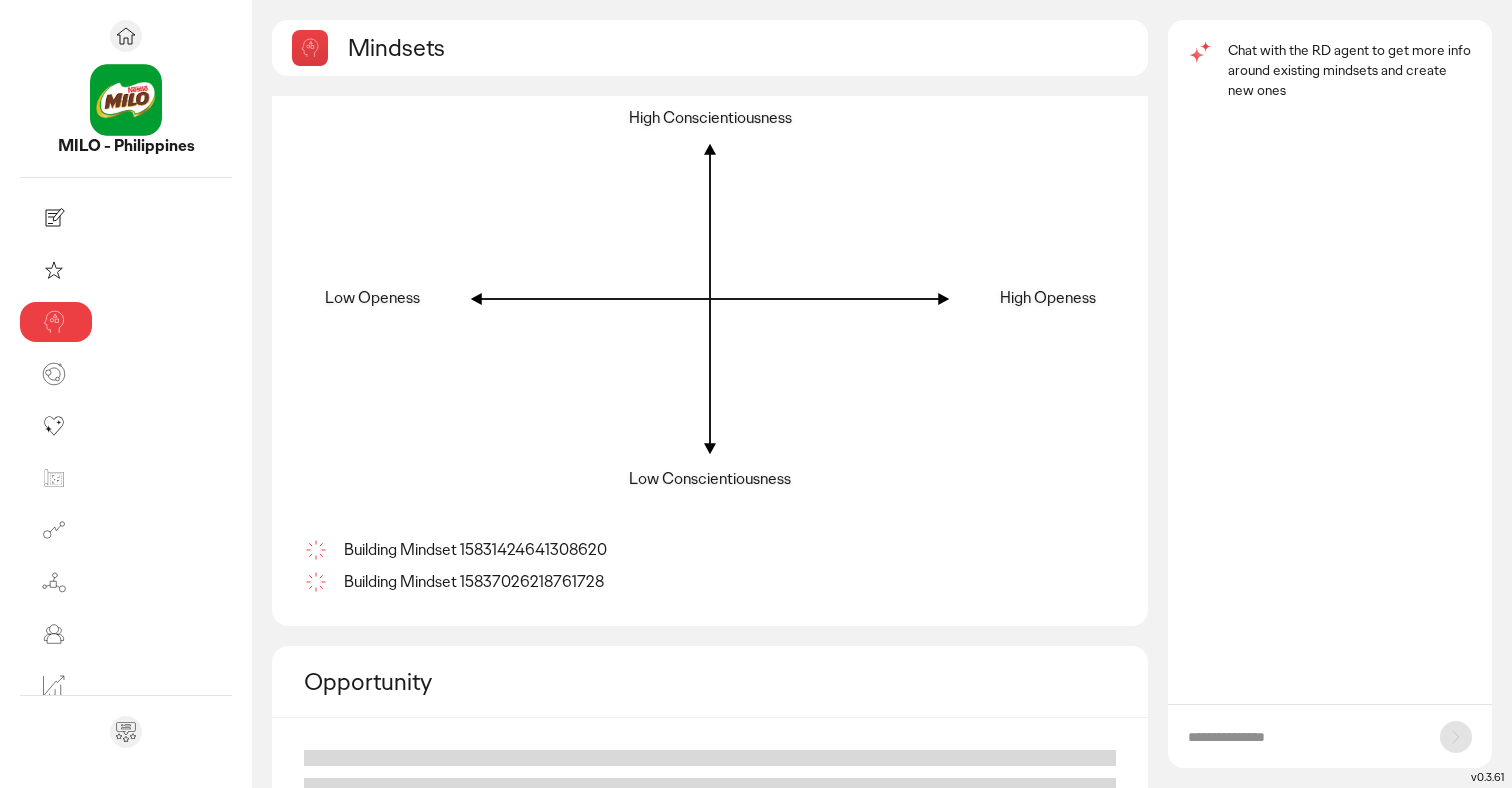 scroll, scrollTop: 235, scrollLeft: 0, axis: vertical 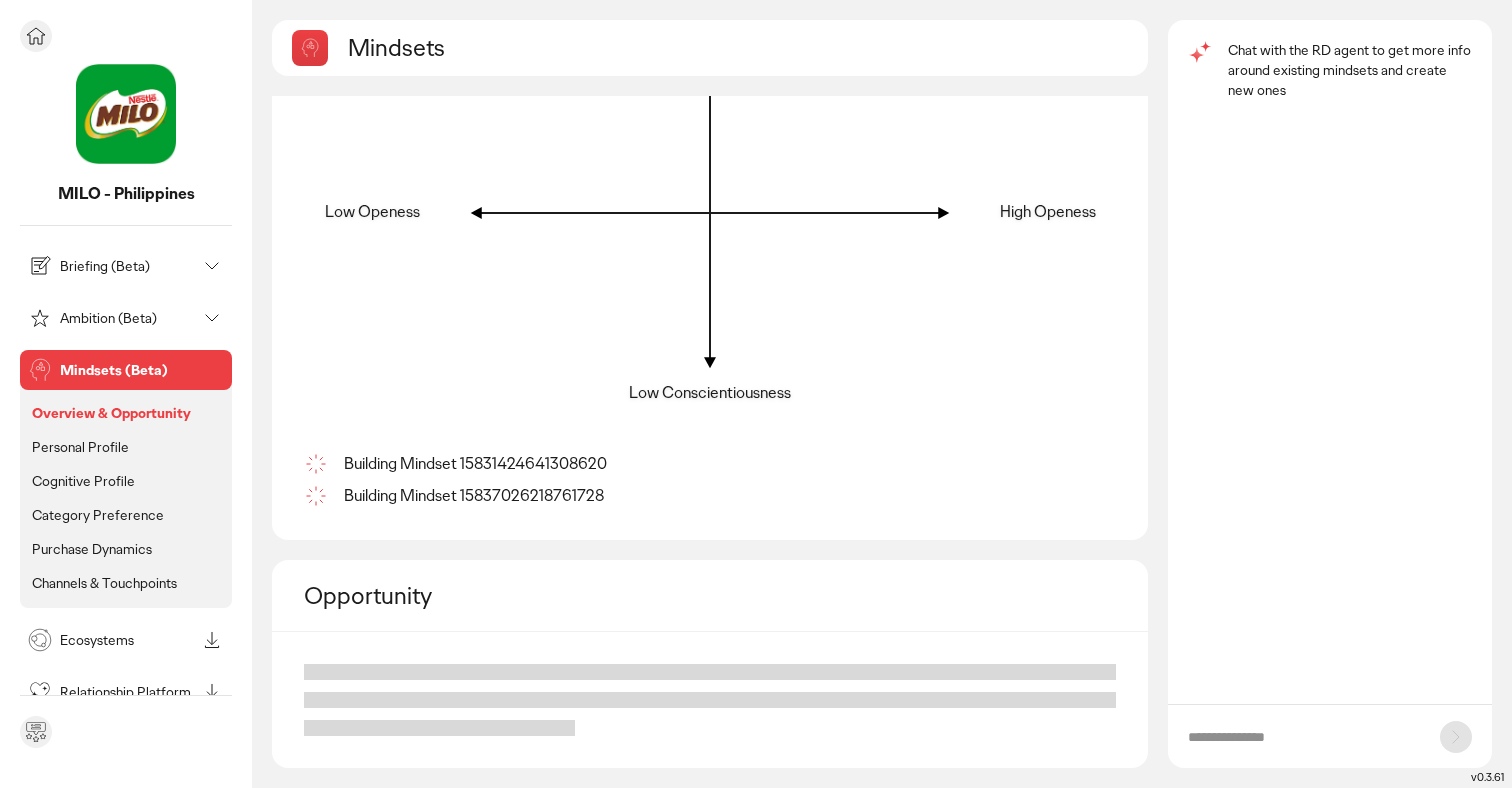 click on "Briefing (Beta)" at bounding box center [128, 266] 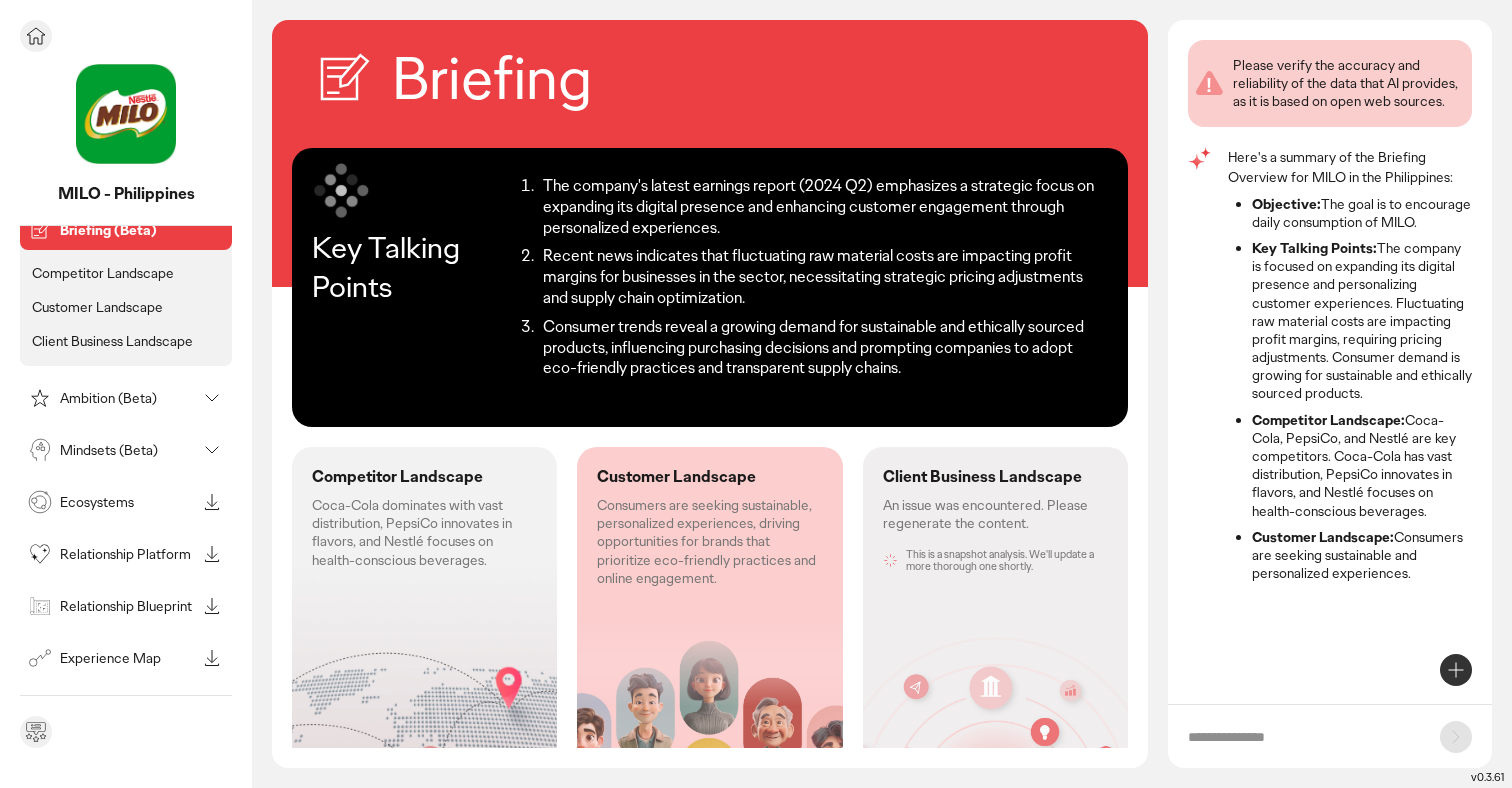 scroll, scrollTop: 43, scrollLeft: 0, axis: vertical 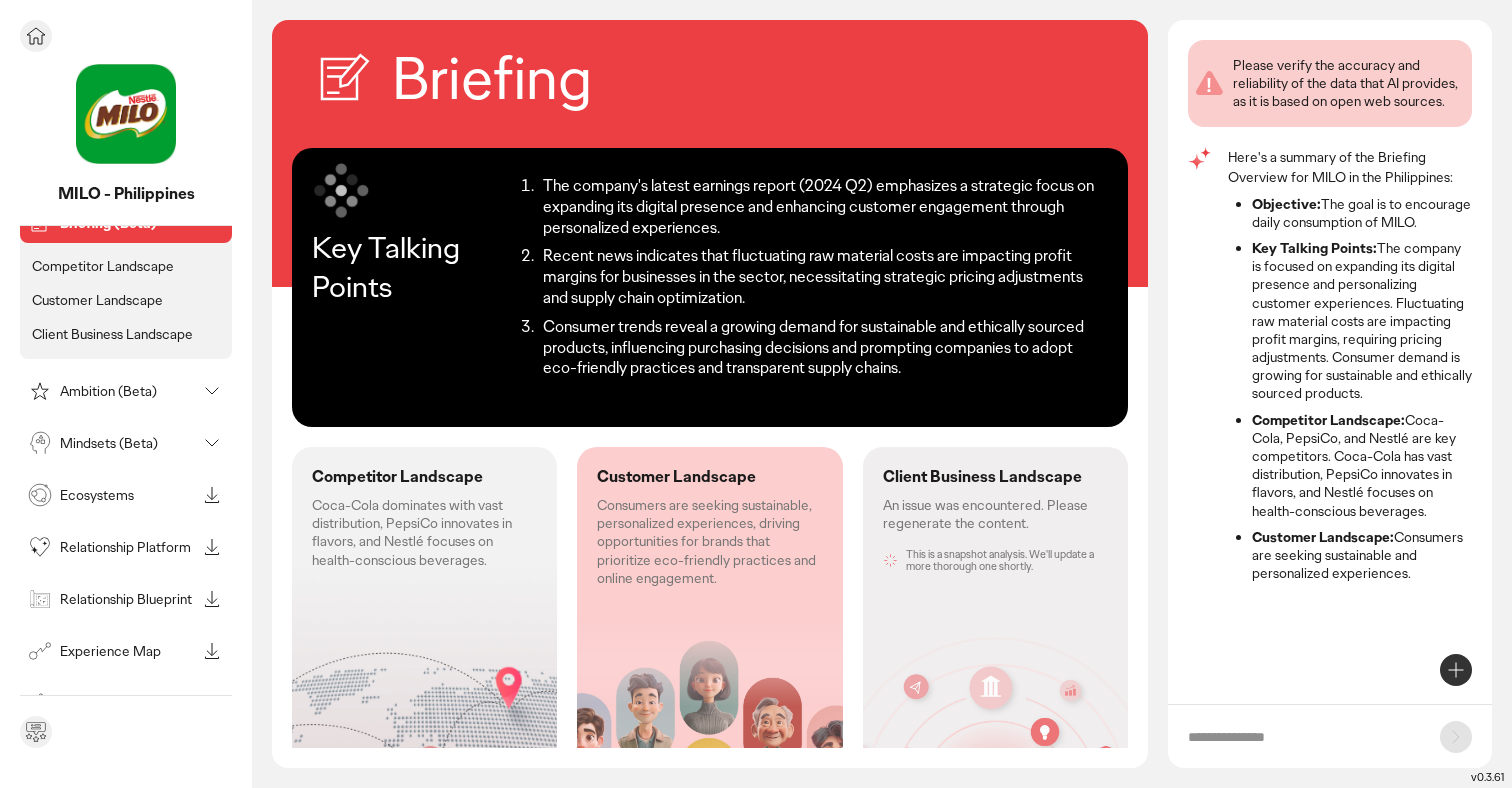 click on "Mindsets (Beta)" at bounding box center [110, 443] 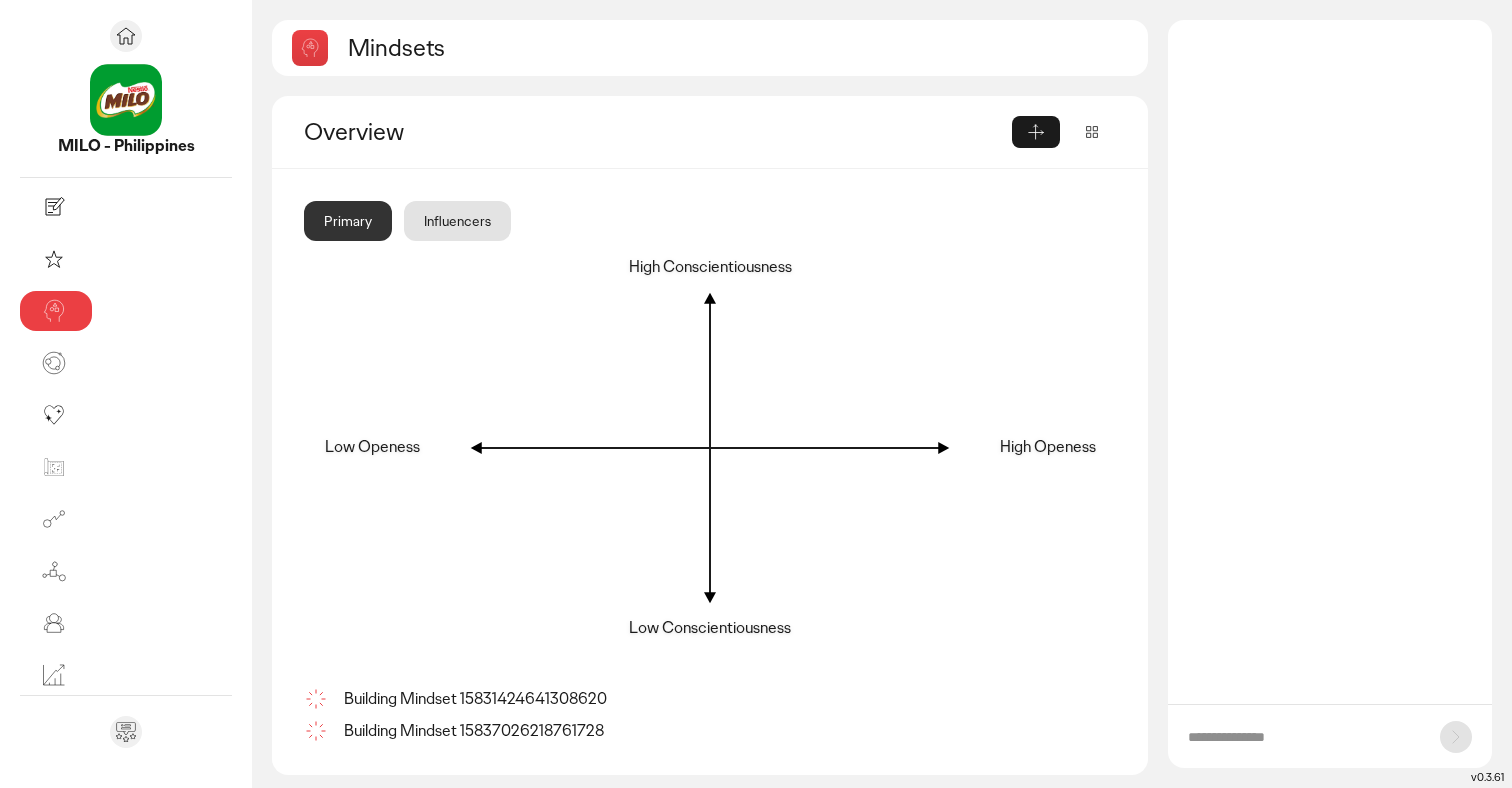 scroll, scrollTop: 0, scrollLeft: 0, axis: both 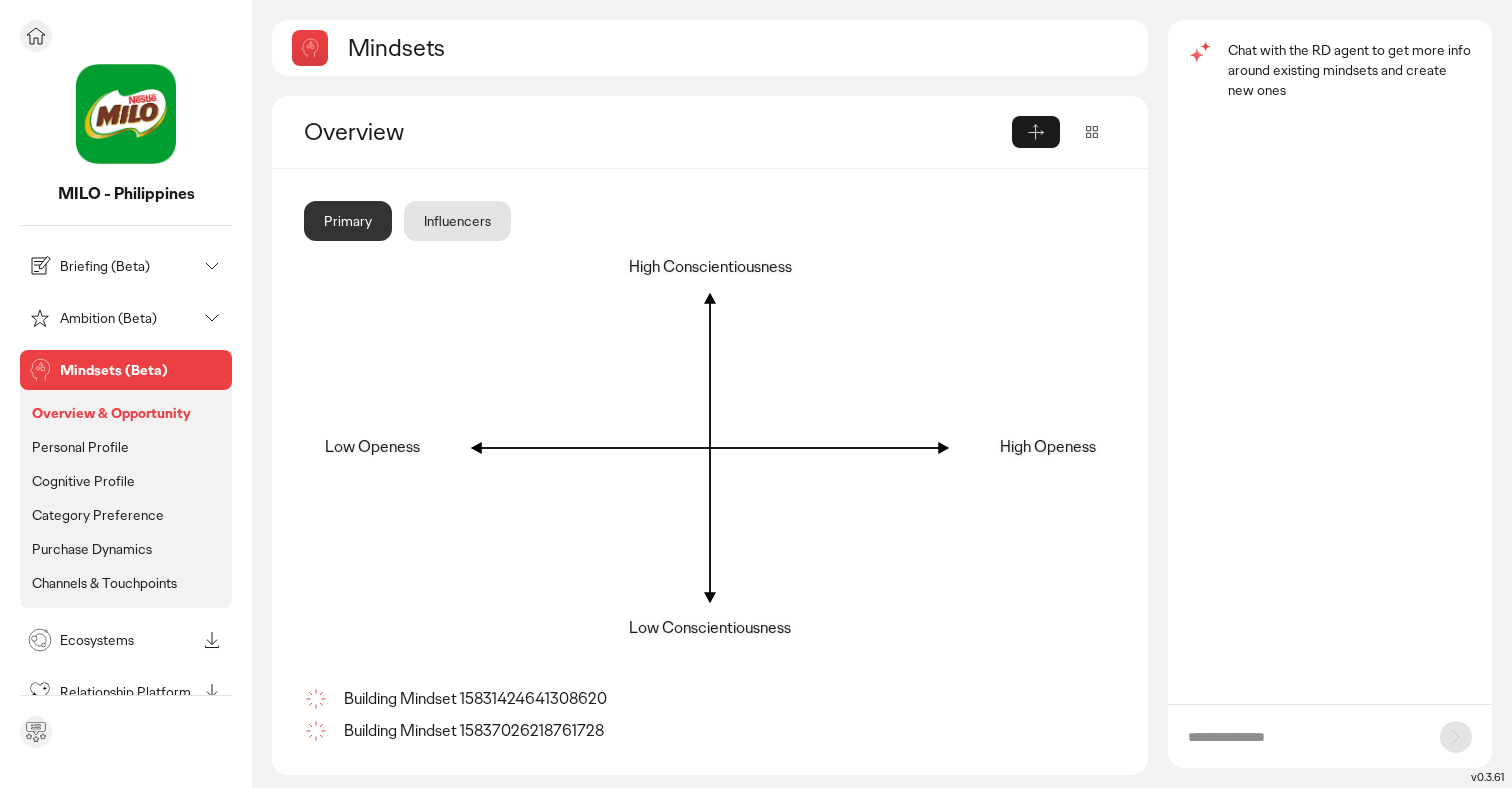 click 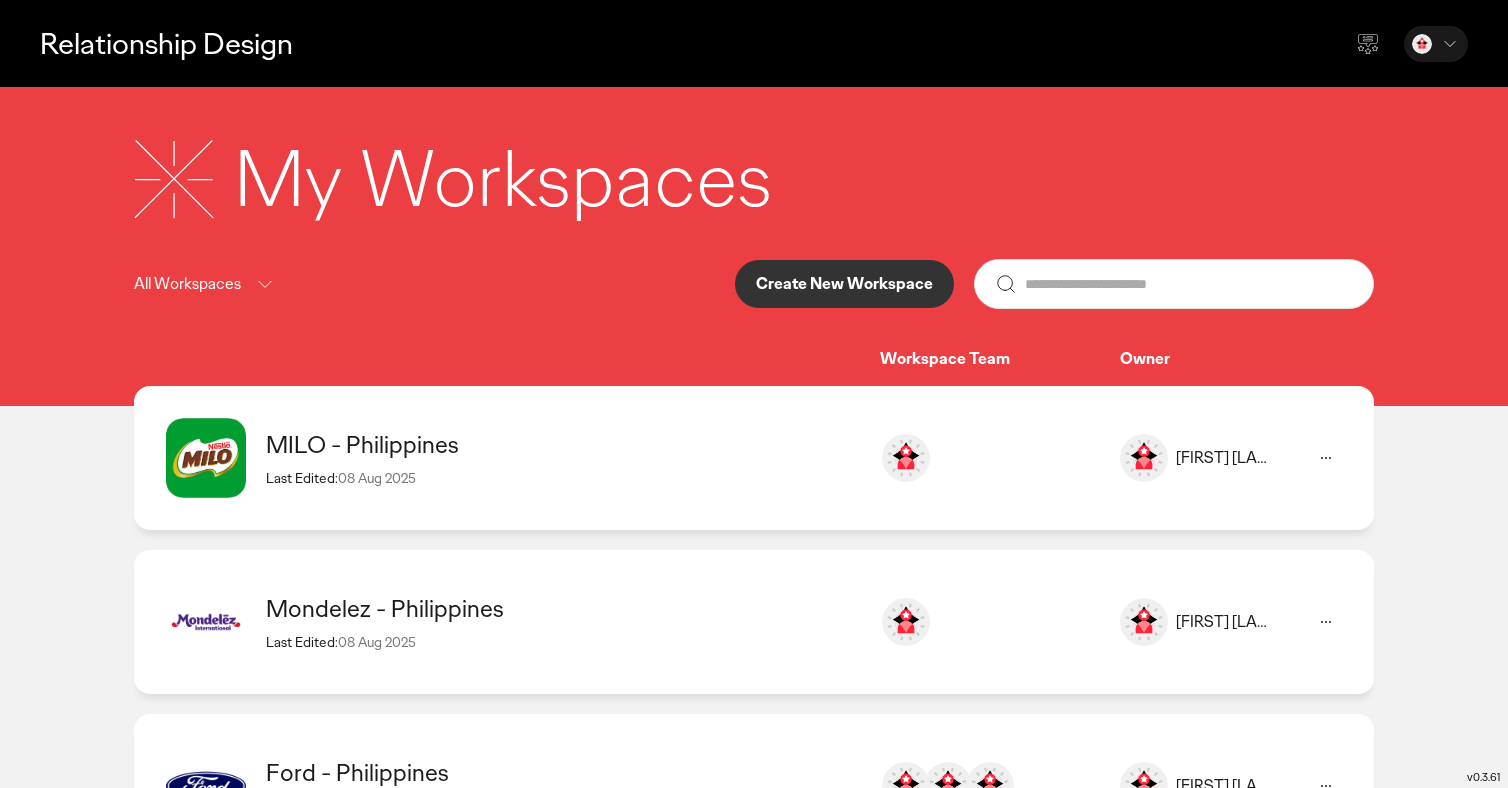 click at bounding box center [1326, 458] 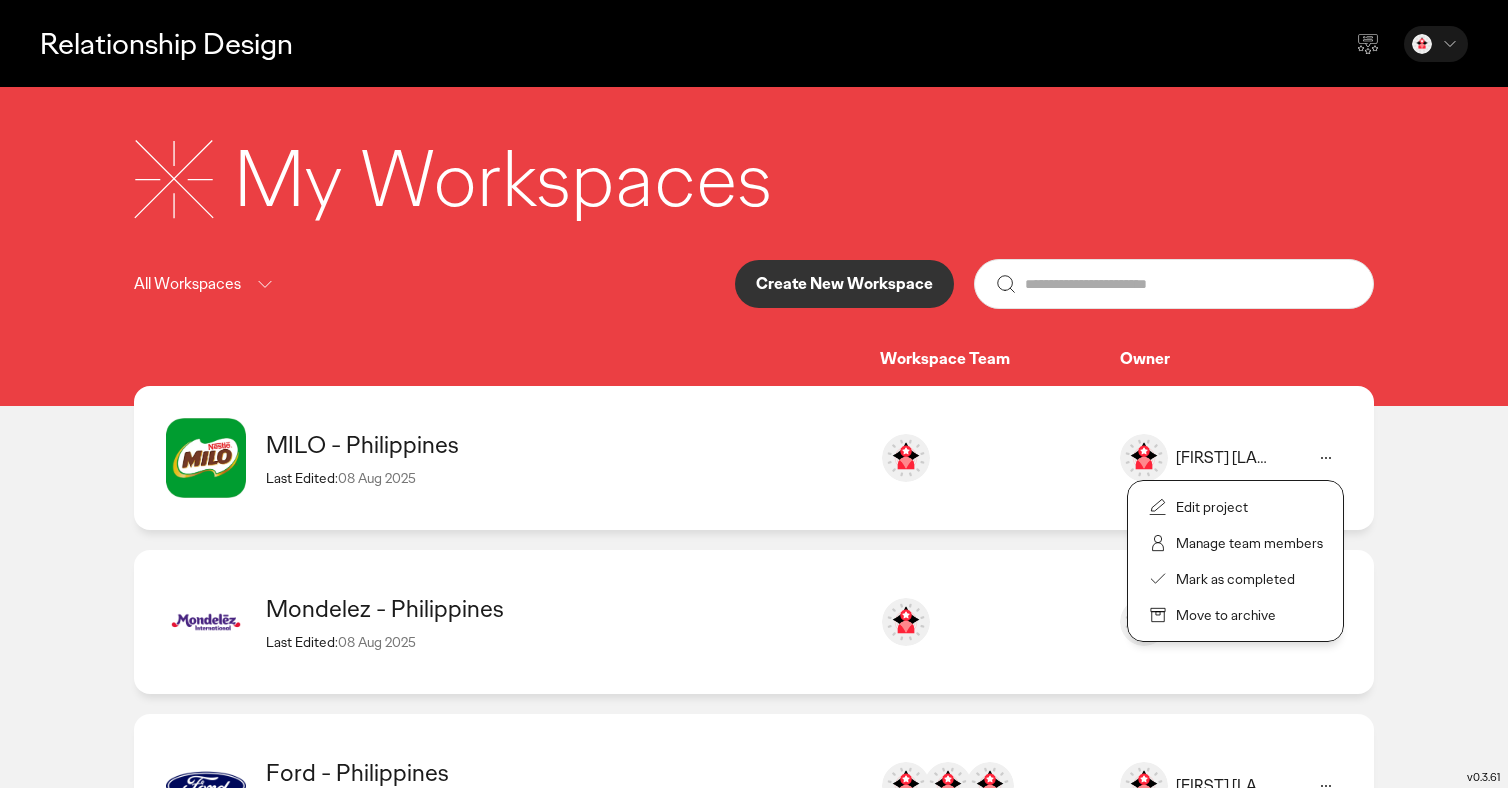 click on "Manage team members" 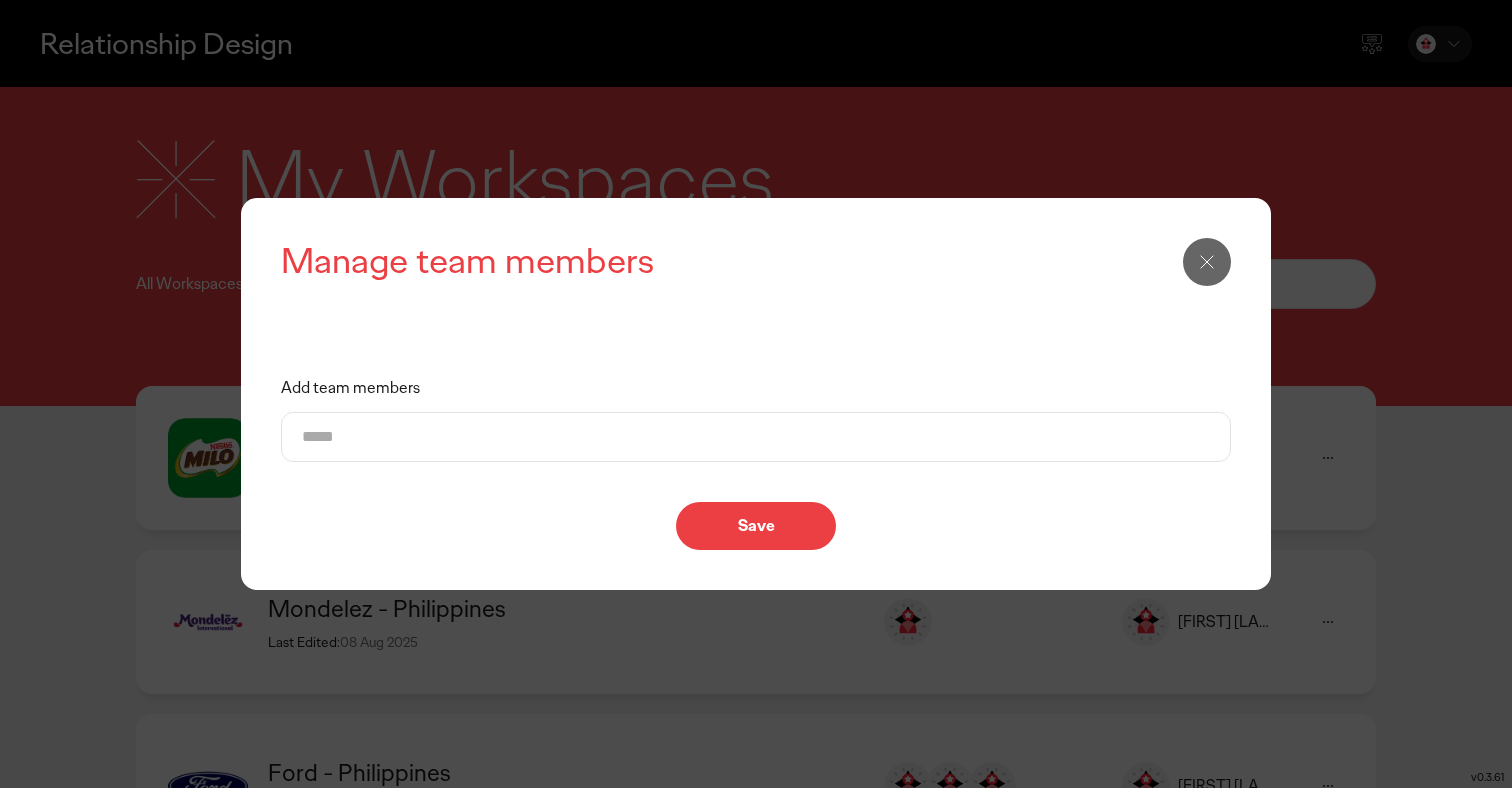 click on "Add team members" at bounding box center (756, 437) 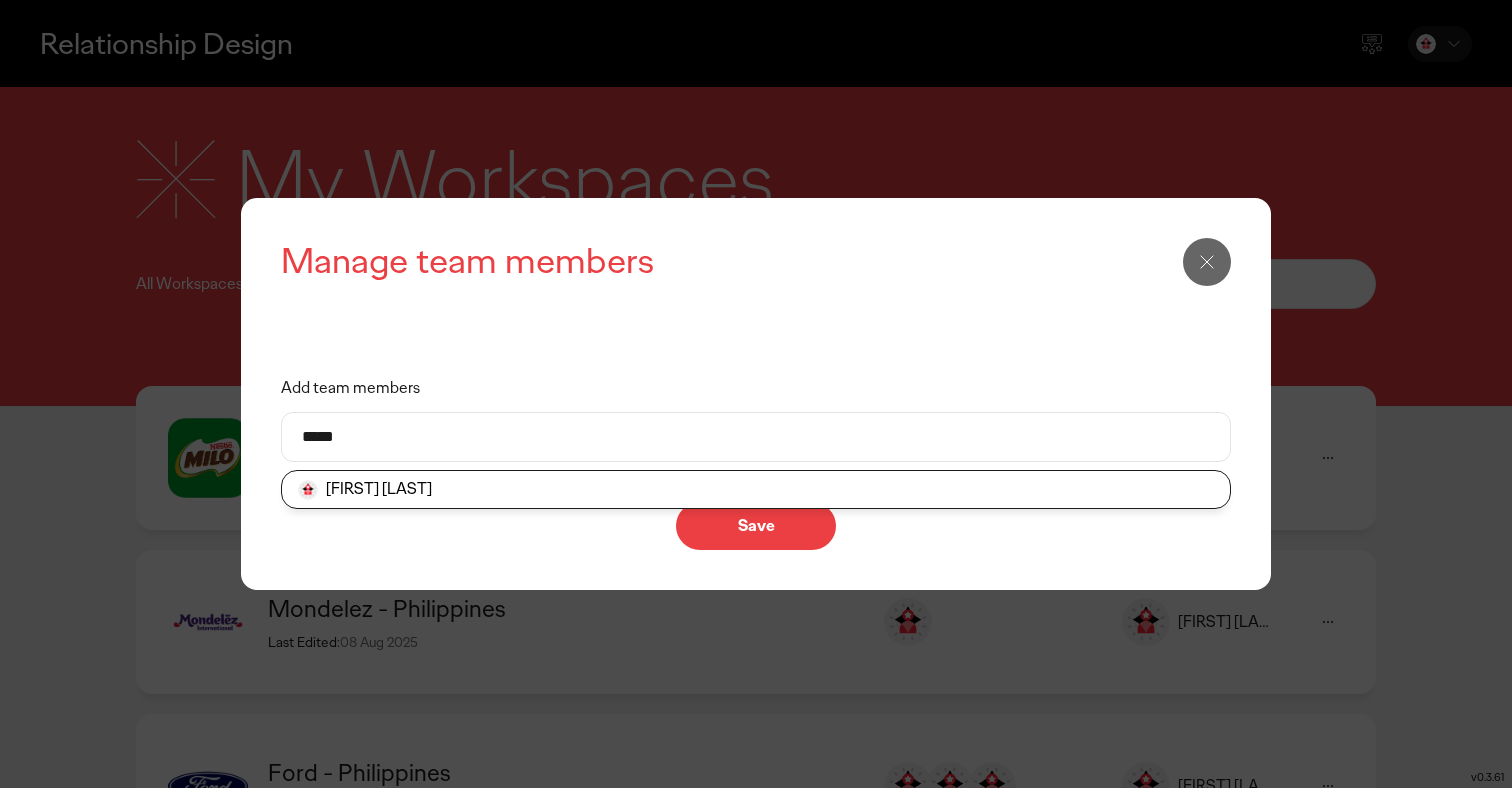 type on "*****" 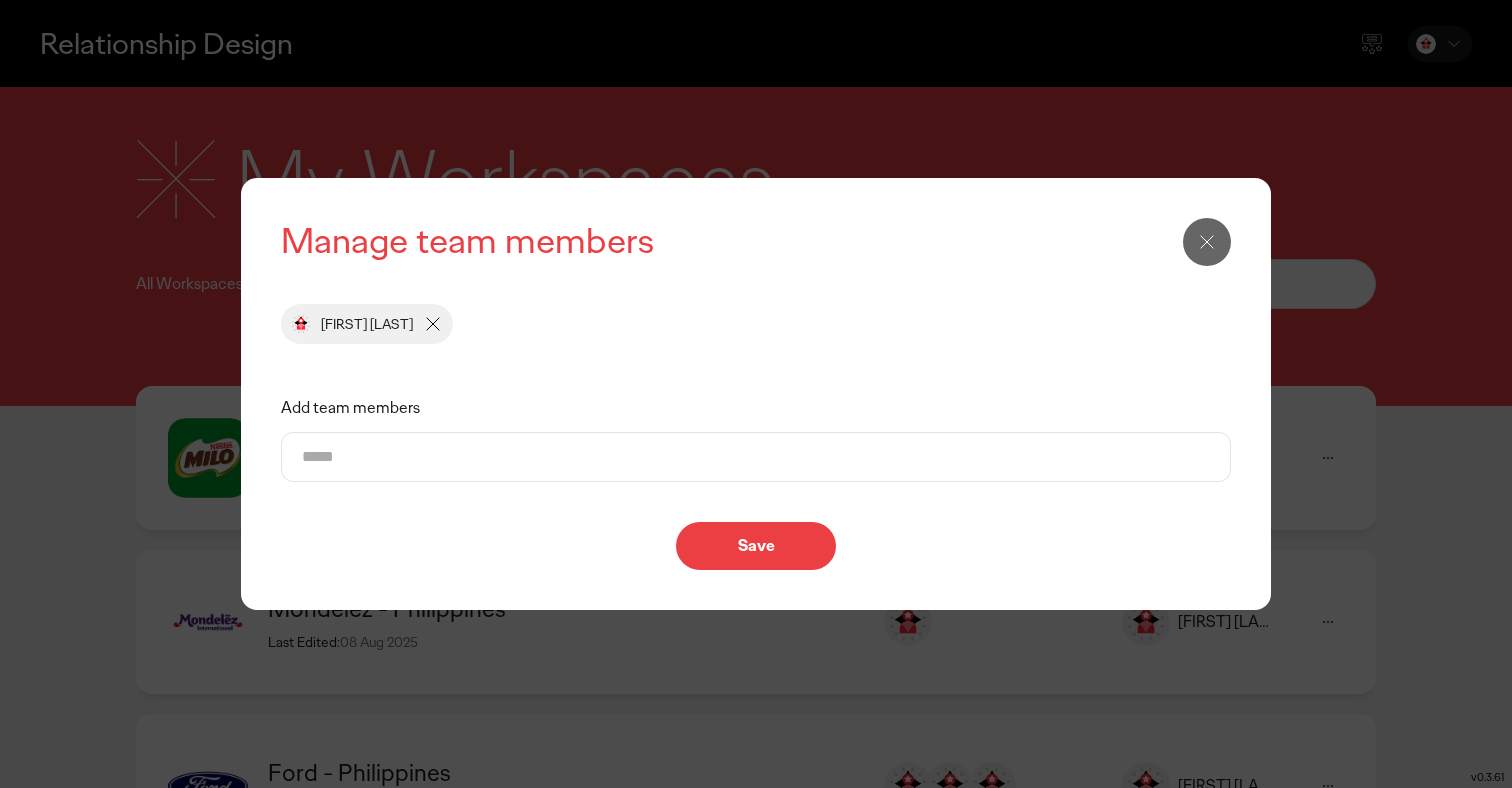 click on "Save" at bounding box center (756, 546) 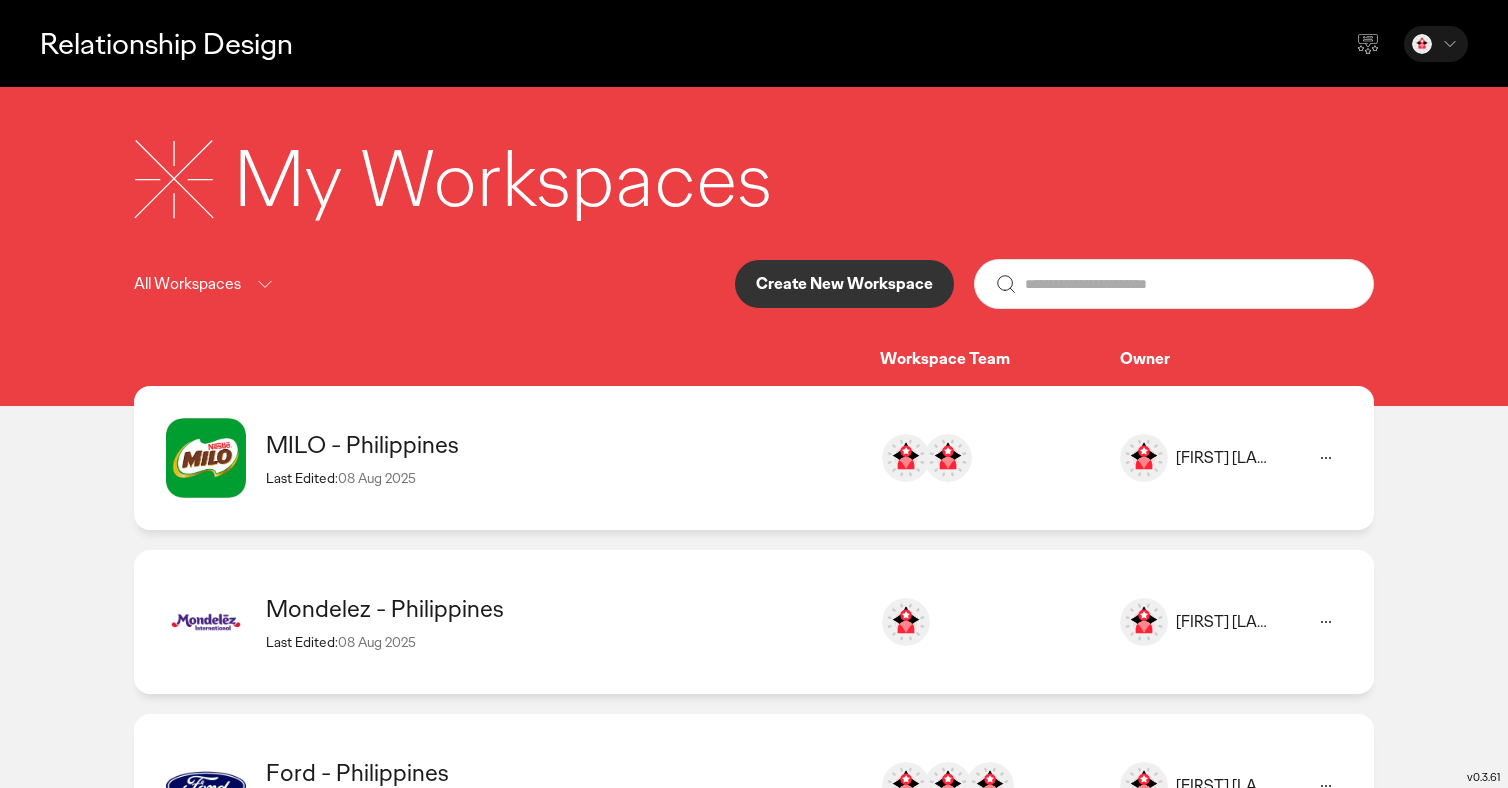 click on "MILO - Philippines" at bounding box center [563, 444] 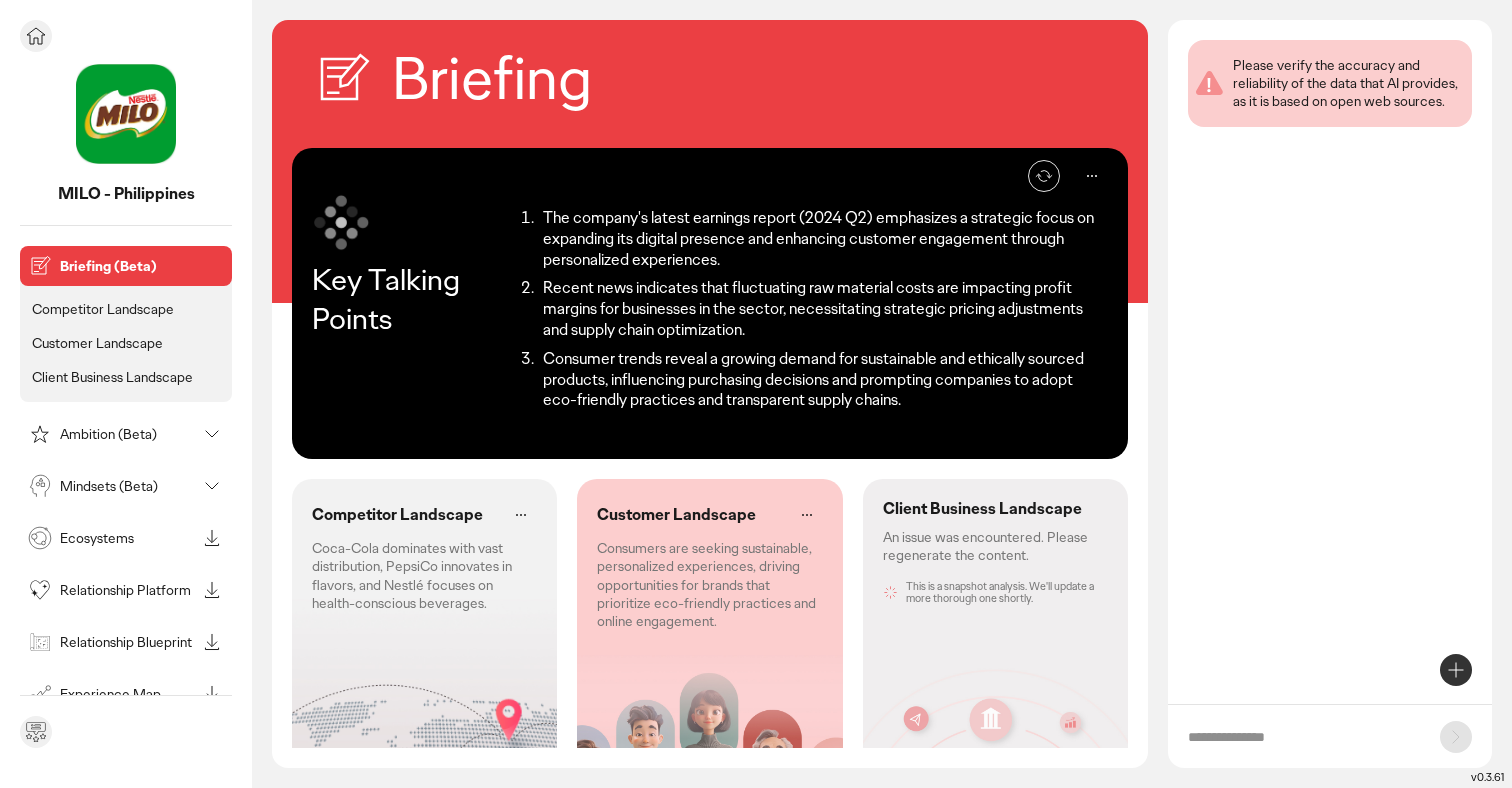 click on "Mindsets (Beta)" at bounding box center [128, 486] 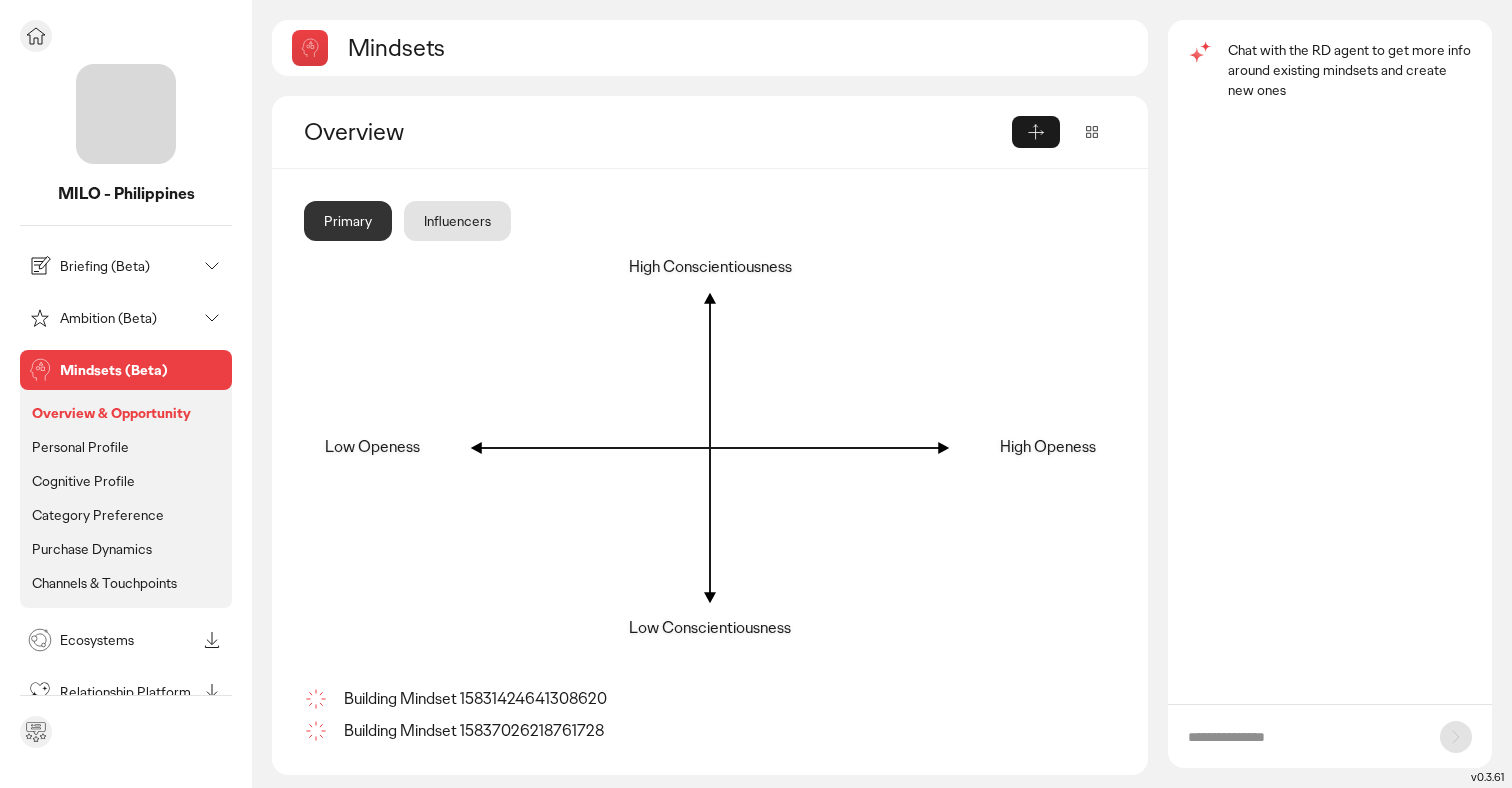 scroll, scrollTop: 0, scrollLeft: 0, axis: both 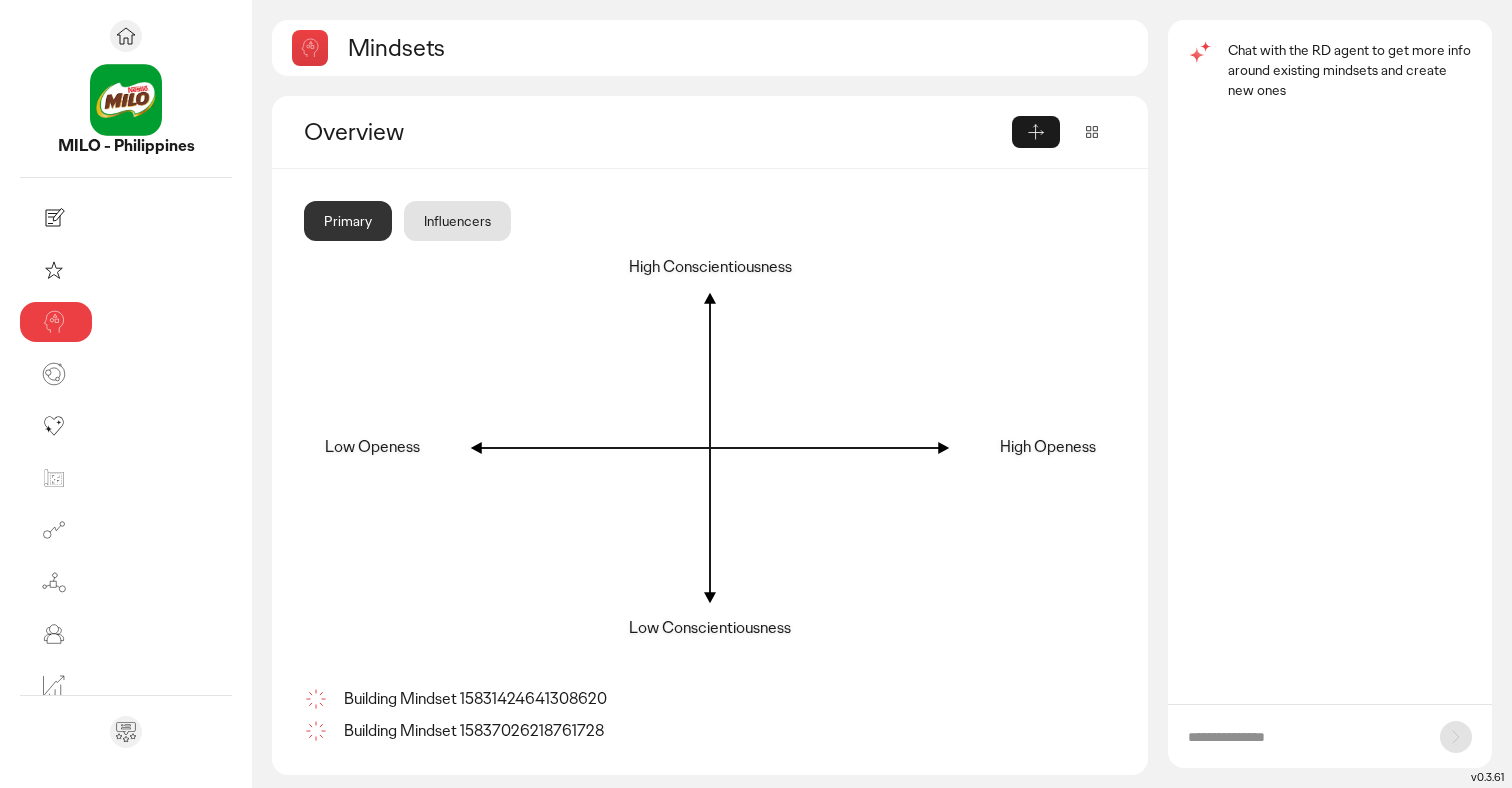 click on "Influencers" 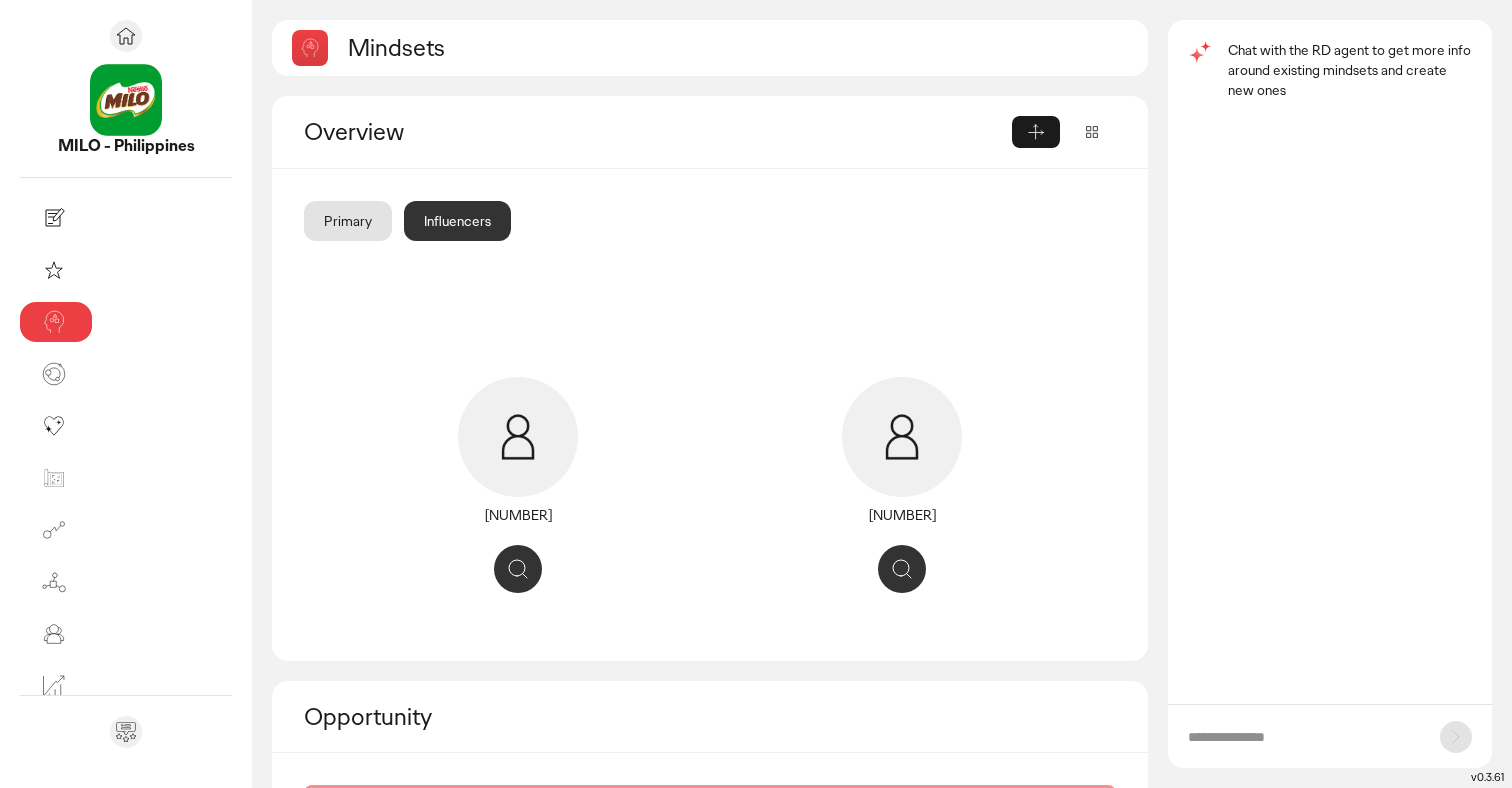 click 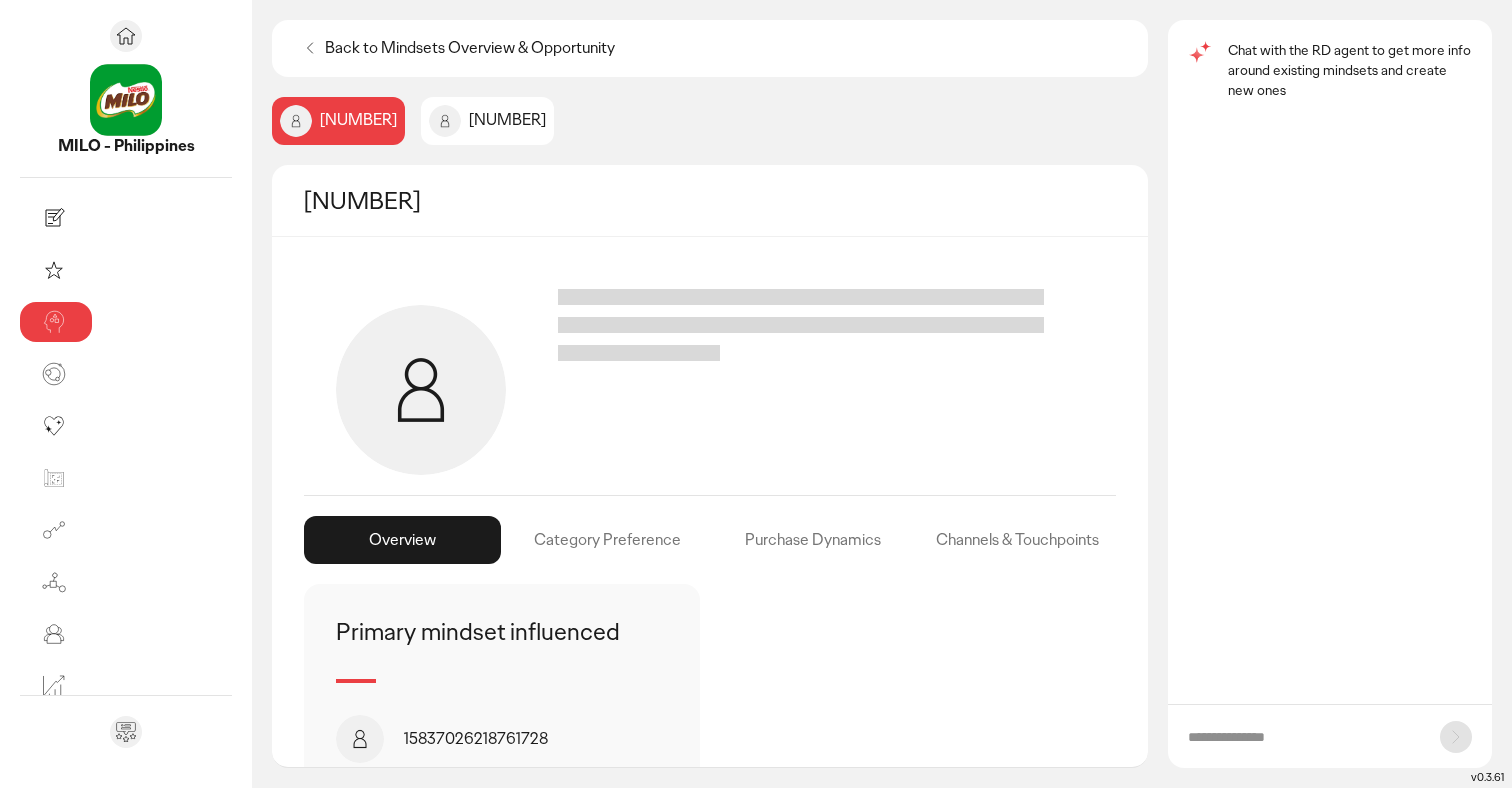 click on "[NUMBER]" 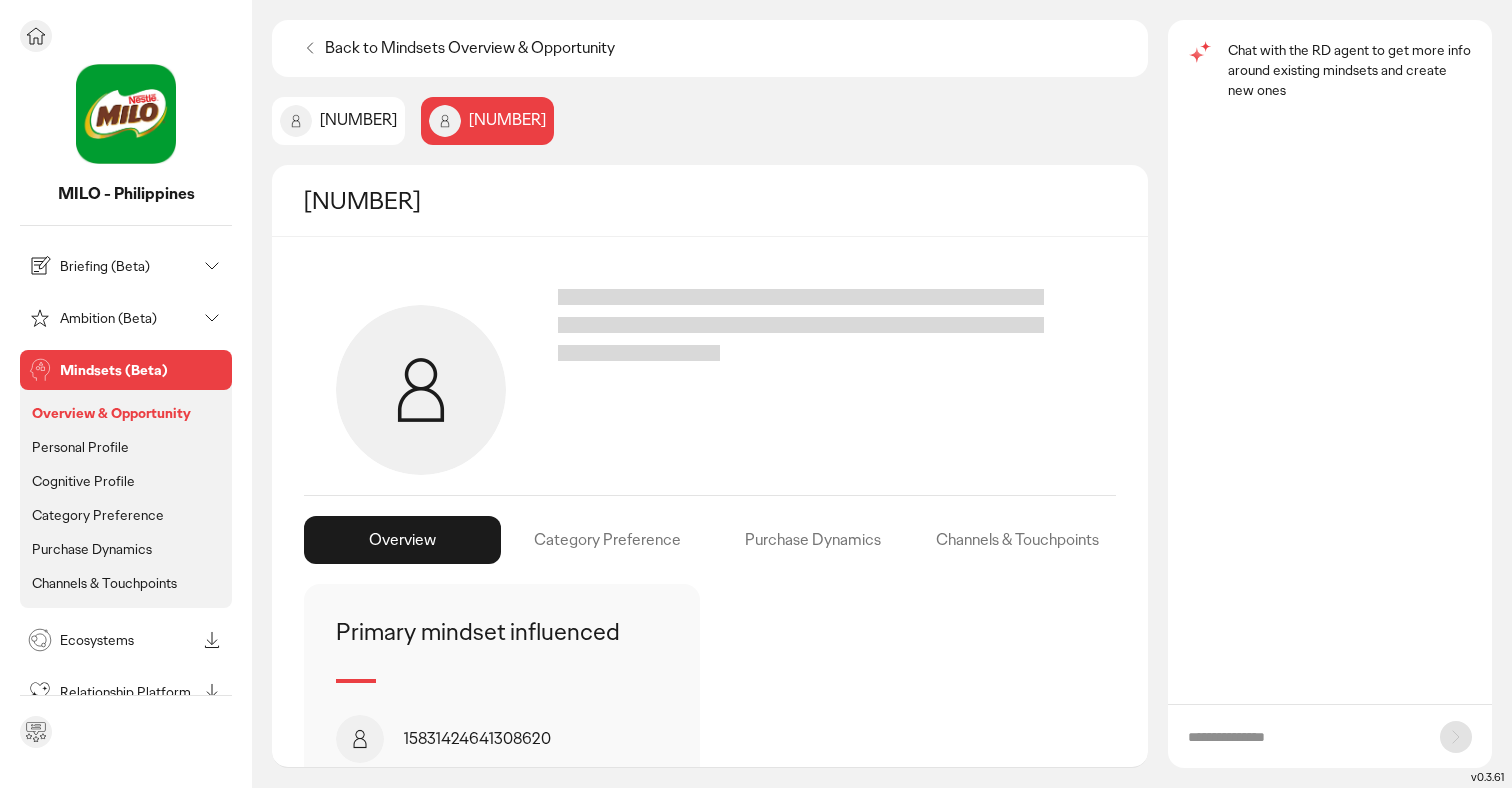 click 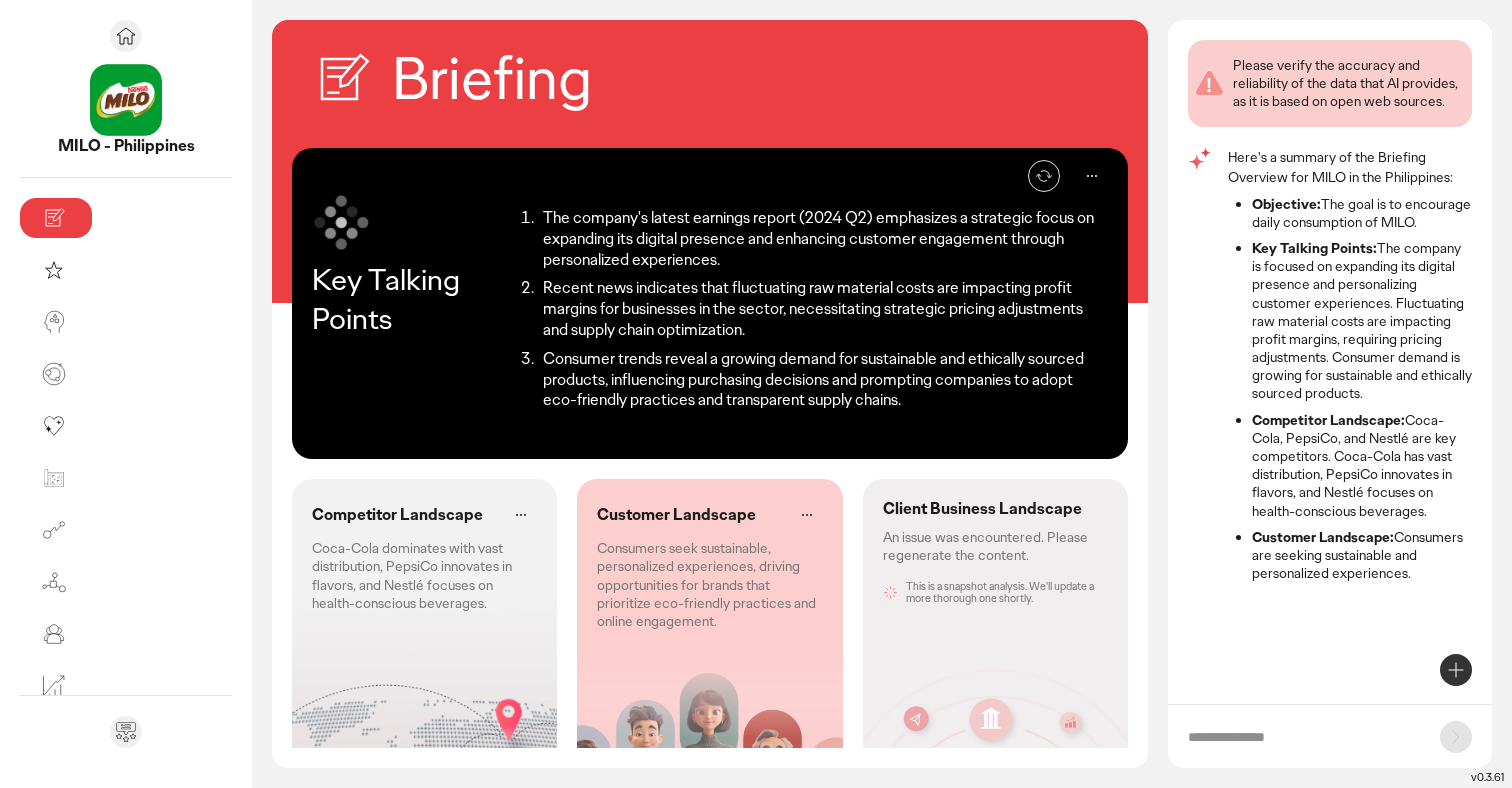 click on "Consumers seek sustainable, personalized experiences, driving opportunities for brands that prioritize eco-friendly practices and online engagement." 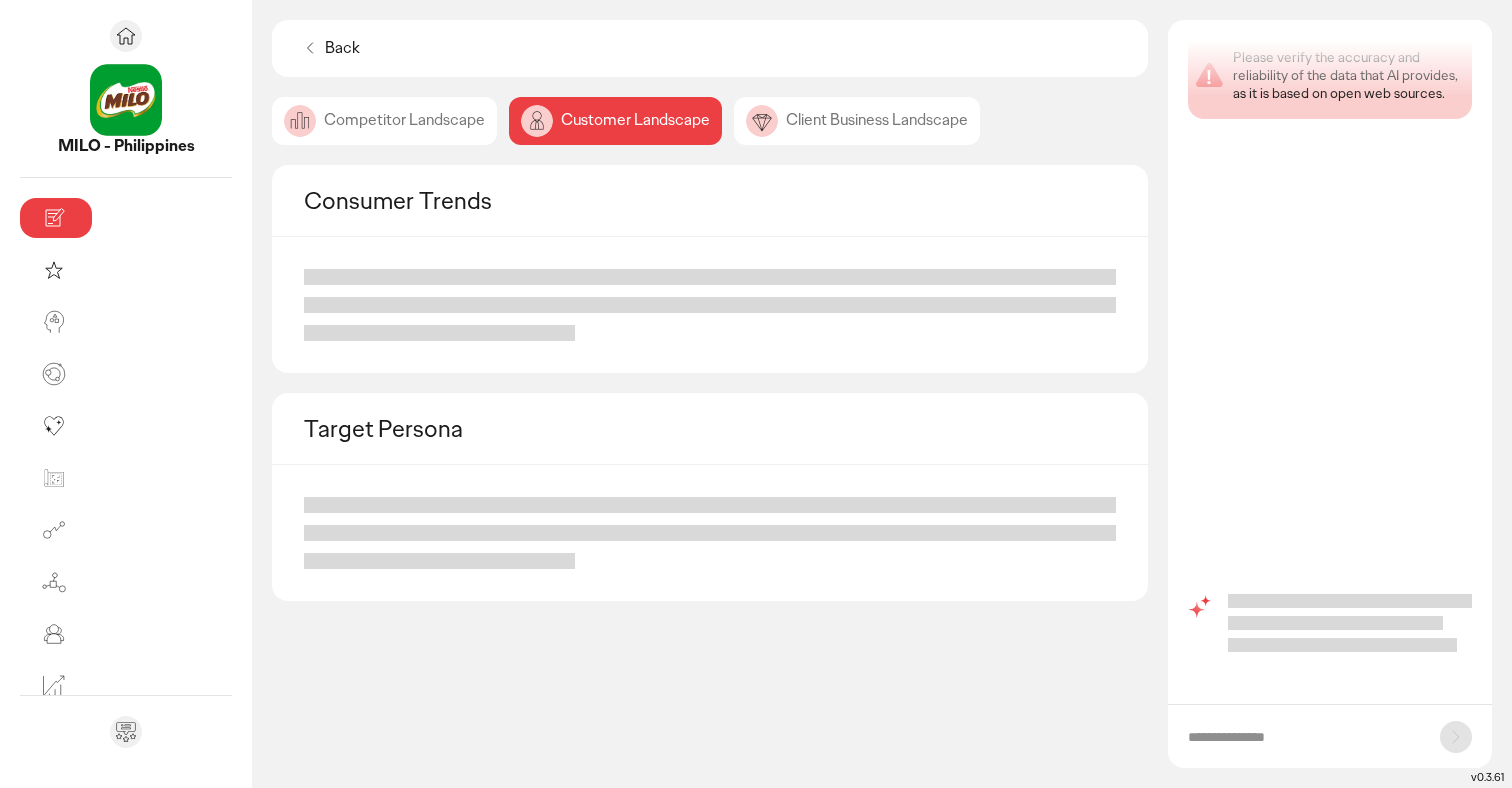 scroll, scrollTop: 0, scrollLeft: 0, axis: both 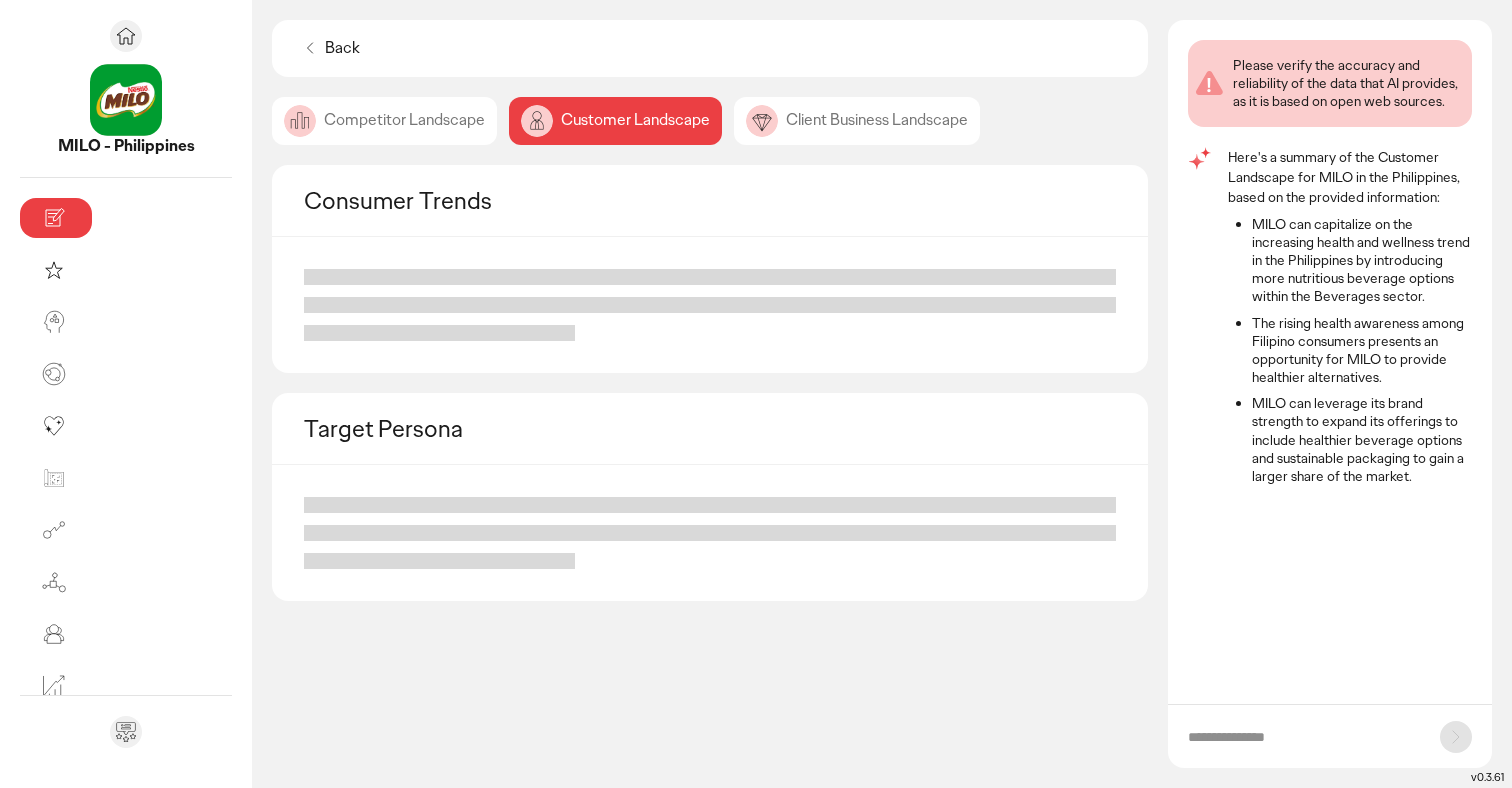 click on "Competitor Landscape" 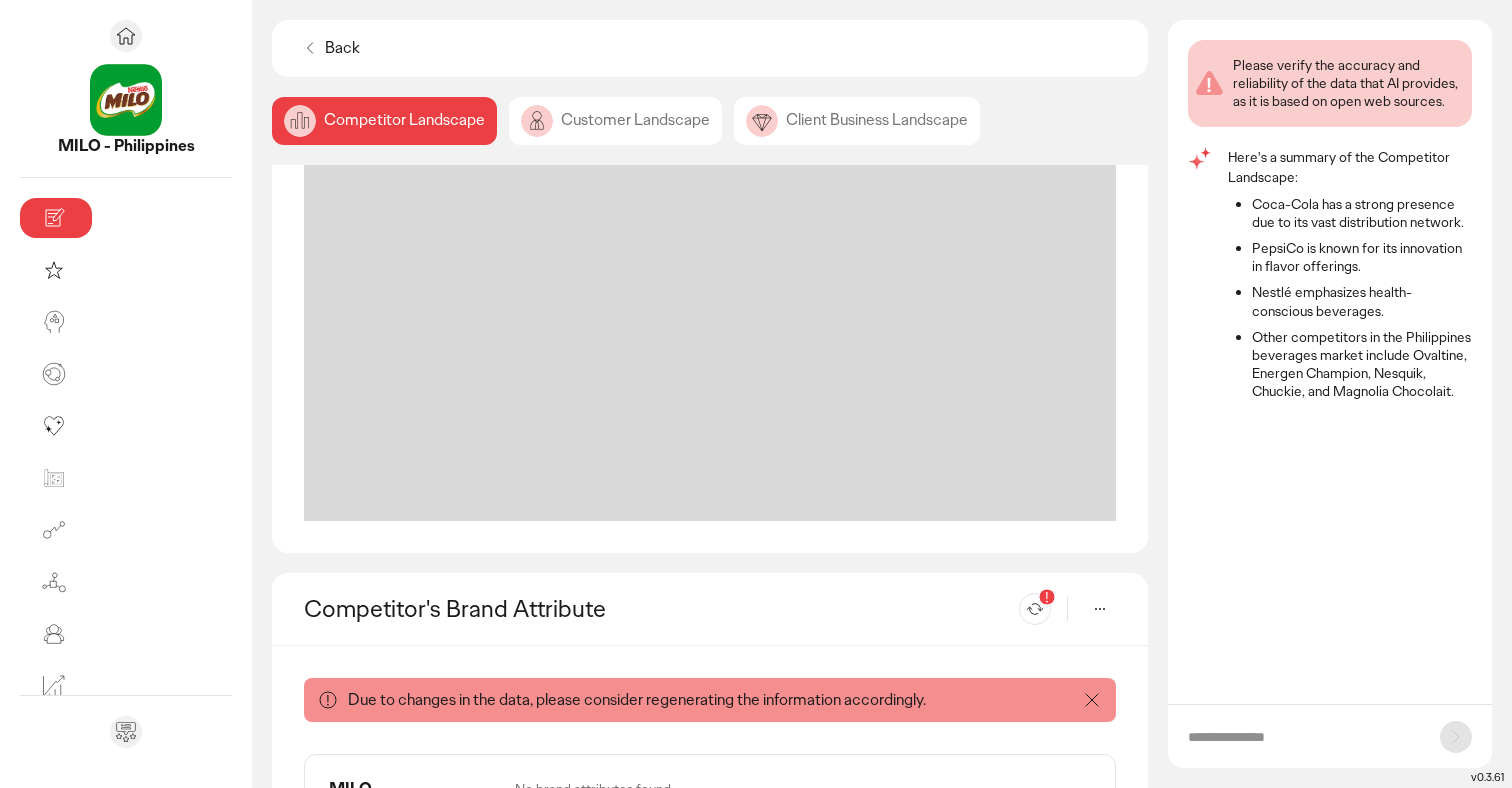 scroll, scrollTop: 278, scrollLeft: 0, axis: vertical 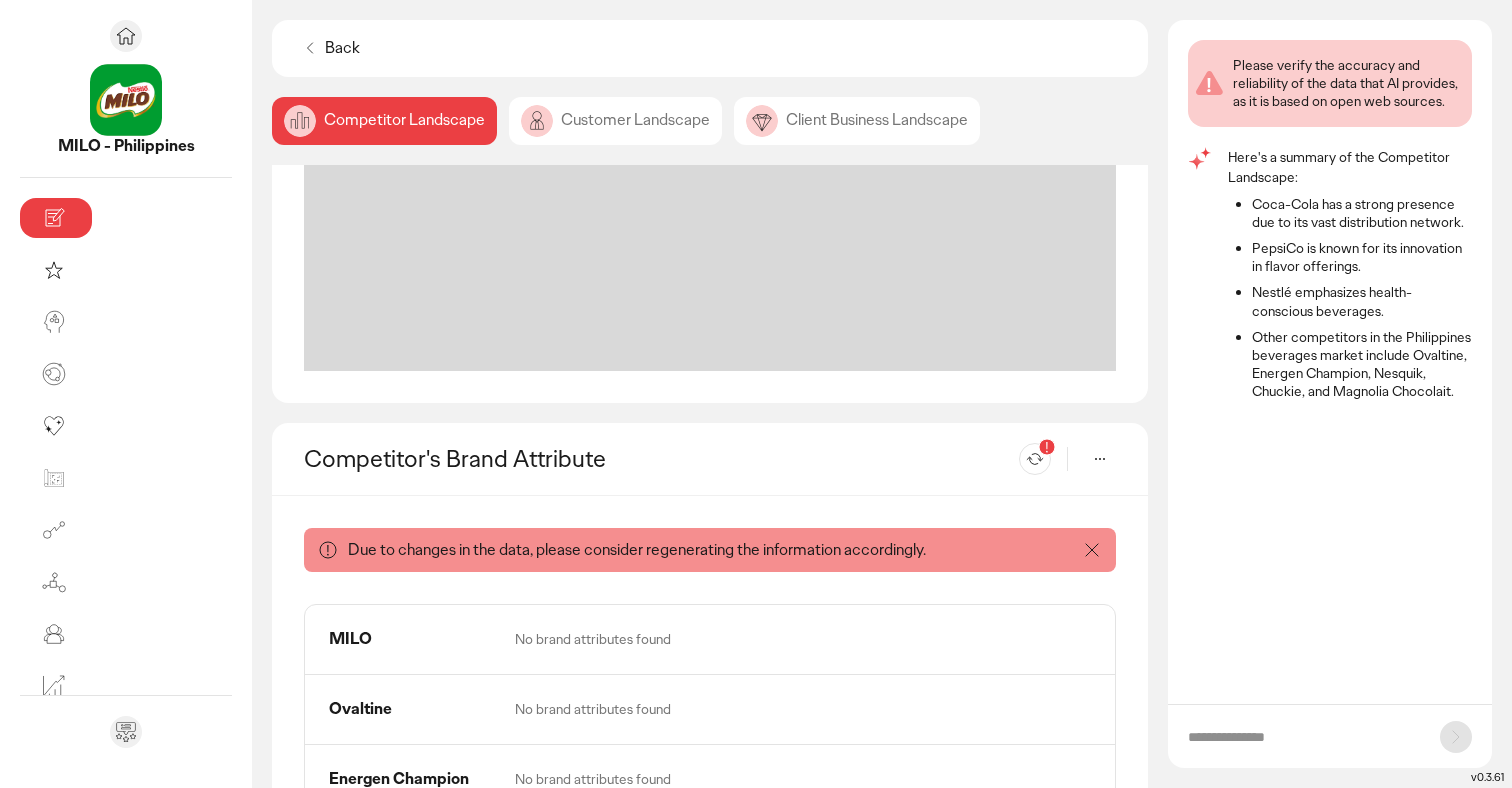 click on "Re-generate" at bounding box center (1035, 459) 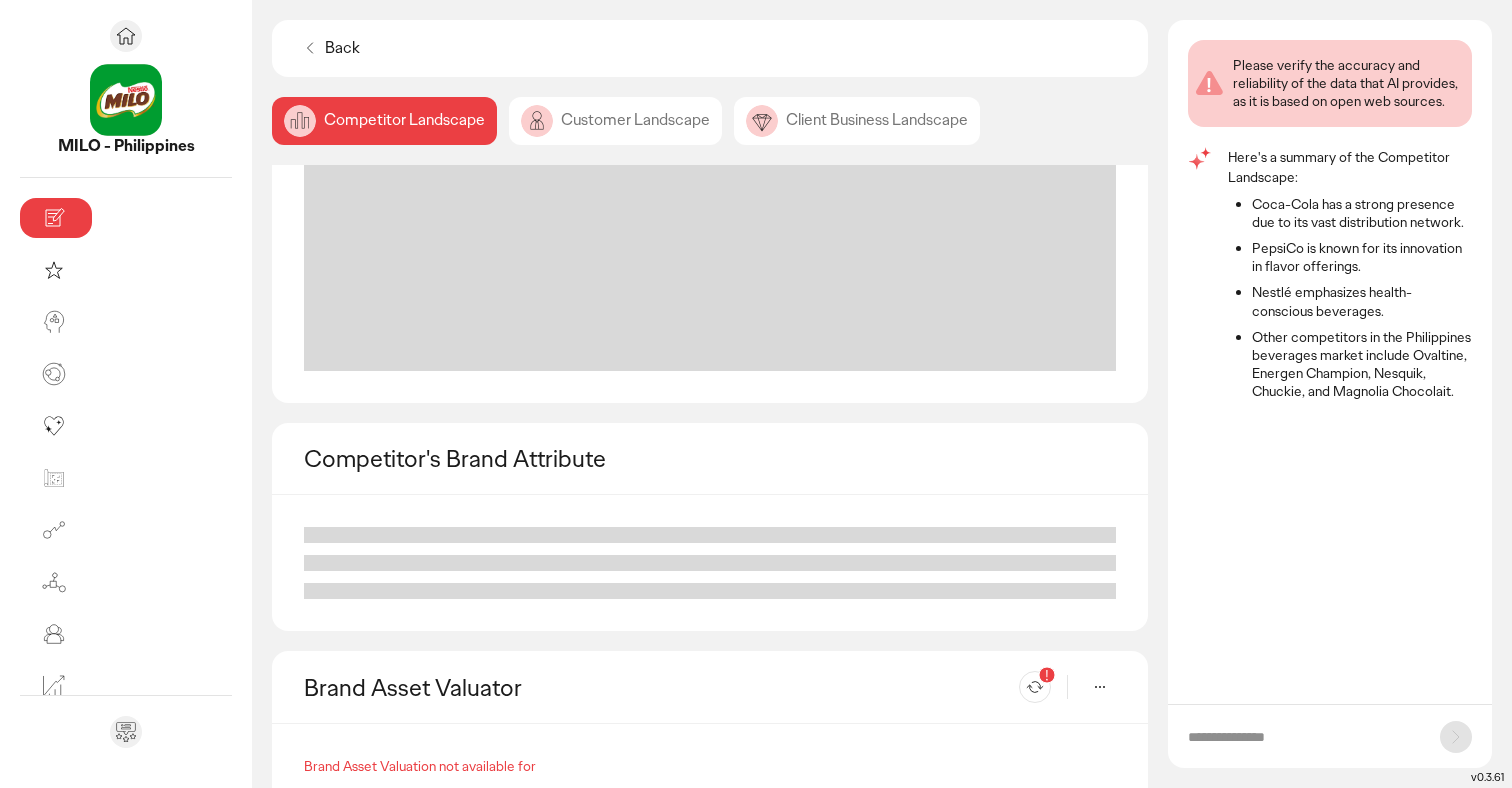 scroll, scrollTop: 419, scrollLeft: 0, axis: vertical 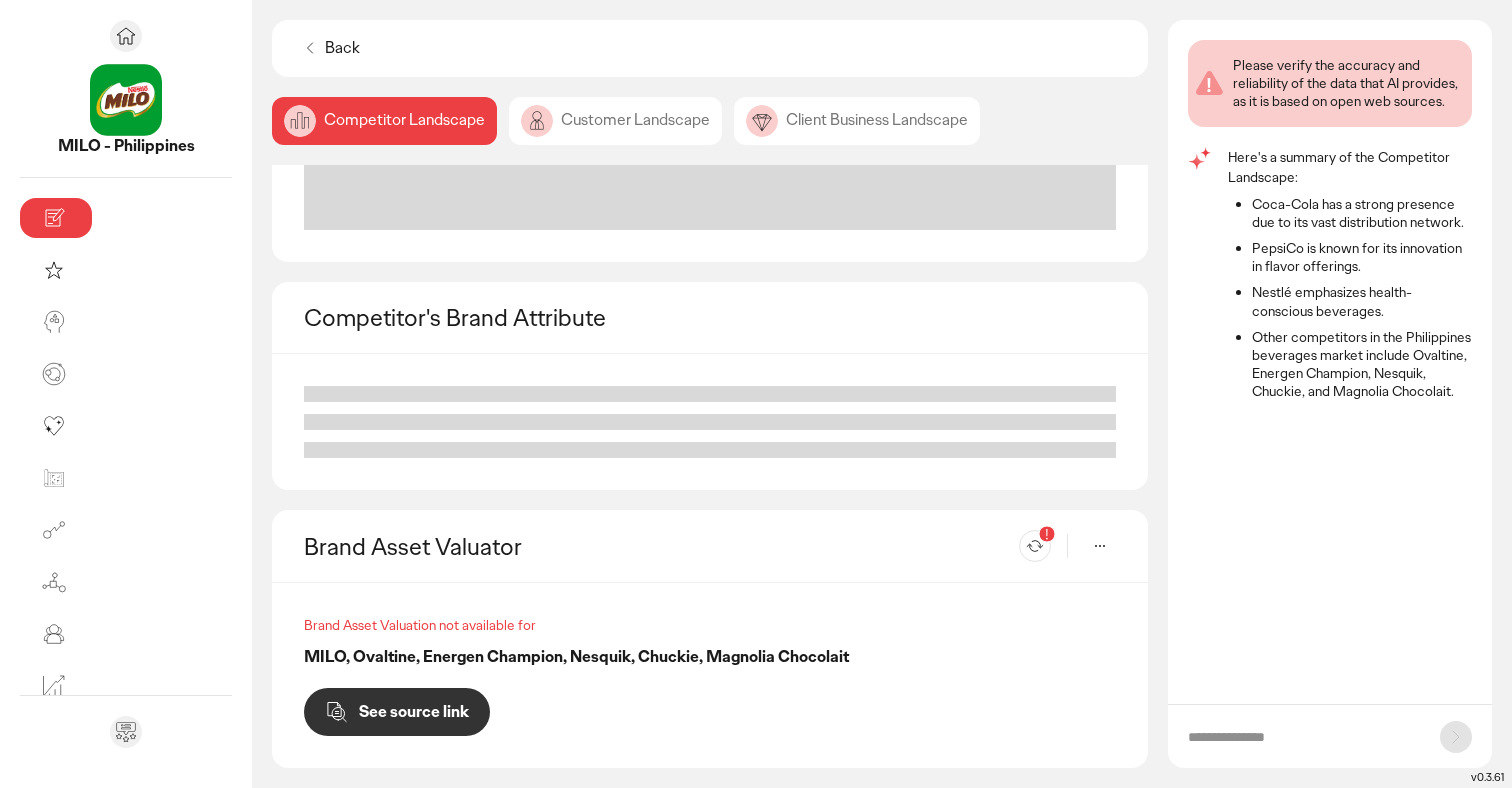 click on "Re-generate" at bounding box center (1035, 546) 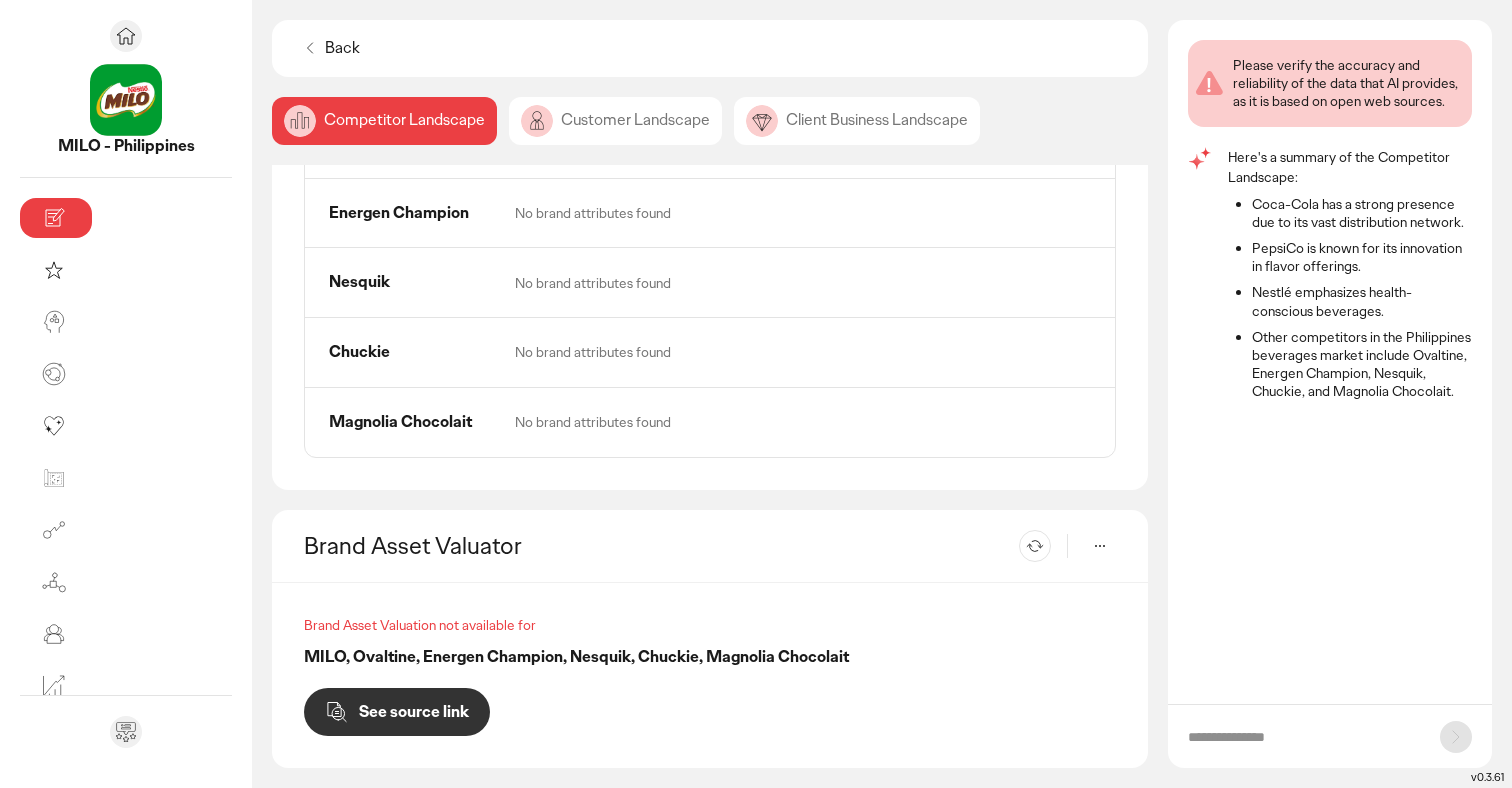 scroll, scrollTop: 768, scrollLeft: 0, axis: vertical 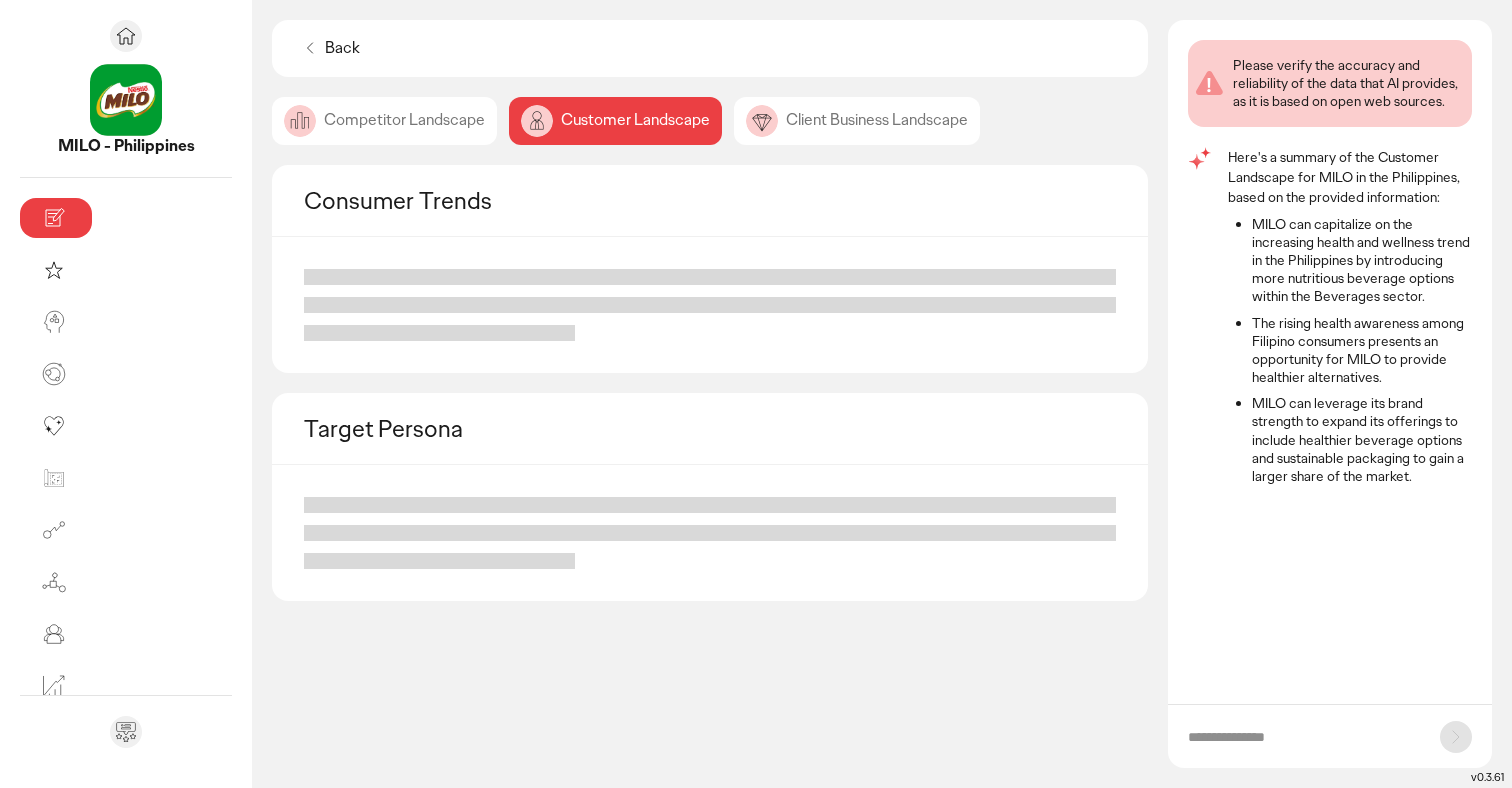 click on "Client Business Landscape" 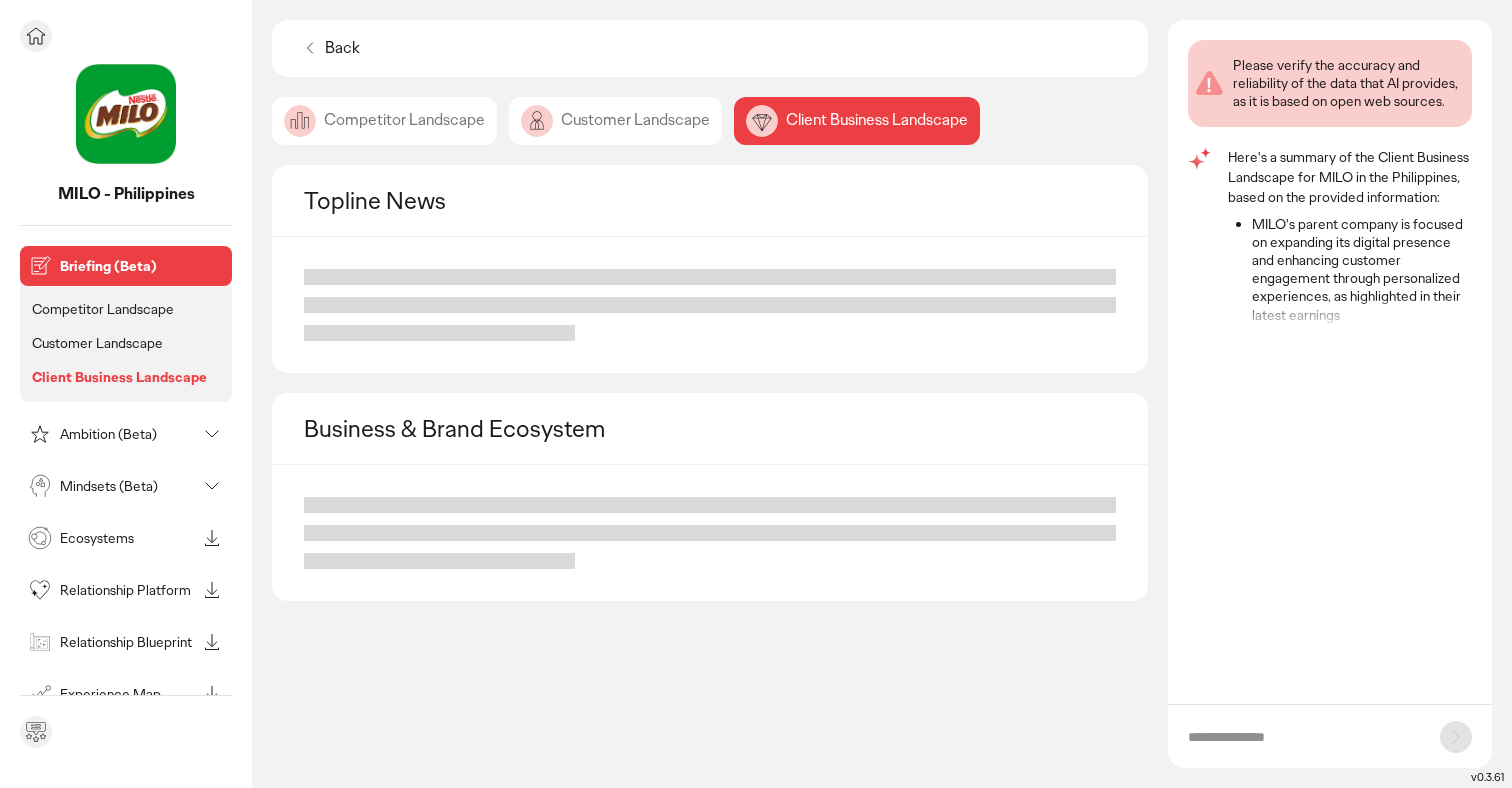 click on "Mindsets (Beta)" at bounding box center (128, 486) 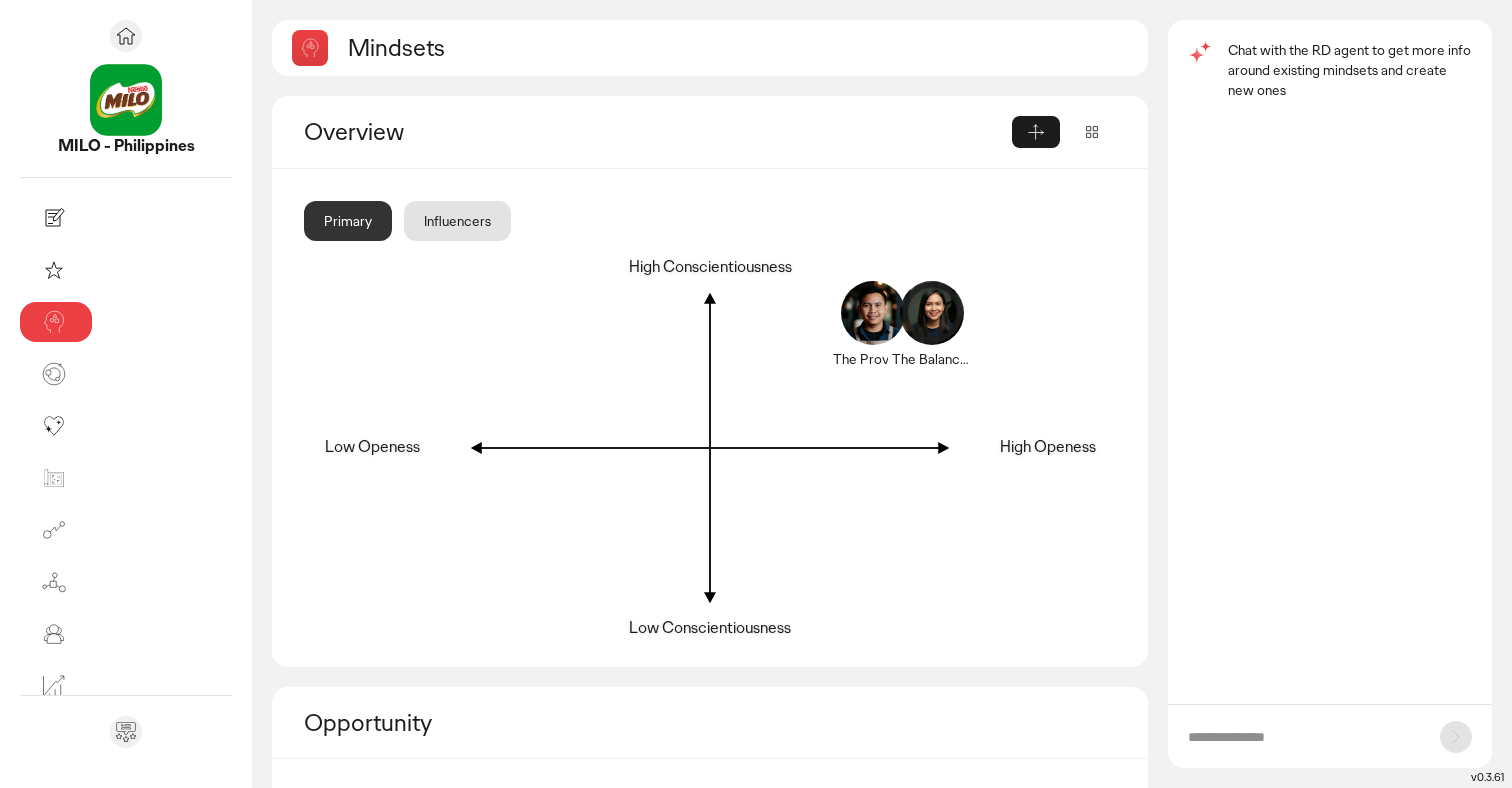 click at bounding box center (1304, 737) 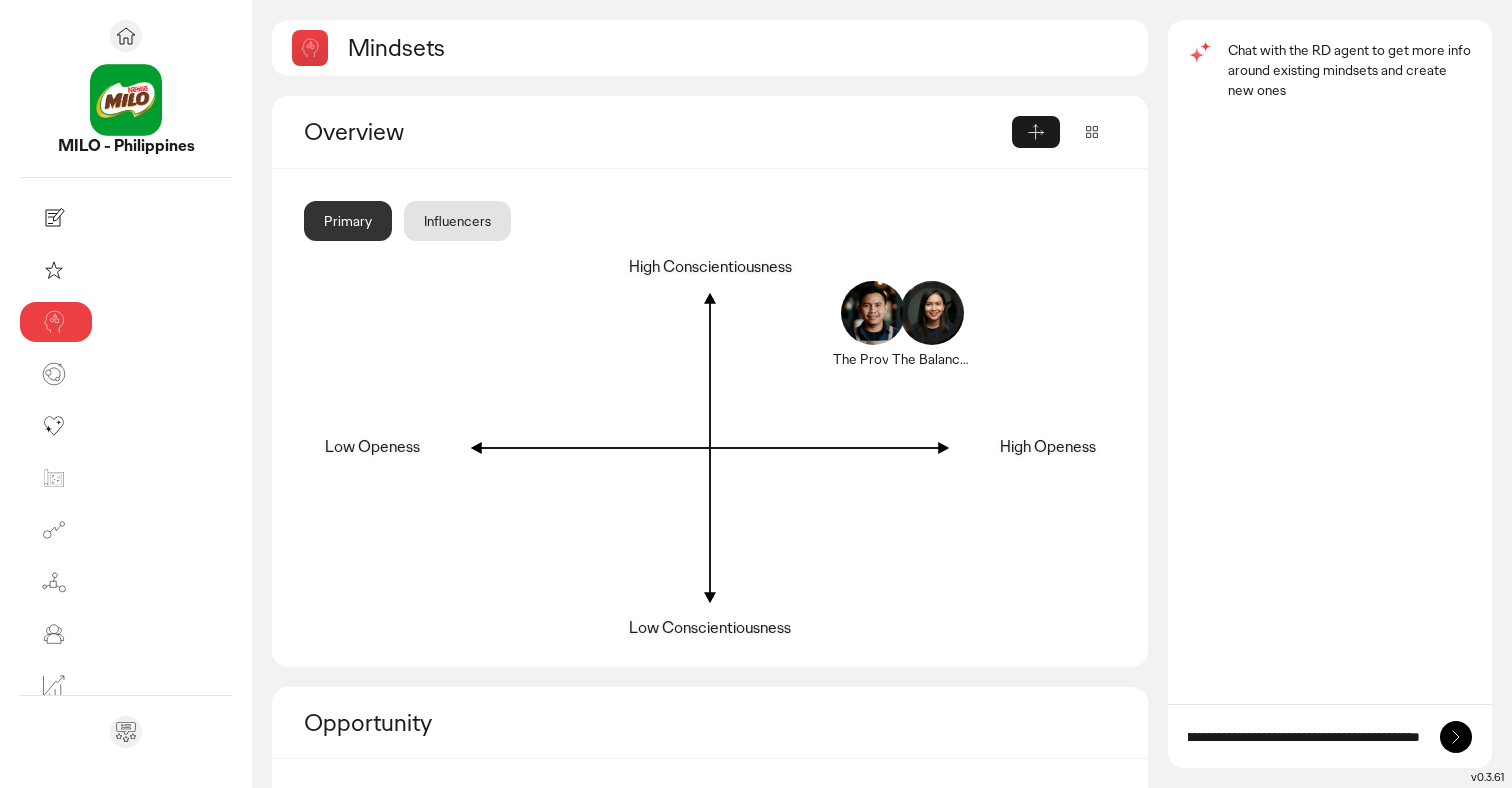 scroll, scrollTop: 0, scrollLeft: 524, axis: horizontal 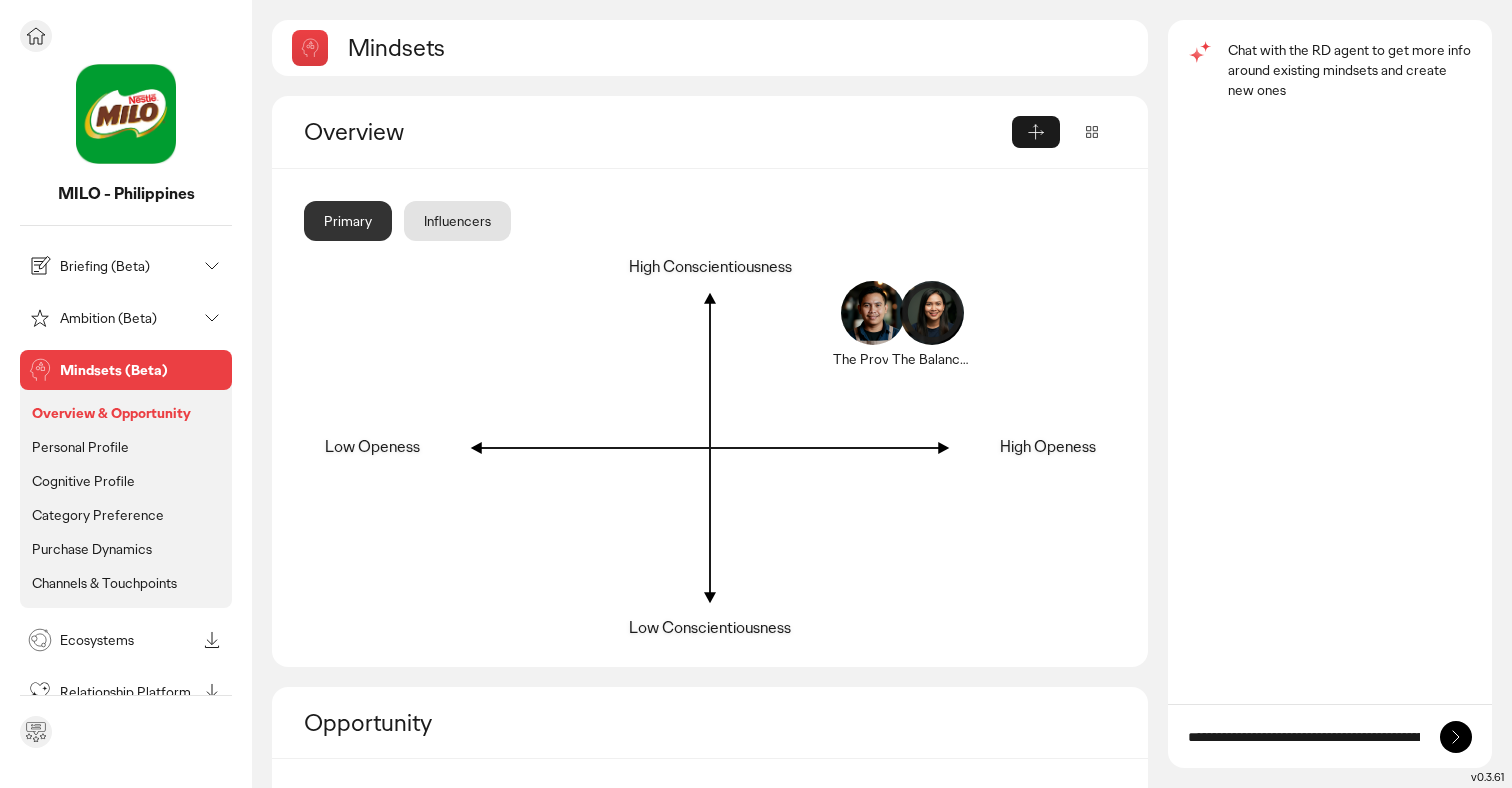 click on "MILO - Philippines" at bounding box center [126, 194] 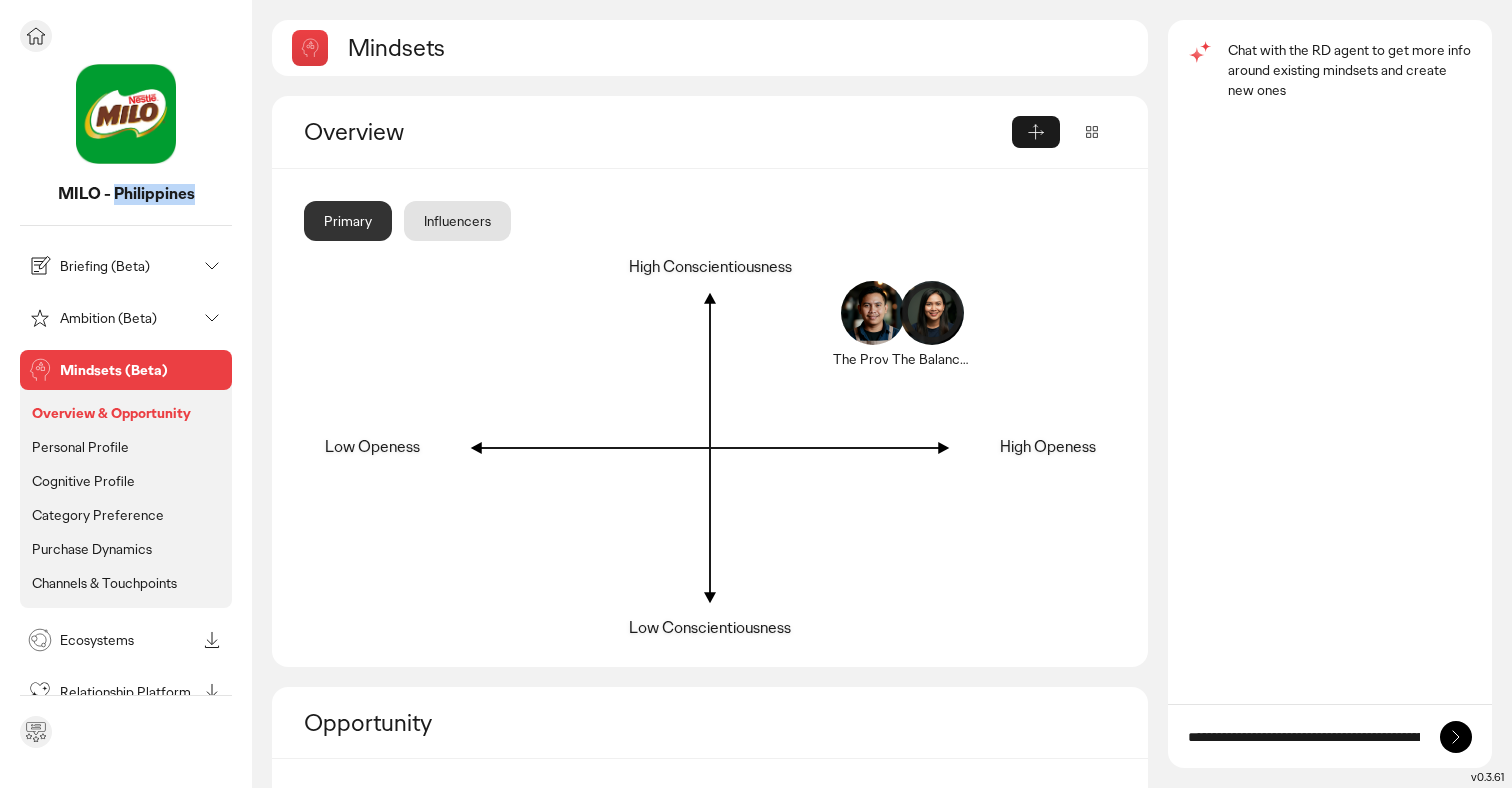 click on "MILO - Philippines" at bounding box center [126, 194] 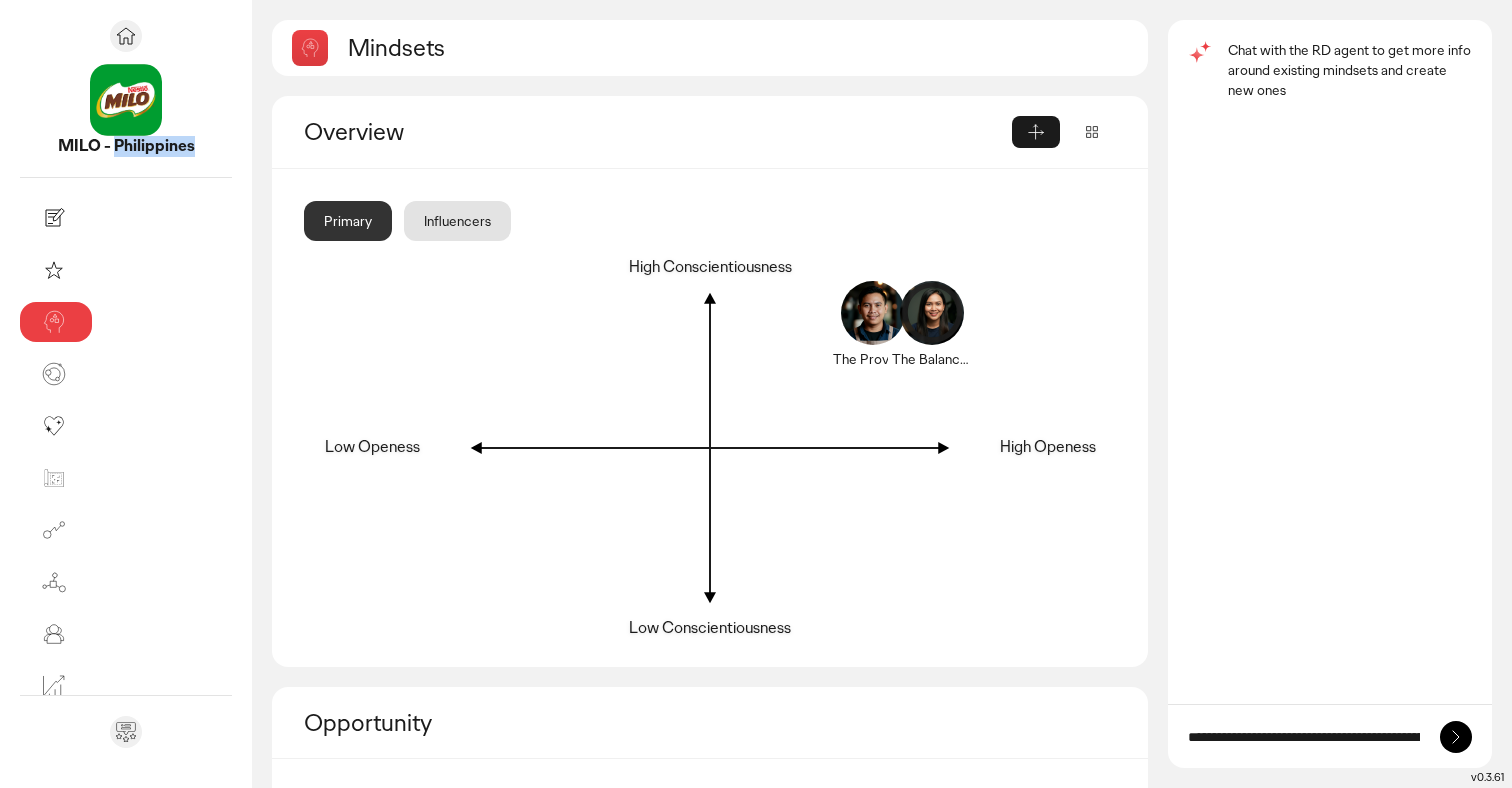 click on "**********" at bounding box center [1304, 737] 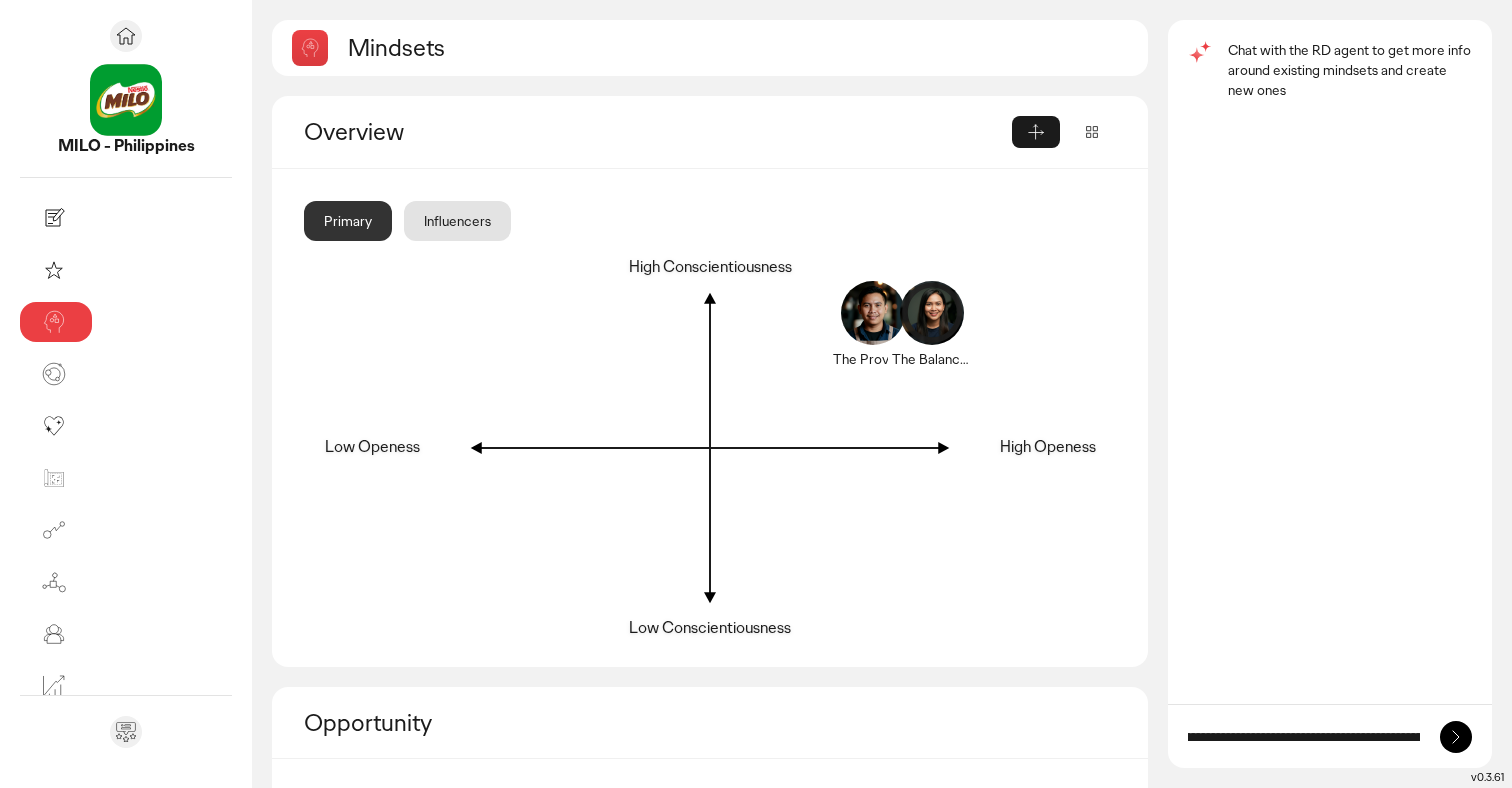 scroll, scrollTop: 0, scrollLeft: 510, axis: horizontal 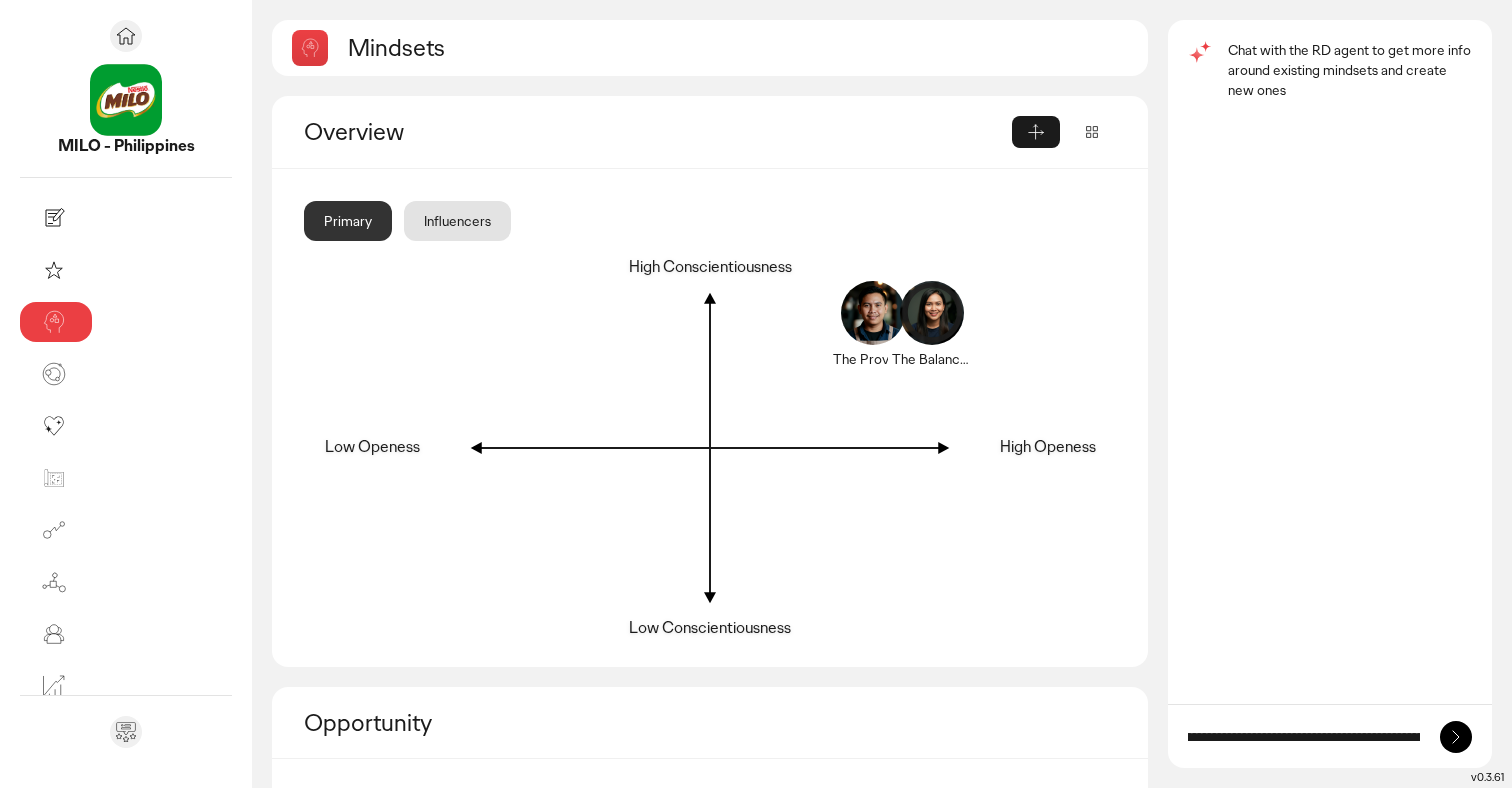 click on "**********" at bounding box center [1304, 737] 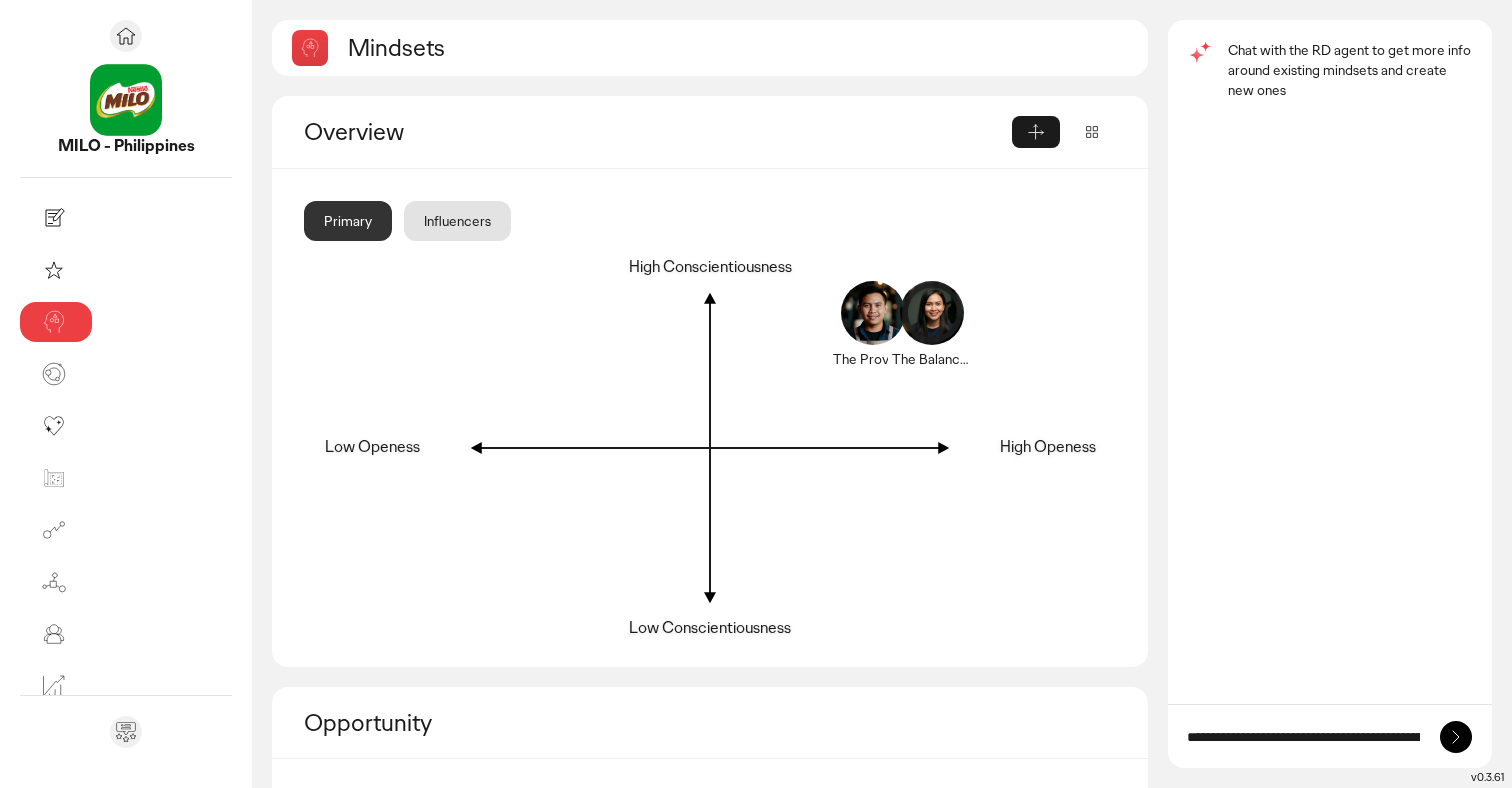 scroll, scrollTop: 0, scrollLeft: 0, axis: both 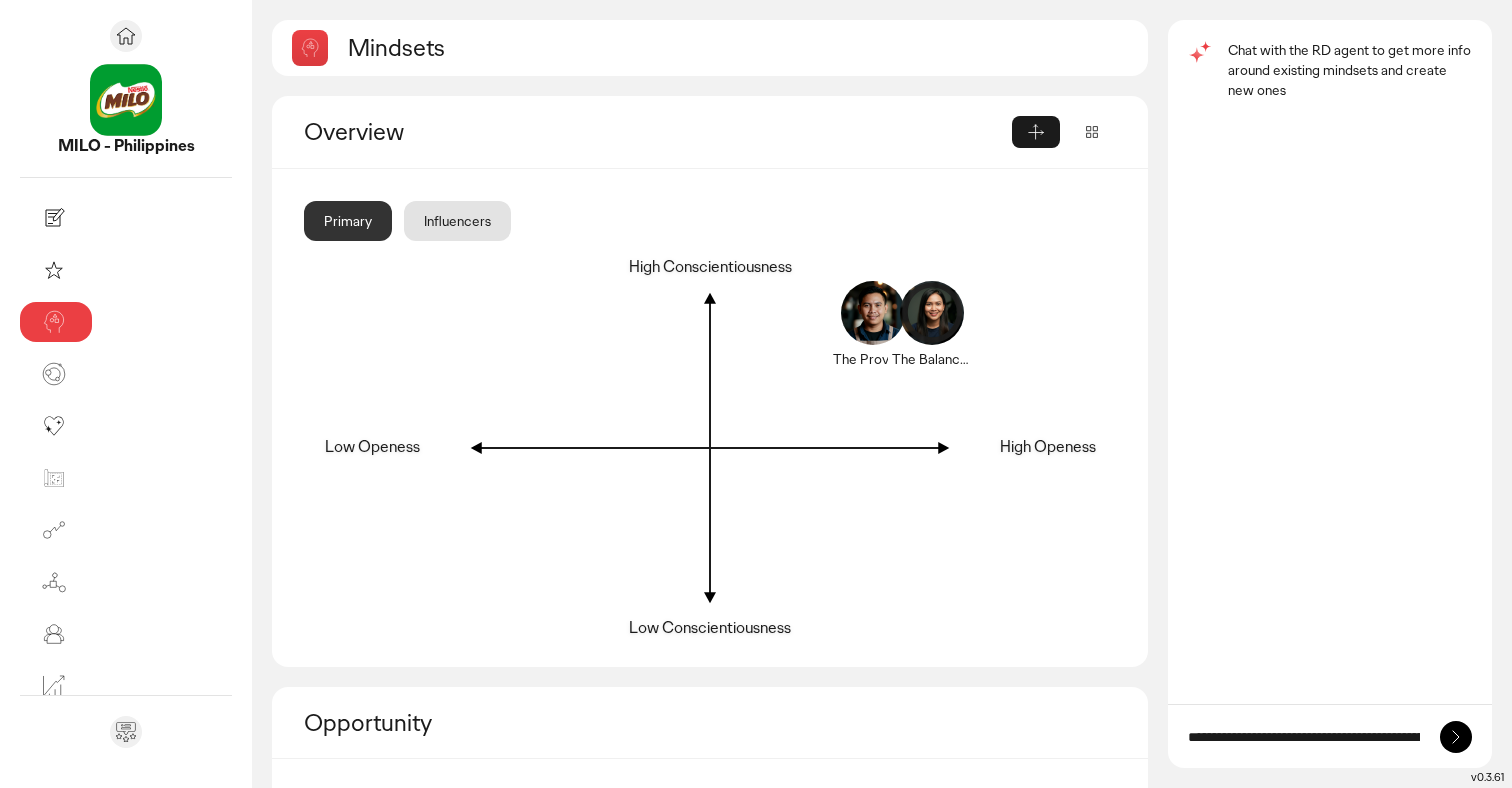 type on "**********" 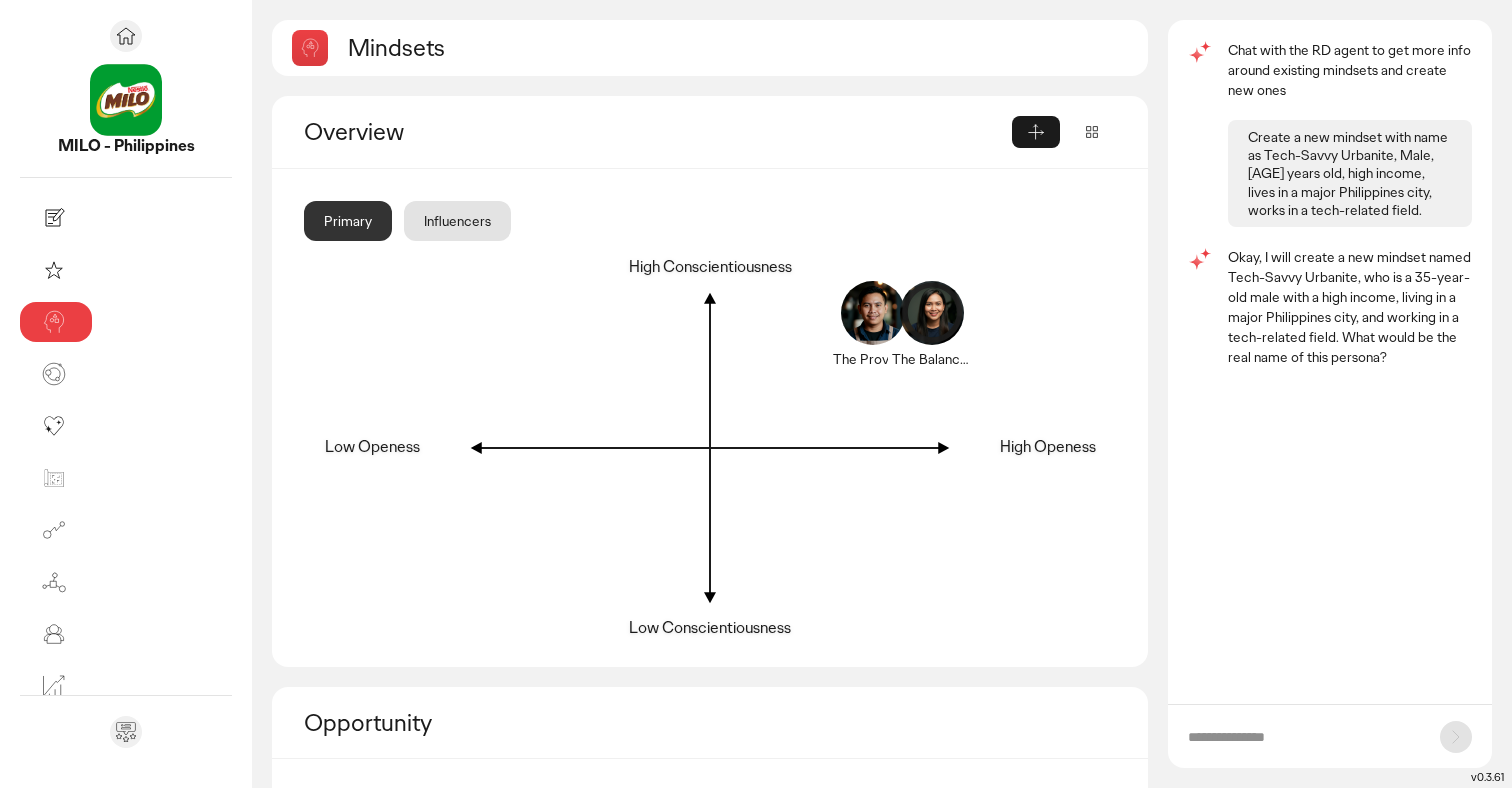 click at bounding box center (1330, 736) 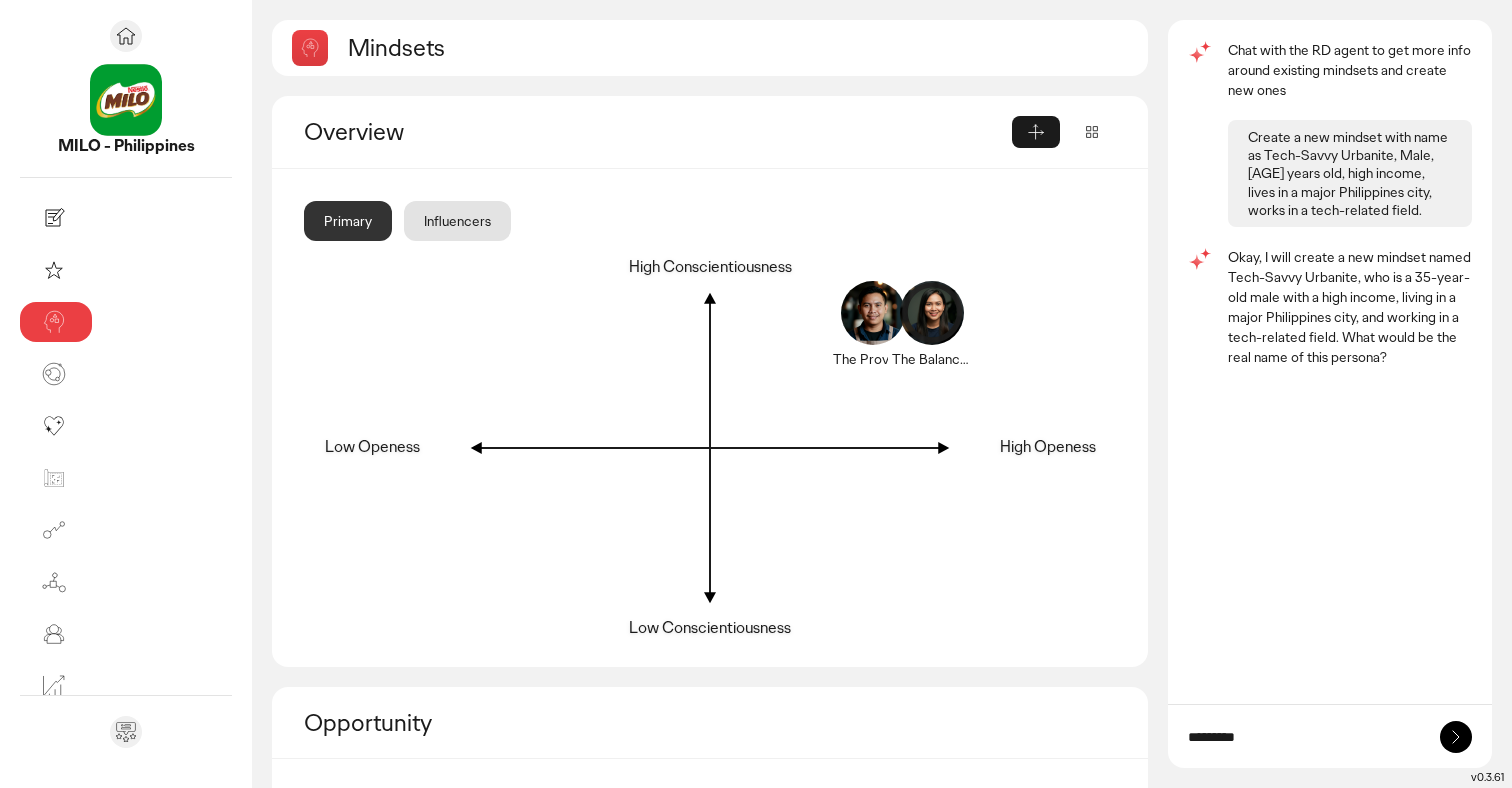 type on "*********" 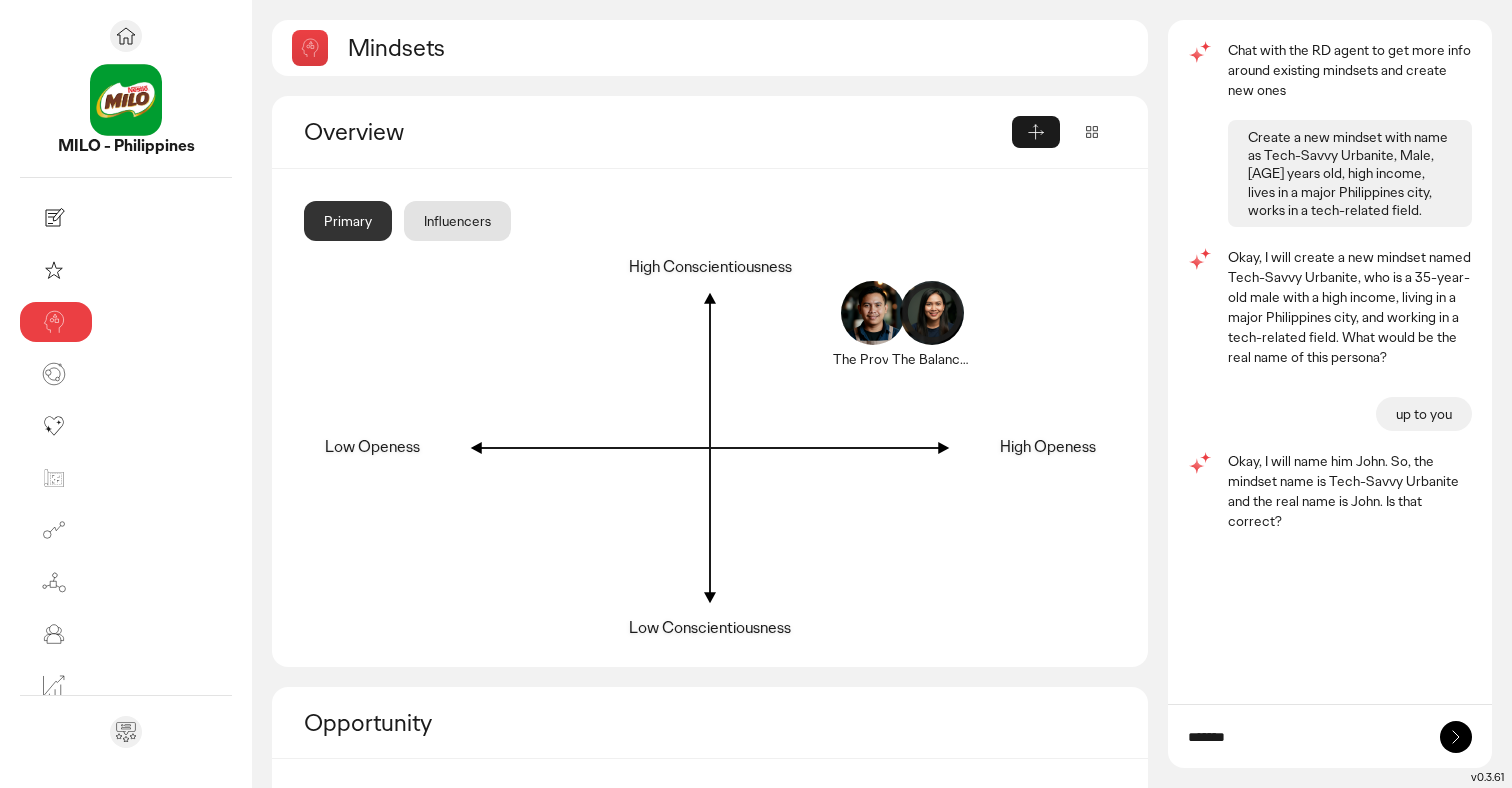 type on "*******" 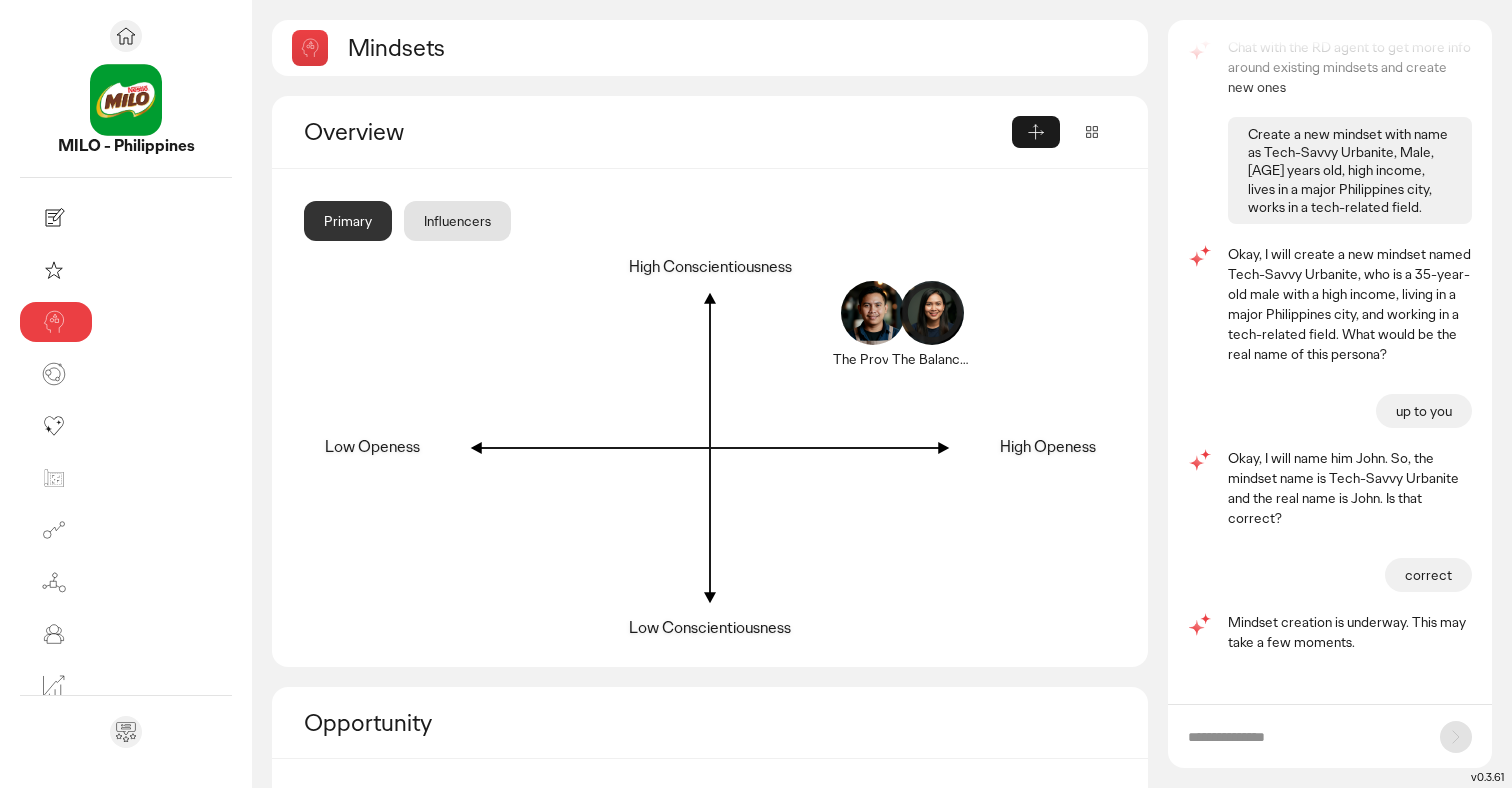 scroll, scrollTop: 3, scrollLeft: 0, axis: vertical 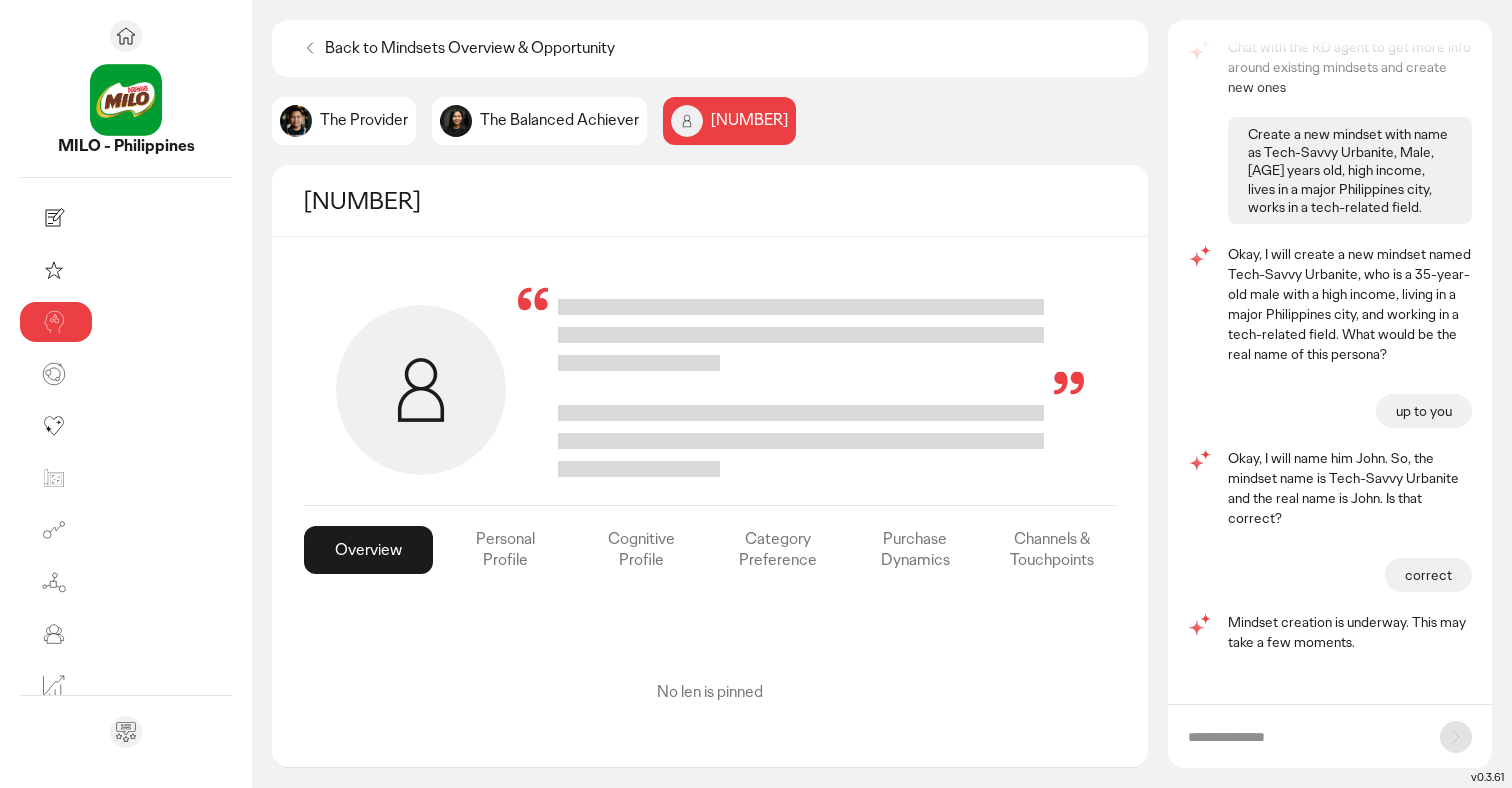 click on "The Provider" 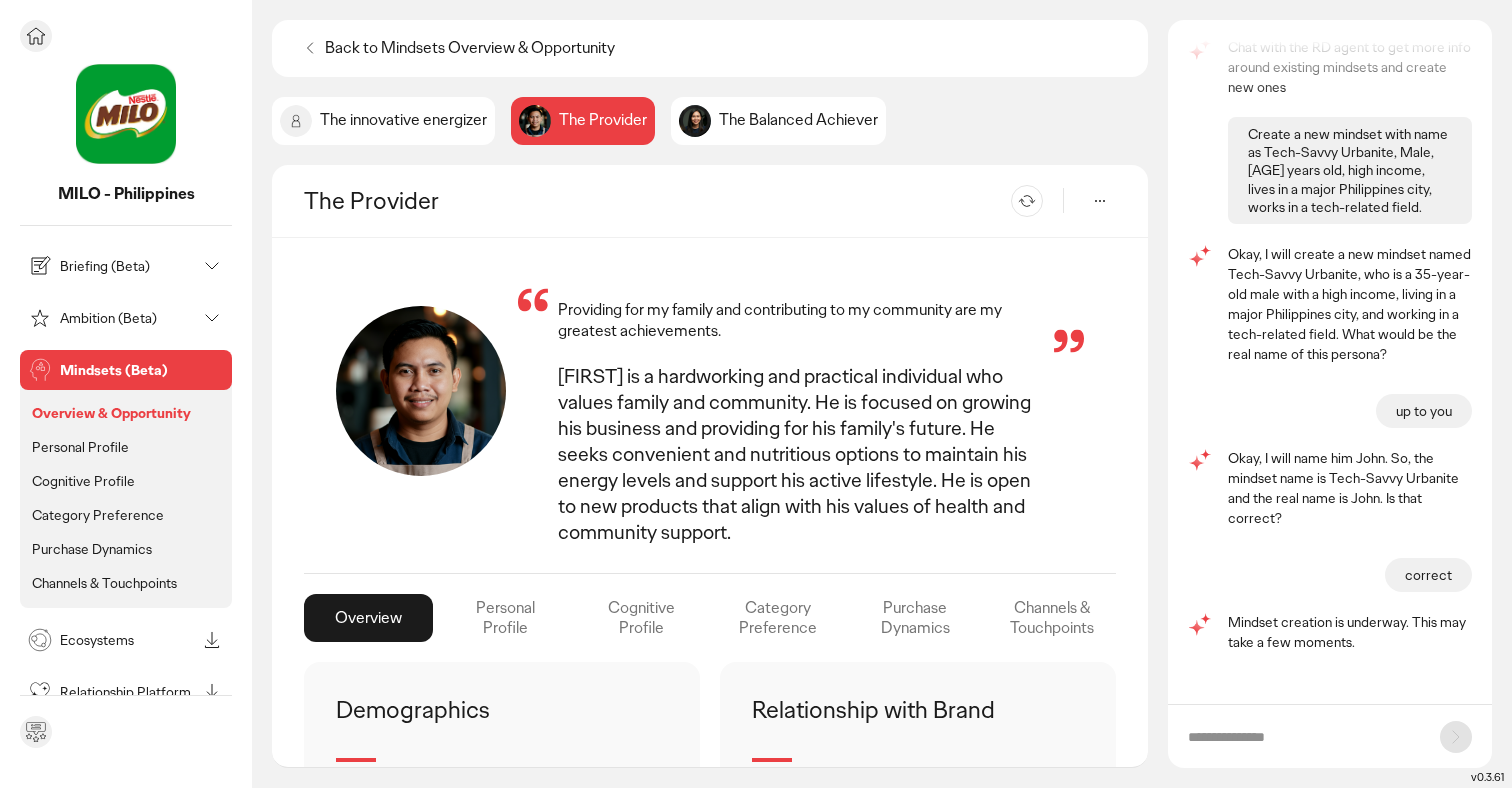 click on "Mindsets (Beta)" at bounding box center (142, 370) 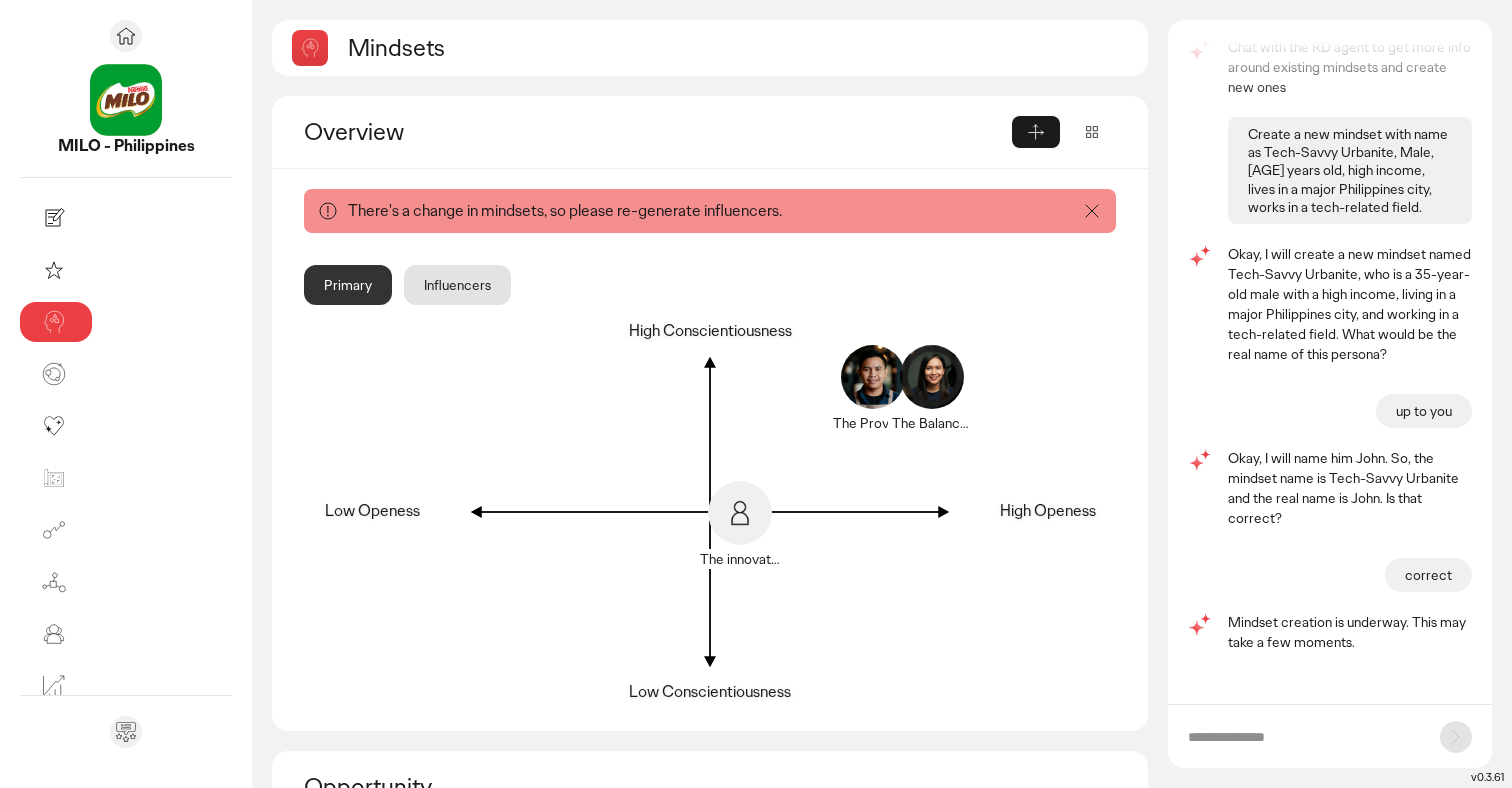 click on "Influencers" 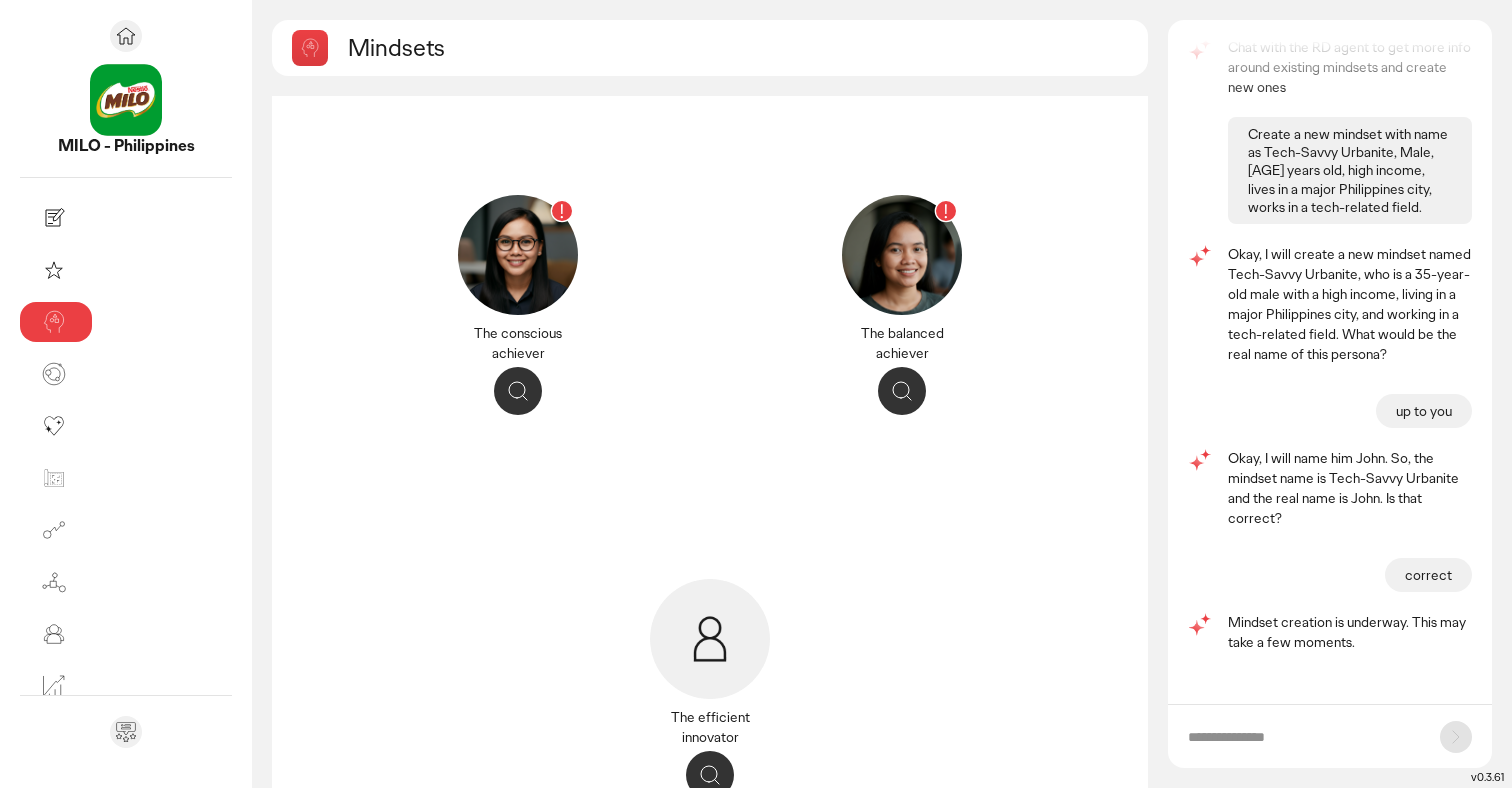 scroll, scrollTop: 283, scrollLeft: 0, axis: vertical 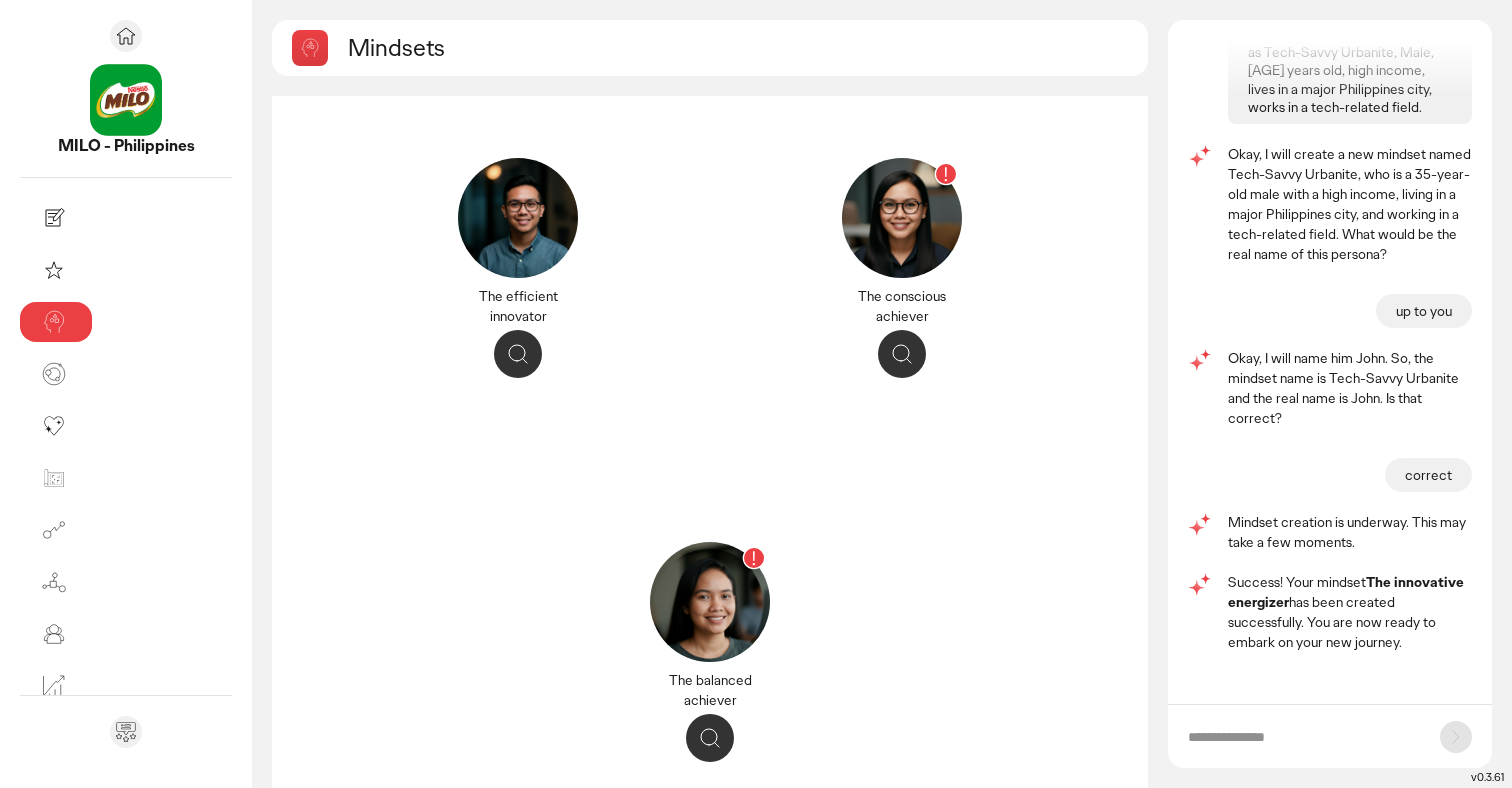 click 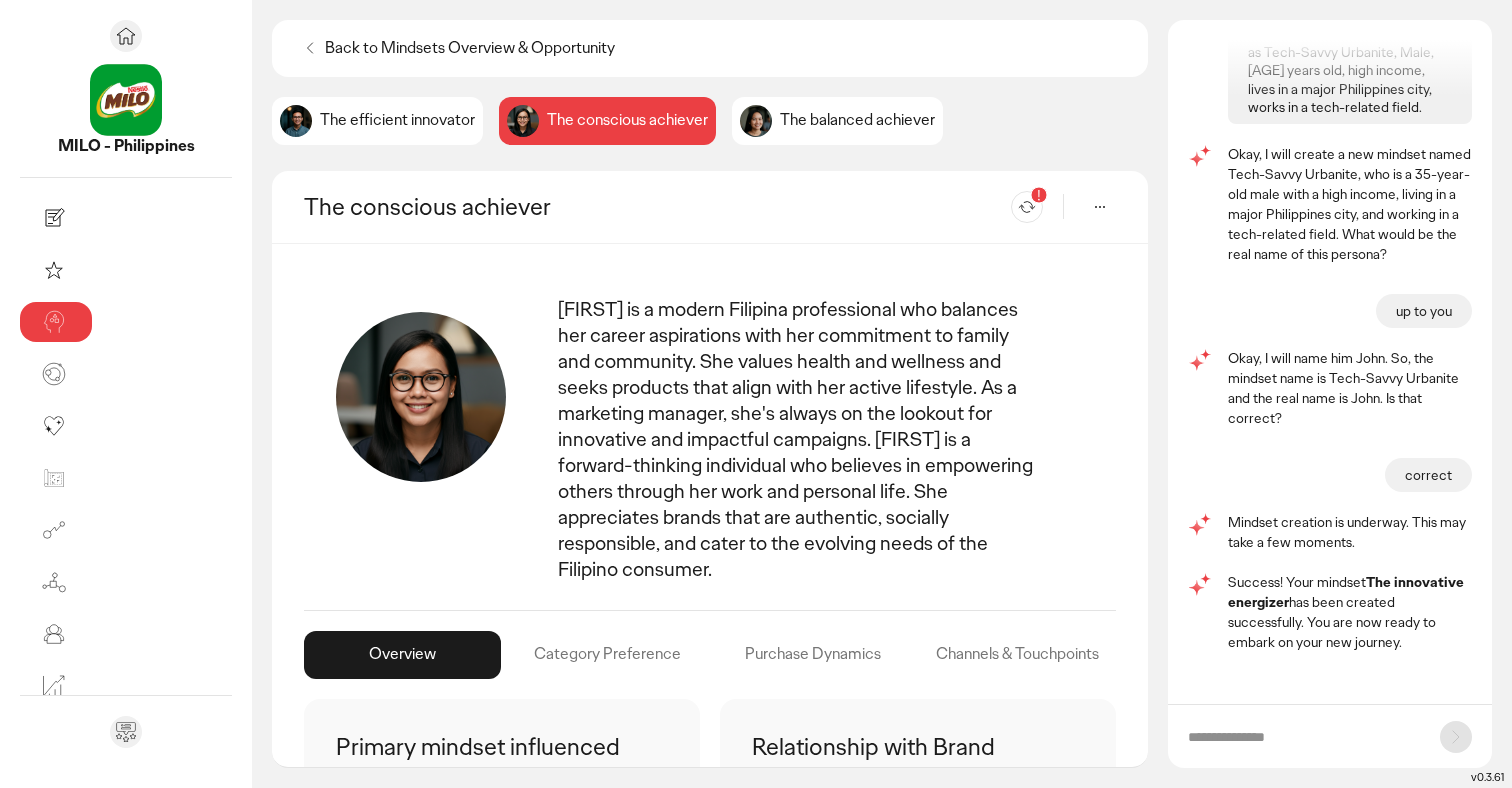 click on "Re-generate" at bounding box center [1027, 207] 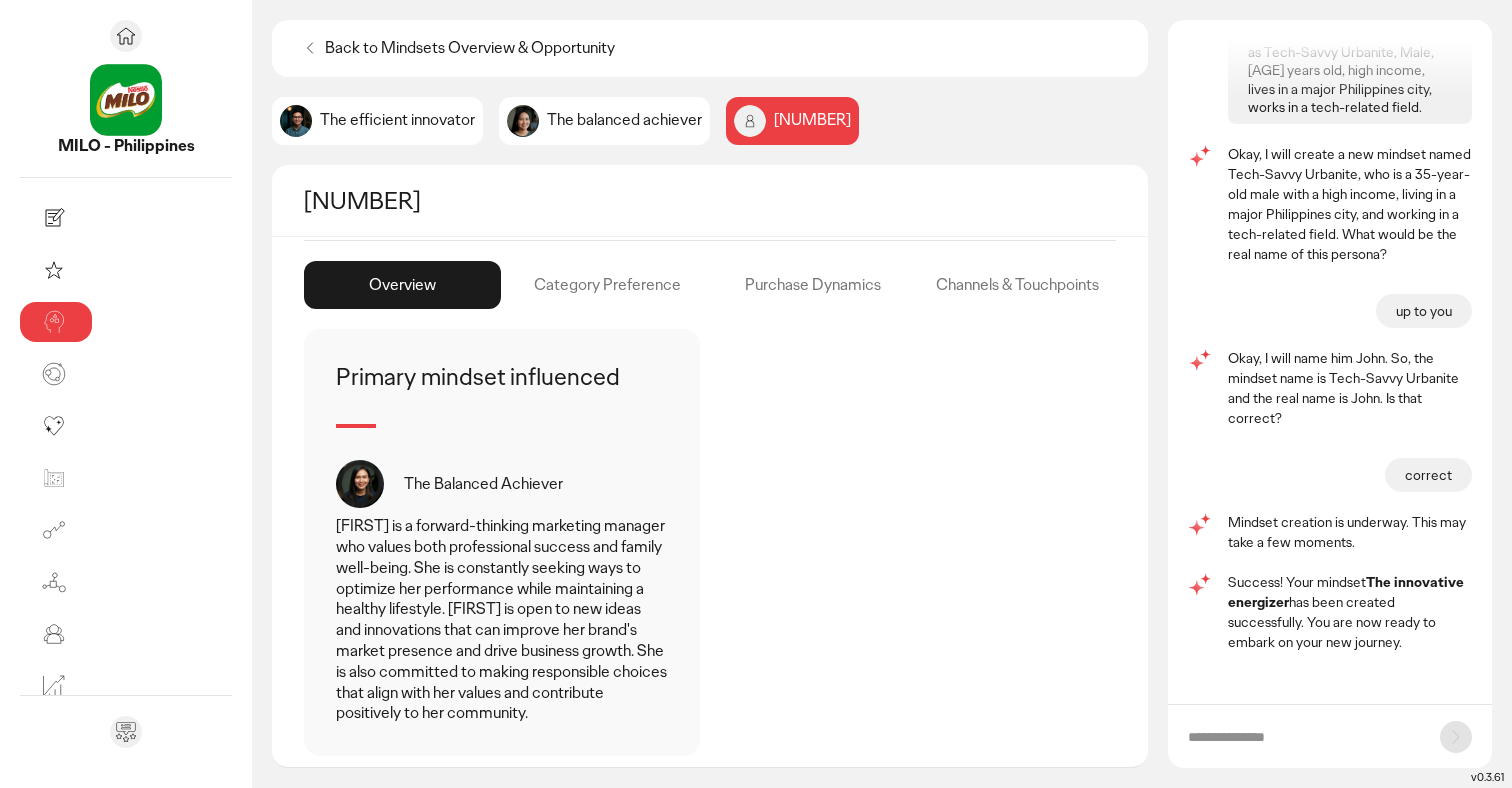 scroll, scrollTop: 0, scrollLeft: 0, axis: both 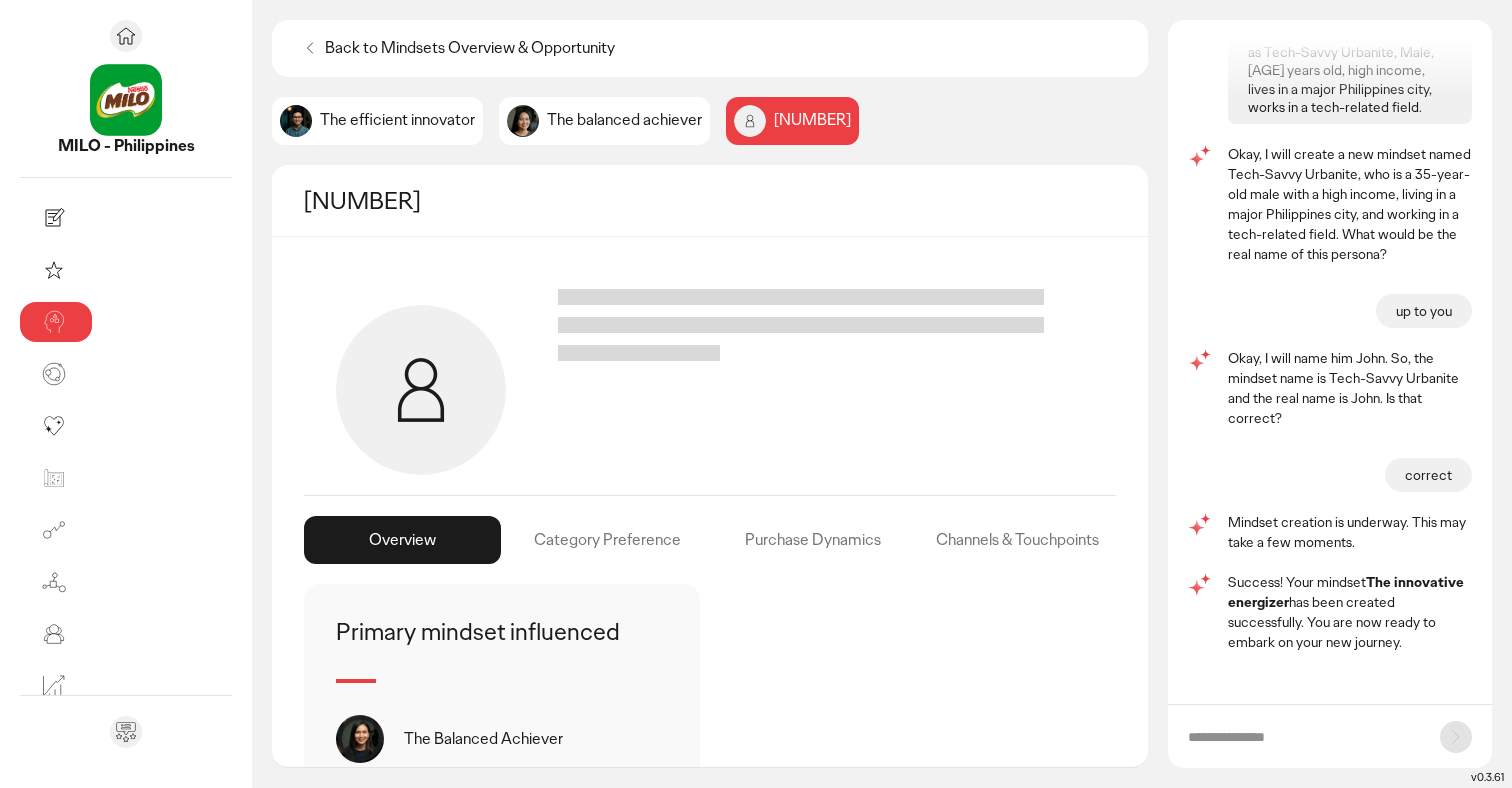 click on "The balanced achiever" 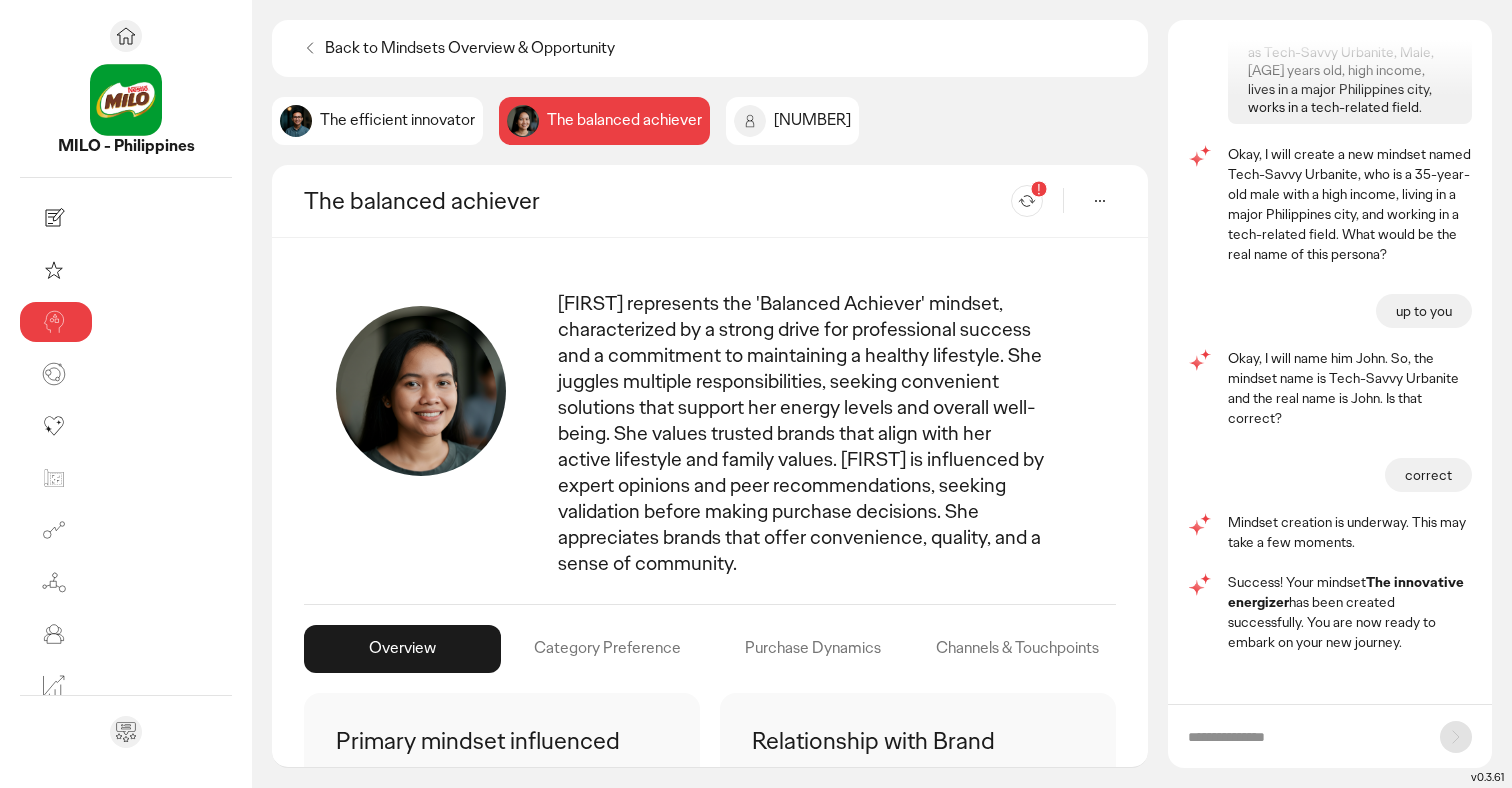 click on "Re-generate" at bounding box center (1027, 201) 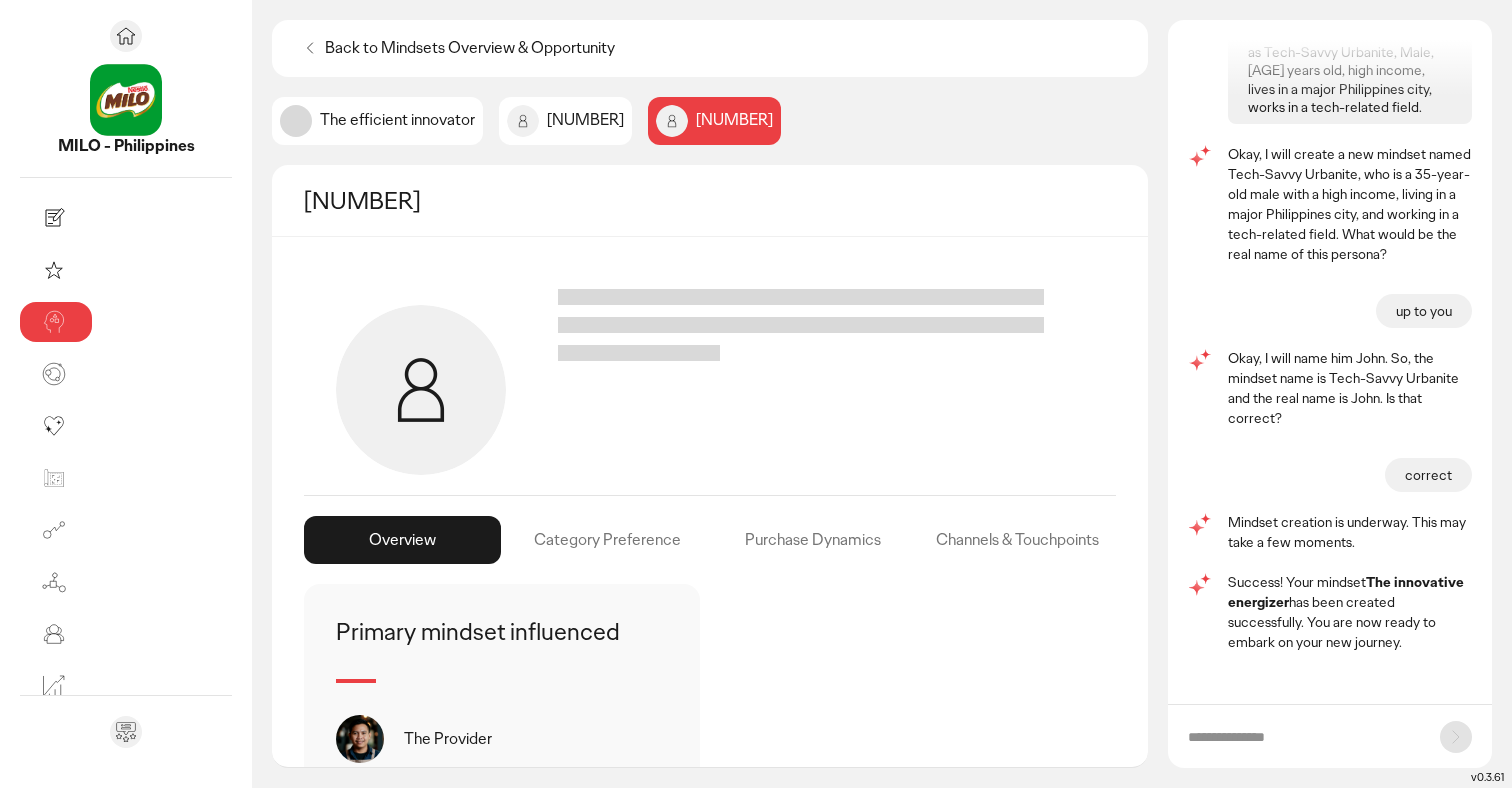 click on "The efficient innovator" 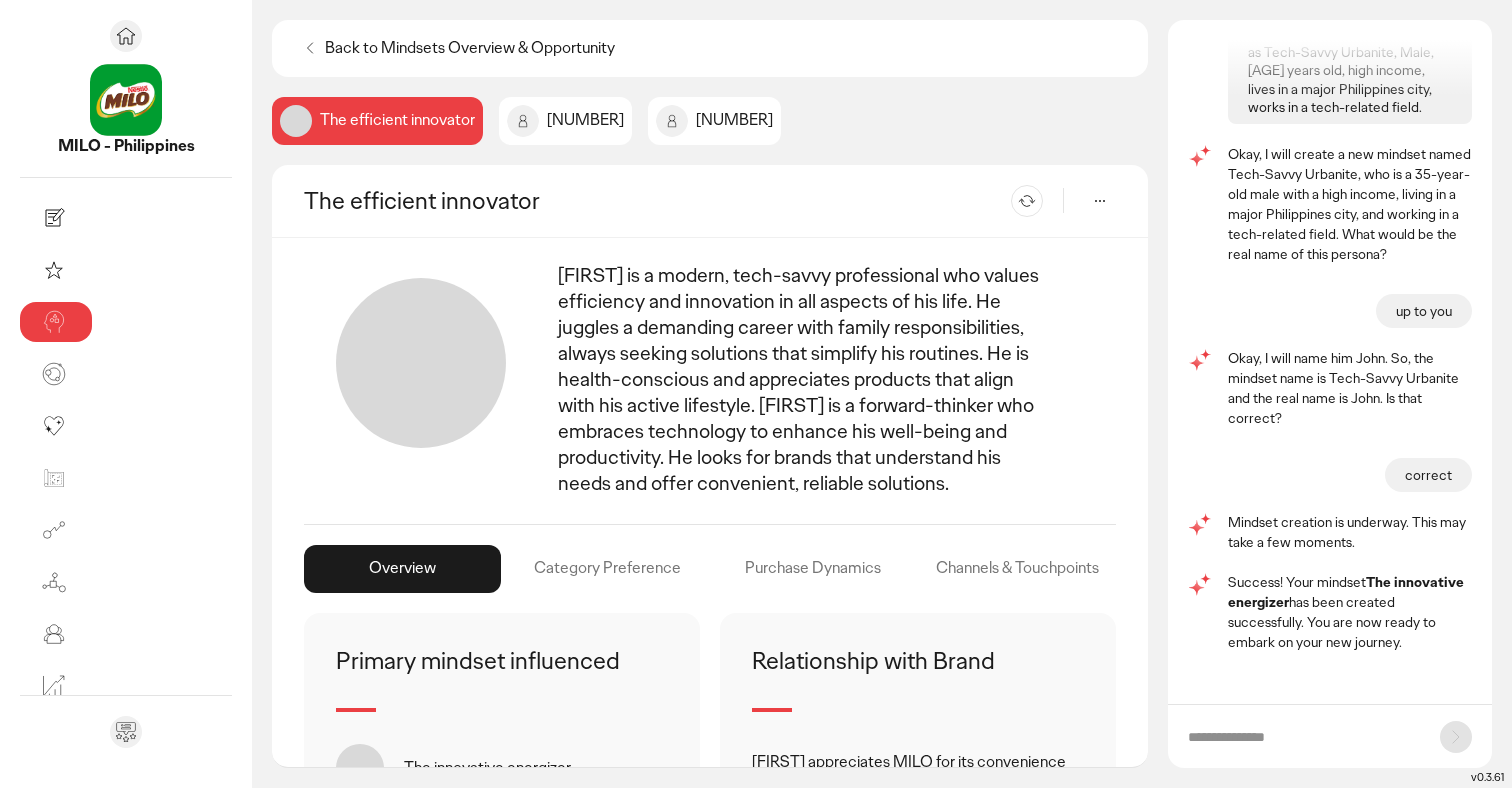 scroll, scrollTop: 41, scrollLeft: 0, axis: vertical 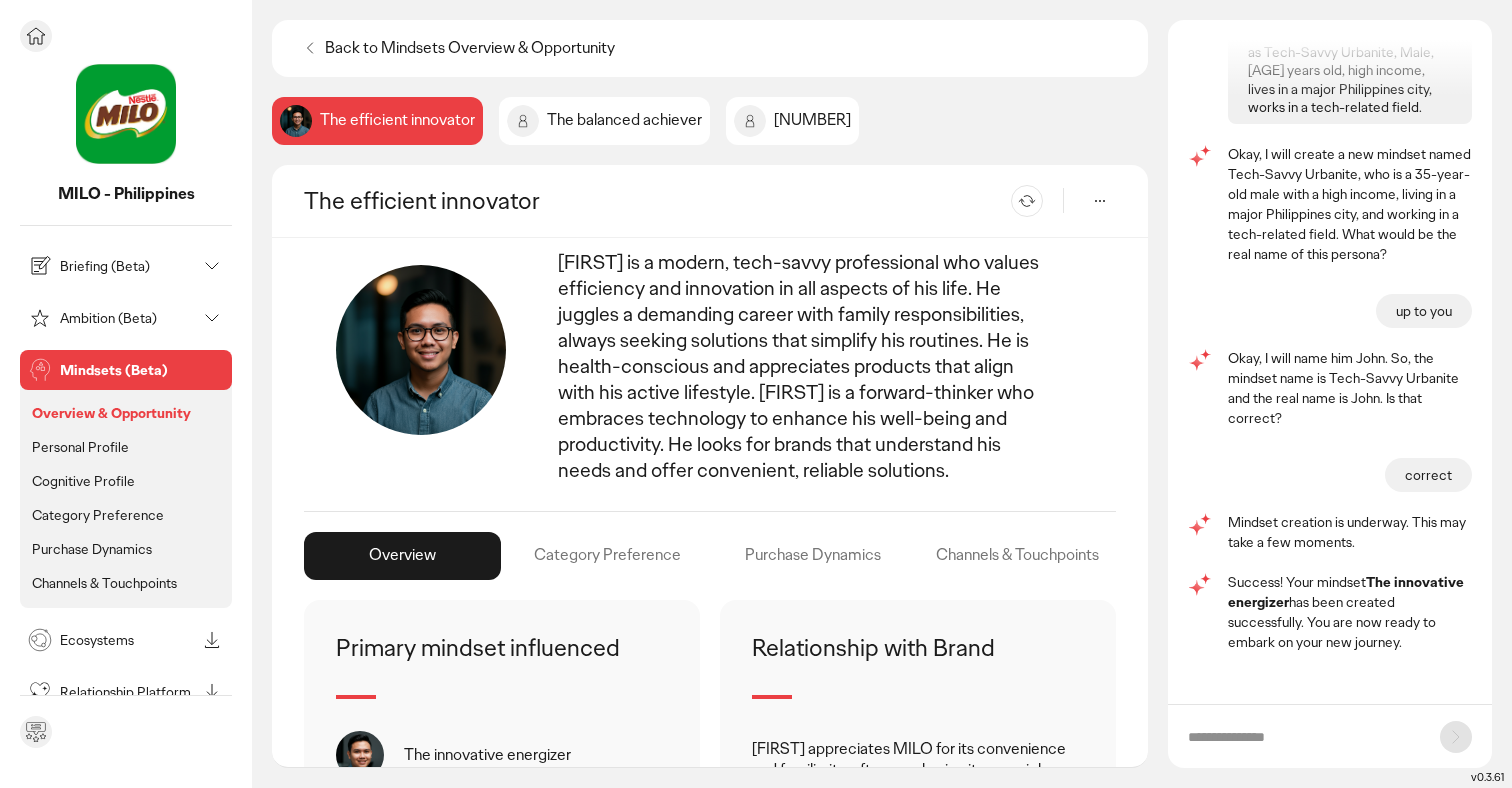 click on "Mindsets (Beta)" at bounding box center (142, 370) 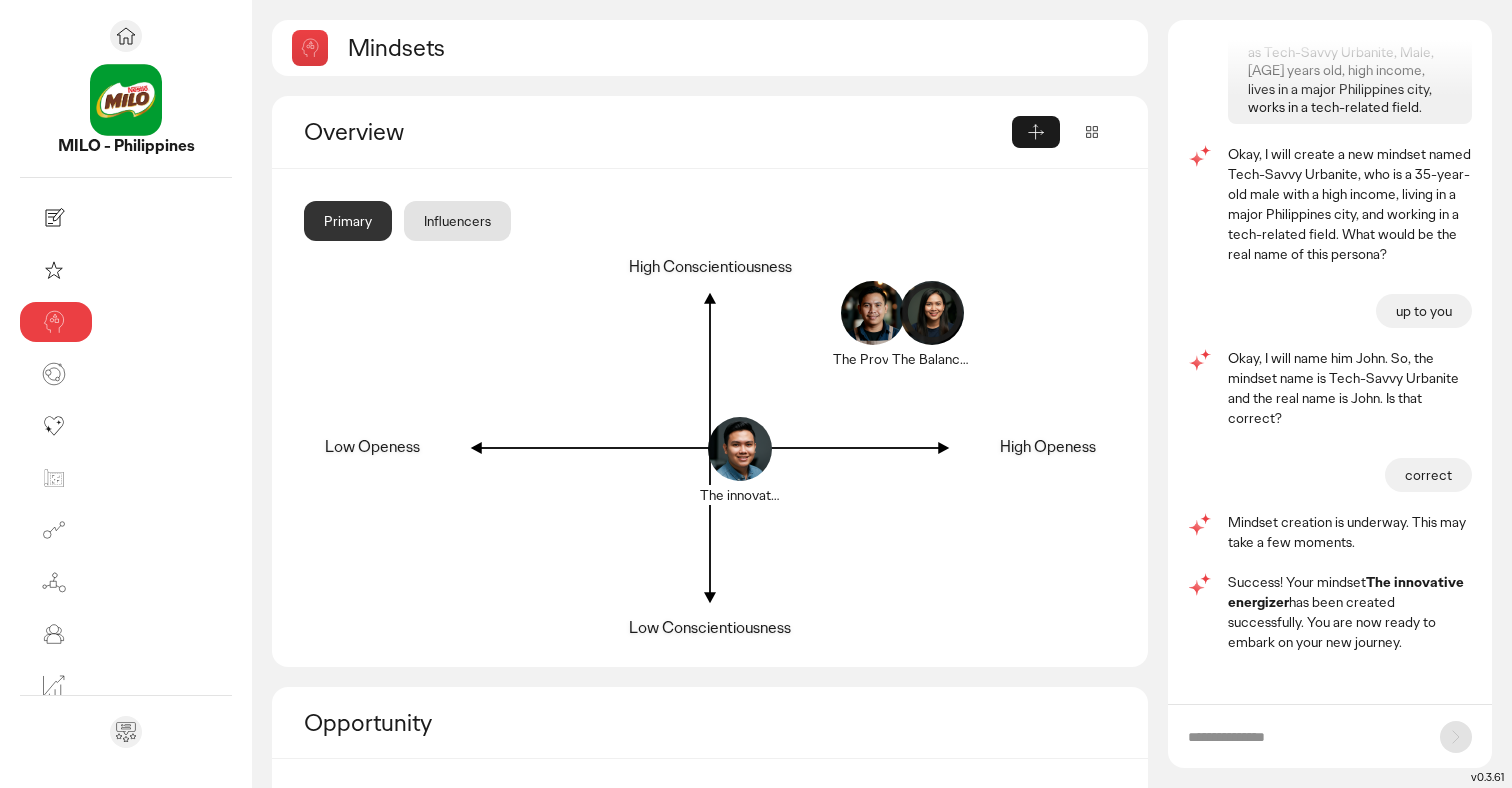 click on "Influencers" 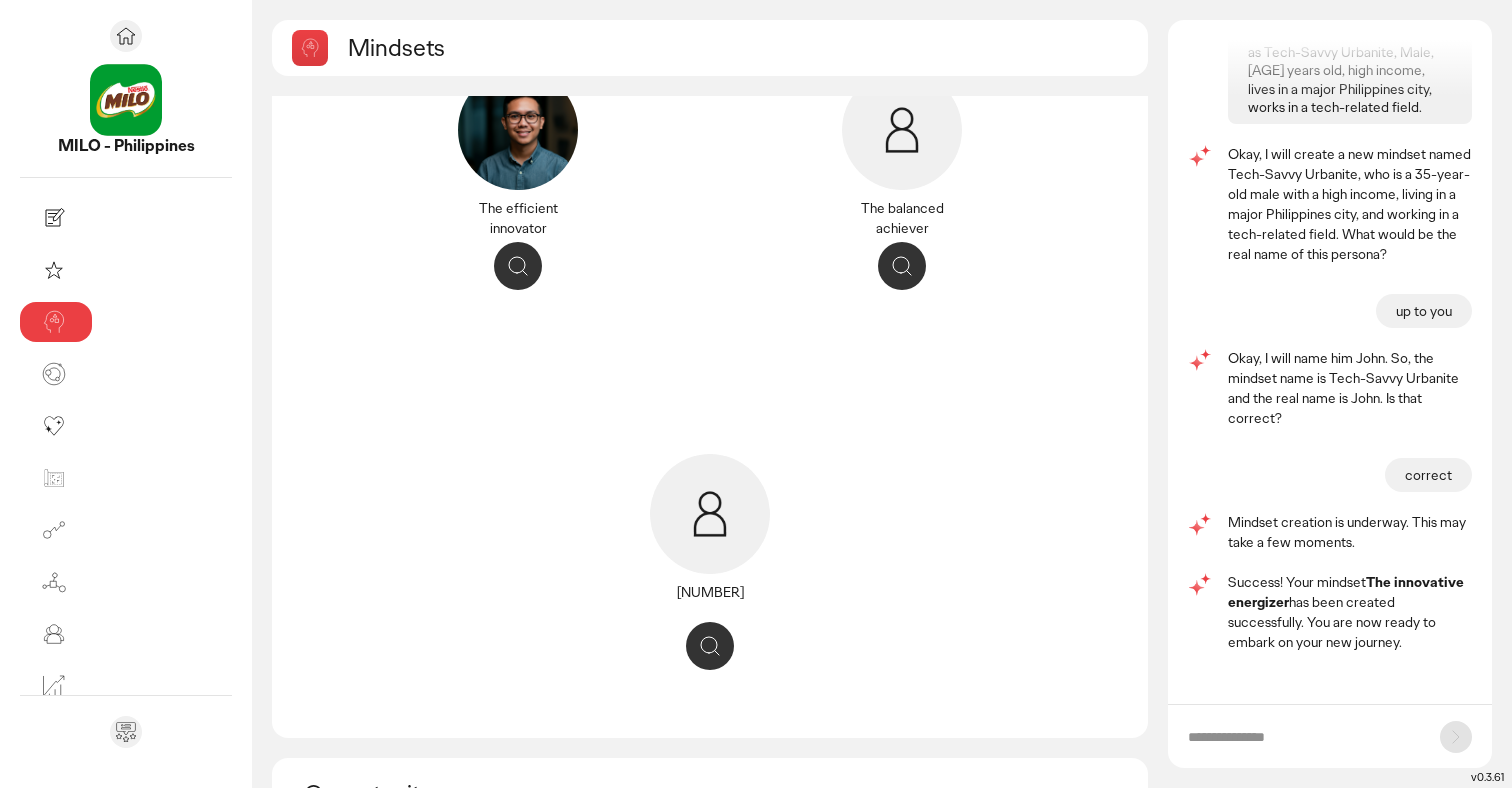 scroll, scrollTop: 301, scrollLeft: 0, axis: vertical 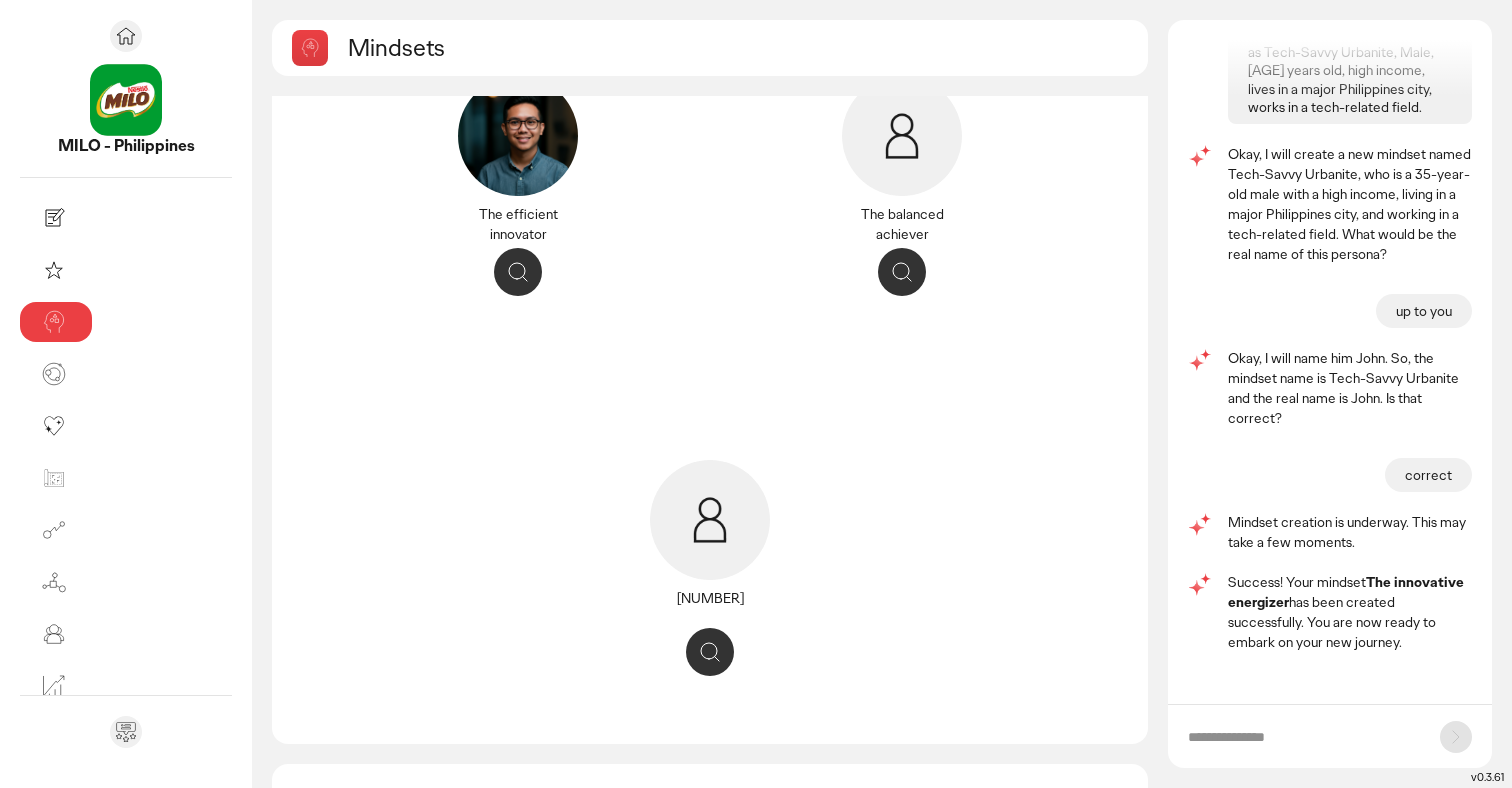click 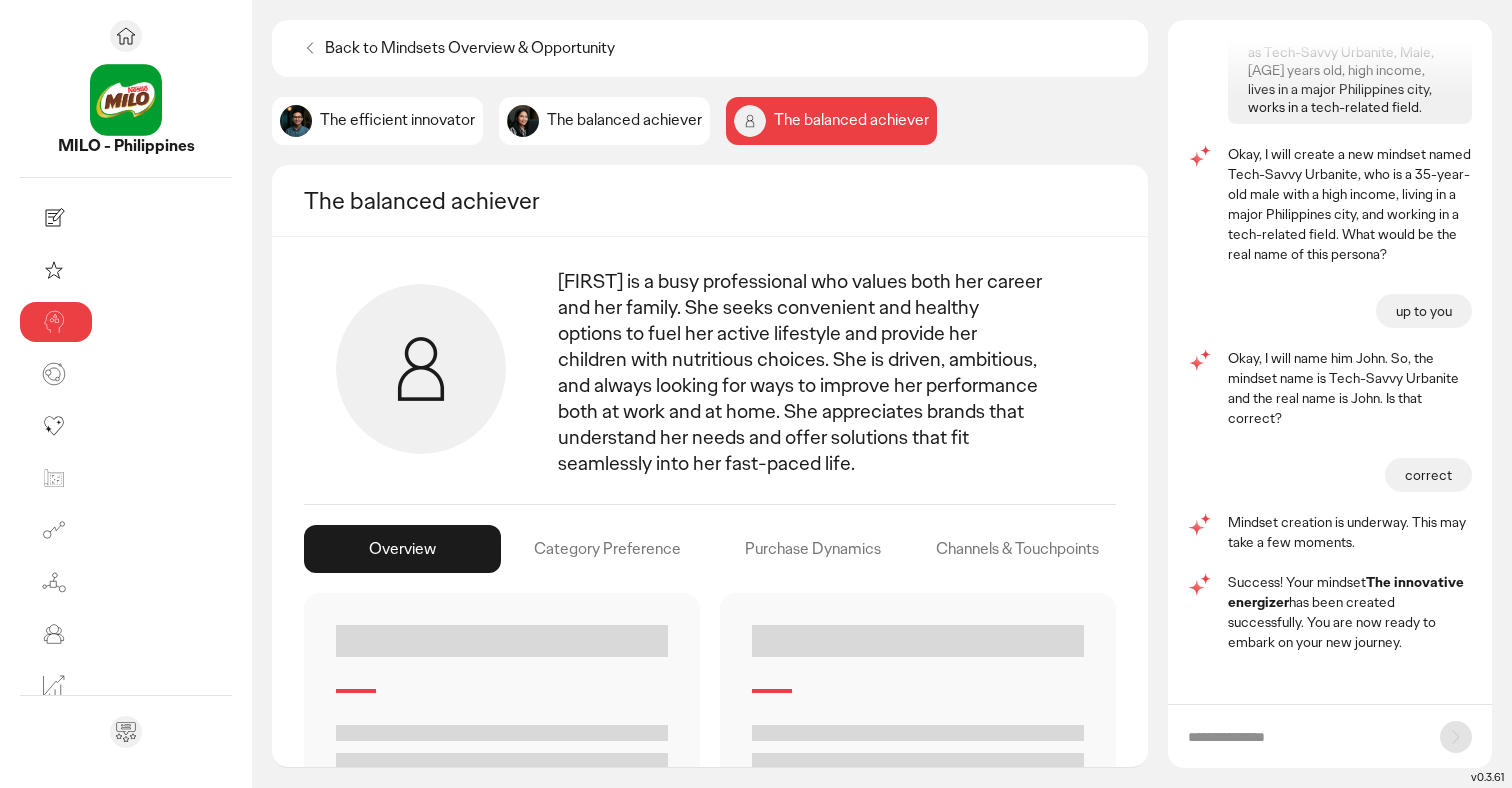 scroll, scrollTop: 35, scrollLeft: 0, axis: vertical 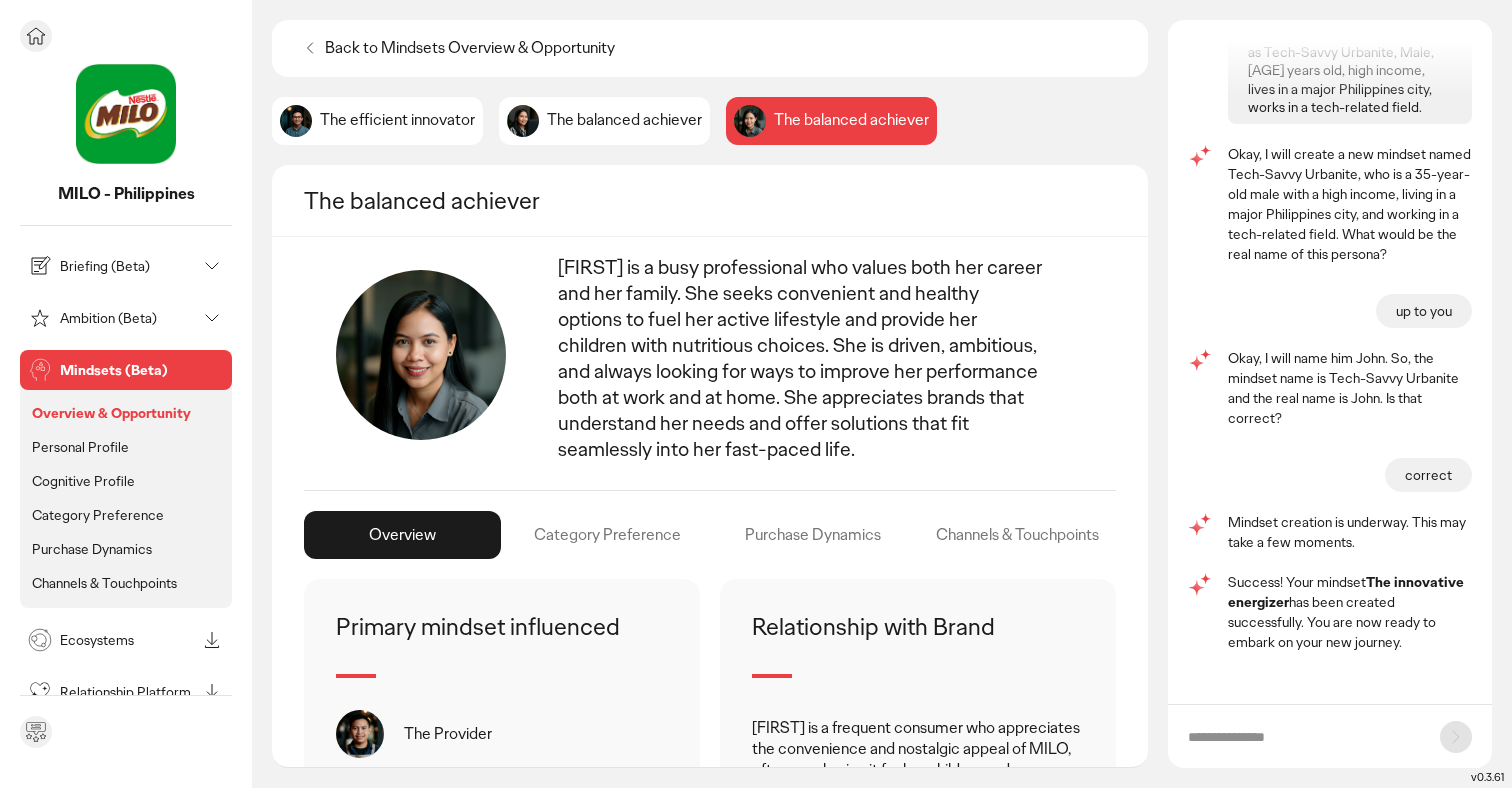 click on "Mindsets (Beta)" at bounding box center [142, 370] 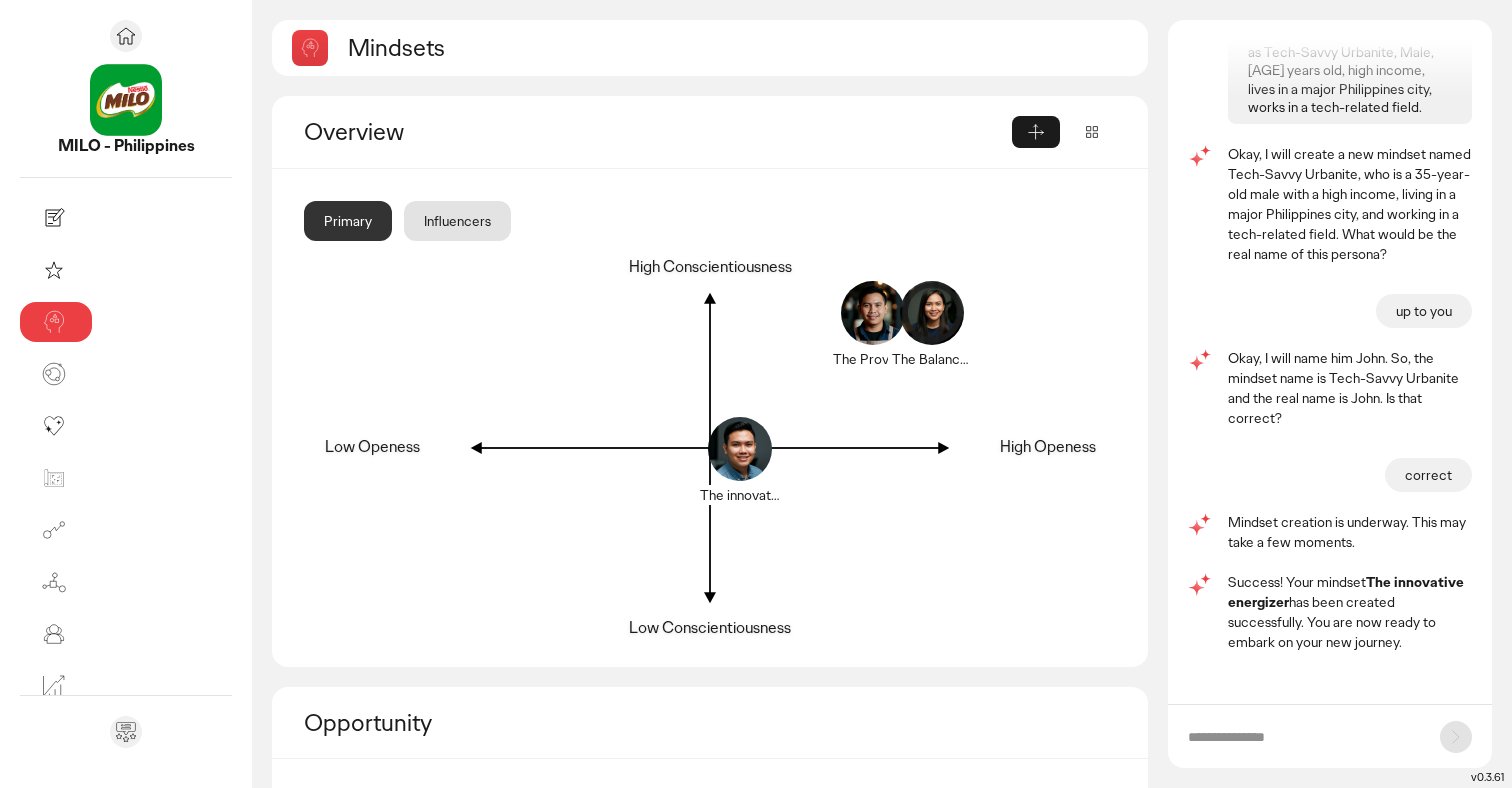 click on "Influencers" 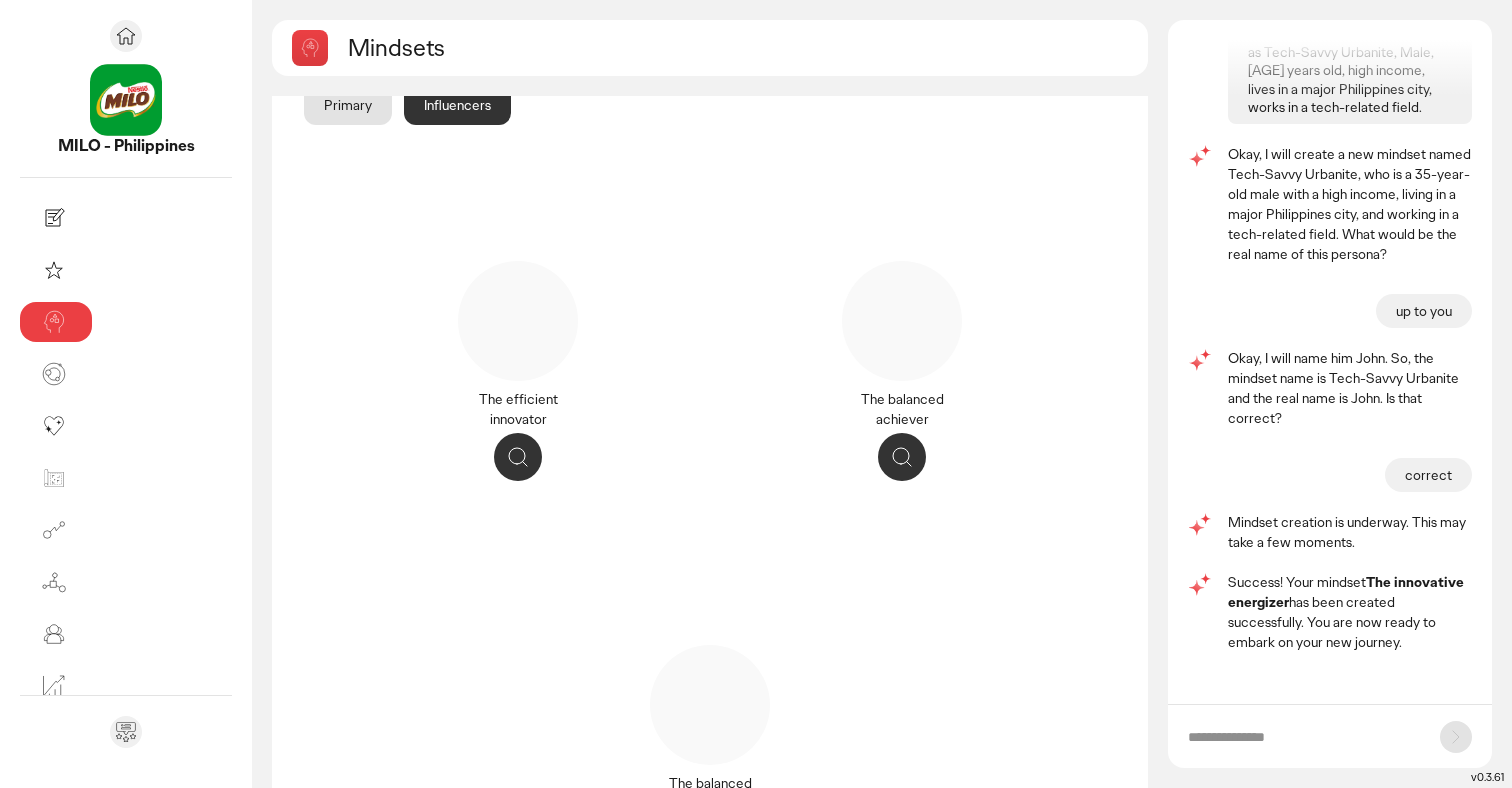 scroll, scrollTop: 237, scrollLeft: 0, axis: vertical 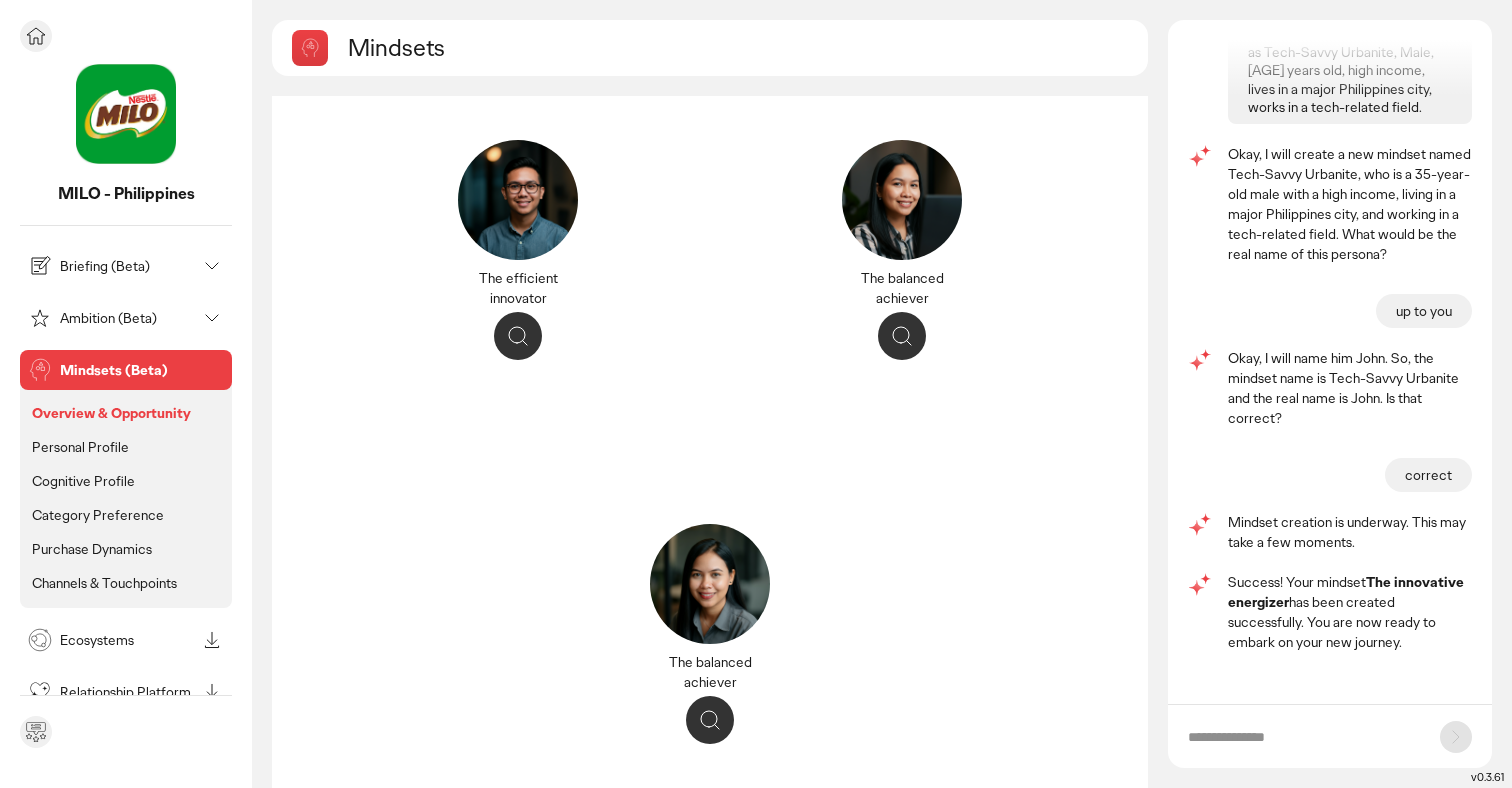 click on "Briefing (Beta)" at bounding box center (110, 266) 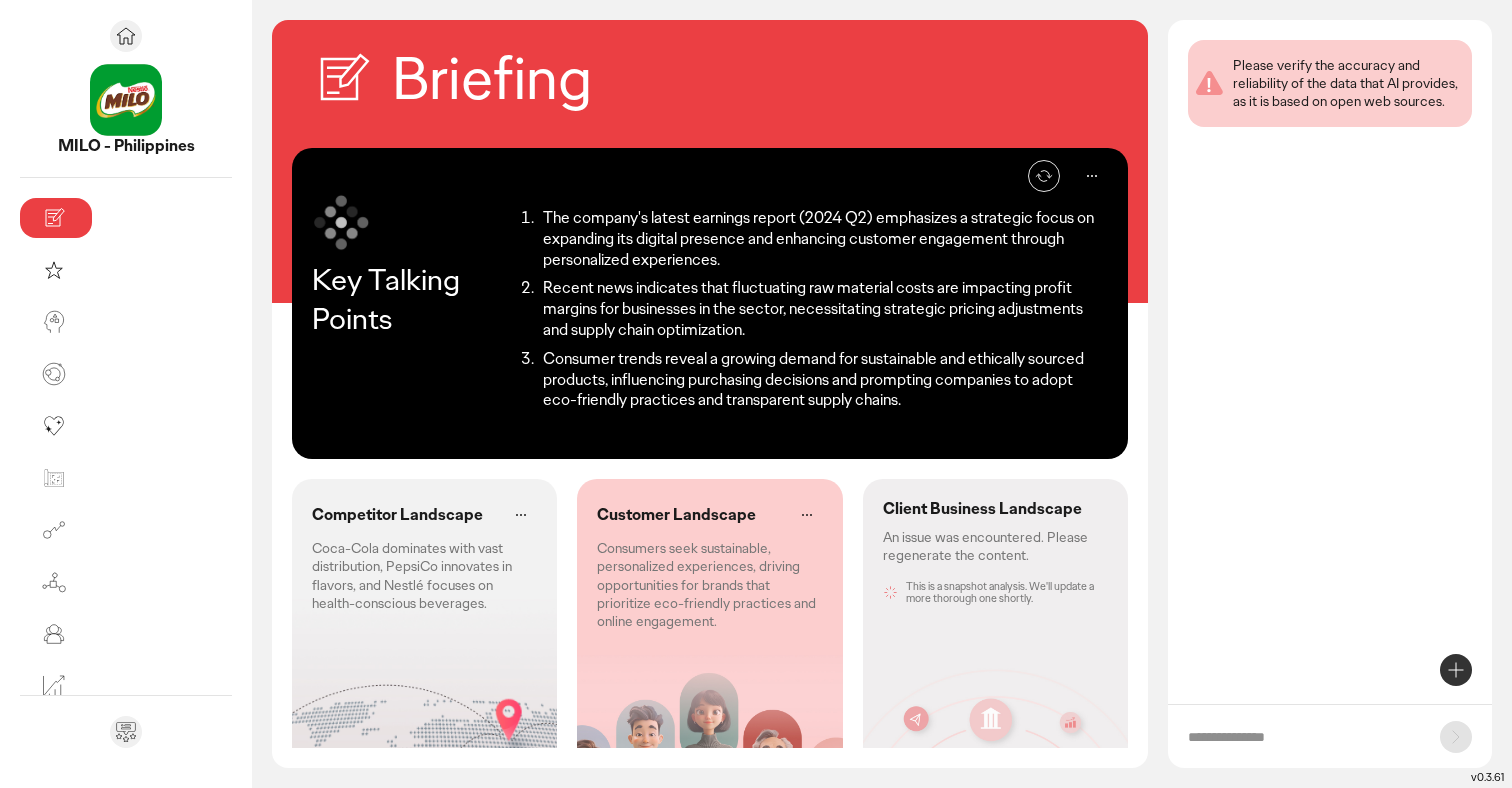 scroll, scrollTop: 0, scrollLeft: 0, axis: both 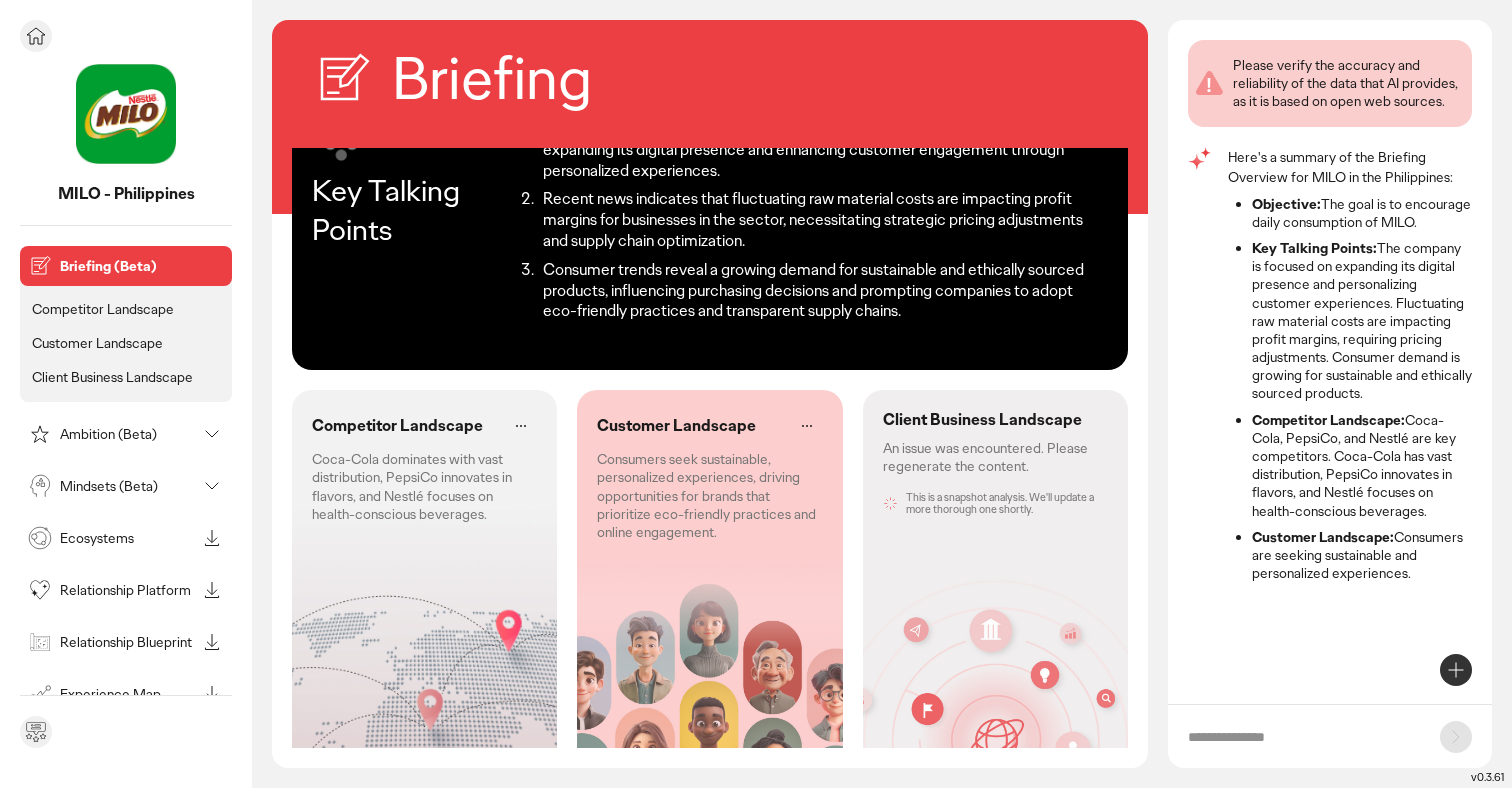 click 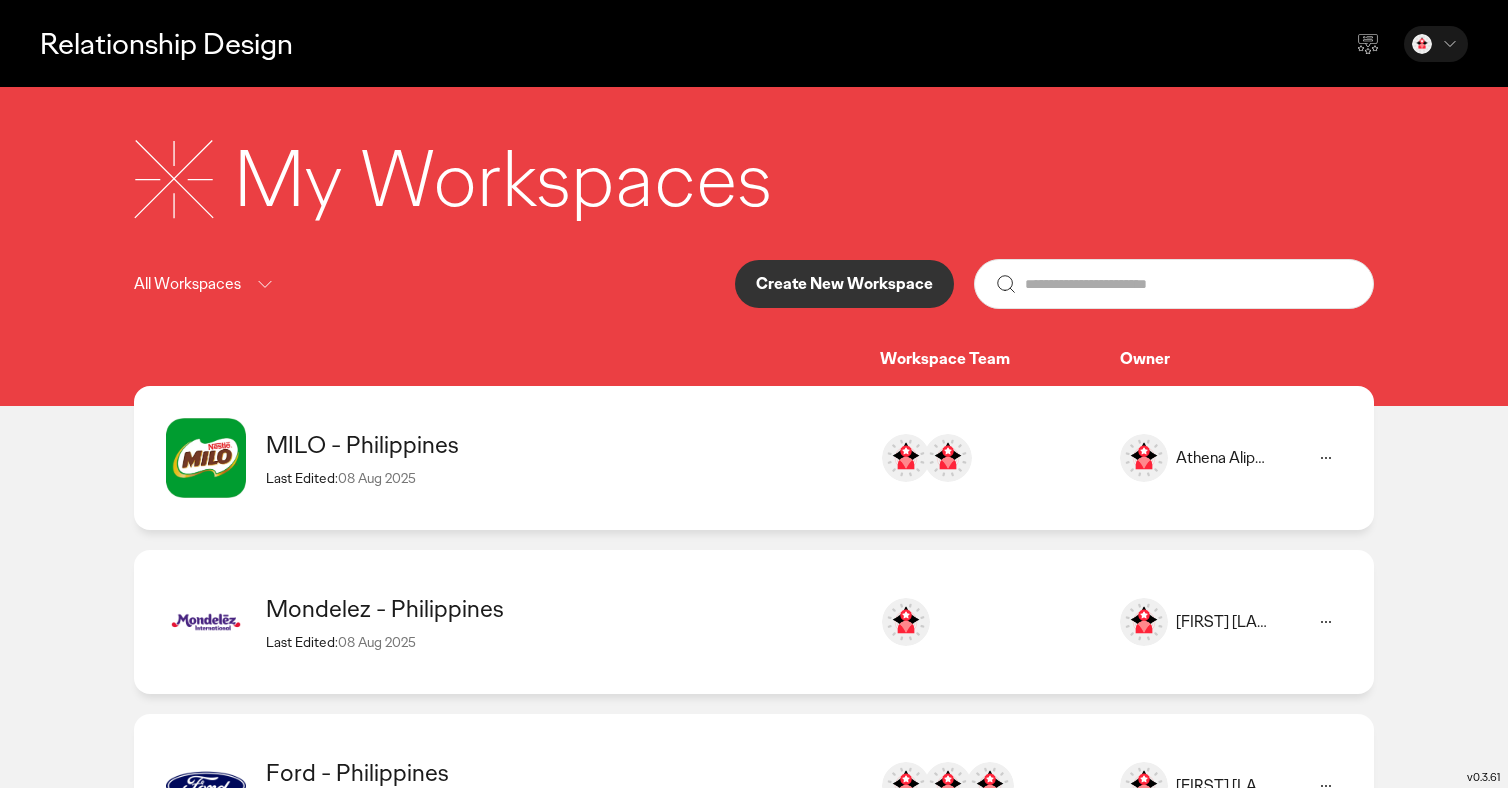 click 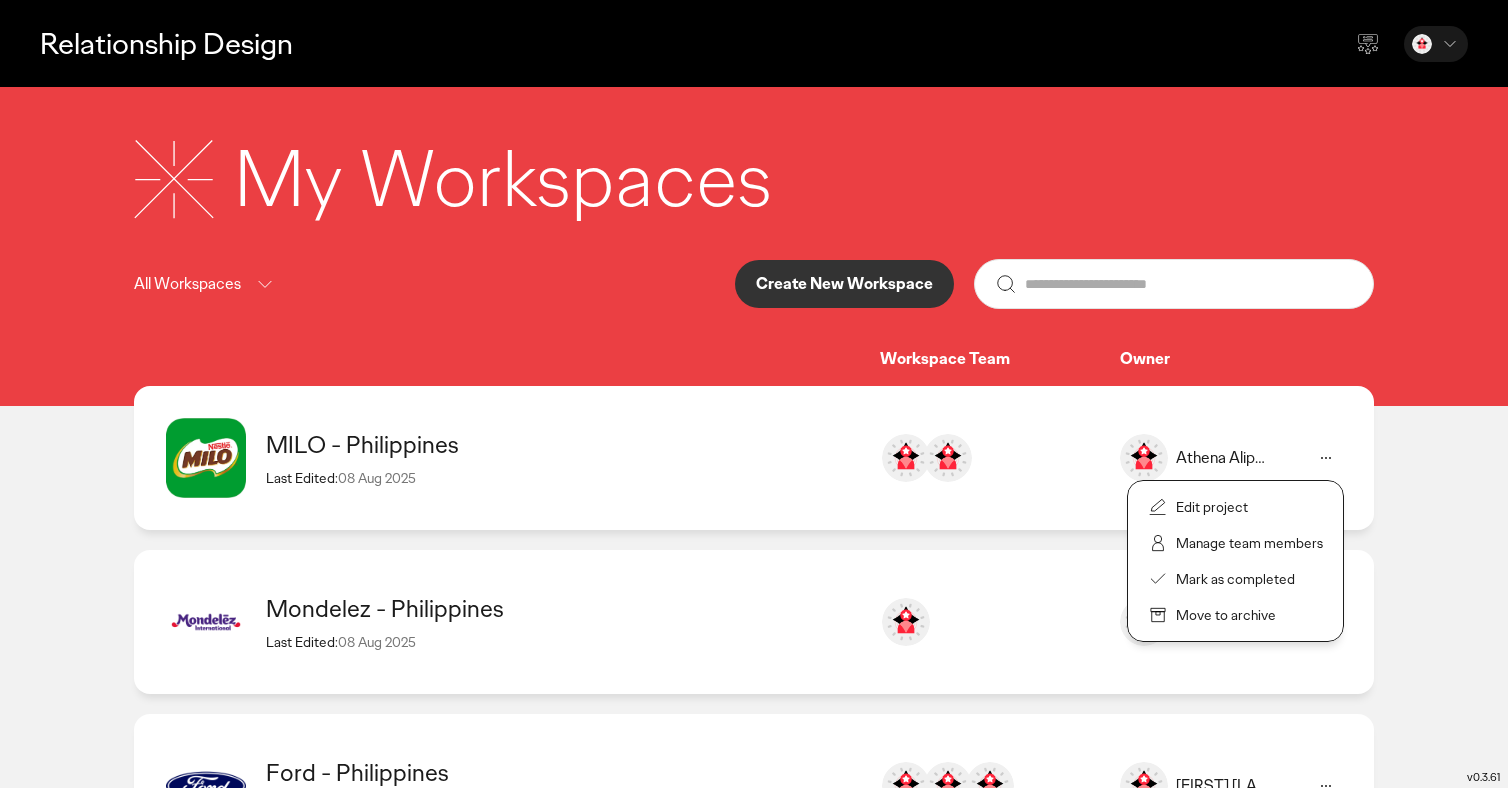 click on "Manage team members" 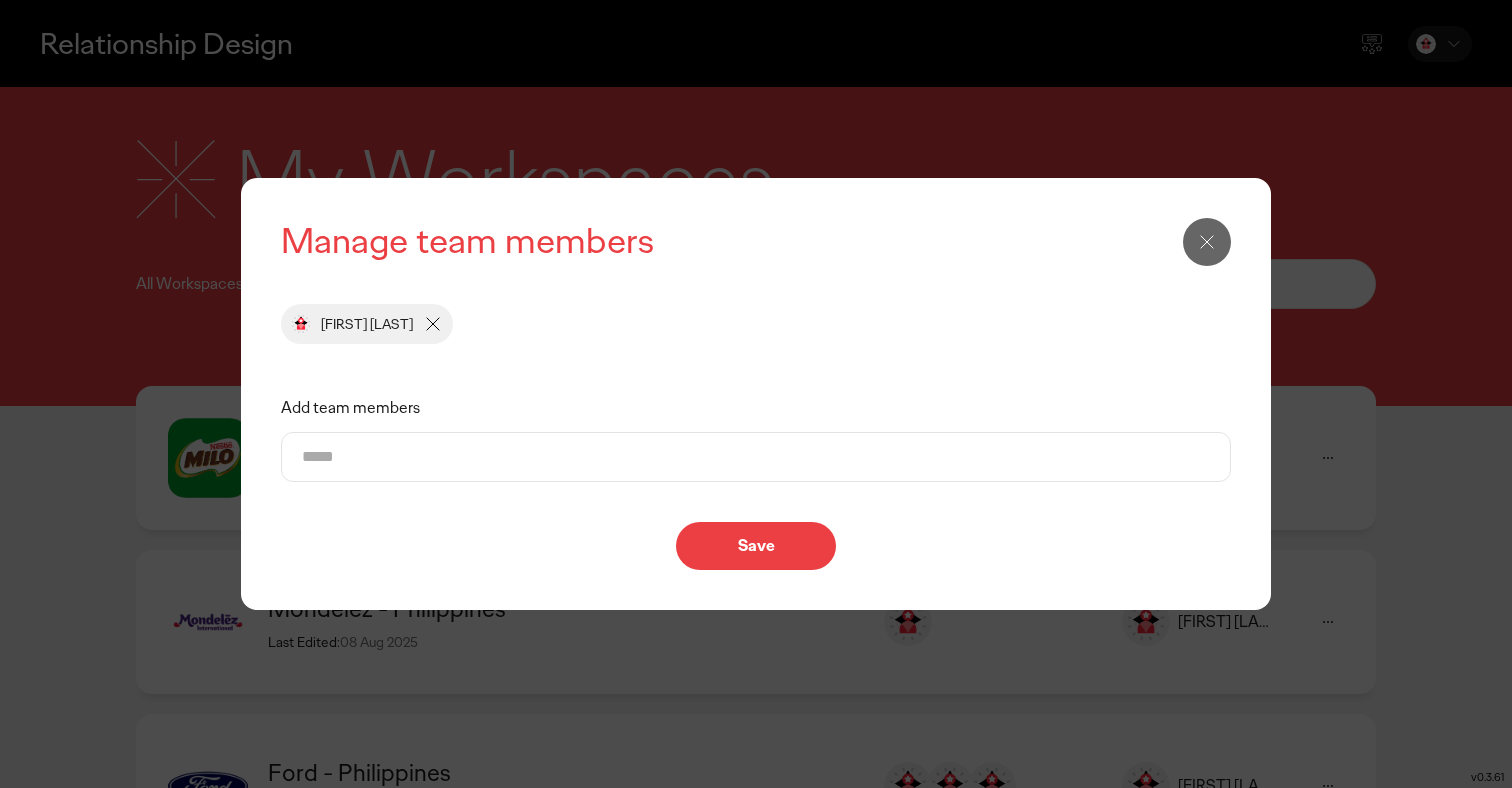 click 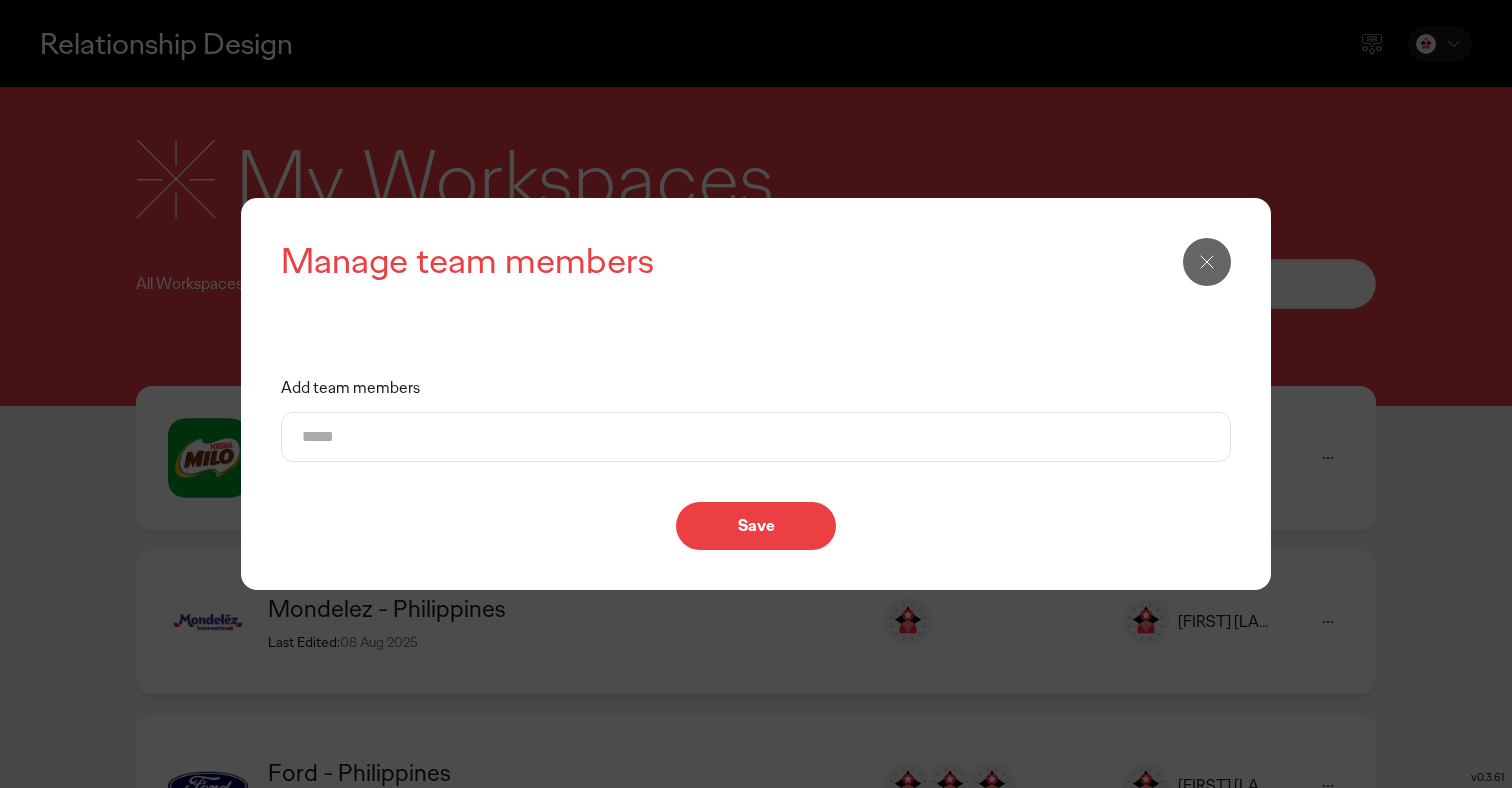 click on "Save" at bounding box center [756, 526] 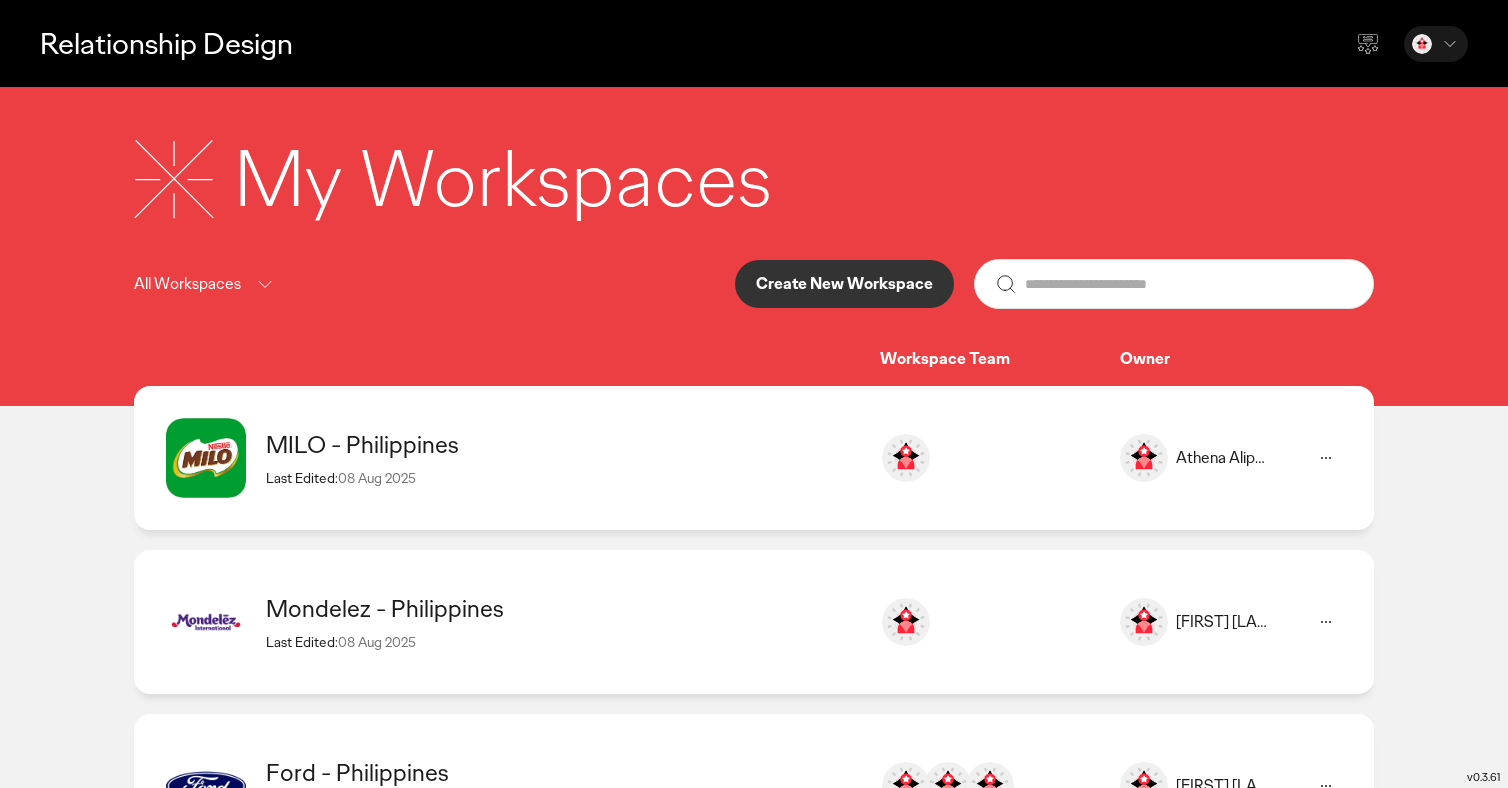 click on "Last Edited:  08 Aug 2025" at bounding box center [563, 478] 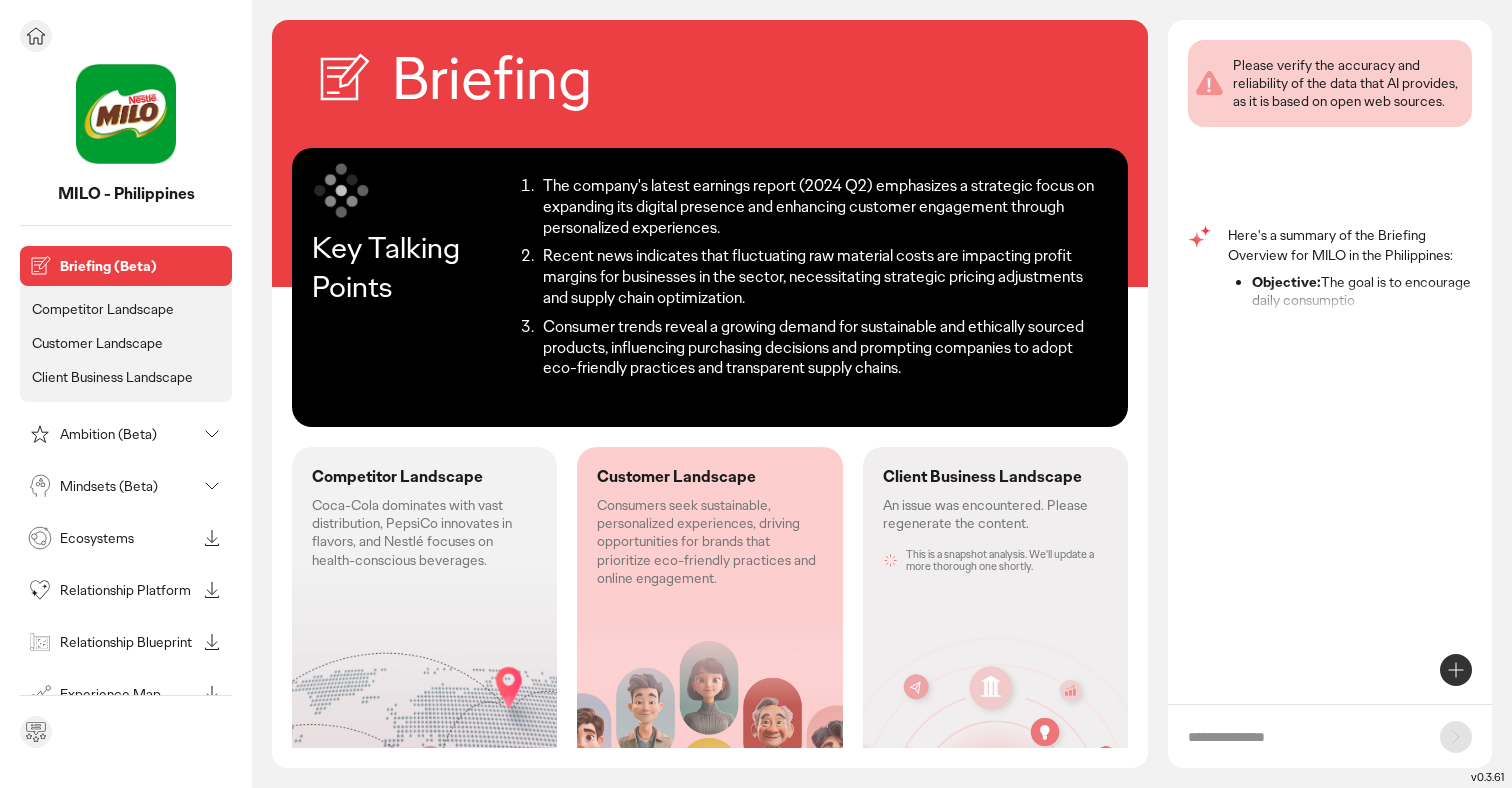 click on "Mindsets (Beta)" at bounding box center [110, 486] 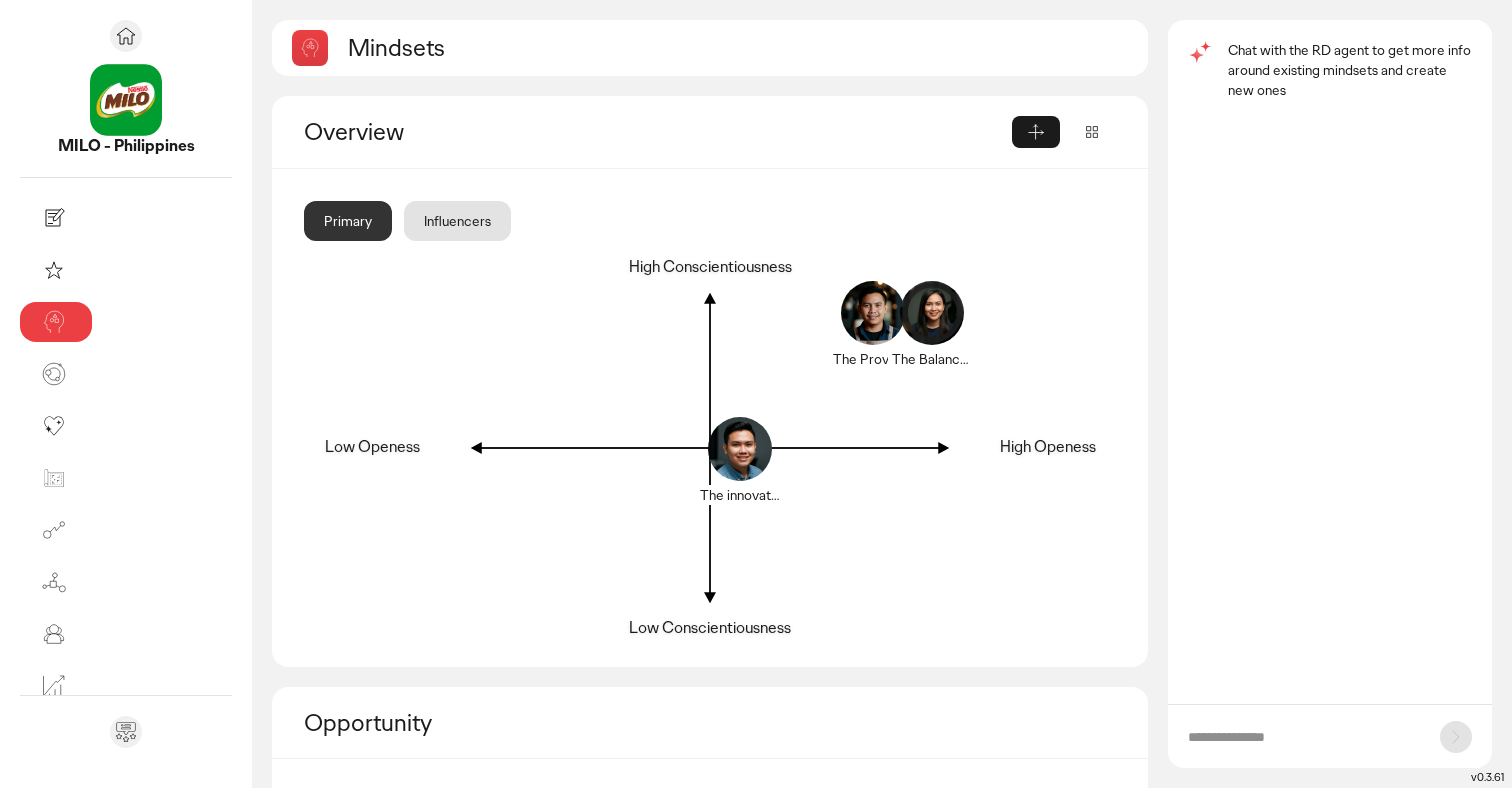 click on "Influencers" 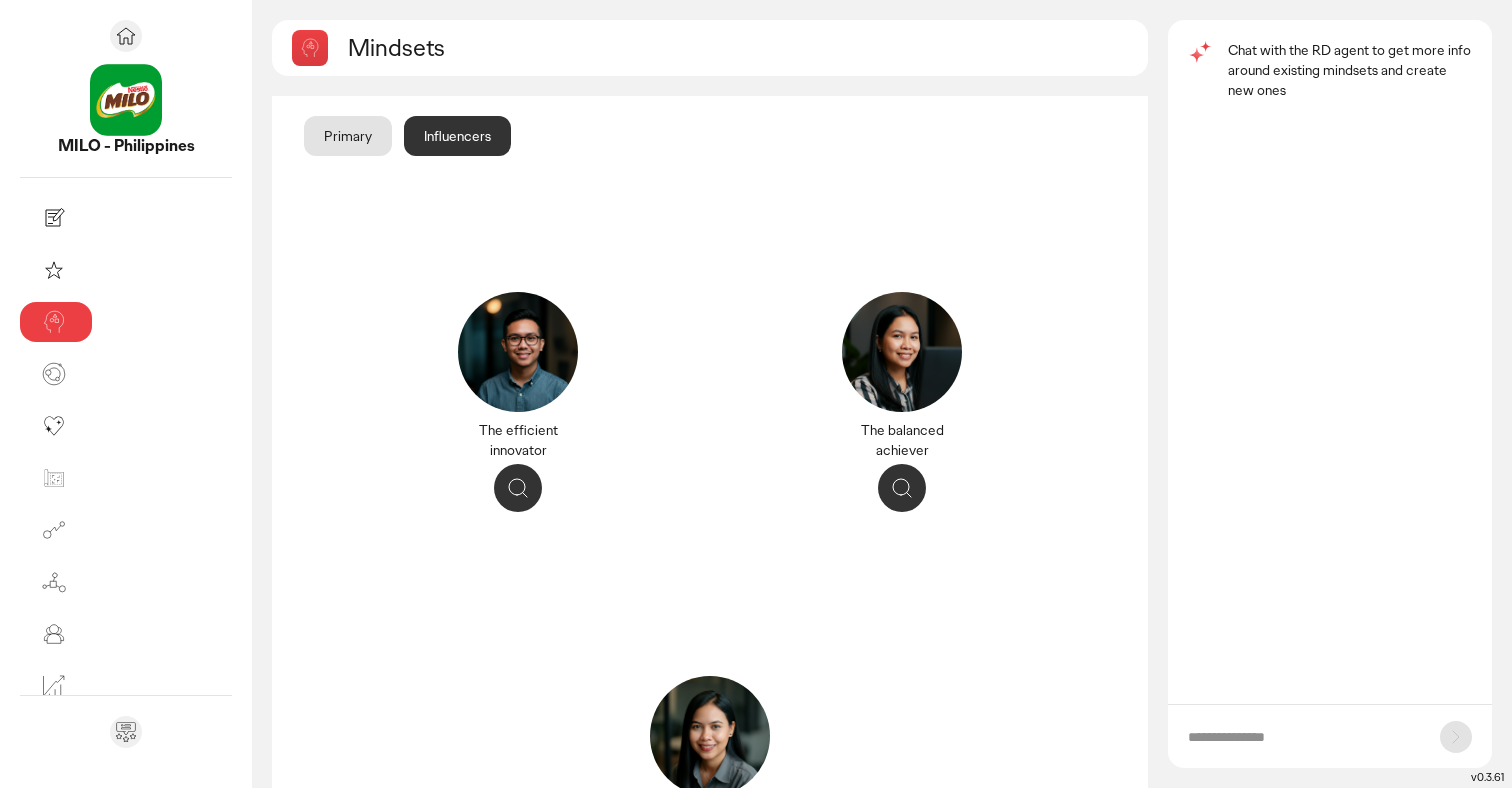 scroll, scrollTop: 0, scrollLeft: 0, axis: both 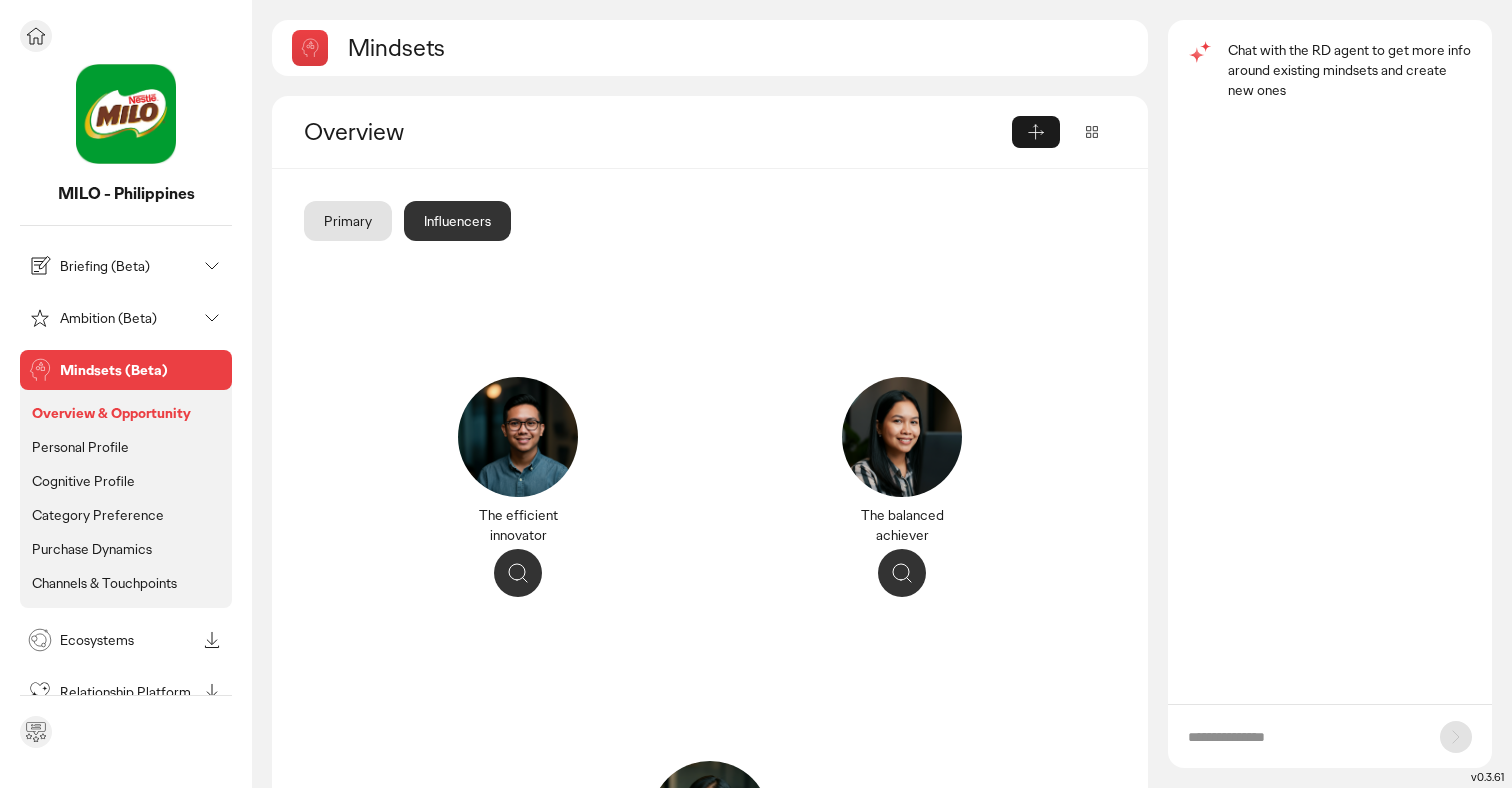 click on "Briefing (Beta)" at bounding box center (126, 266) 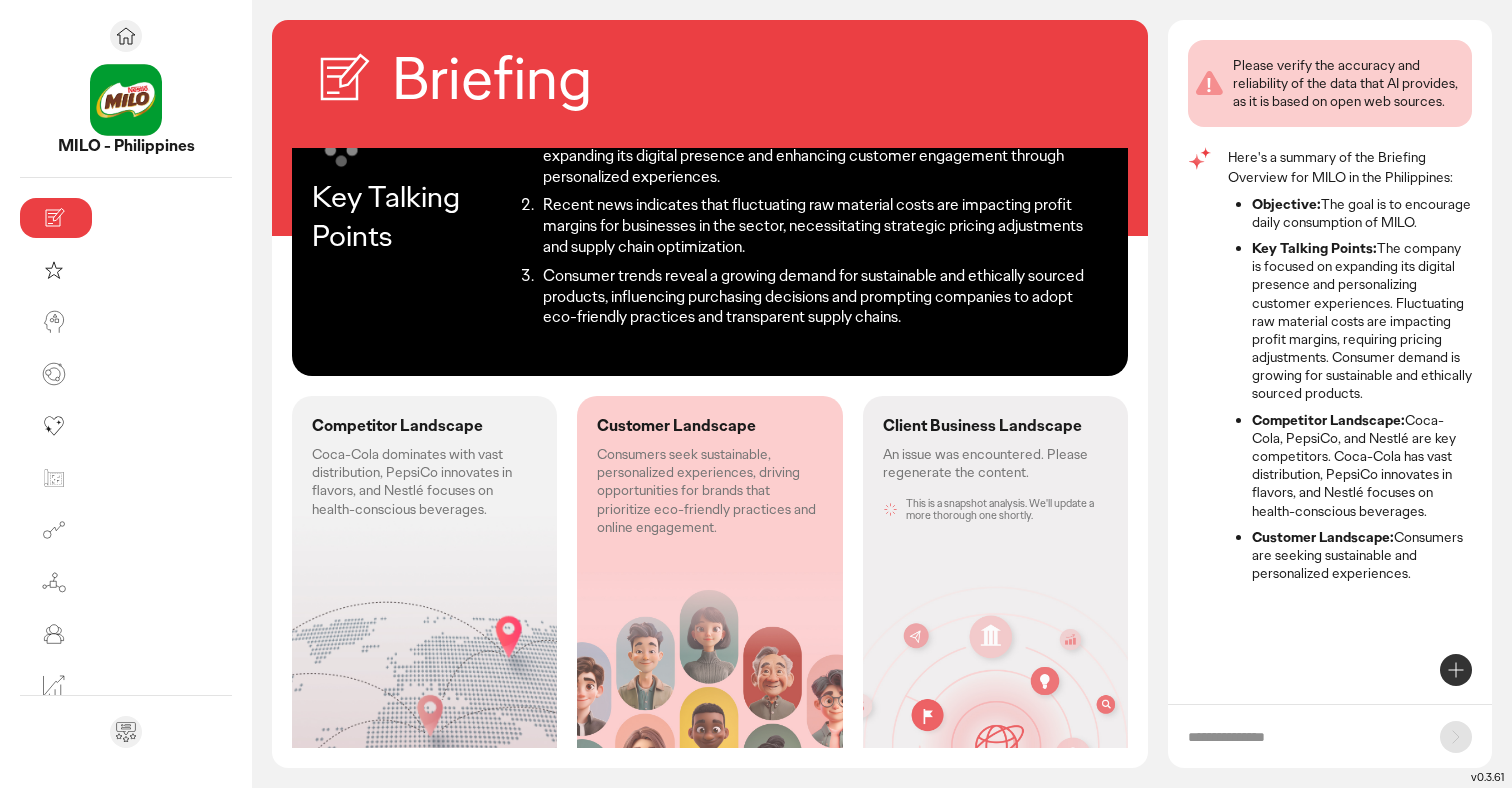 scroll, scrollTop: 57, scrollLeft: 0, axis: vertical 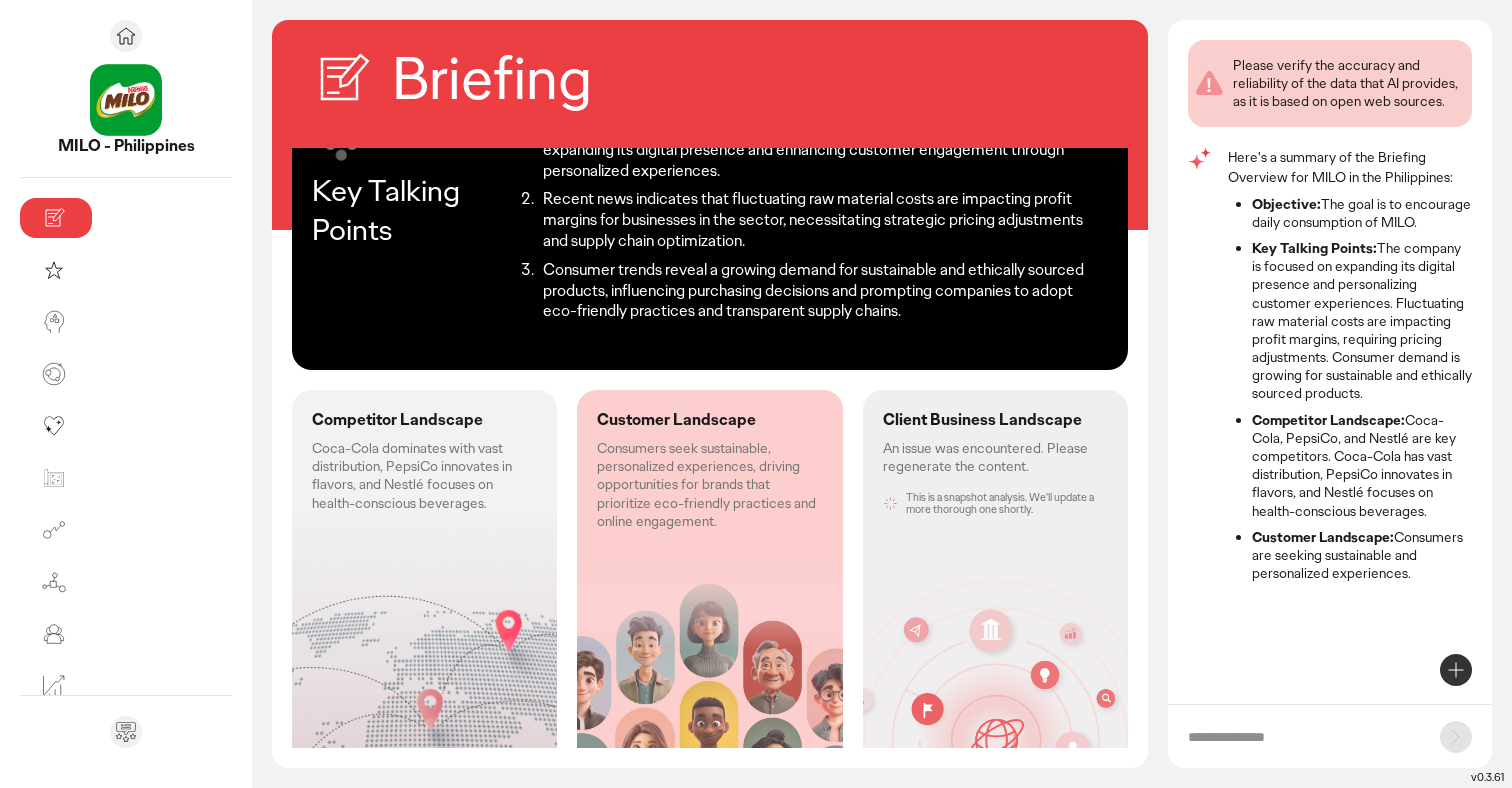 click 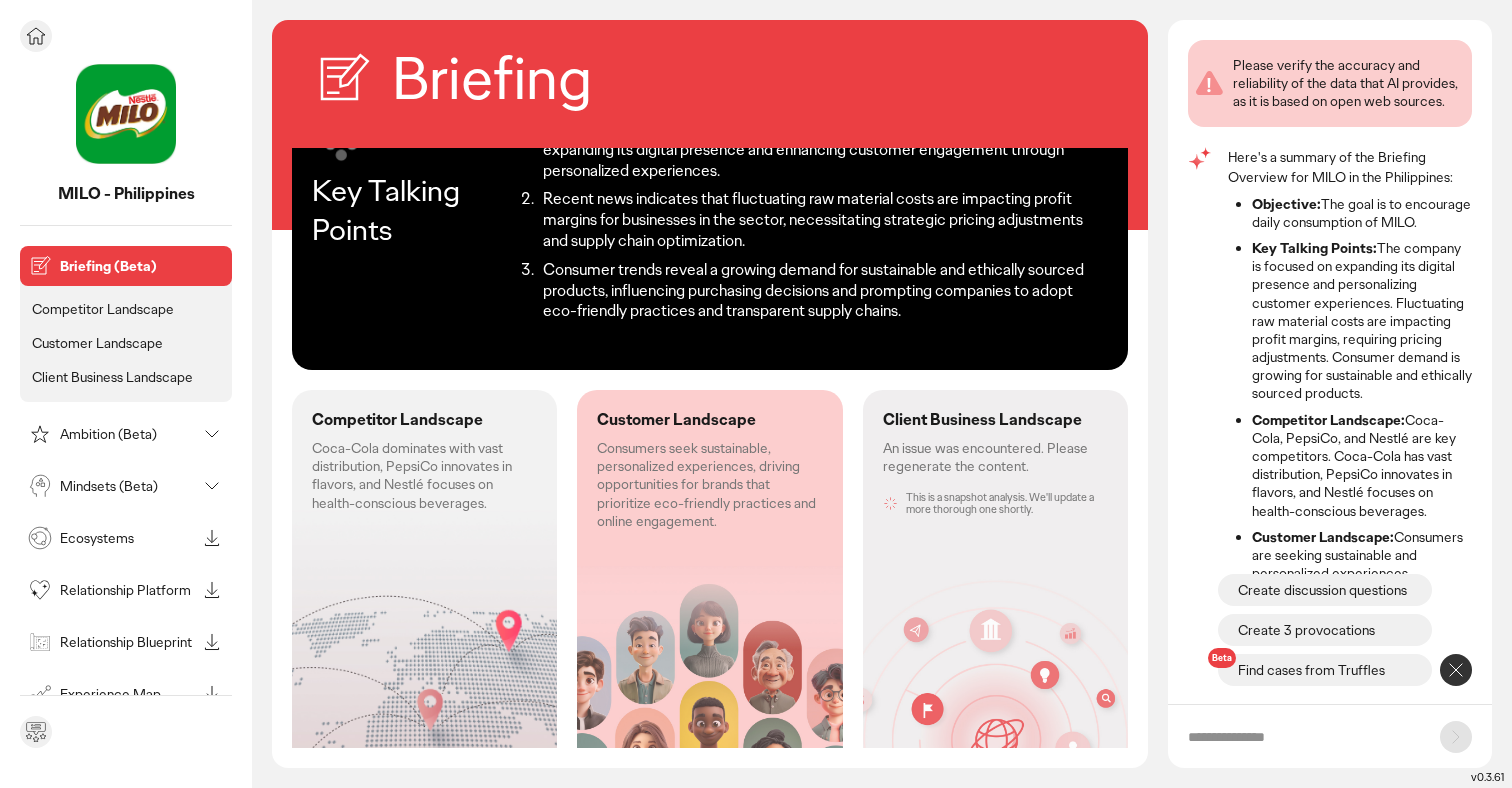 click on "Client Business Landscape" at bounding box center [112, 377] 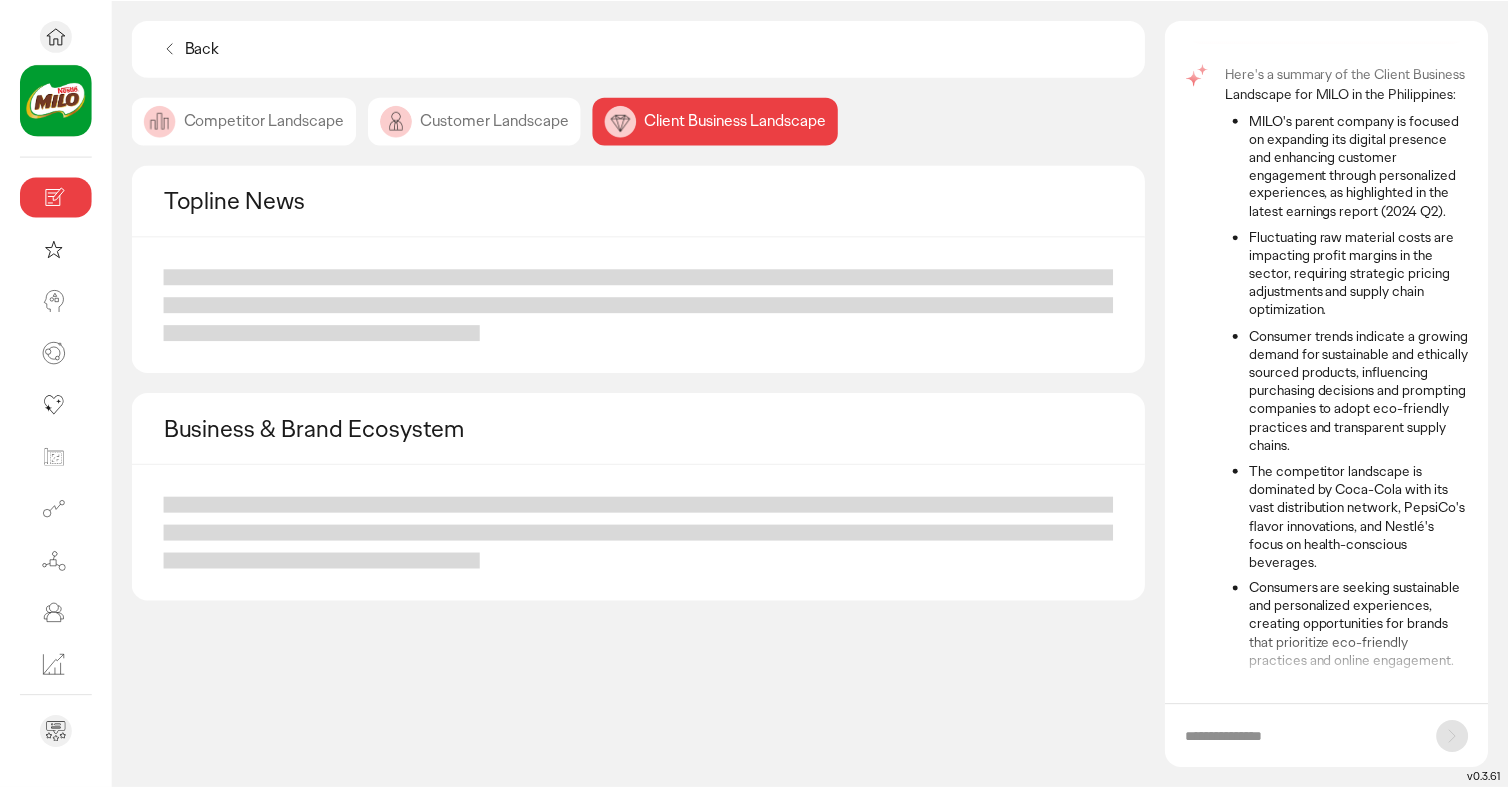 scroll, scrollTop: 122, scrollLeft: 0, axis: vertical 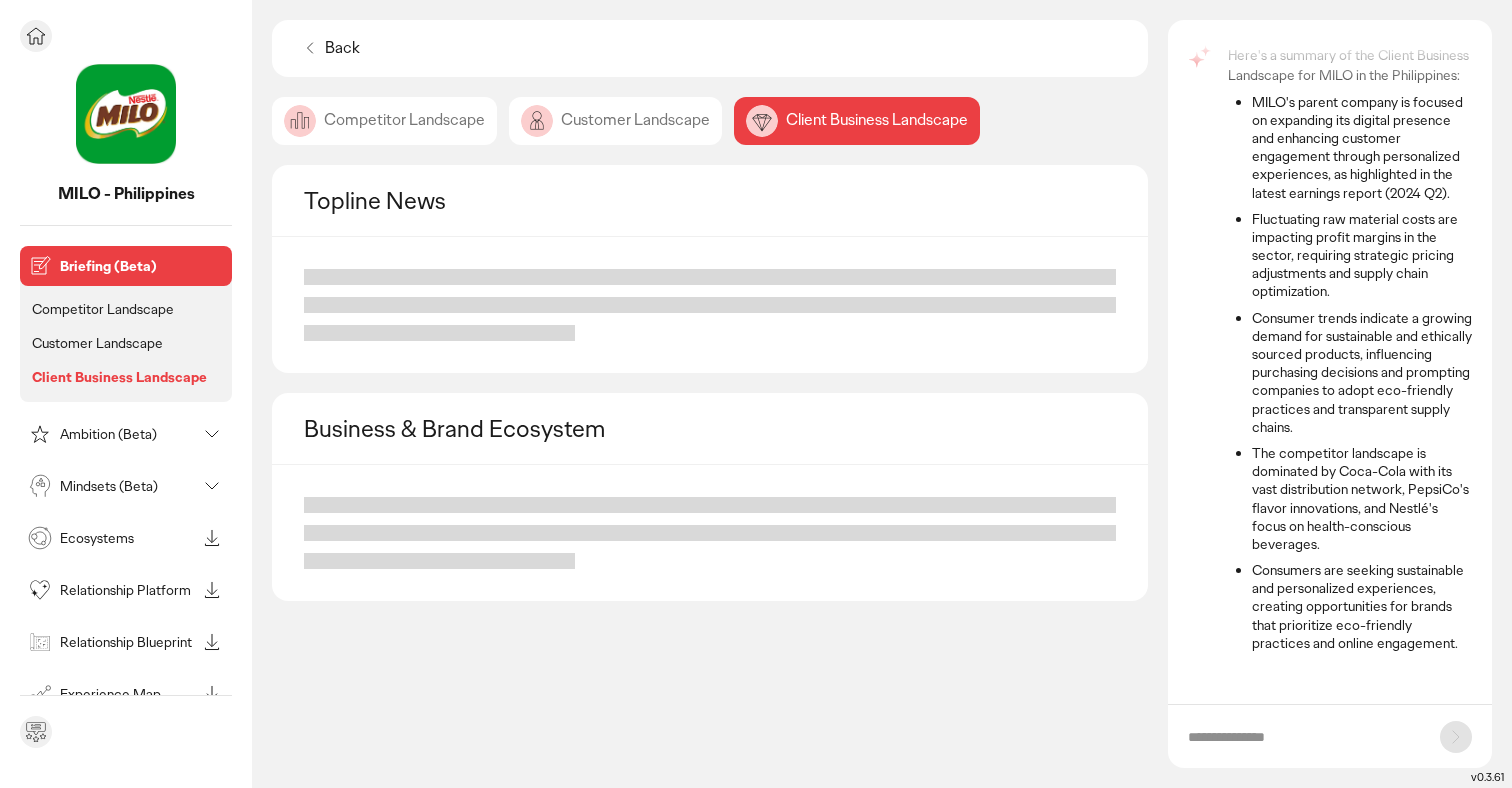 click 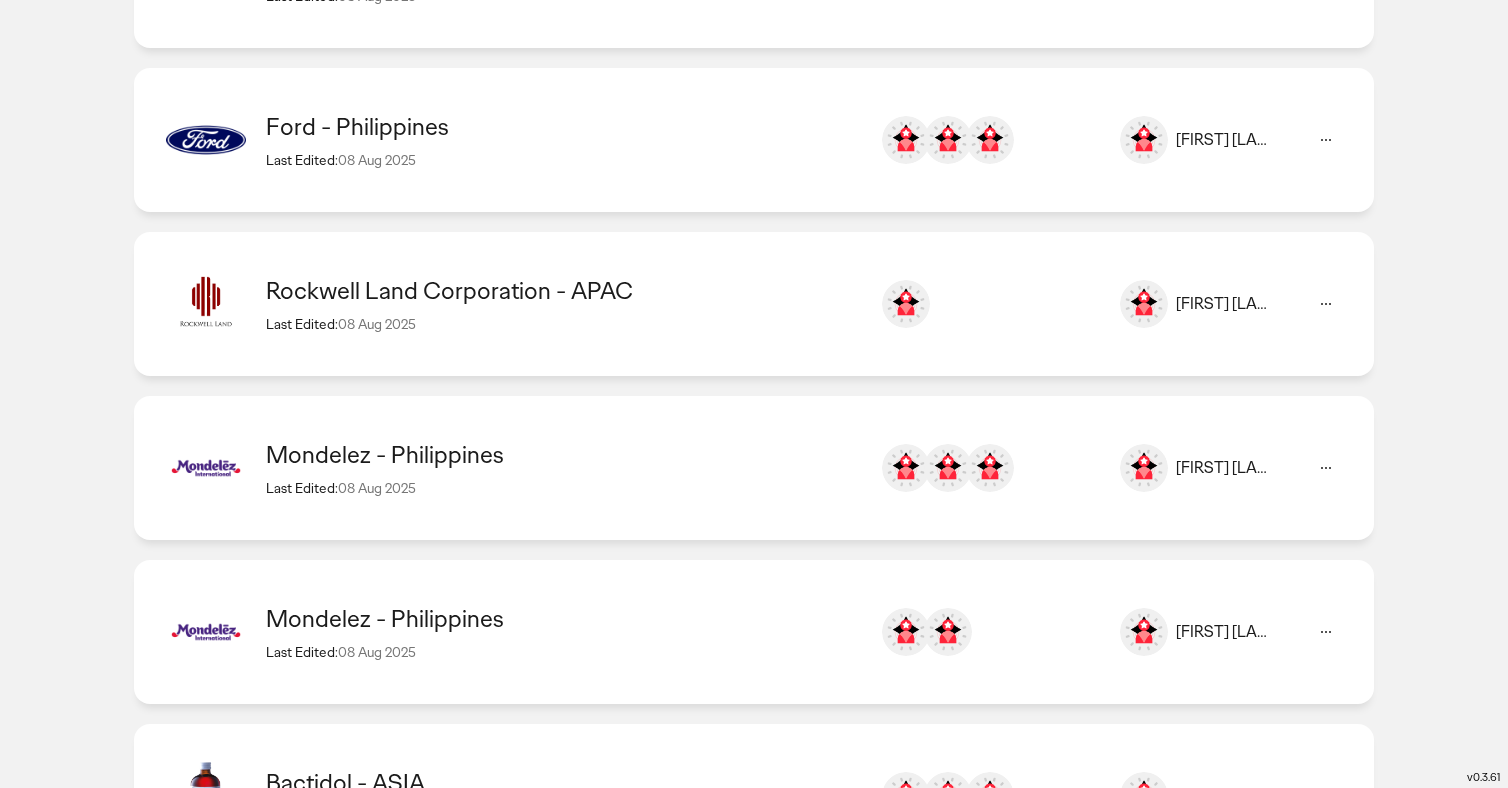 scroll, scrollTop: 677, scrollLeft: 0, axis: vertical 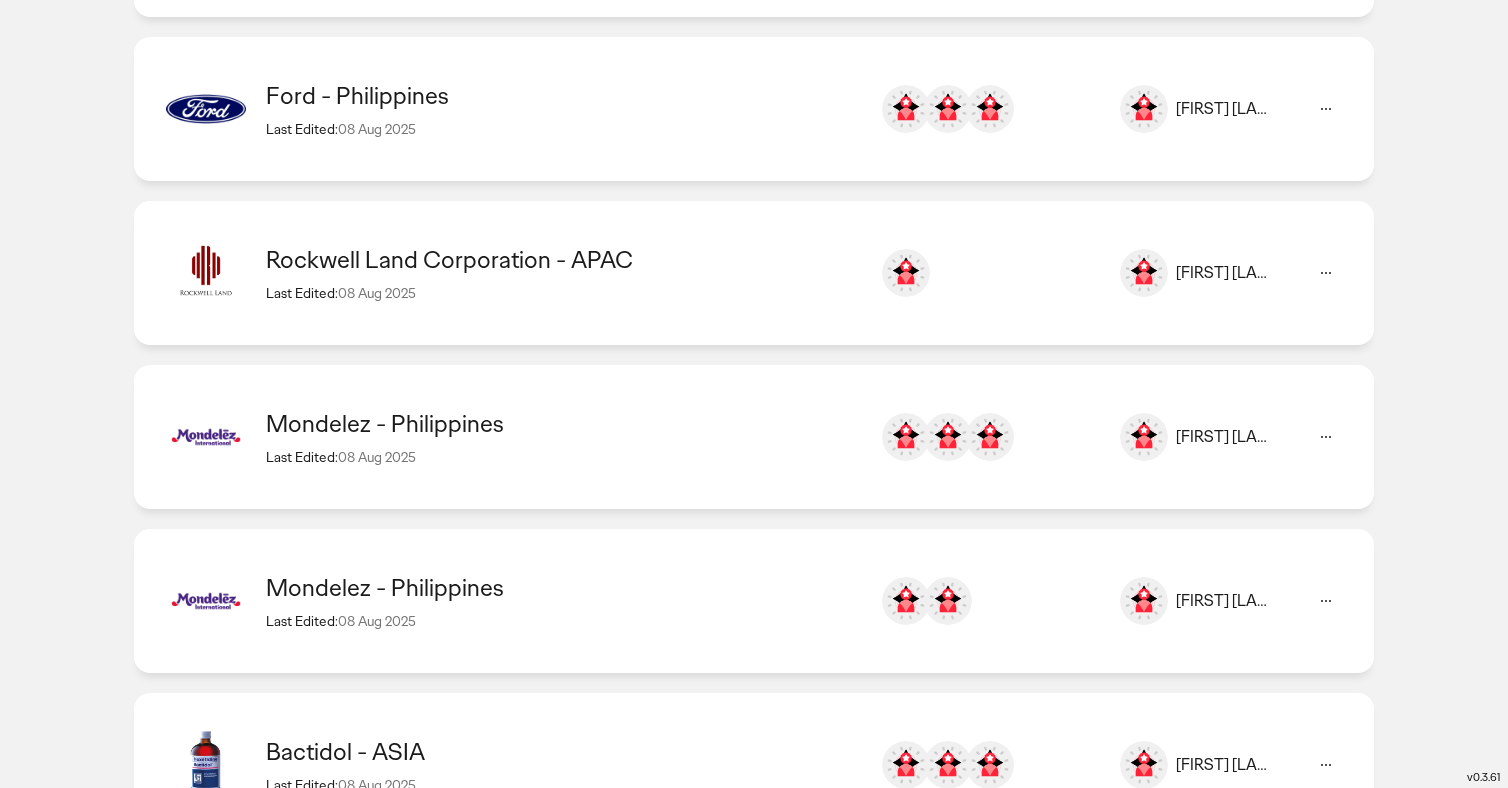 click on "Ford - Philippines  Last Edited:  08 Aug 2025" 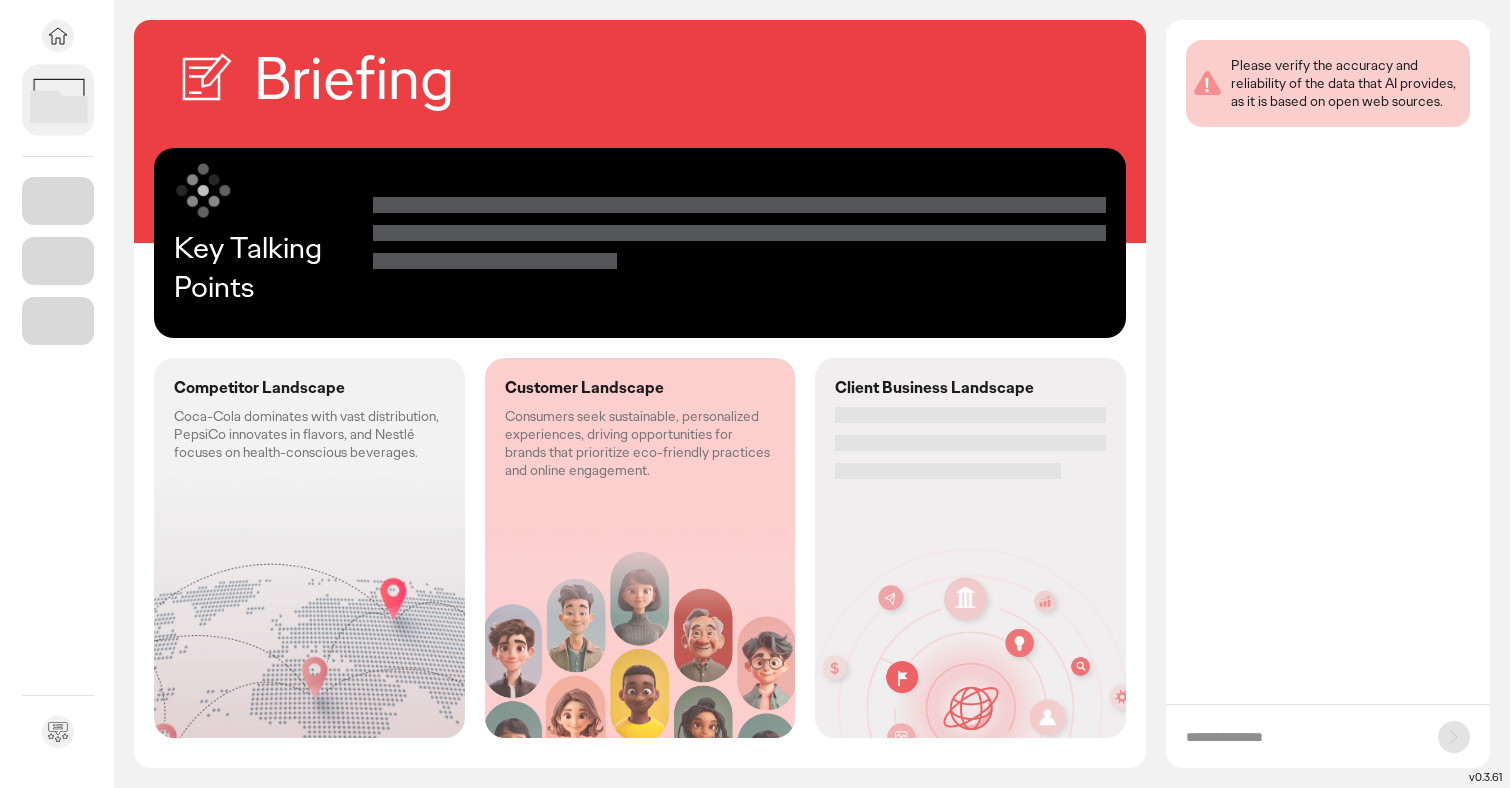 scroll, scrollTop: 0, scrollLeft: 0, axis: both 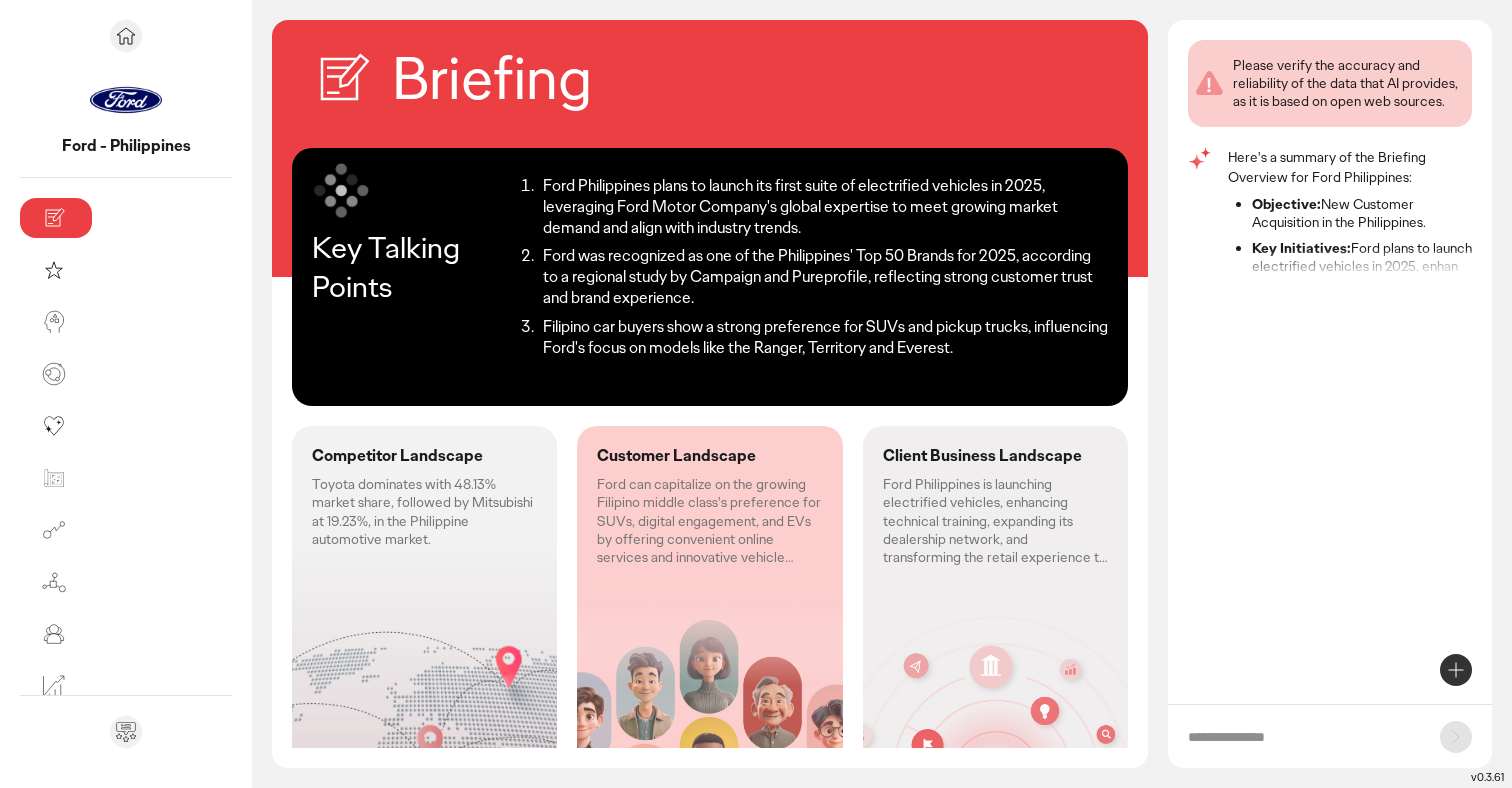 click on "Toyota dominates with 48.13% market share, followed by Mitsubishi at 19.23%, in the Philippine automotive market." 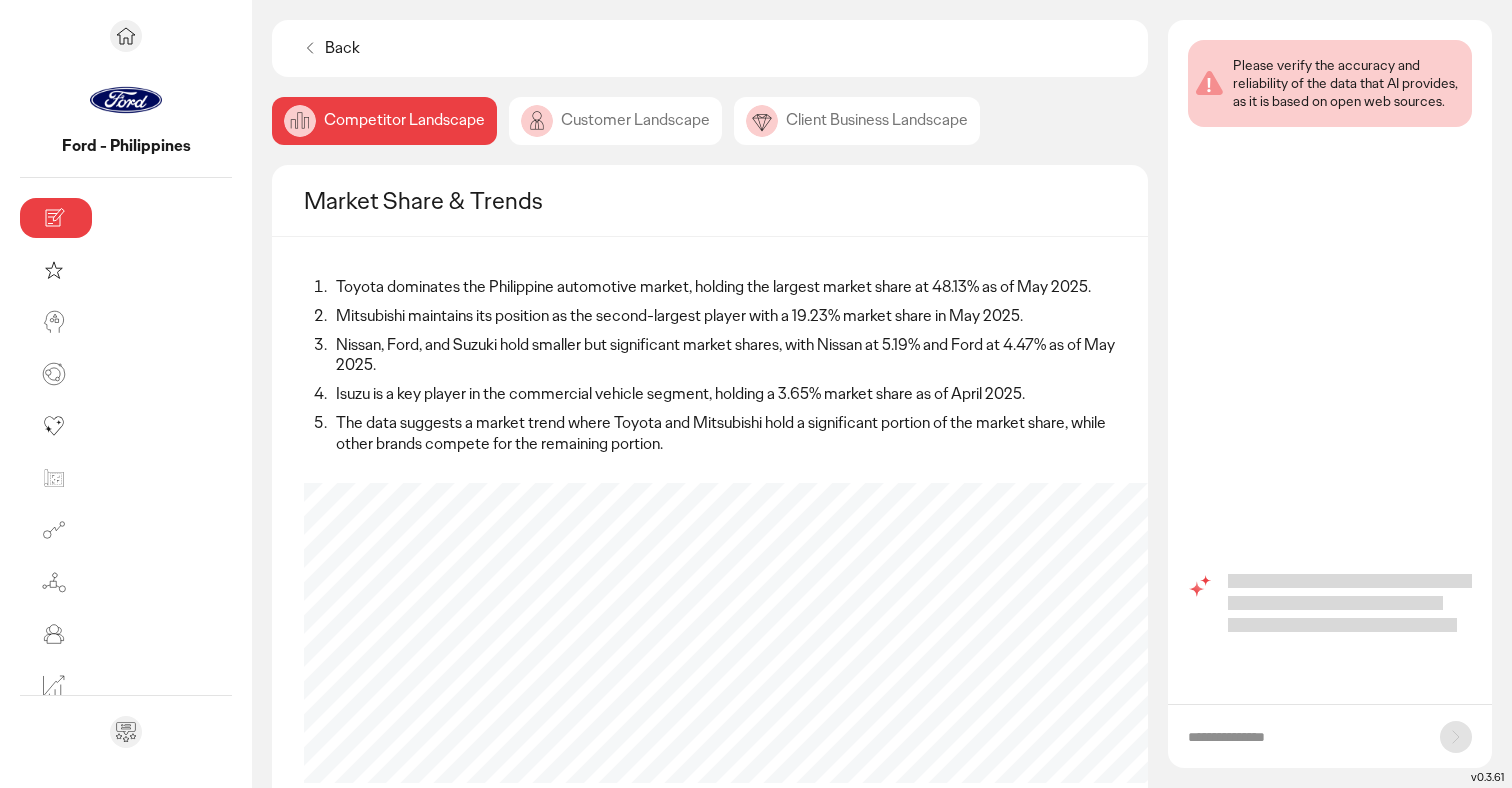 scroll, scrollTop: 0, scrollLeft: 0, axis: both 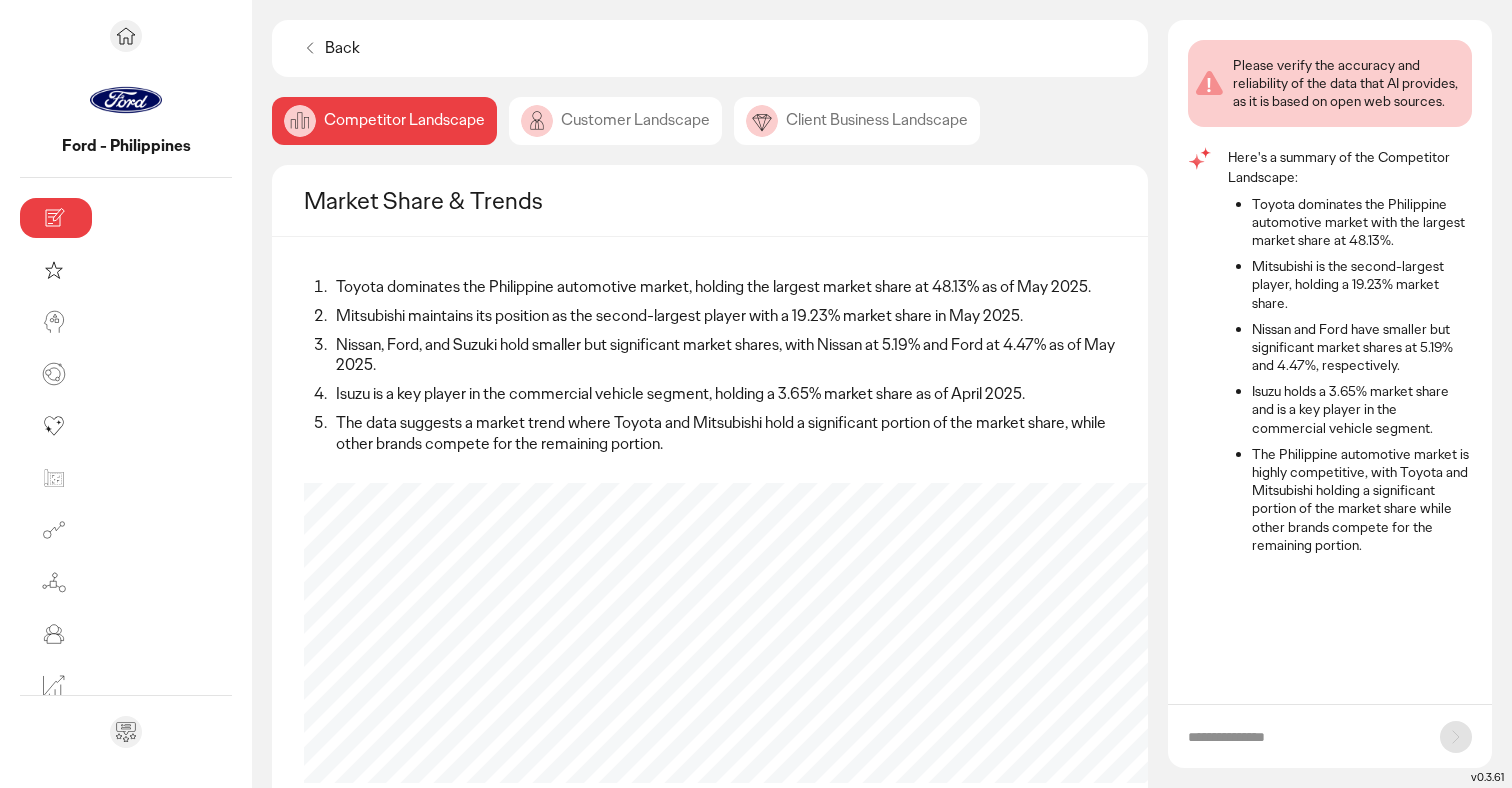 click on "Customer Landscape" 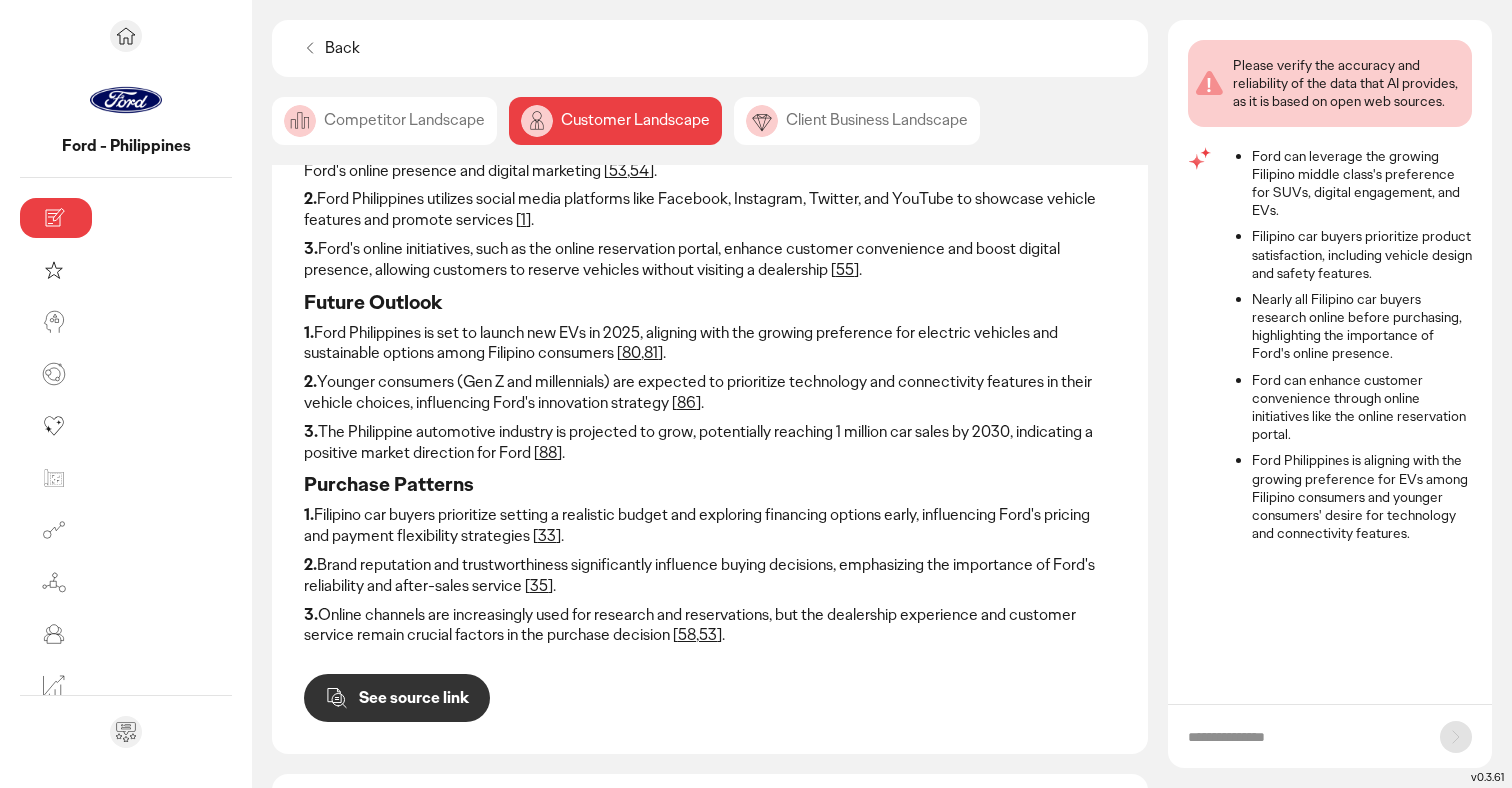 scroll, scrollTop: 151, scrollLeft: 0, axis: vertical 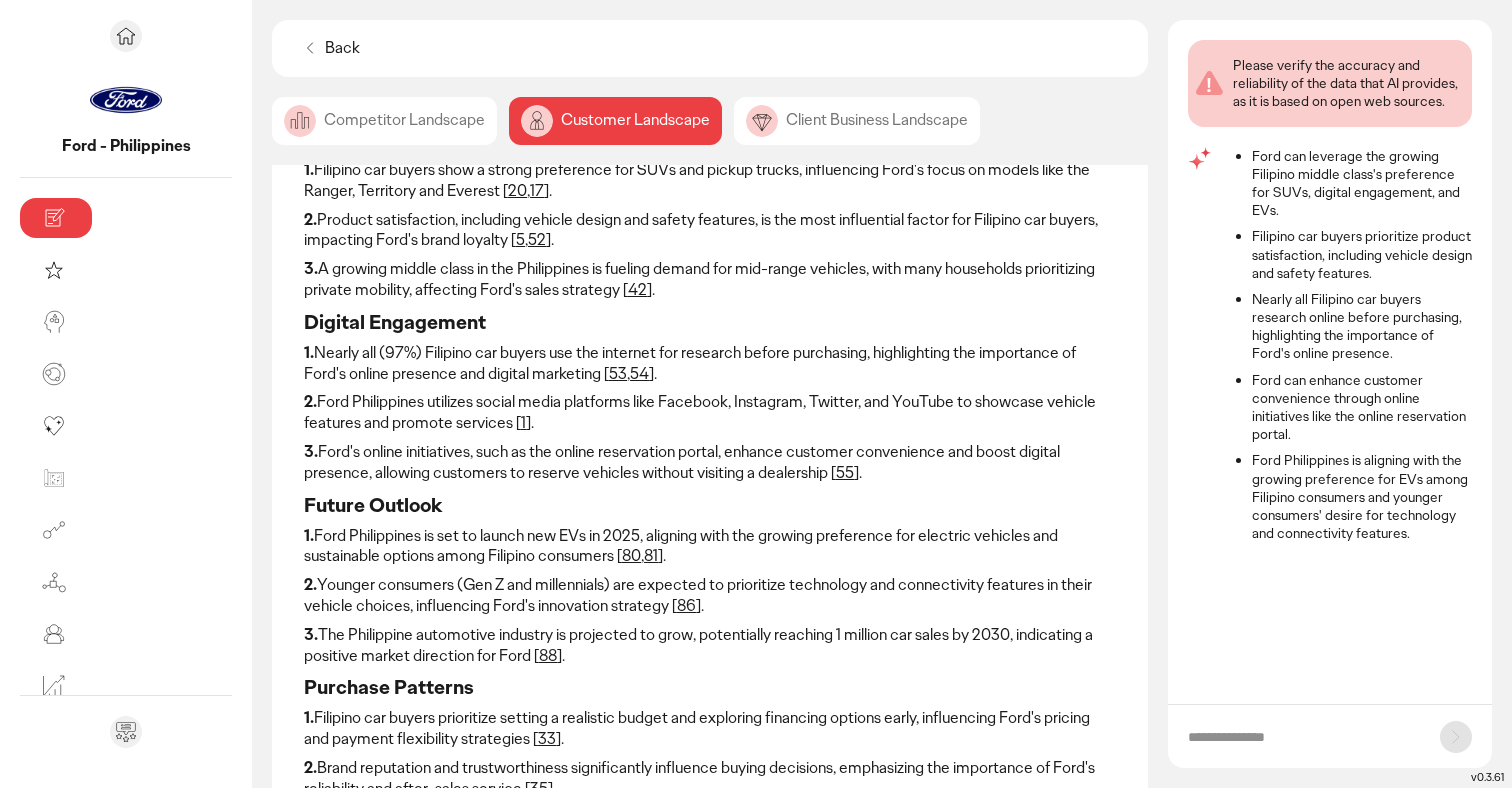click on "Client Business Landscape" 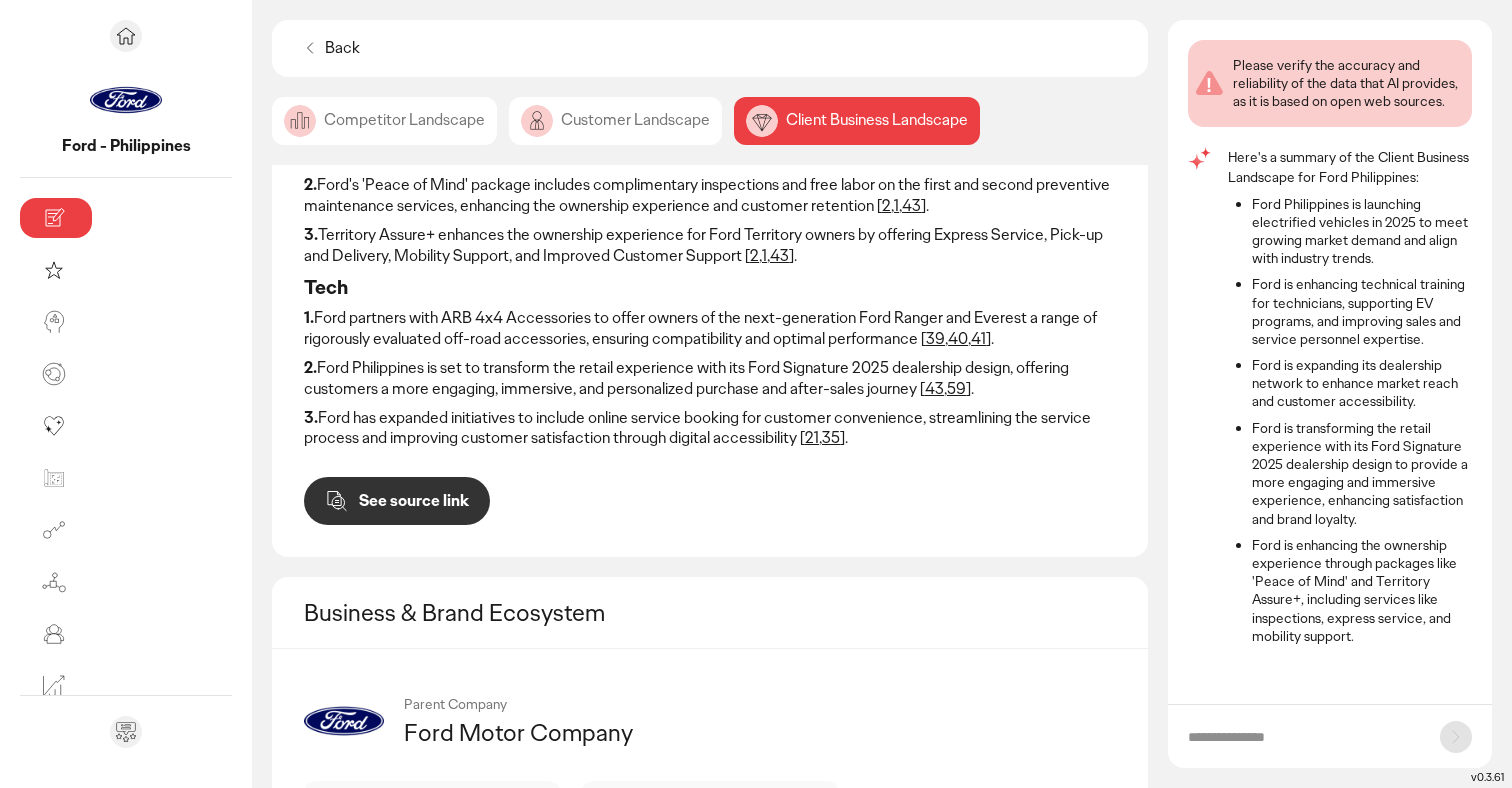 scroll, scrollTop: 0, scrollLeft: 0, axis: both 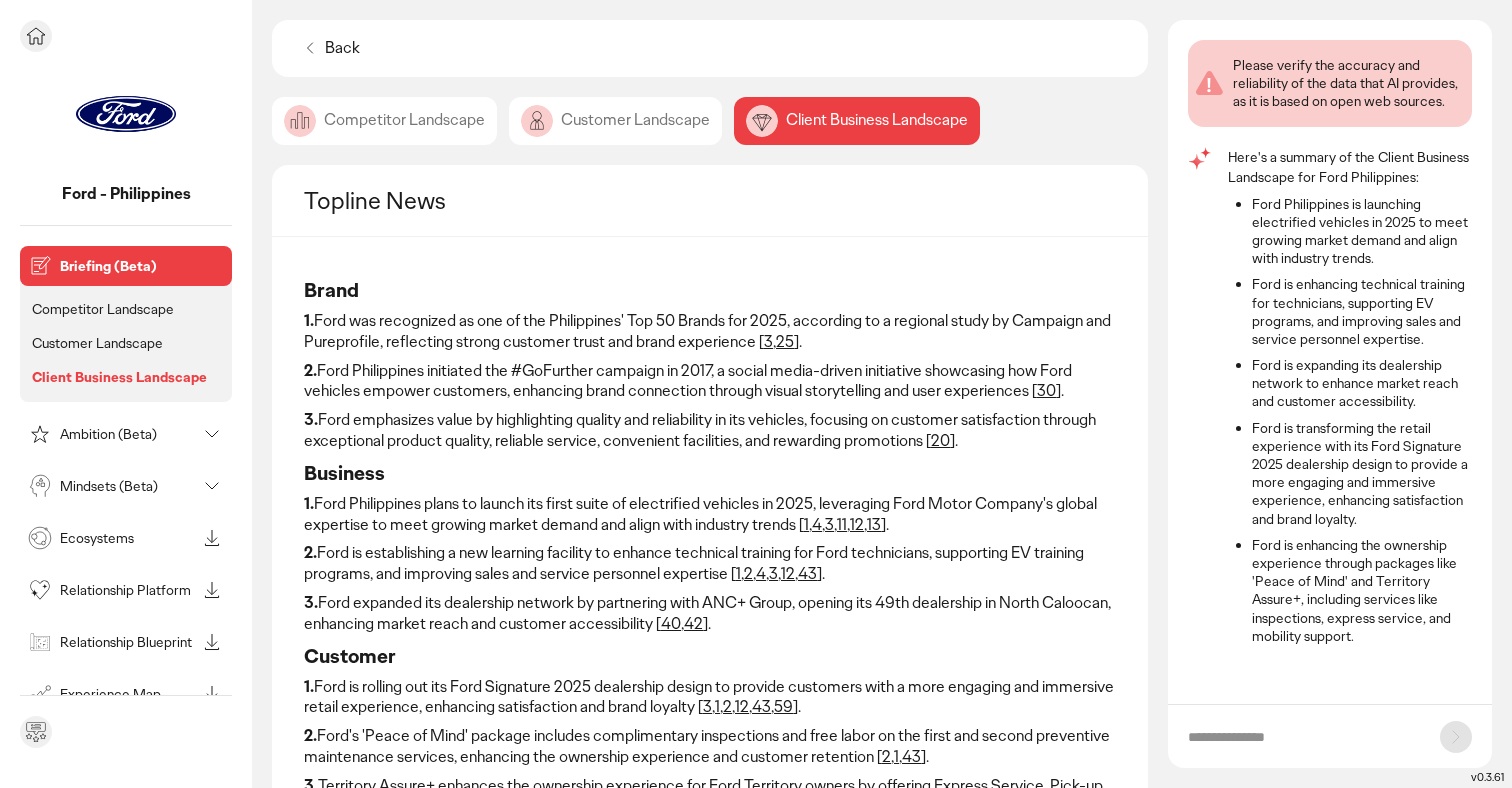 click on "Mindsets (Beta)" at bounding box center [128, 486] 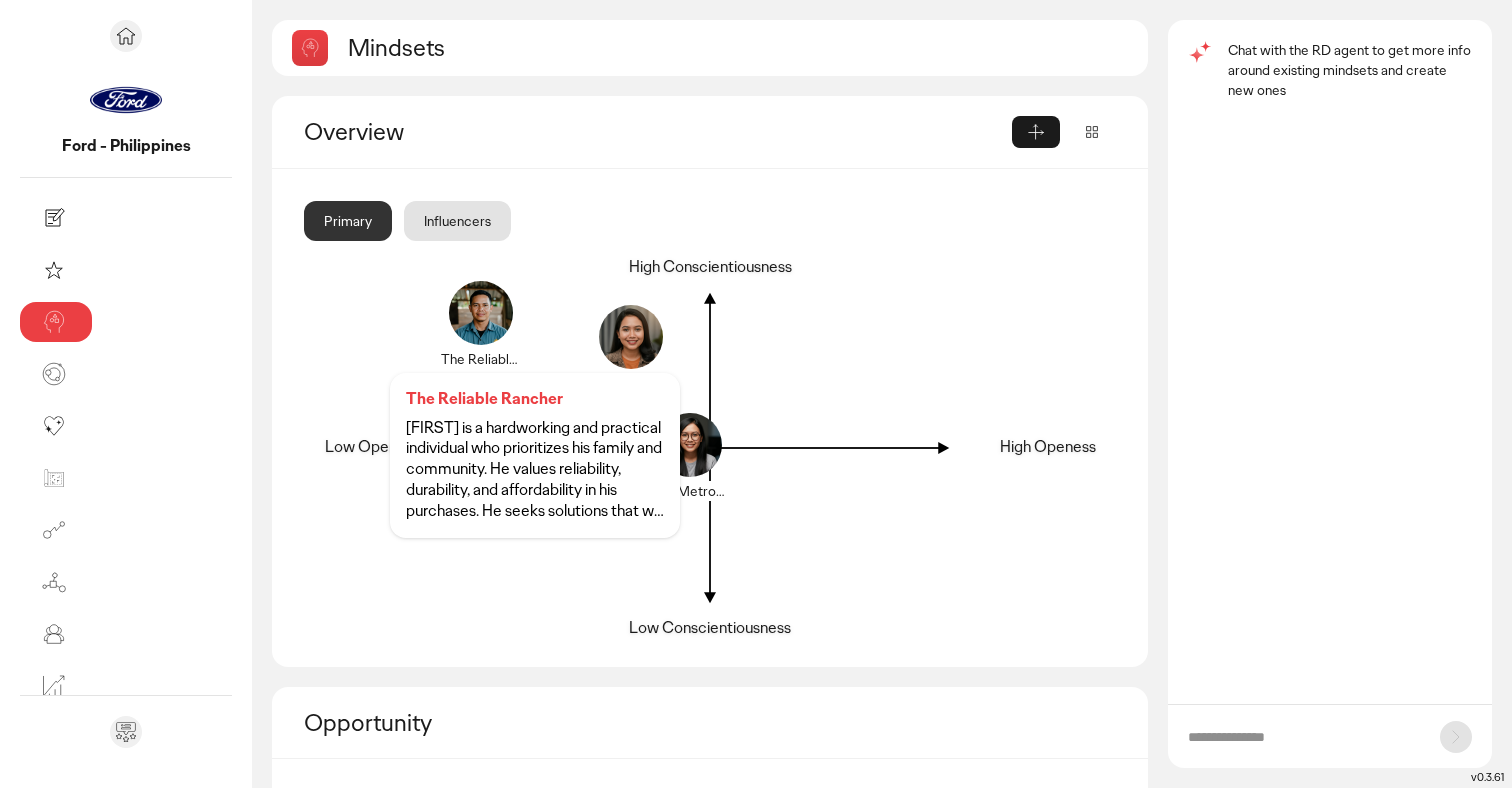 click 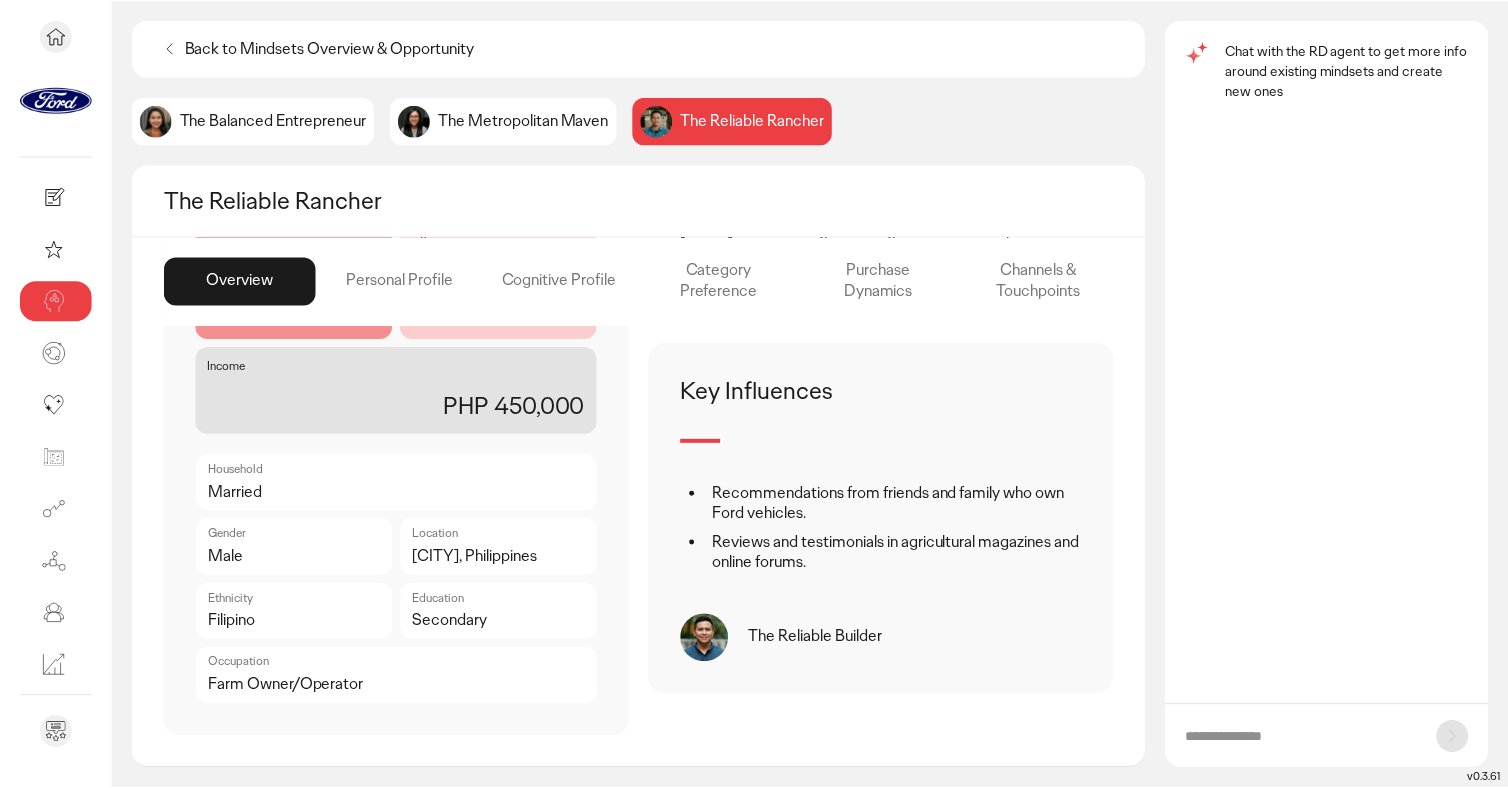 scroll, scrollTop: 0, scrollLeft: 0, axis: both 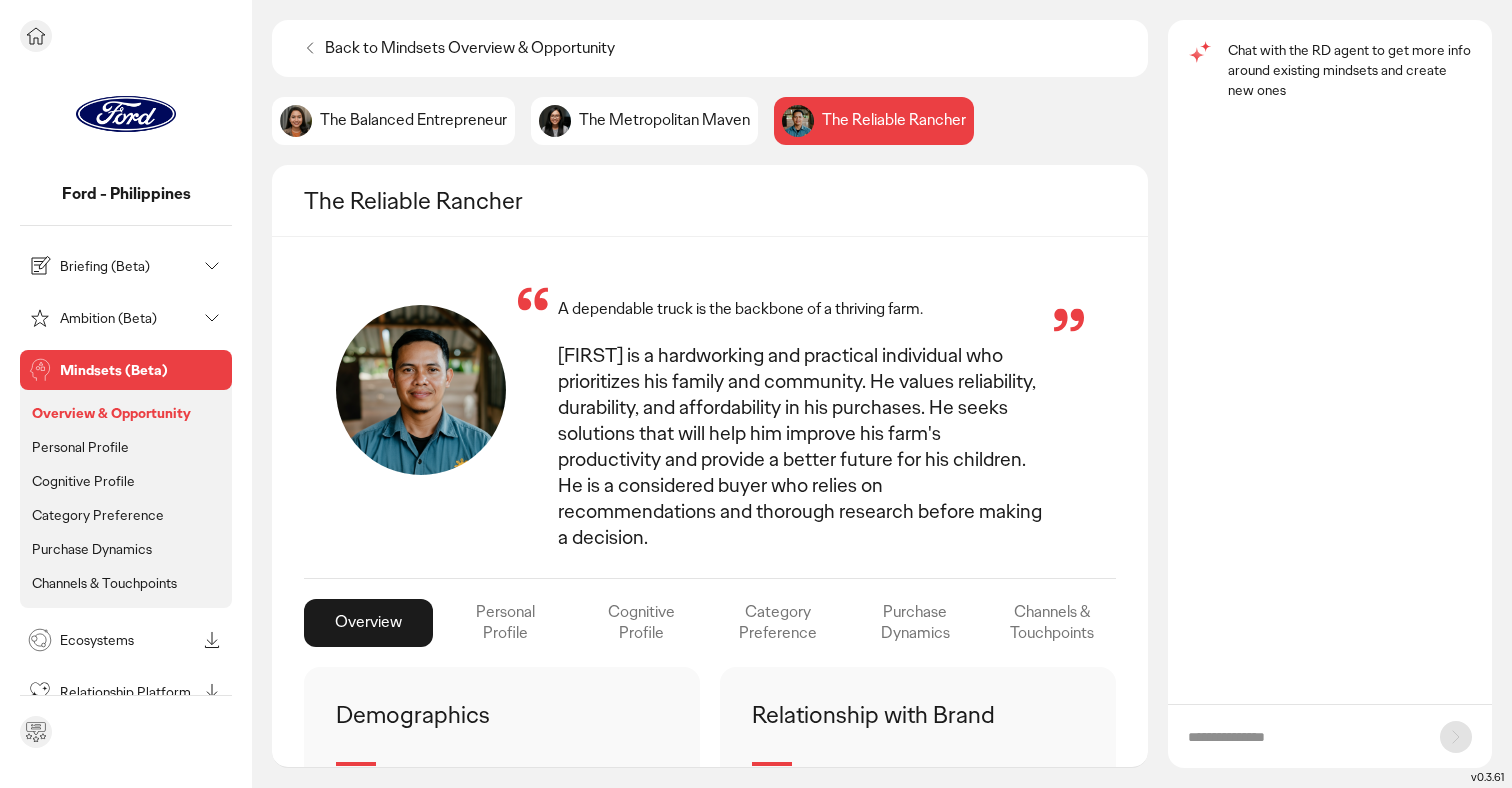 click 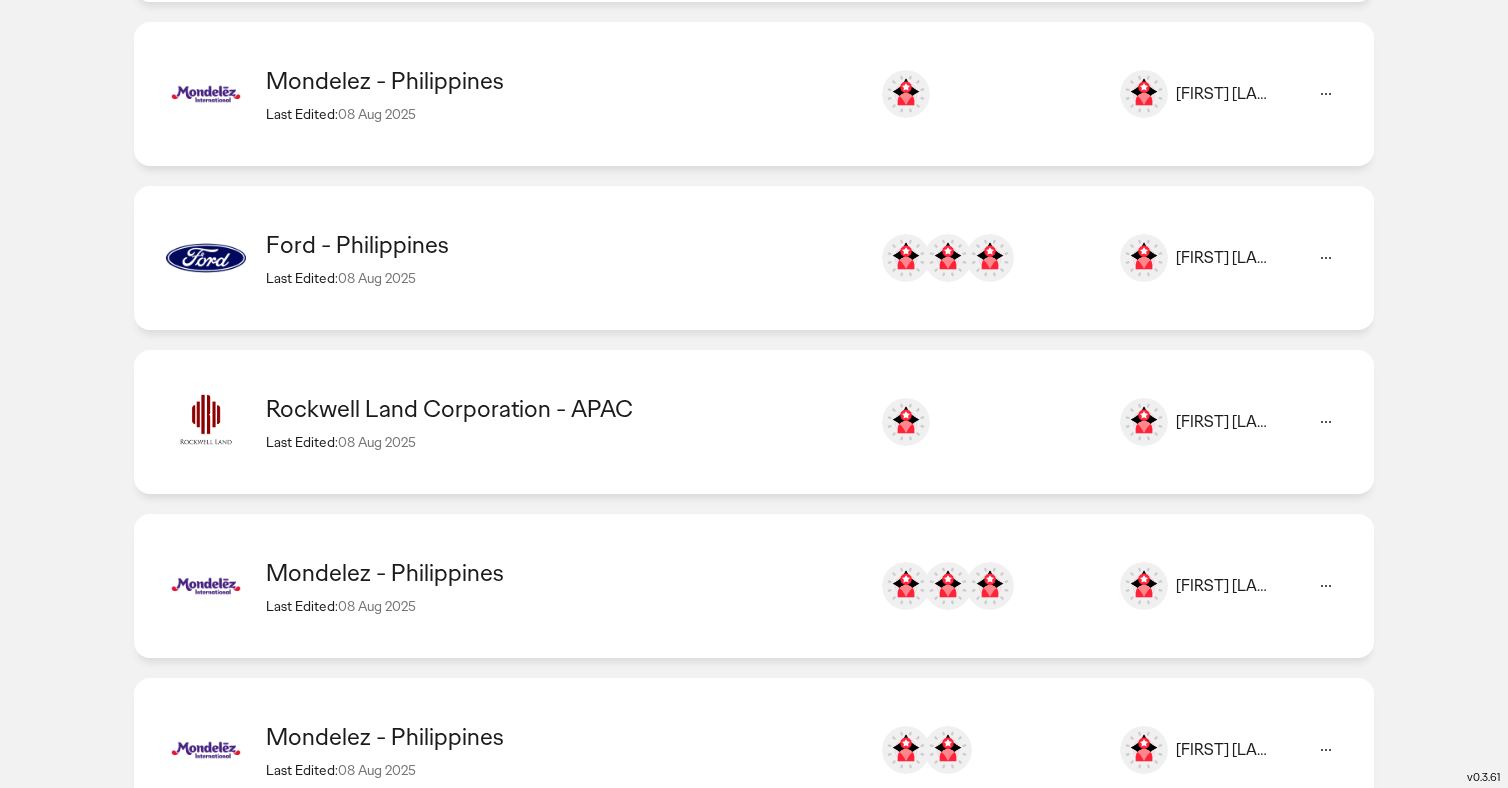 scroll, scrollTop: 532, scrollLeft: 0, axis: vertical 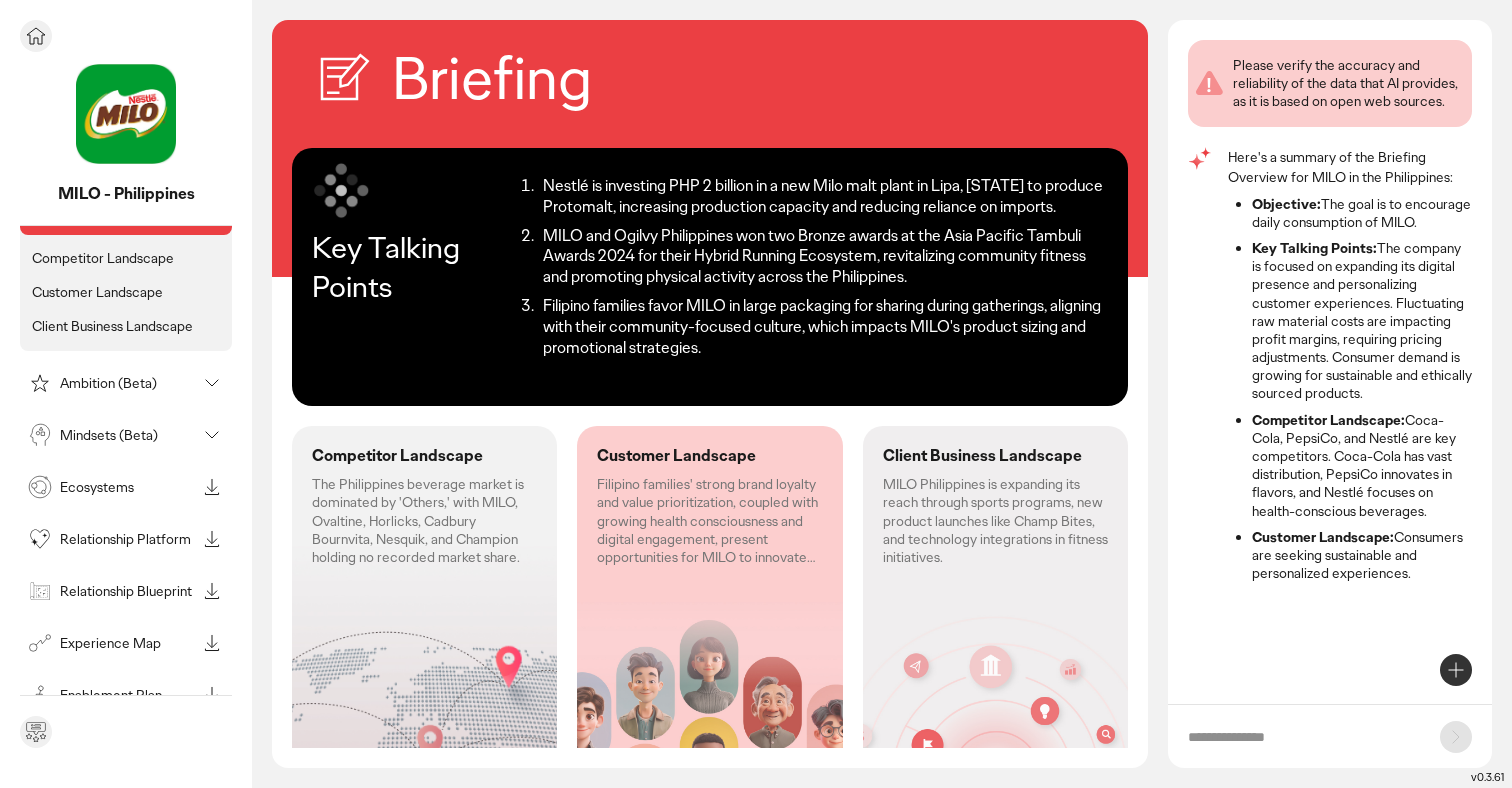click on "Mindsets (Beta)" at bounding box center (128, 435) 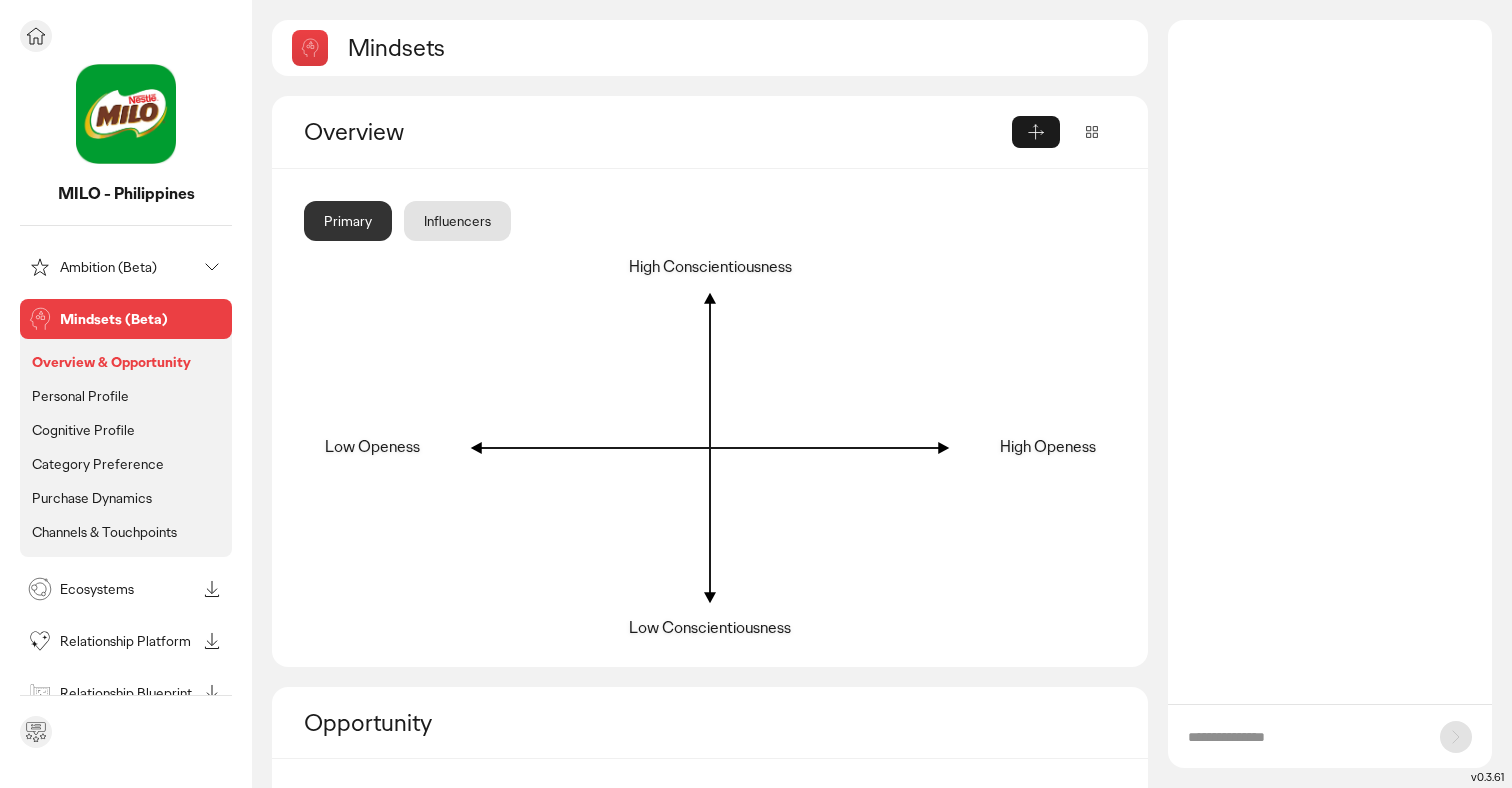 scroll, scrollTop: 0, scrollLeft: 0, axis: both 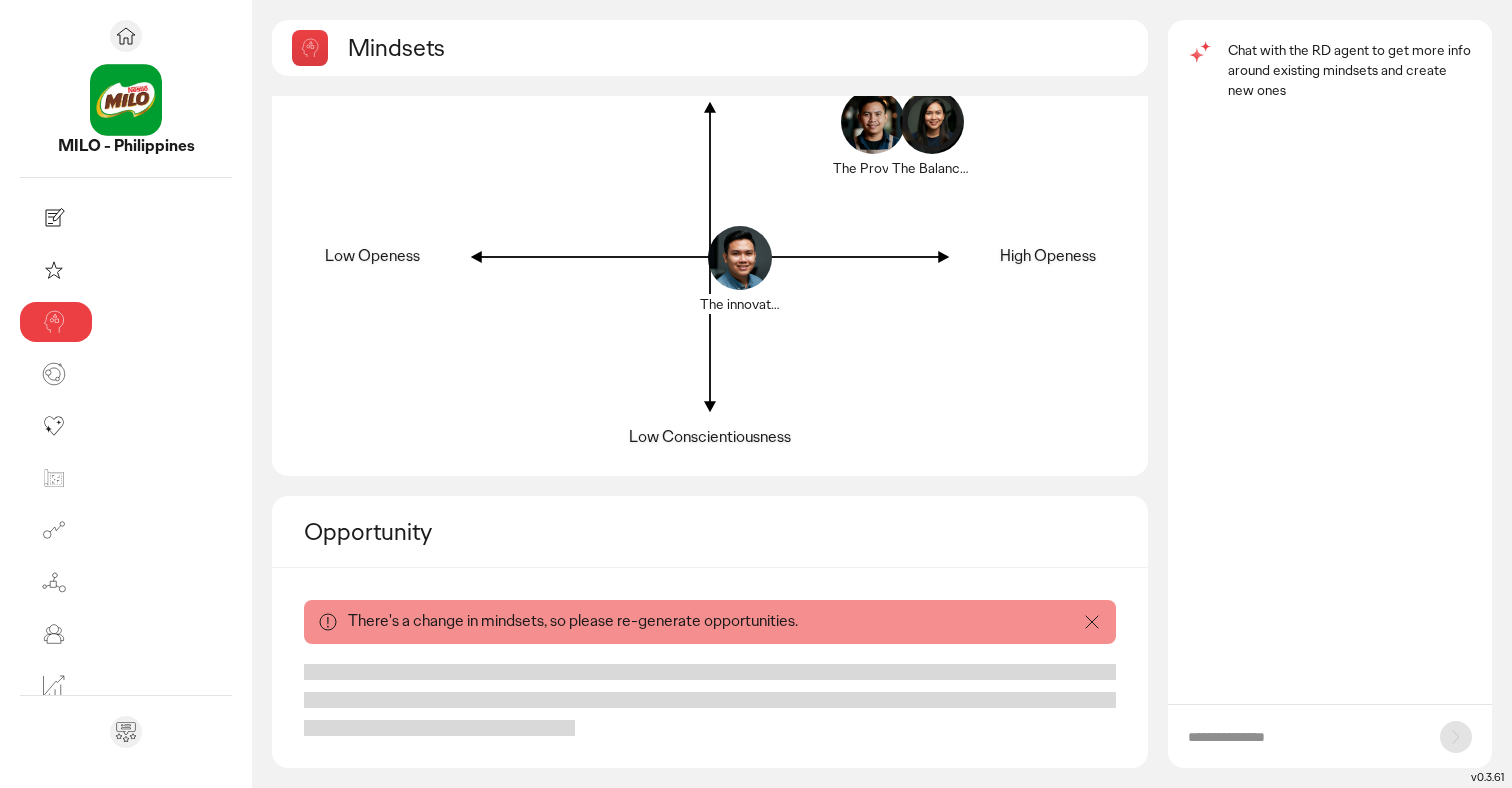 click on "There's a change in mindsets, so please re-generate opportunities." at bounding box center [710, 621] 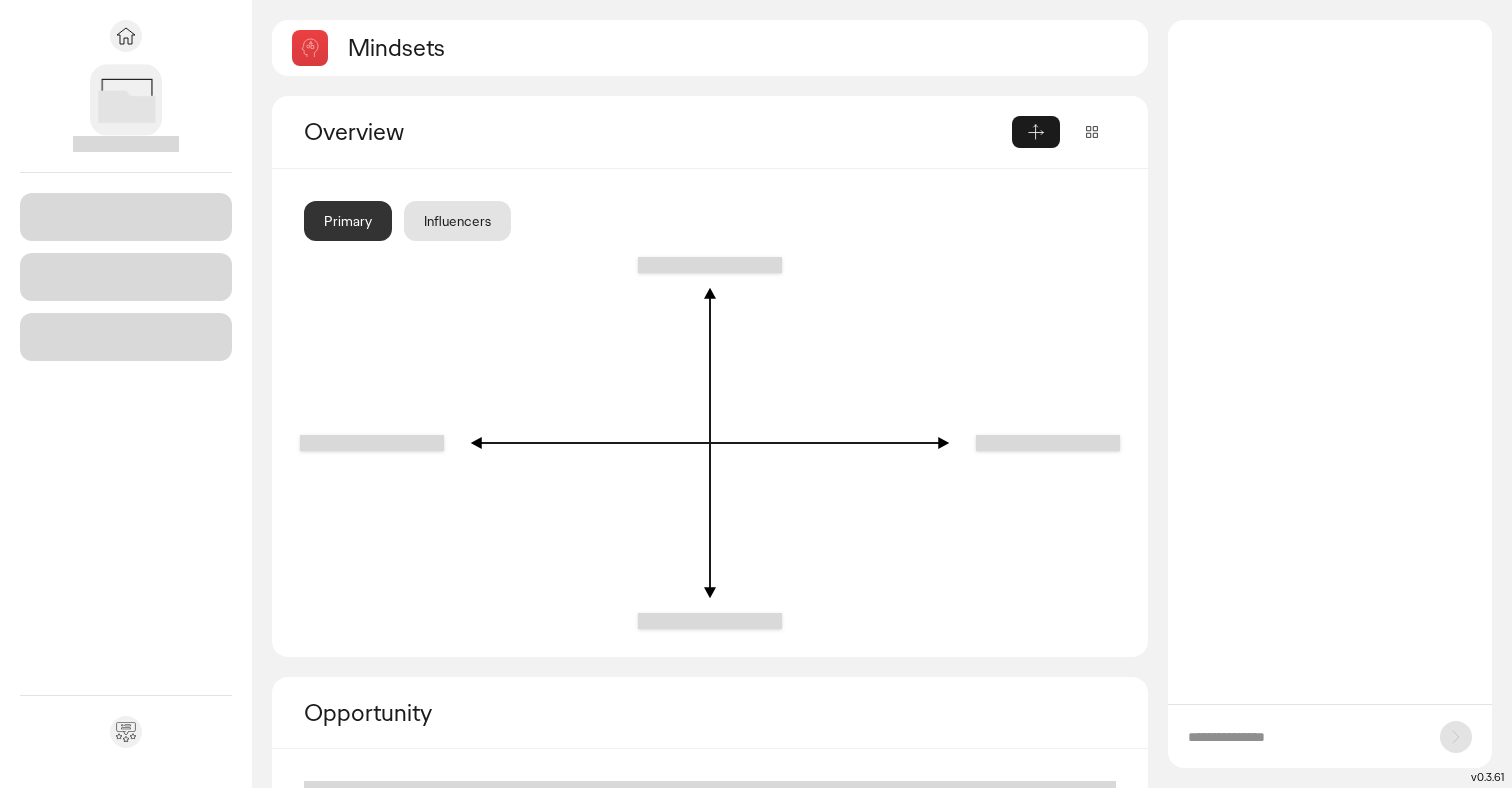 scroll, scrollTop: 0, scrollLeft: 0, axis: both 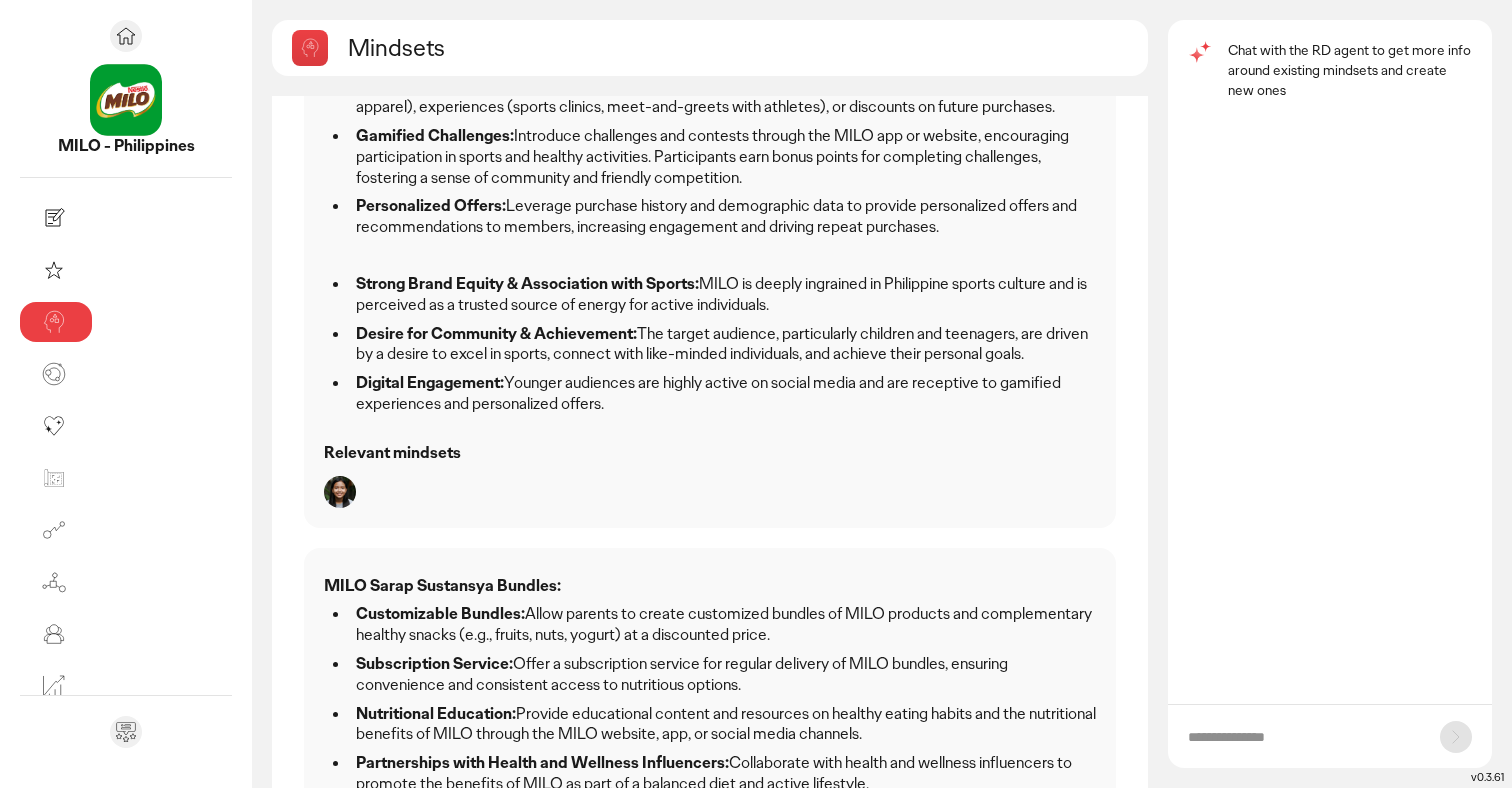 click on "MILO Champions Club:
Tiered Rewards System:  Implement a tiered loyalty program where customers earn points for every purchase of MILO products. Points can be redeemed for exclusive MILO merchandise (sports equipment, apparel), experiences (sports clinics, meet-and-greets with athletes), or discounts on future purchases.
Gamified Challenges:  Introduce challenges and contests through the MILO app or website, encouraging participation in sports and healthy activities. Participants earn bonus points for completing challenges, fostering a sense of community and friendly competition.
Personalized Offers:  Leverage purchase history and demographic data to provide personalized offers and recommendations to members, increasing engagement and driving repeat purchases.
Strong Brand Equity & Association with Sports:  MILO is deeply ingrained in Philippine sports culture and is perceived as a trusted source of energy for active individuals.
Desire for Community & Achievement:
Digital Engagement:" 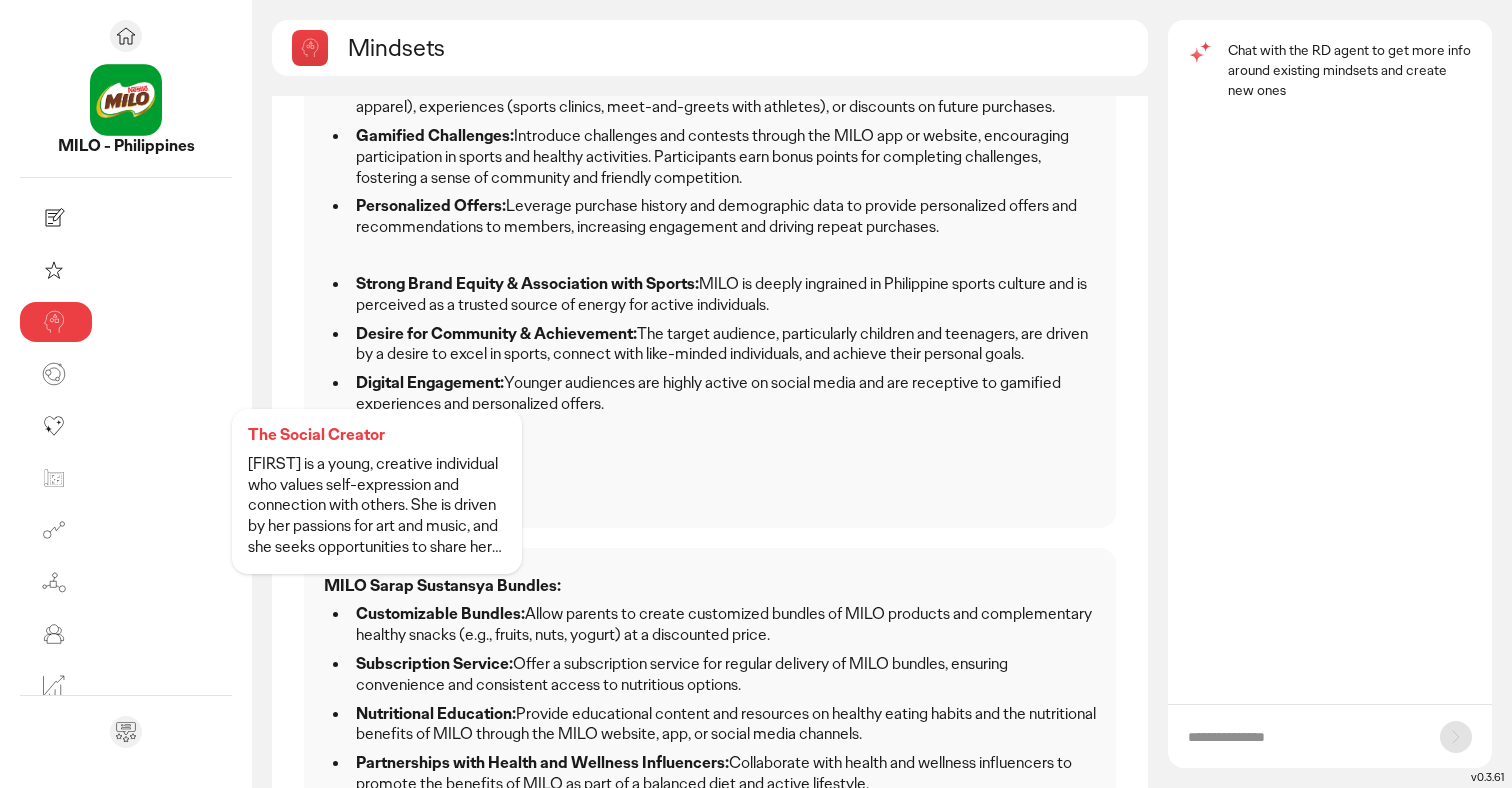 click 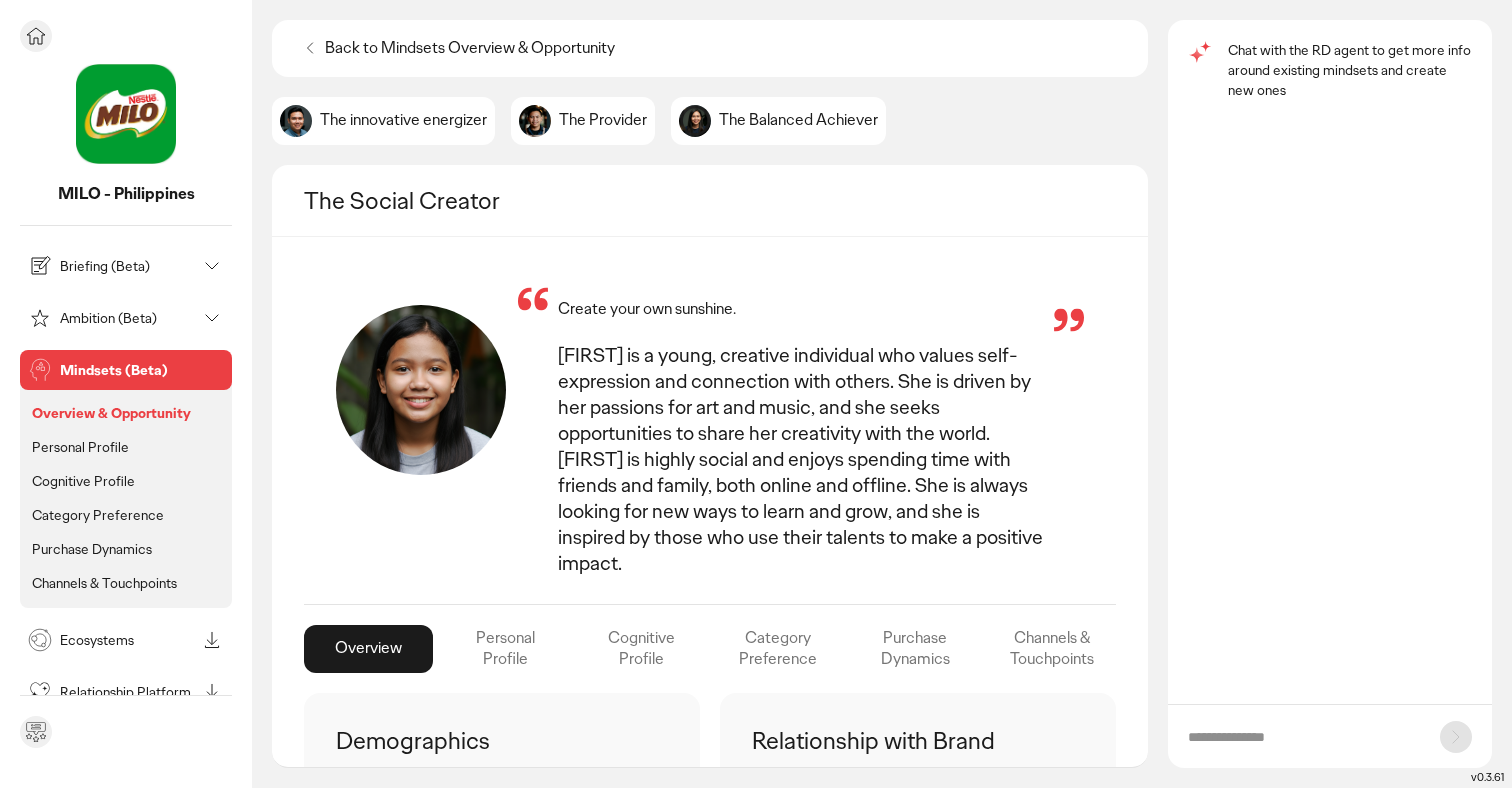click on "Mindsets (Beta)" at bounding box center [142, 370] 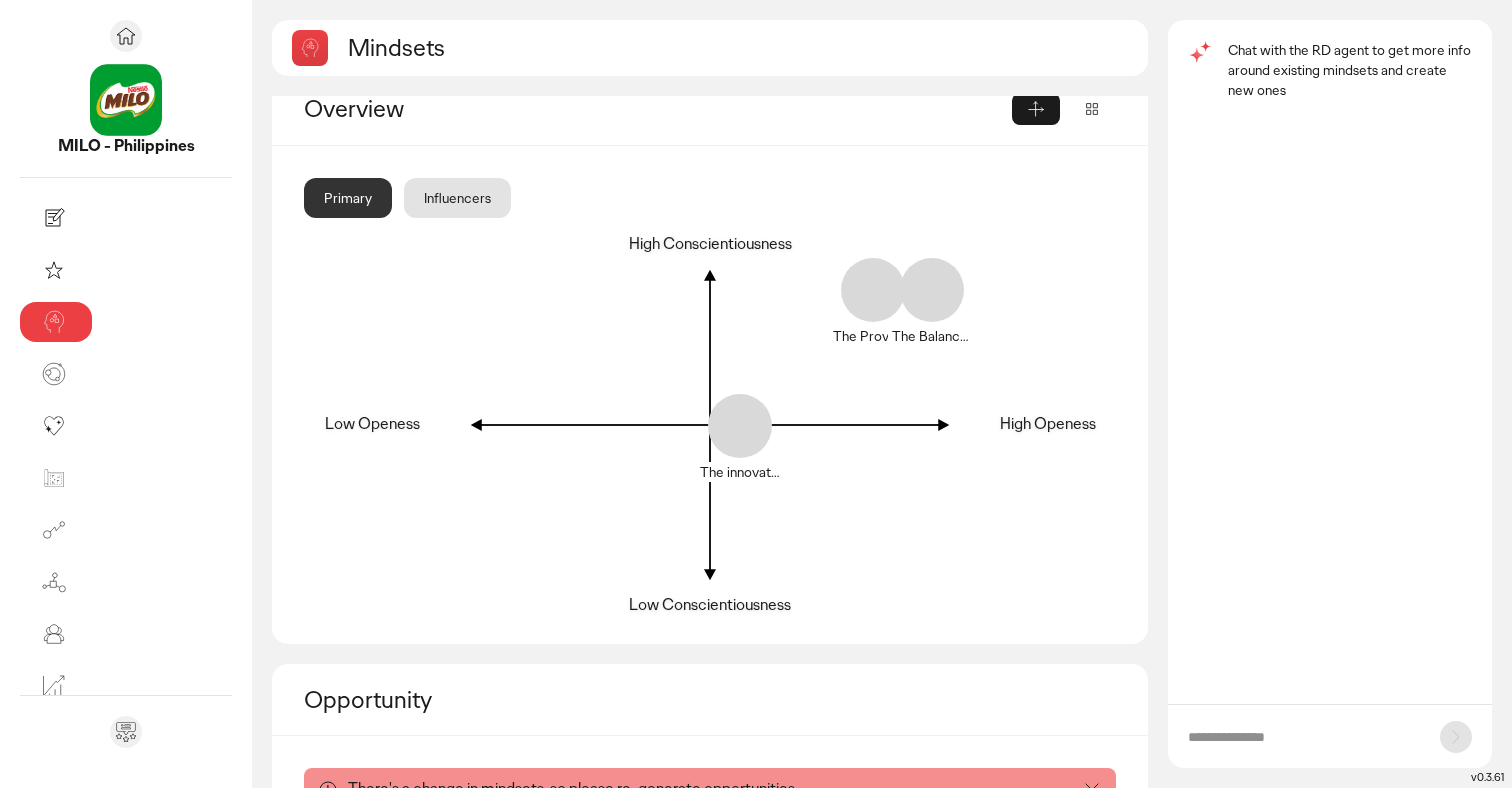 scroll, scrollTop: 8, scrollLeft: 0, axis: vertical 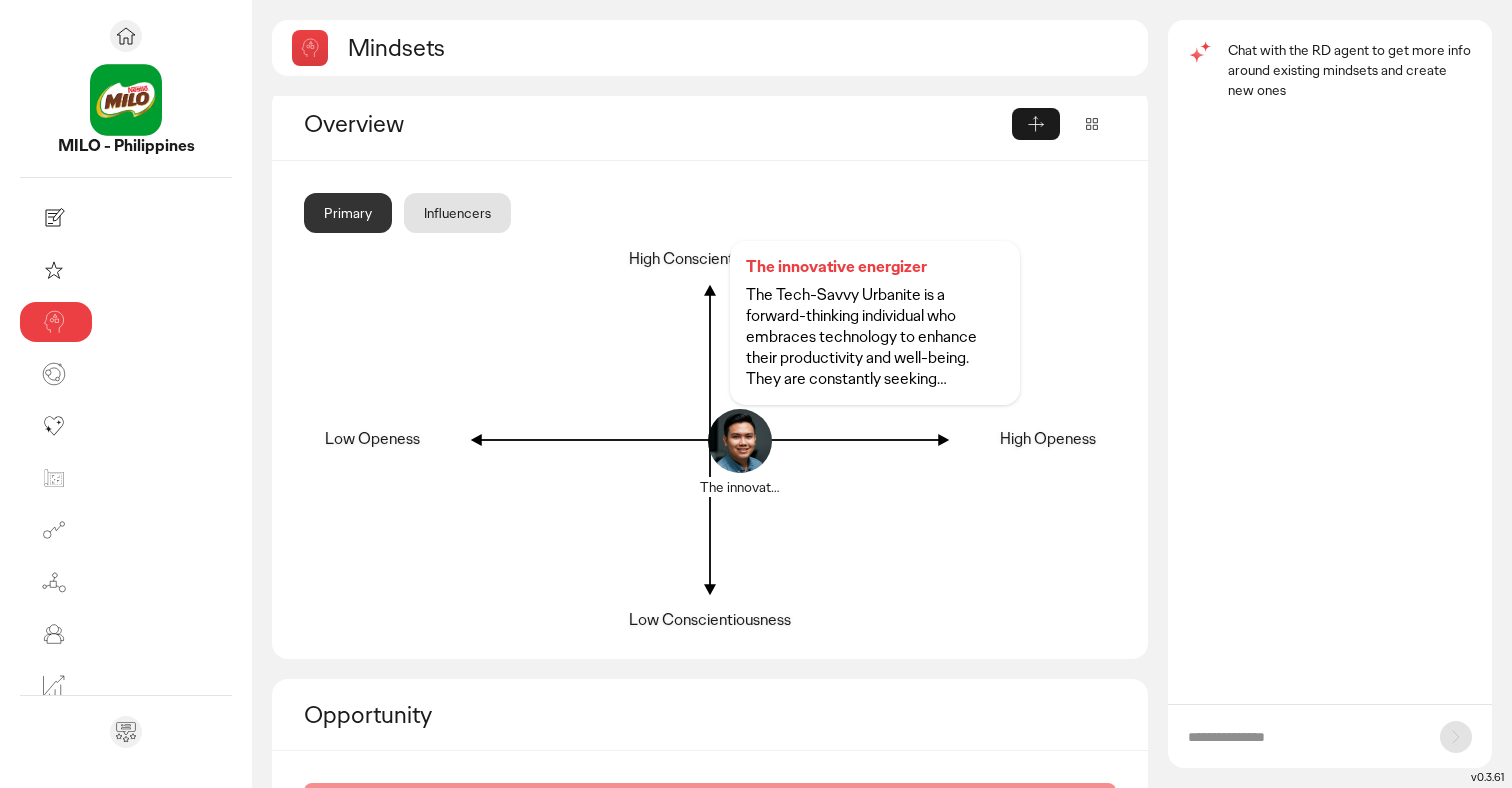 click 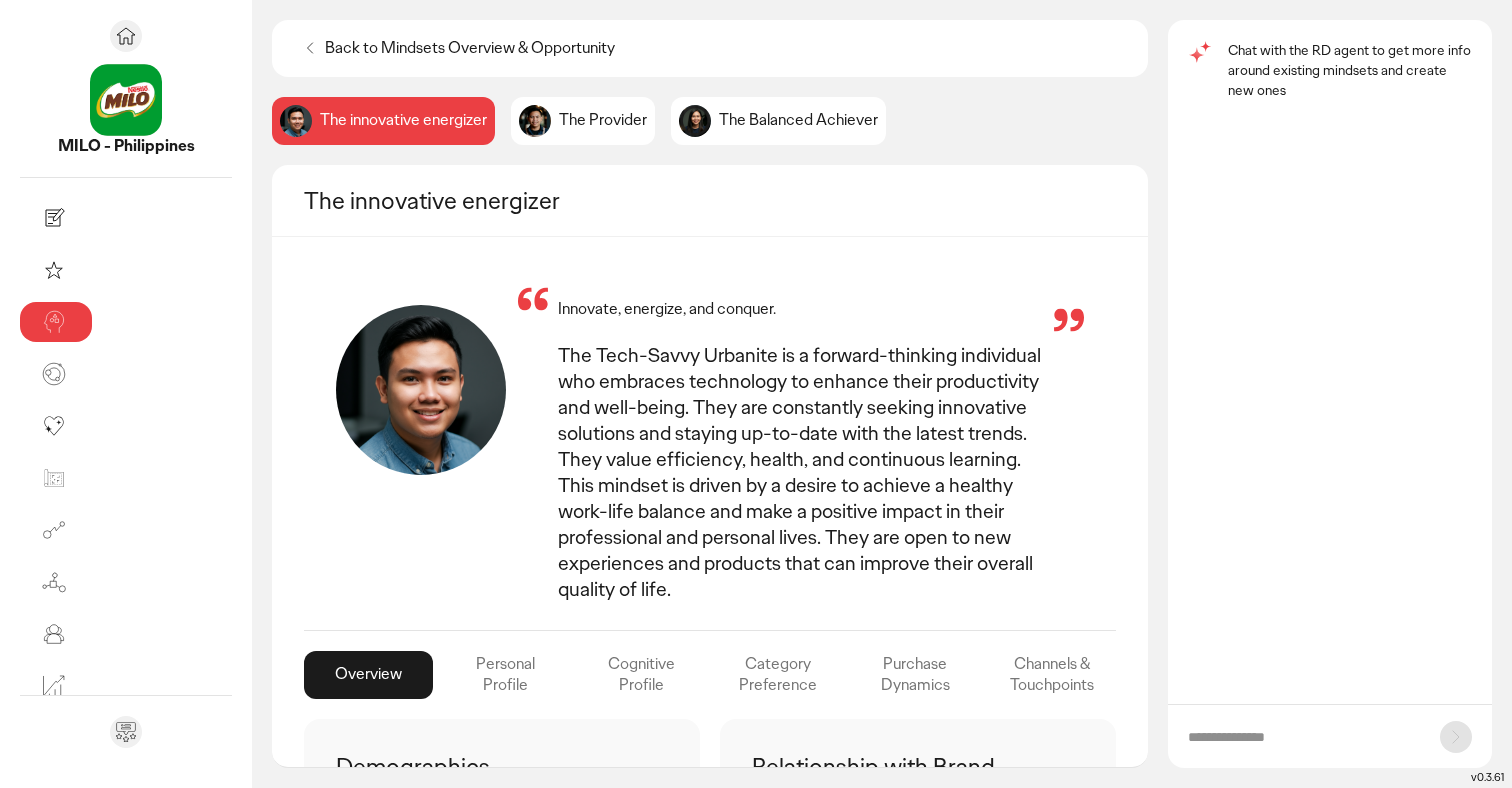 click on "The Provider" 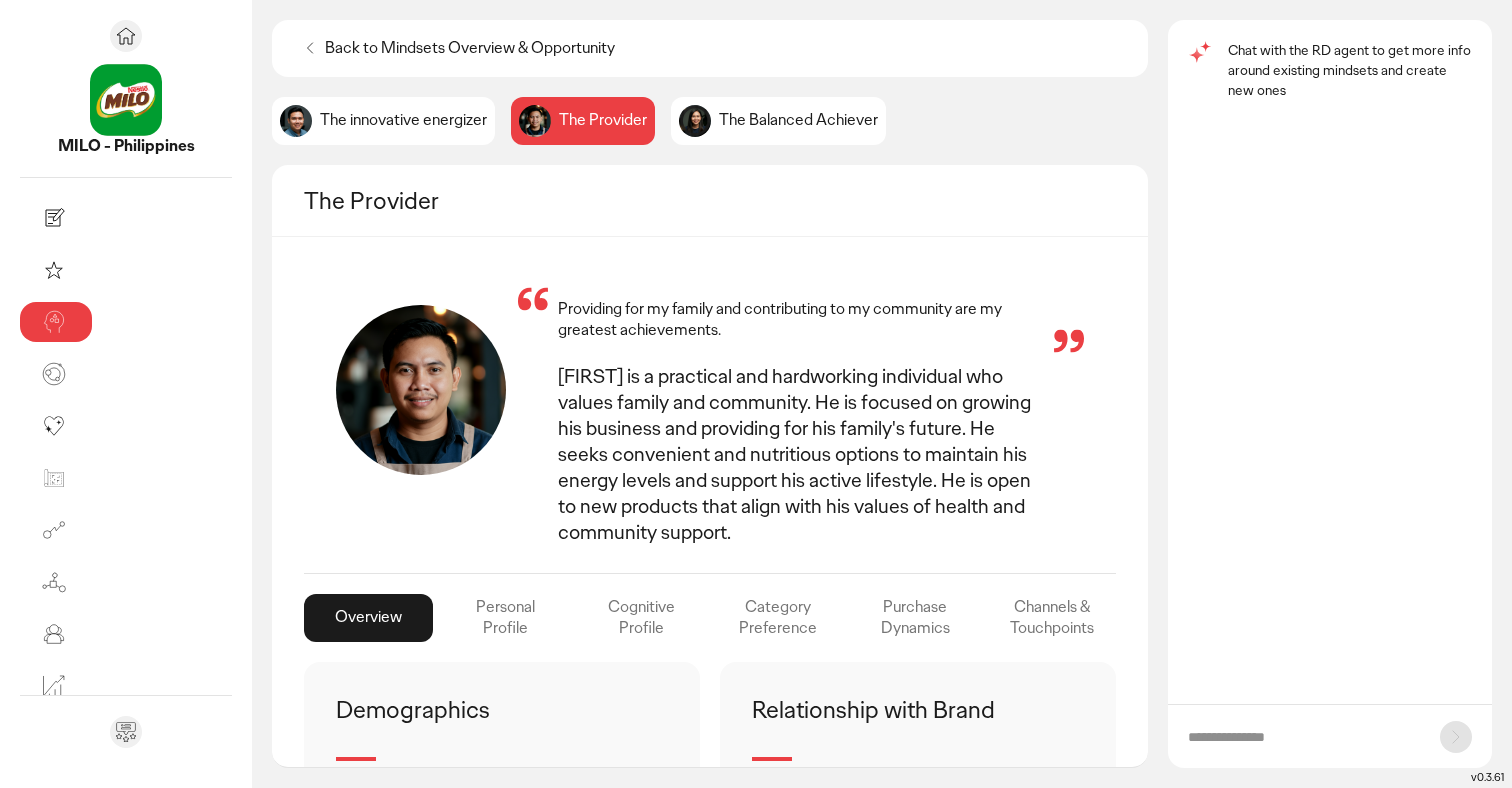 click on "The Balanced Achiever" 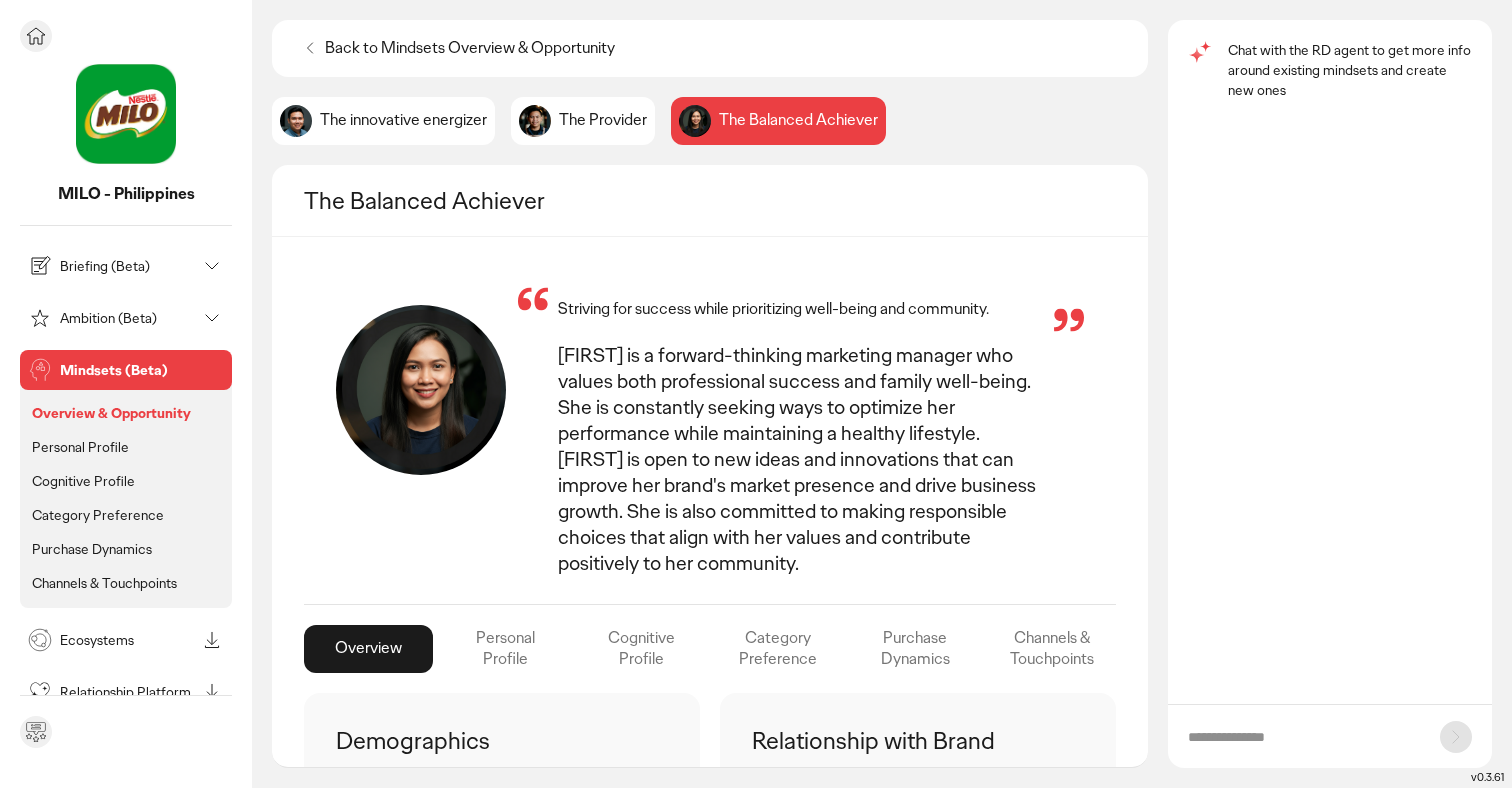 click on "Mindsets (Beta)" at bounding box center [142, 370] 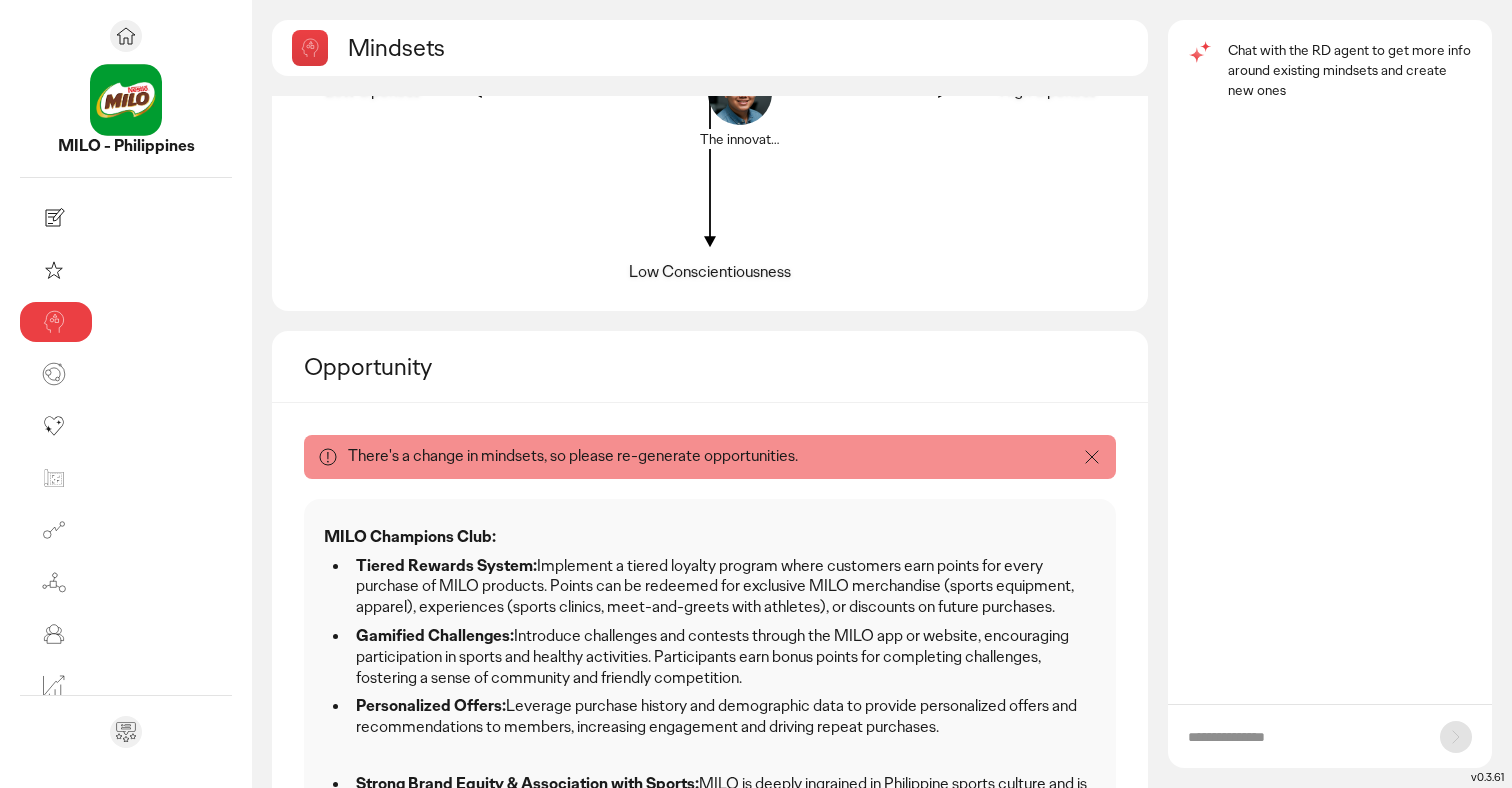 scroll, scrollTop: 0, scrollLeft: 0, axis: both 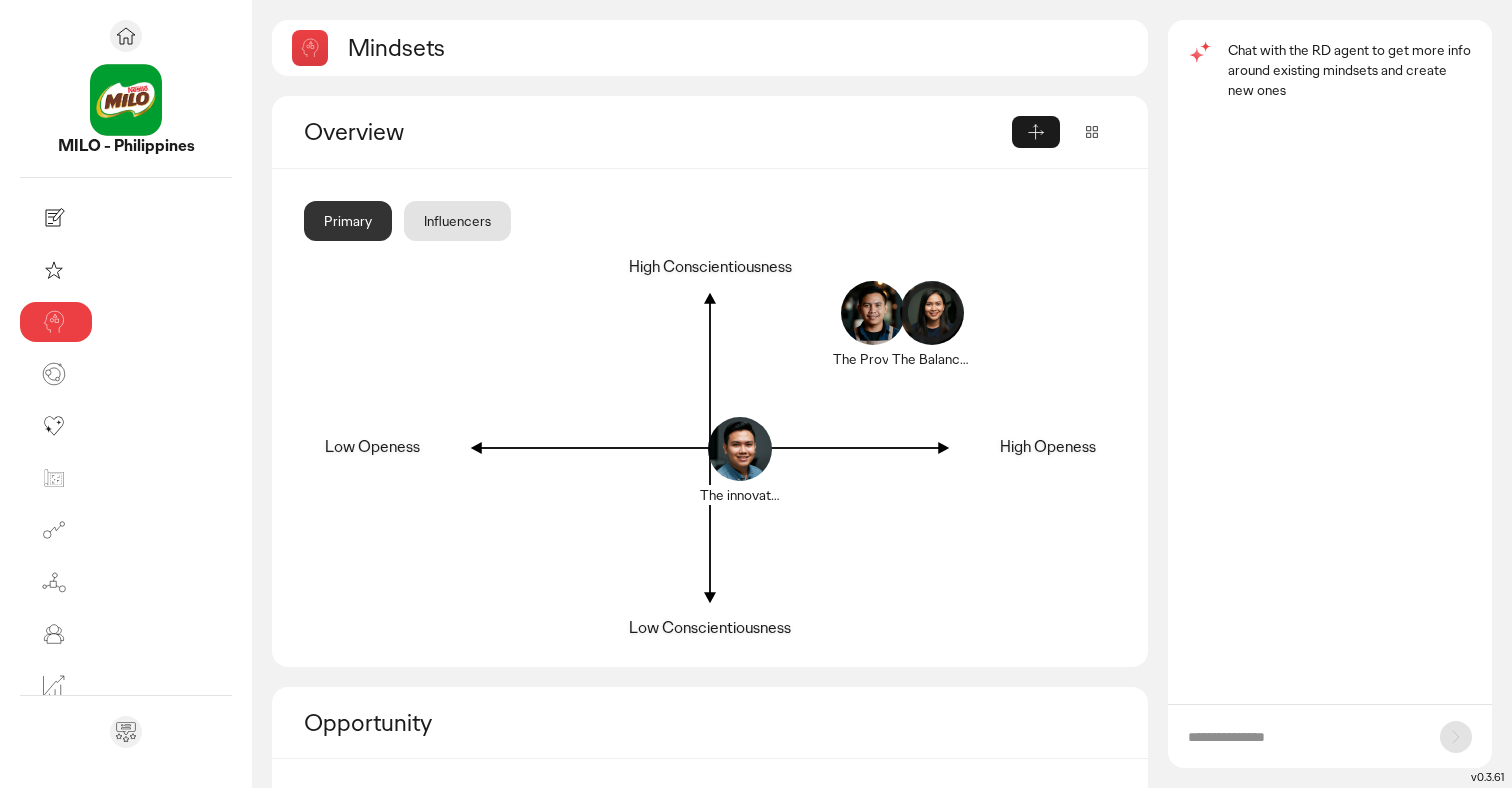 click on "Influencers" 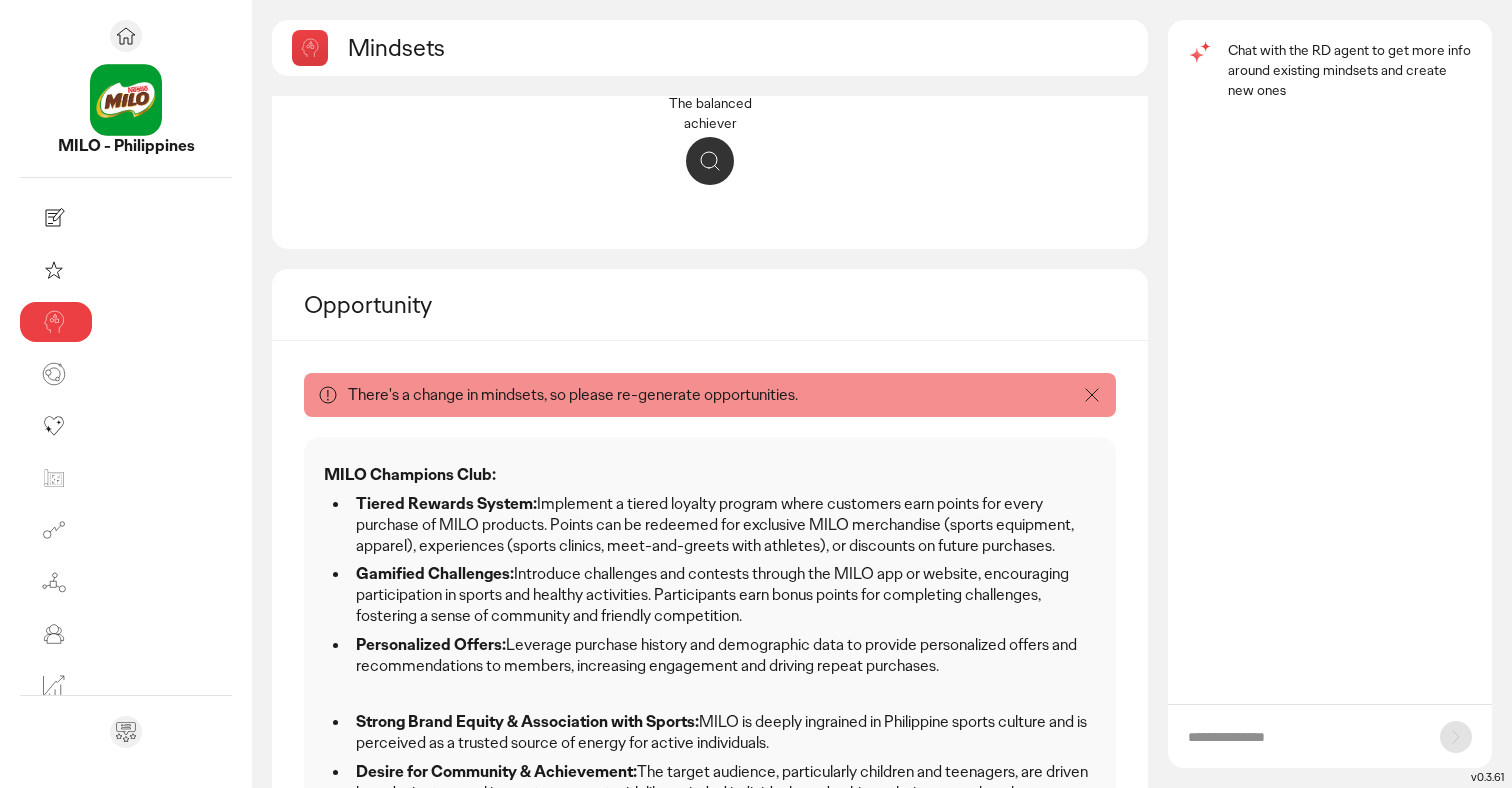 scroll, scrollTop: 0, scrollLeft: 0, axis: both 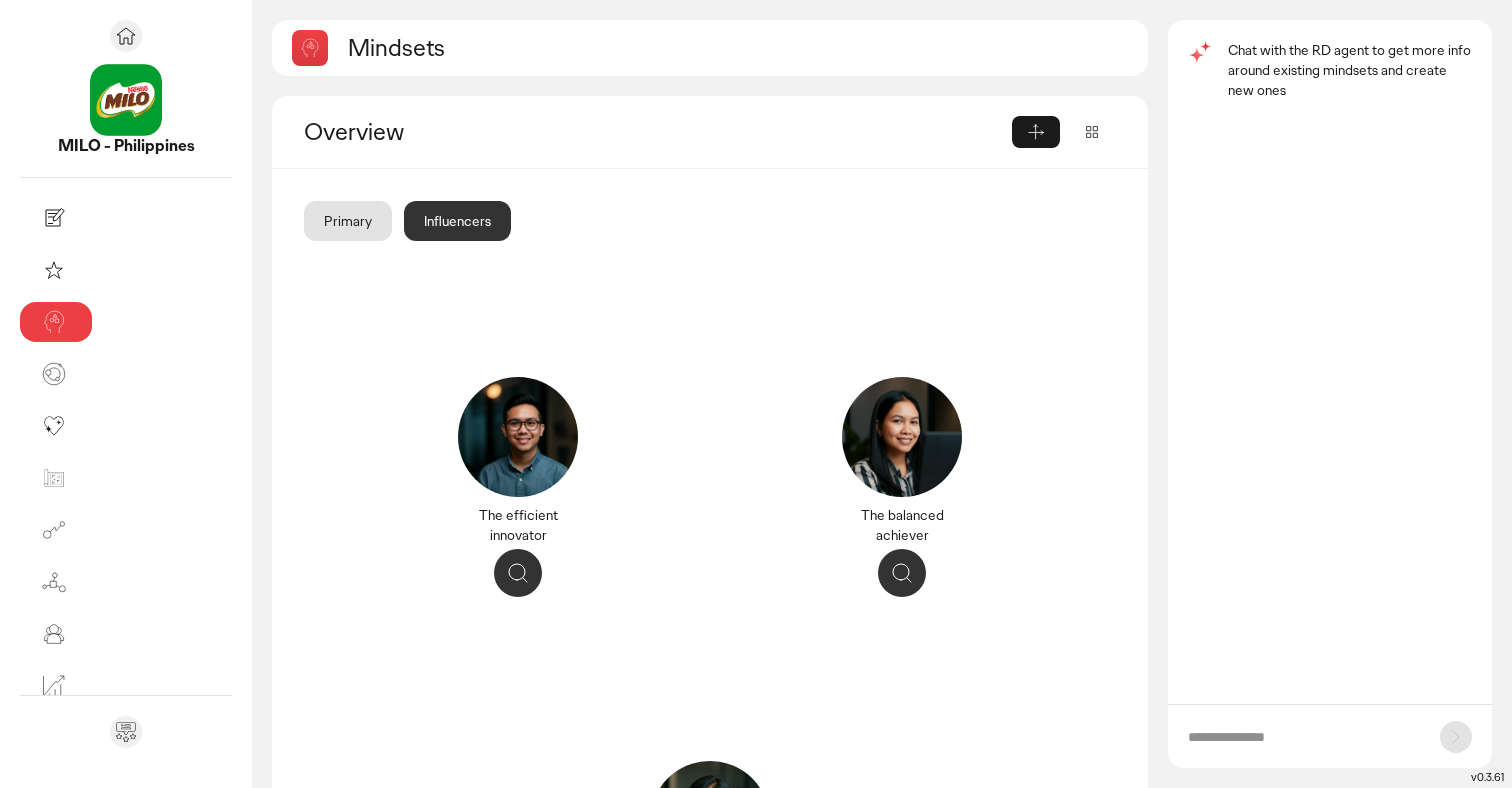 click on "Primary" 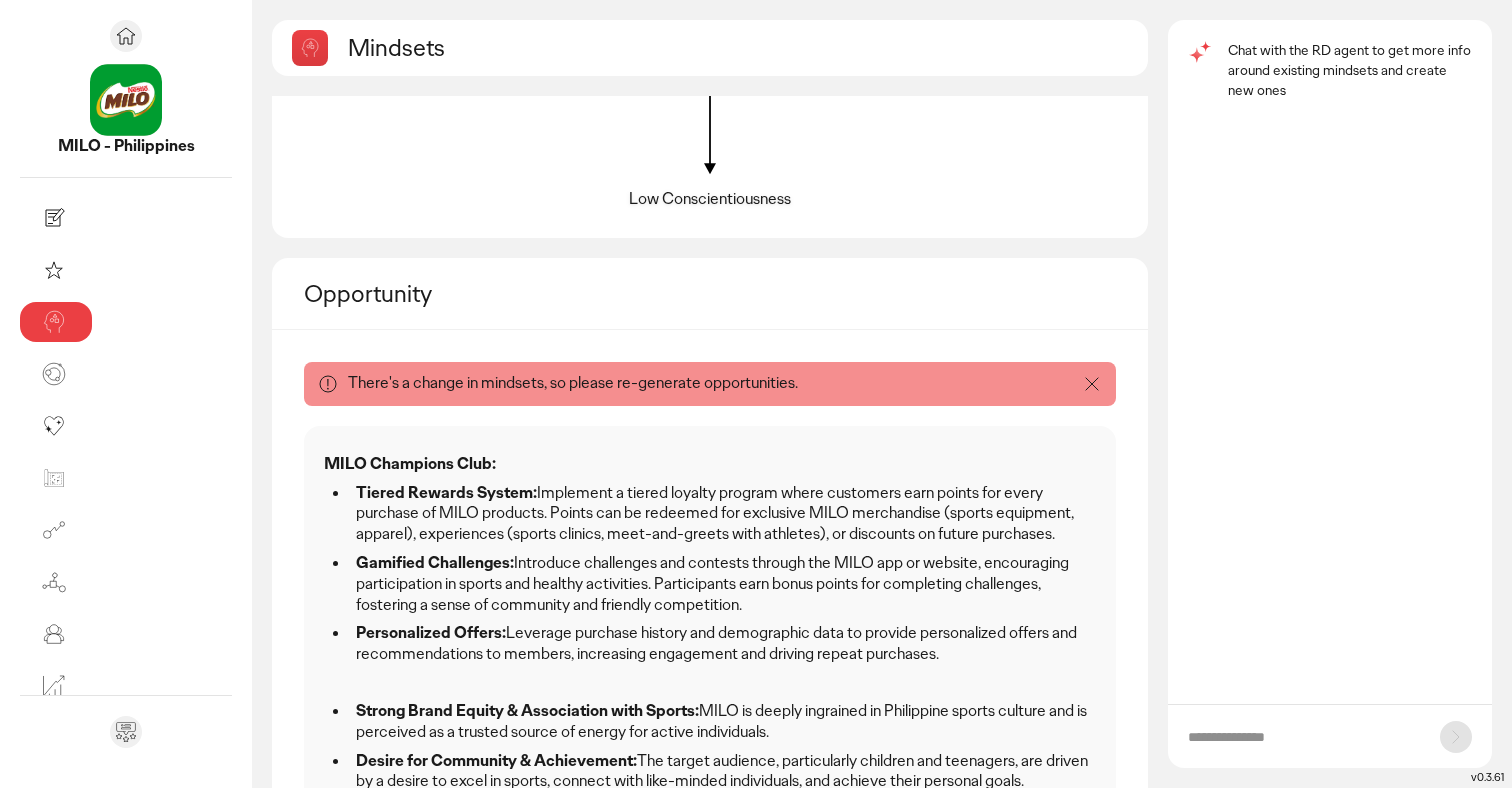 scroll, scrollTop: 0, scrollLeft: 0, axis: both 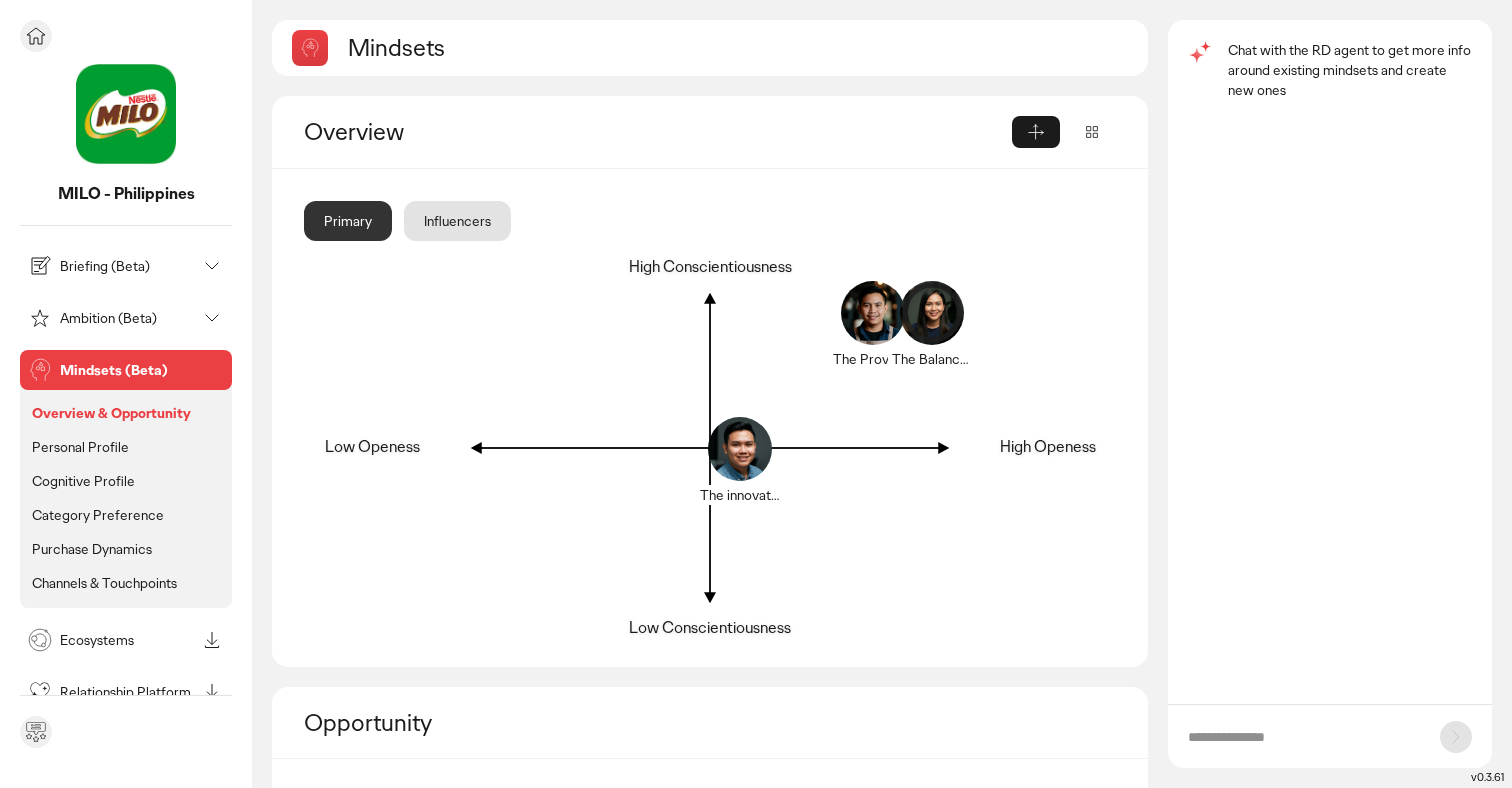 click on "Briefing (Beta)" at bounding box center [128, 266] 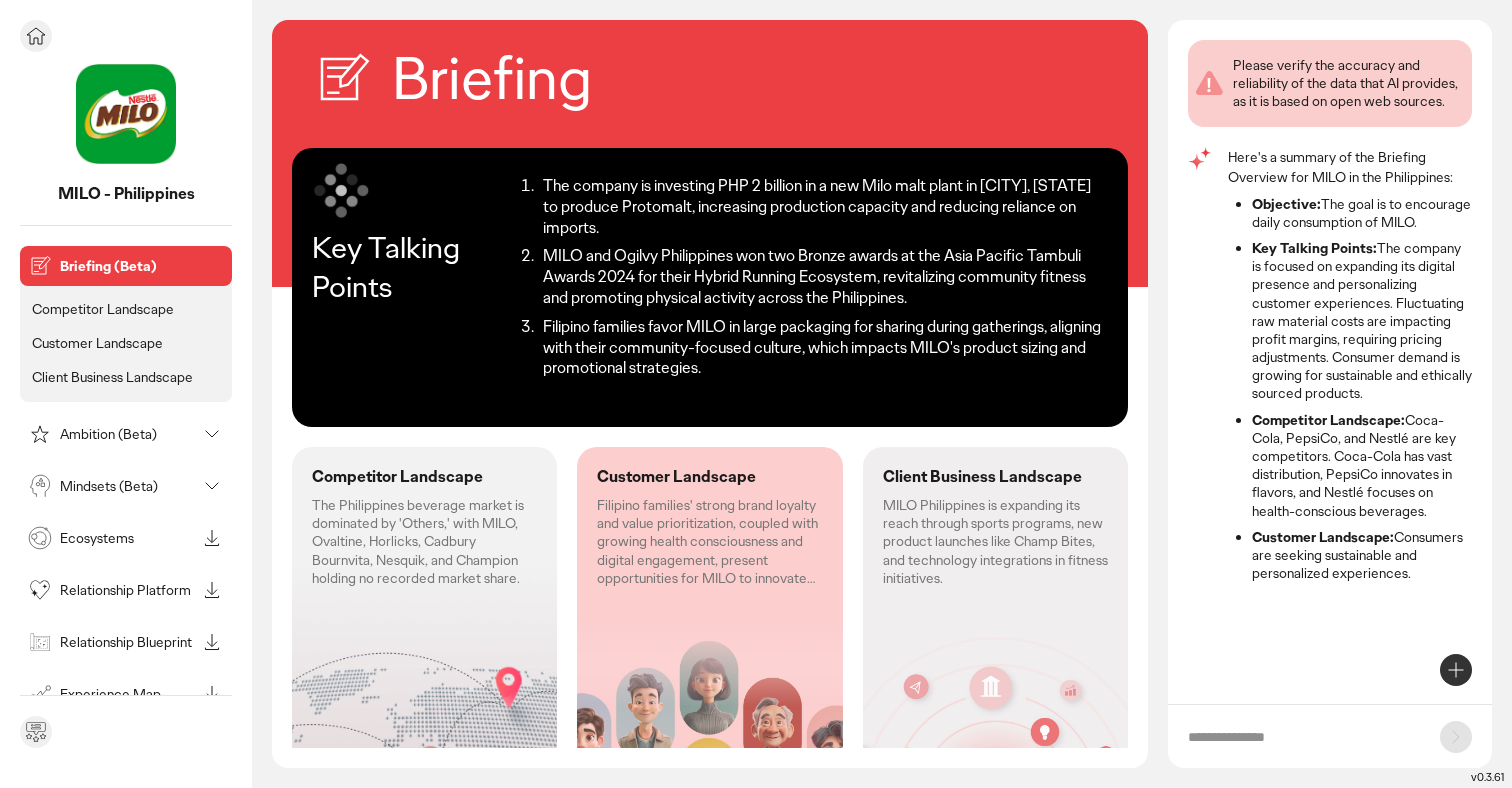 click on "Mindsets (Beta)" at bounding box center (128, 486) 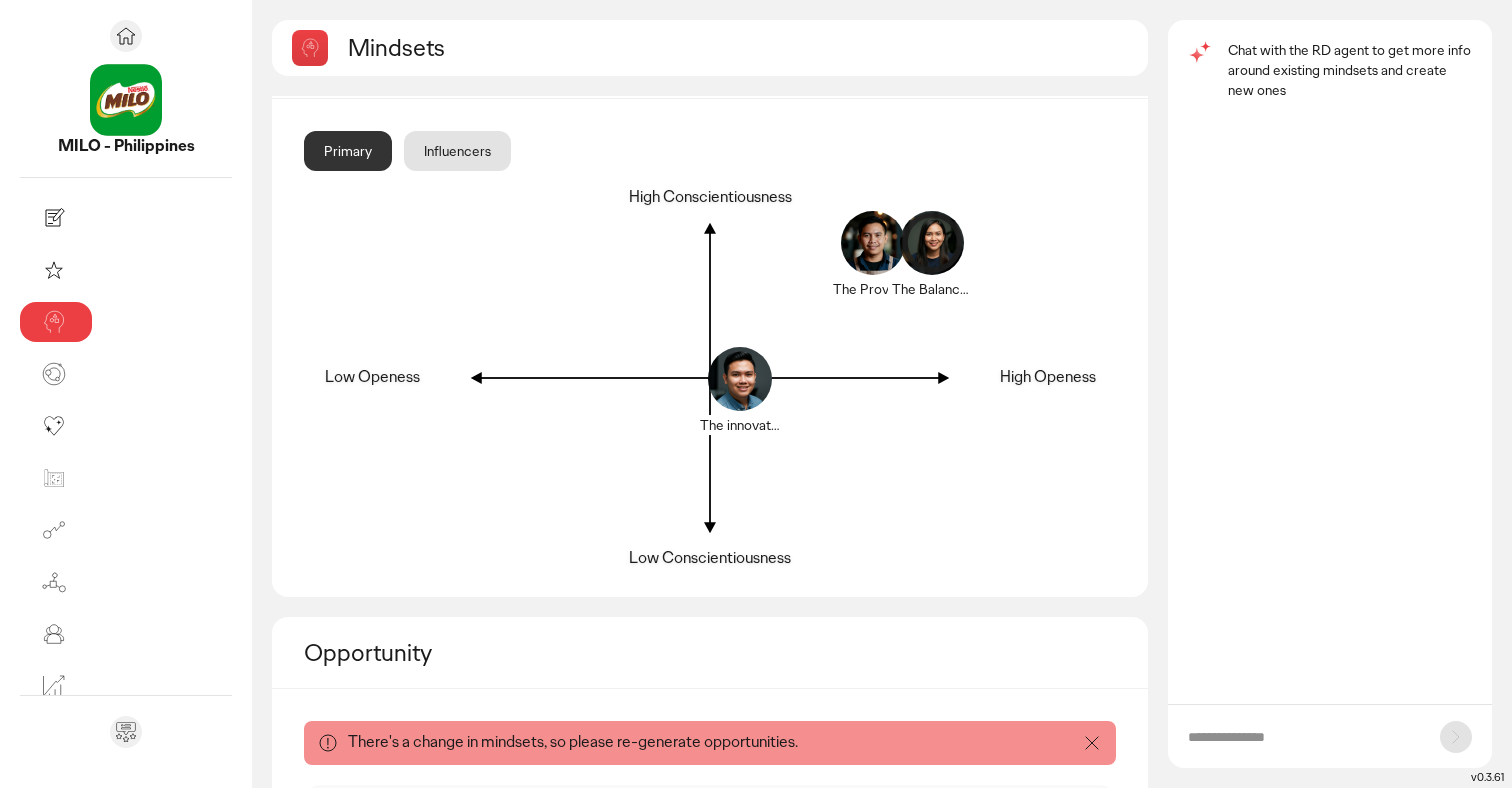 scroll, scrollTop: 0, scrollLeft: 0, axis: both 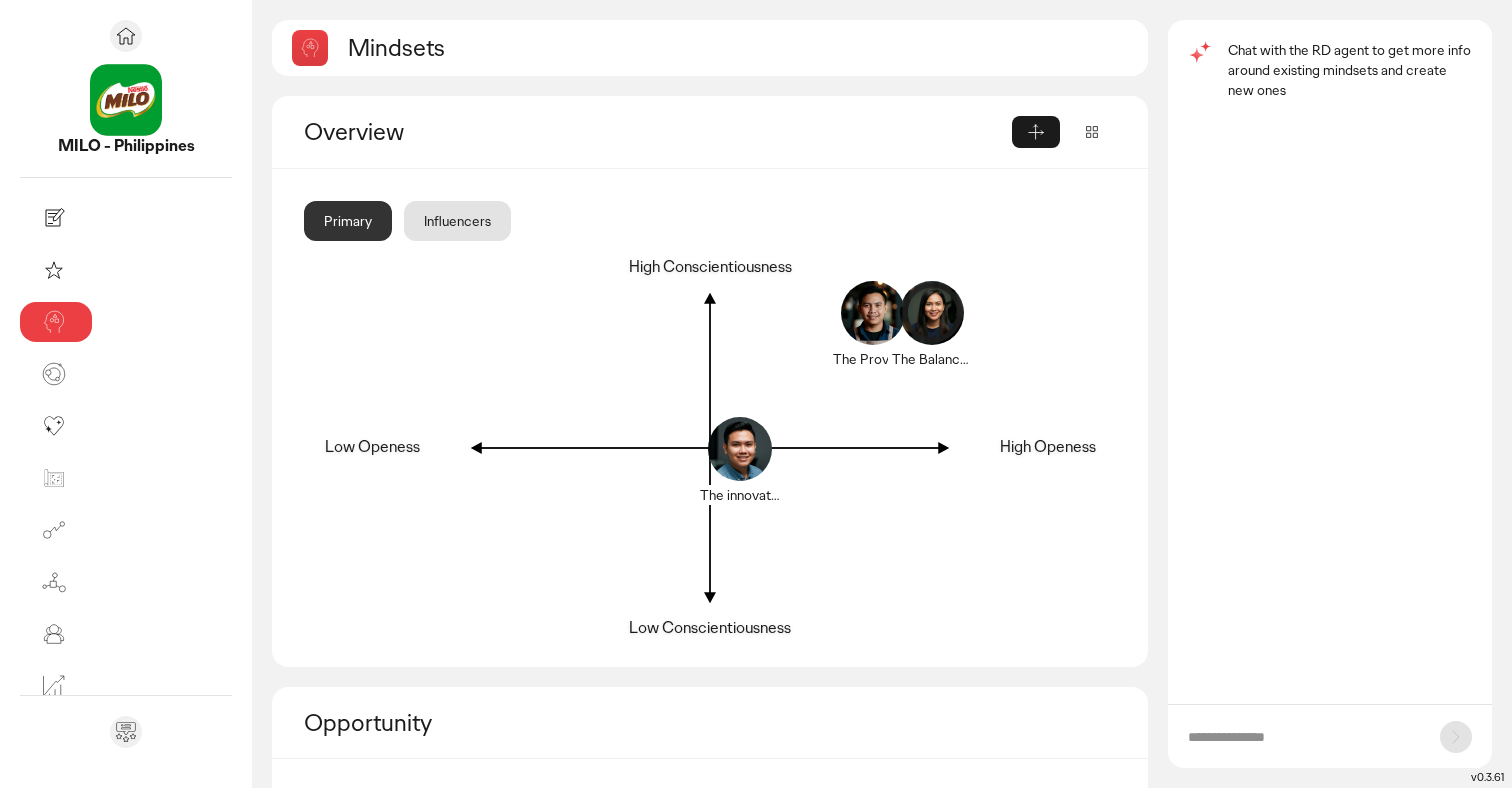 click on "Influencers" 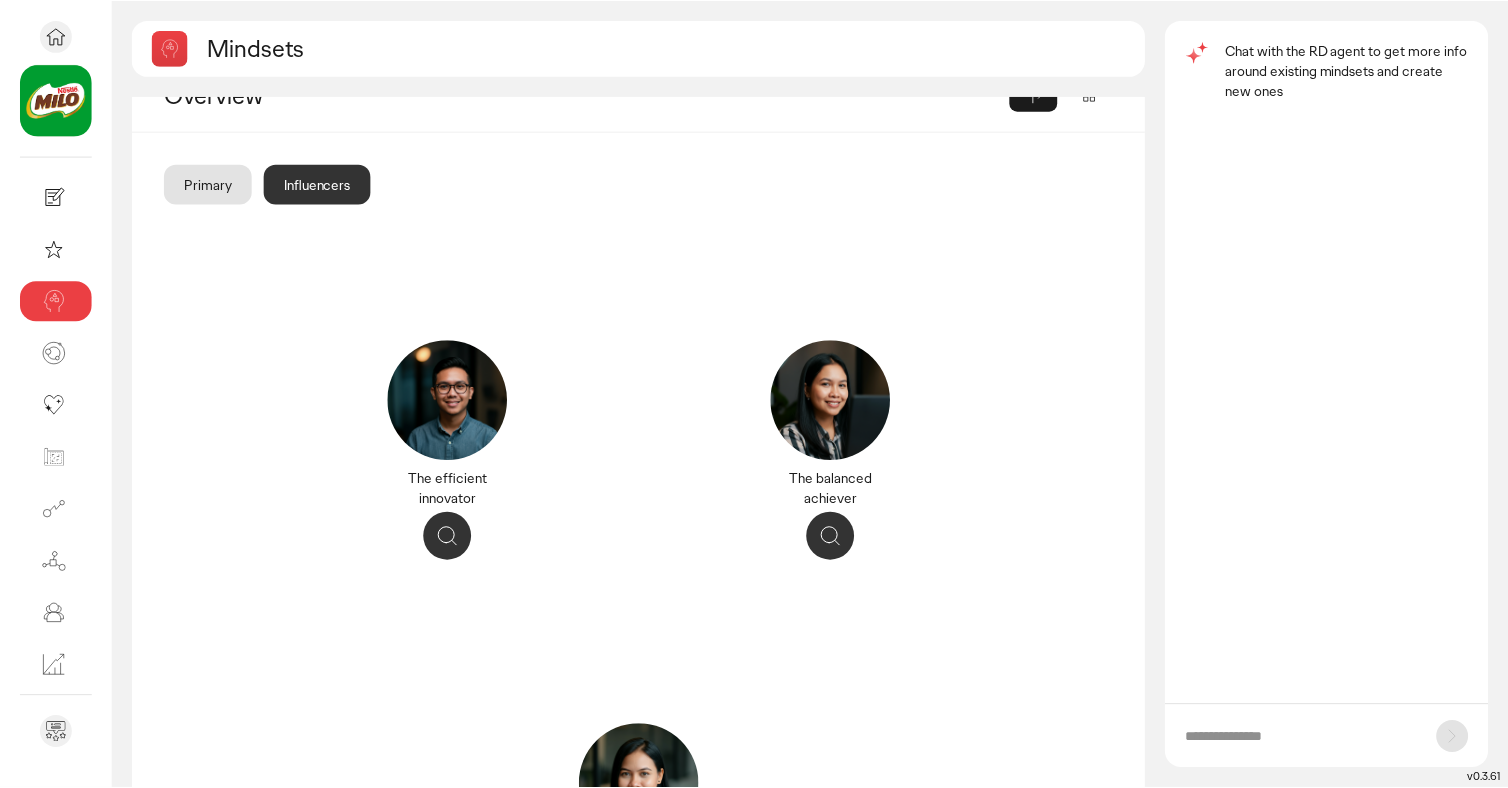 scroll, scrollTop: 36, scrollLeft: 0, axis: vertical 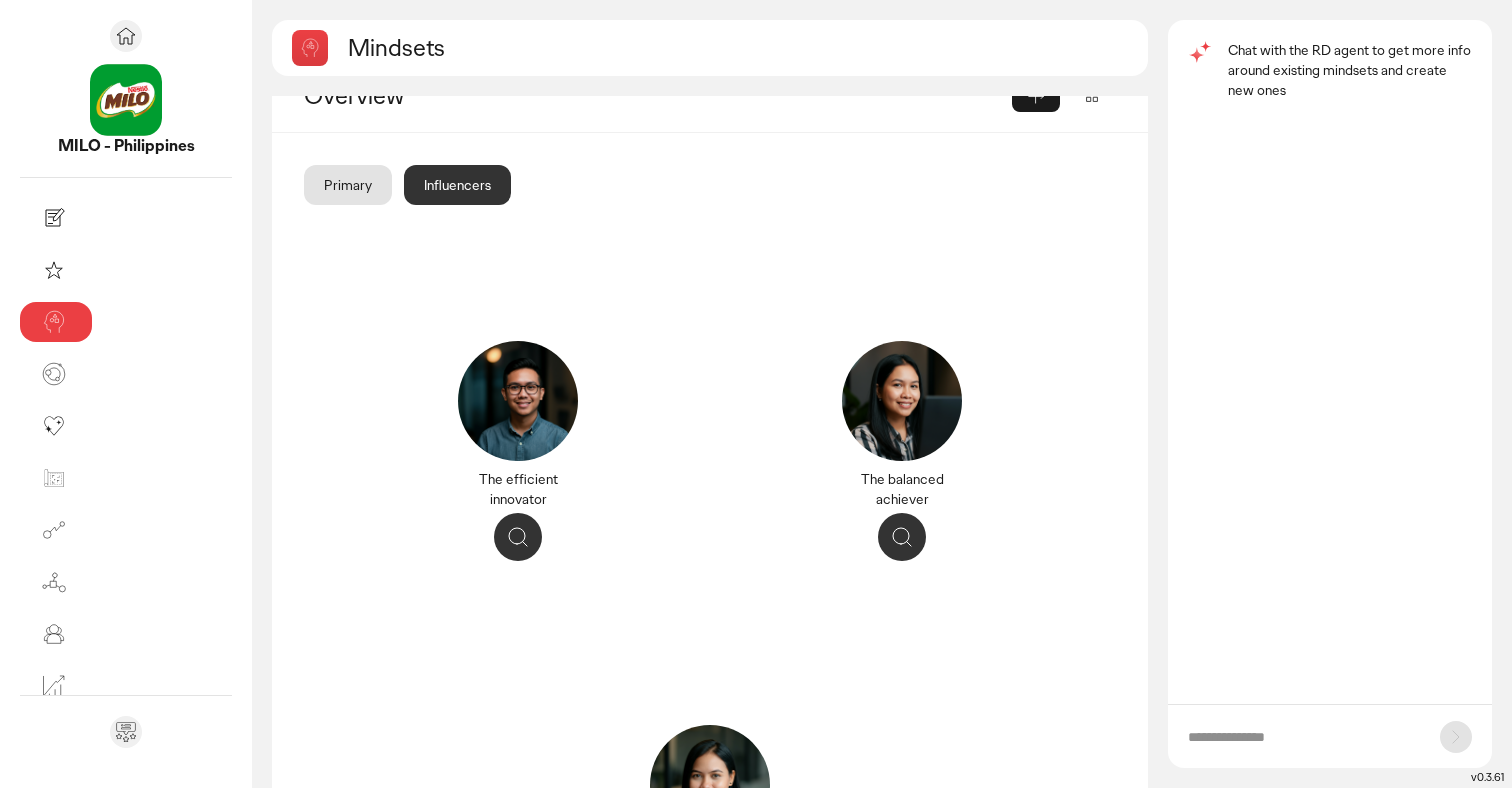 click on "Primary" 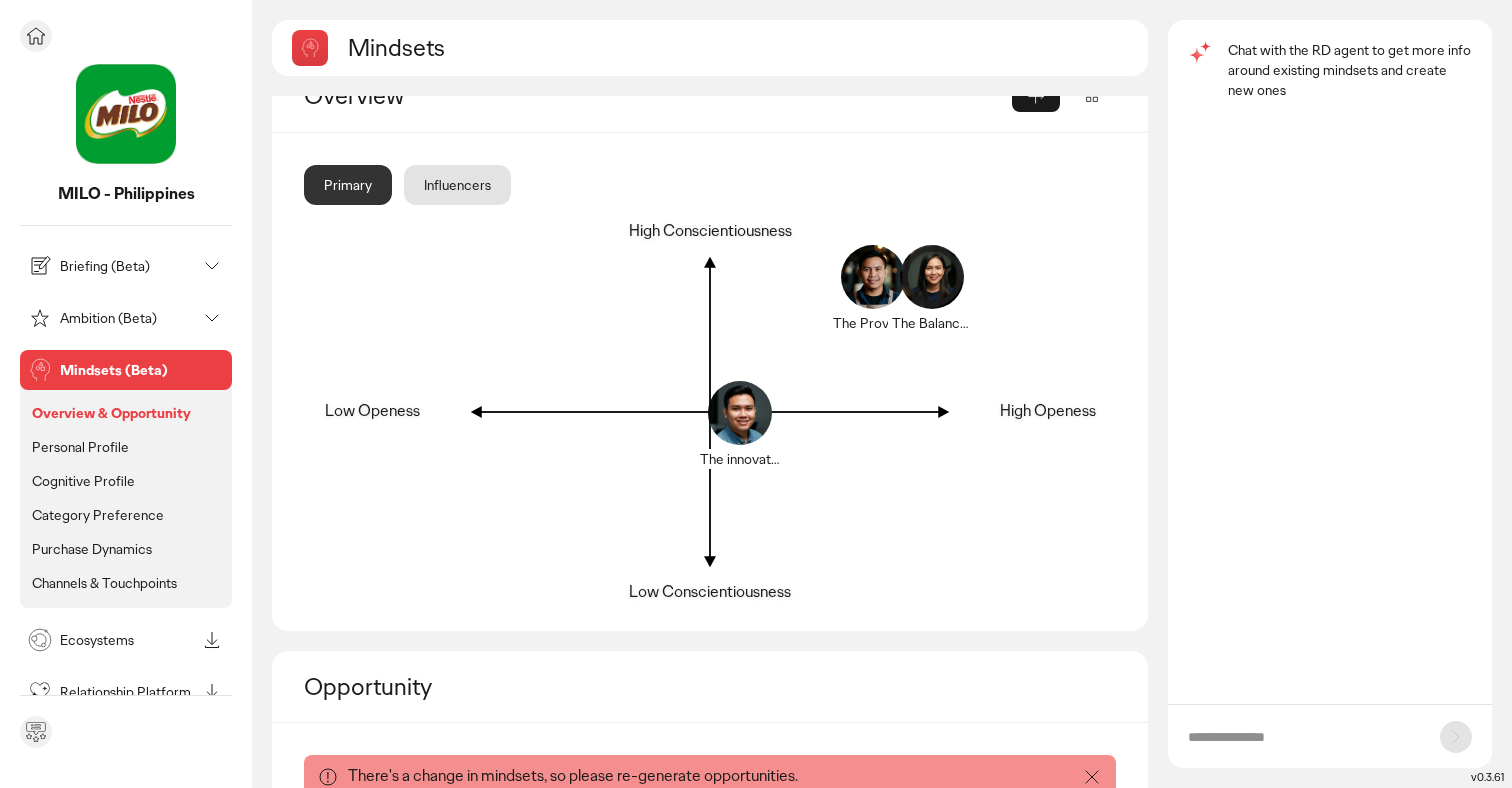 click 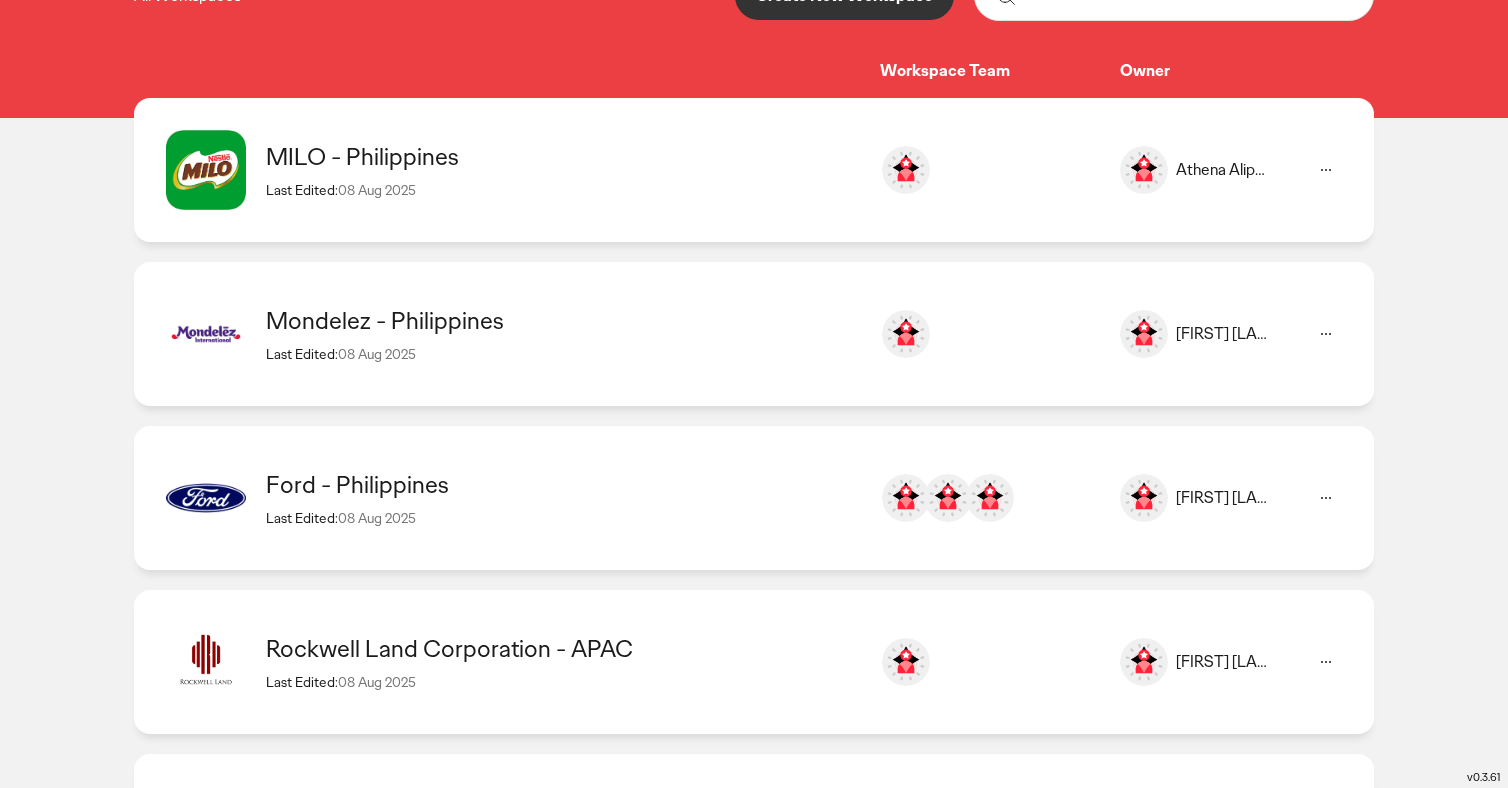 scroll, scrollTop: 309, scrollLeft: 0, axis: vertical 